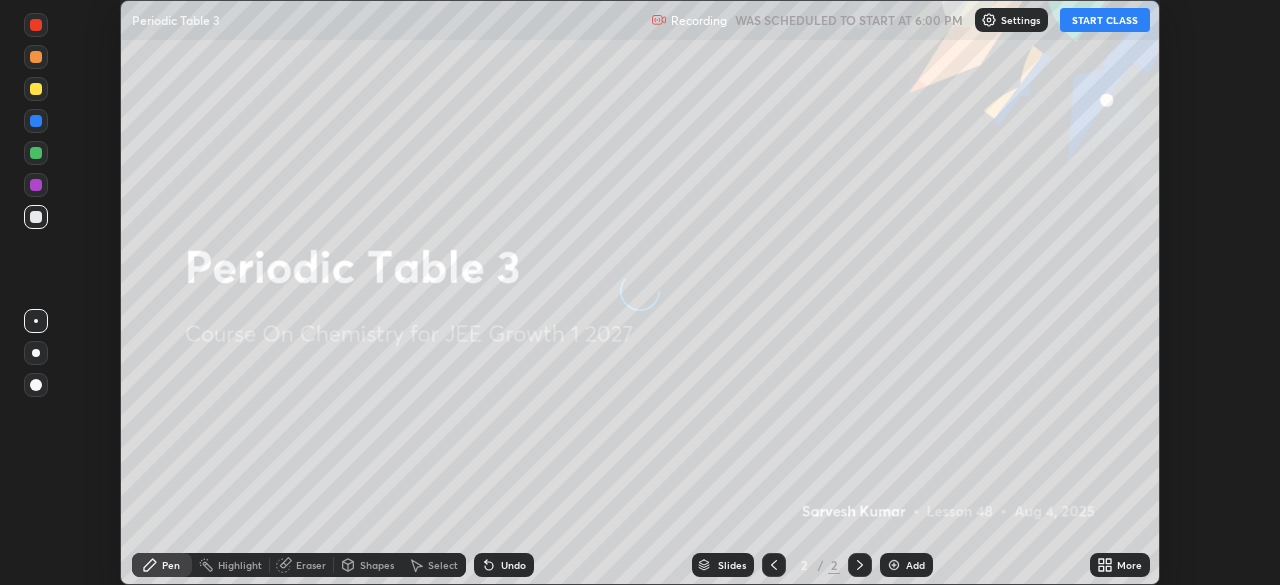 scroll, scrollTop: 0, scrollLeft: 0, axis: both 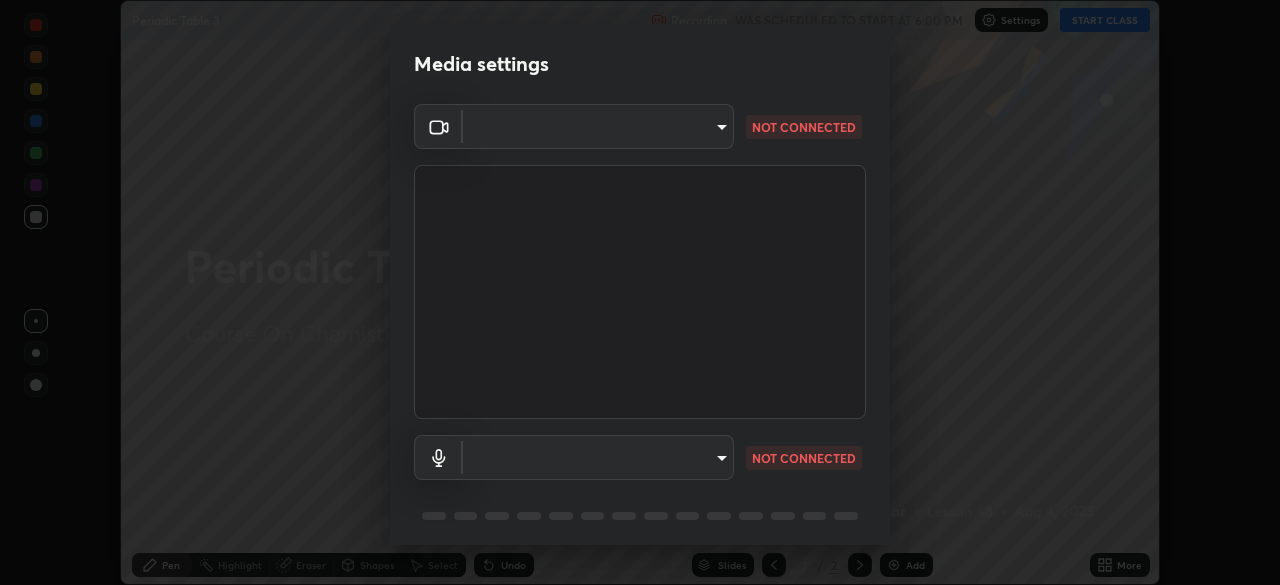 type on "14b787caa3234b54c591ffd1cb0d0a7c9d8495057a62f752d7397f13ea7eb8b5" 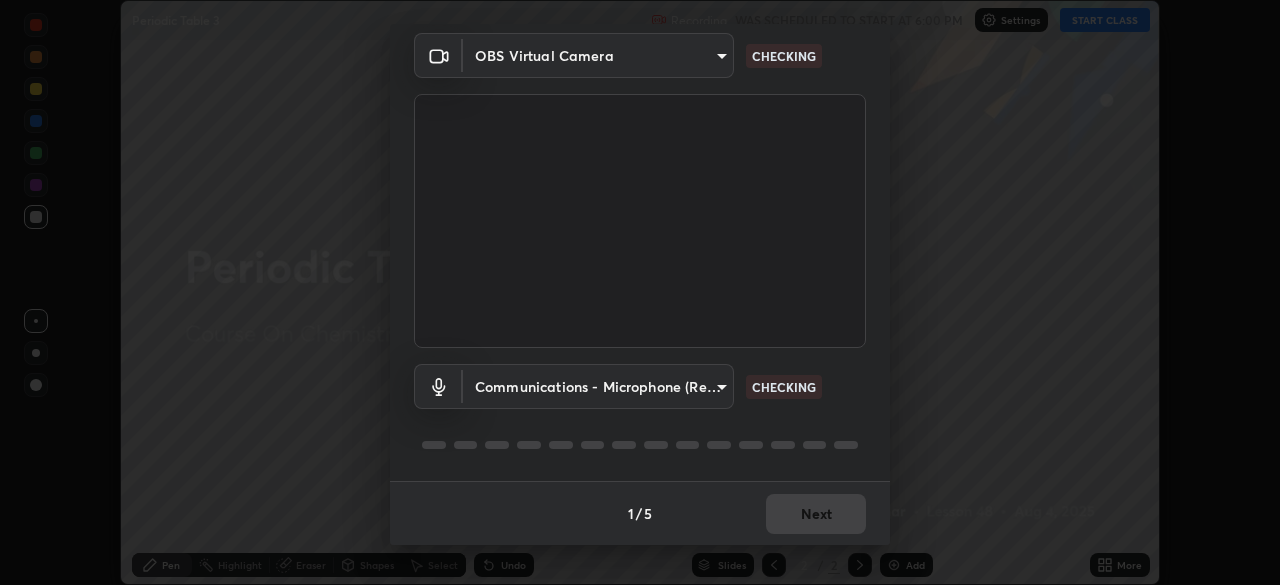 scroll, scrollTop: 0, scrollLeft: 0, axis: both 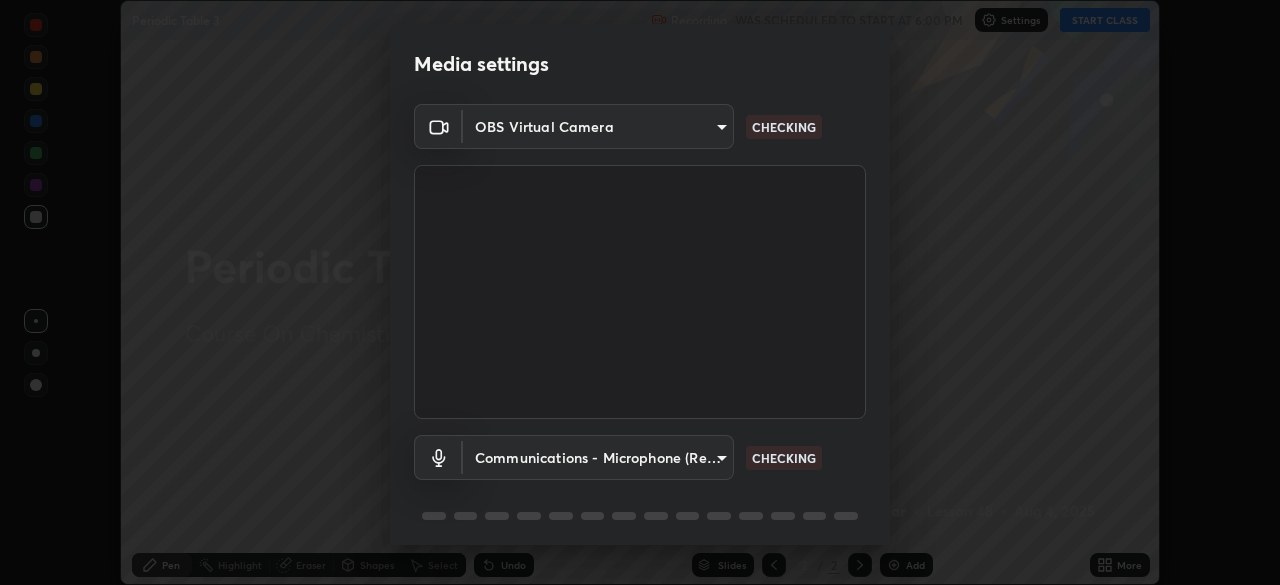 click on "Erase all Periodic Table 3 Recording WAS SCHEDULED TO START AT  [TIME] Settings START CLASS Setting up your live class Periodic Table 3 • L48 of Course On Chemistry for JEE Growth 1 2027 [FIRST] [LAST] Pen Highlight Eraser Shapes Select Undo Slides 2 / 2 Add More No doubts shared Encourage your learners to ask a doubt for better clarity Report an issue Reason for reporting Buffering Chat not working Audio - Video sync issue Educator video quality low ​ Attach an image Report Media settings OBS Virtual Camera [ID] CHECKING Communications - Microphone (Realtek High Definition Audio) communications CHECKING 1 / 5 Next" at bounding box center [640, 292] 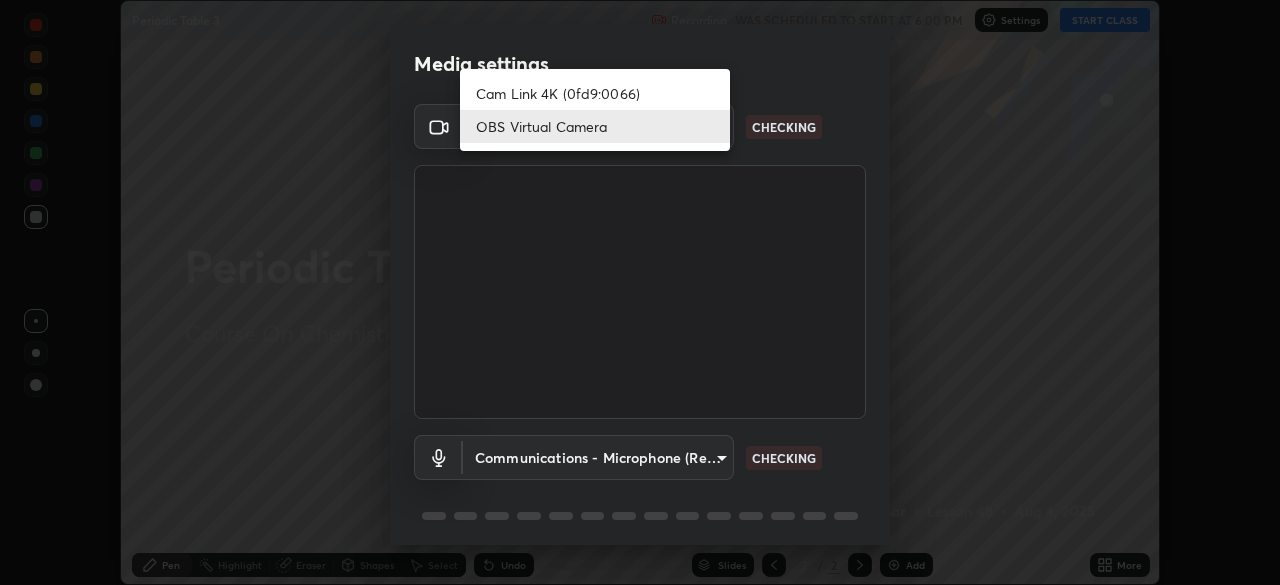 click at bounding box center (640, 292) 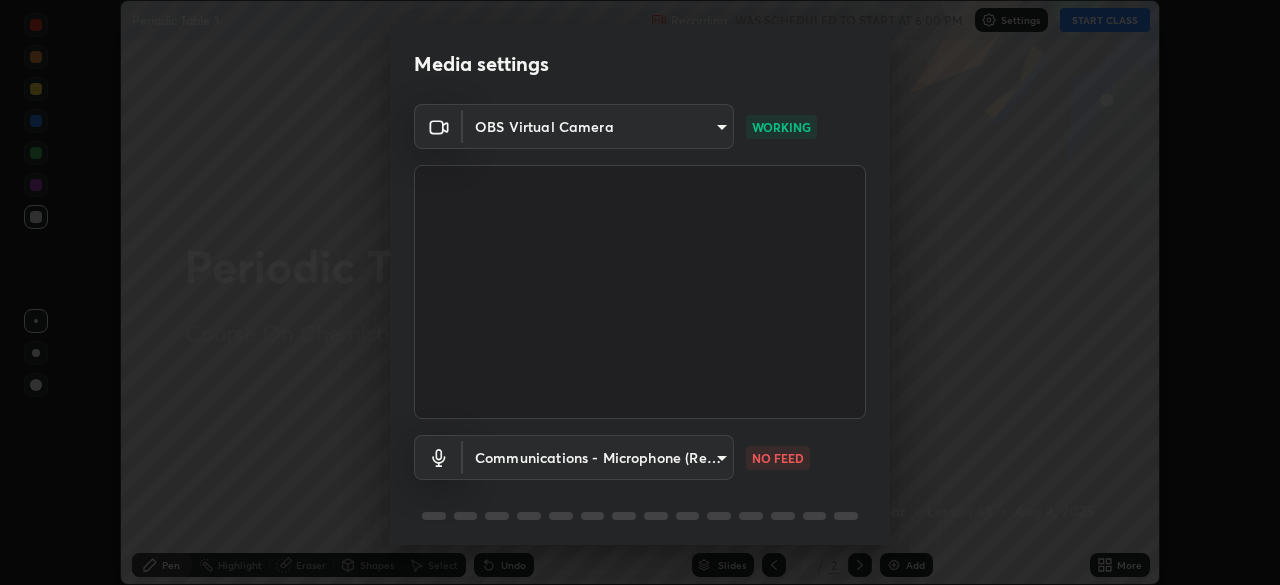 click on "Erase all Periodic Table 3 Recording WAS SCHEDULED TO START AT  6:00 PM Settings START CLASS Setting up your live class Periodic Table 3 • L48 of Course On Chemistry for JEE Growth 1 2027 [FIRST] [LAST] Pen Highlight Eraser Shapes Select Undo Slides 2 / 2 Add More No doubts shared Encourage your learners to ask a doubt for better clarity Report an issue Reason for reporting Buffering Chat not working Audio - Video sync issue Educator video quality low ​ Attach an image Report Media settings OBS Virtual Camera 14b787caa3234b54c591ffd1cb0d0a7c9d8495057a62f752d7397f13ea7eb8b5 WORKING Communications - Microphone (Realtek High Definition Audio) communications NO FEED 1 / 5 Next" at bounding box center (640, 292) 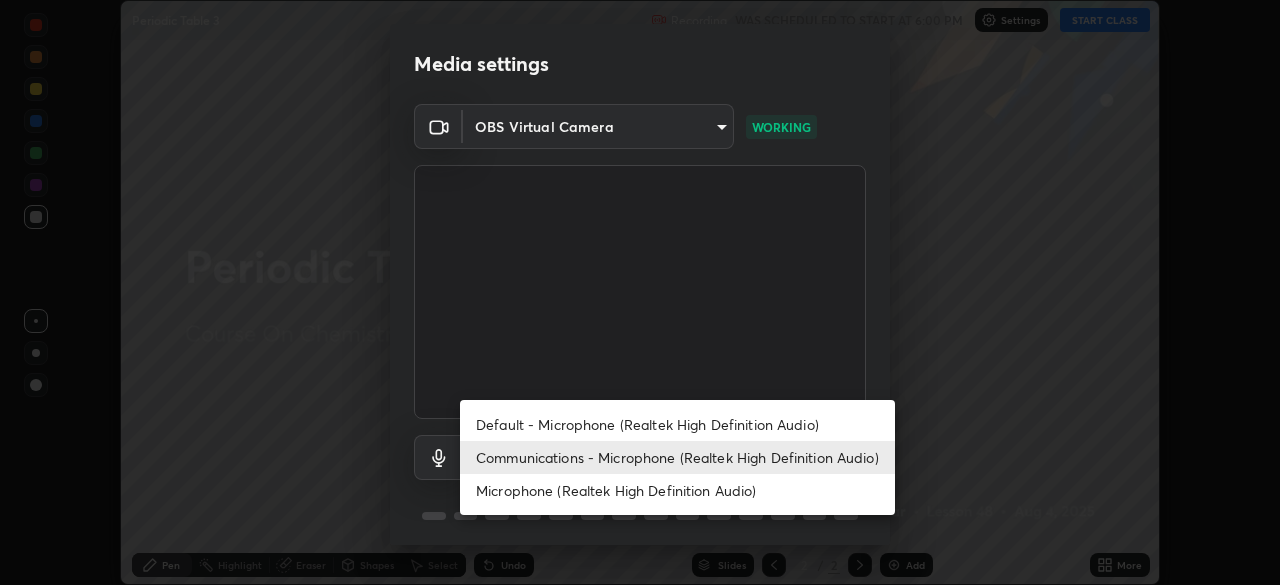click at bounding box center [640, 292] 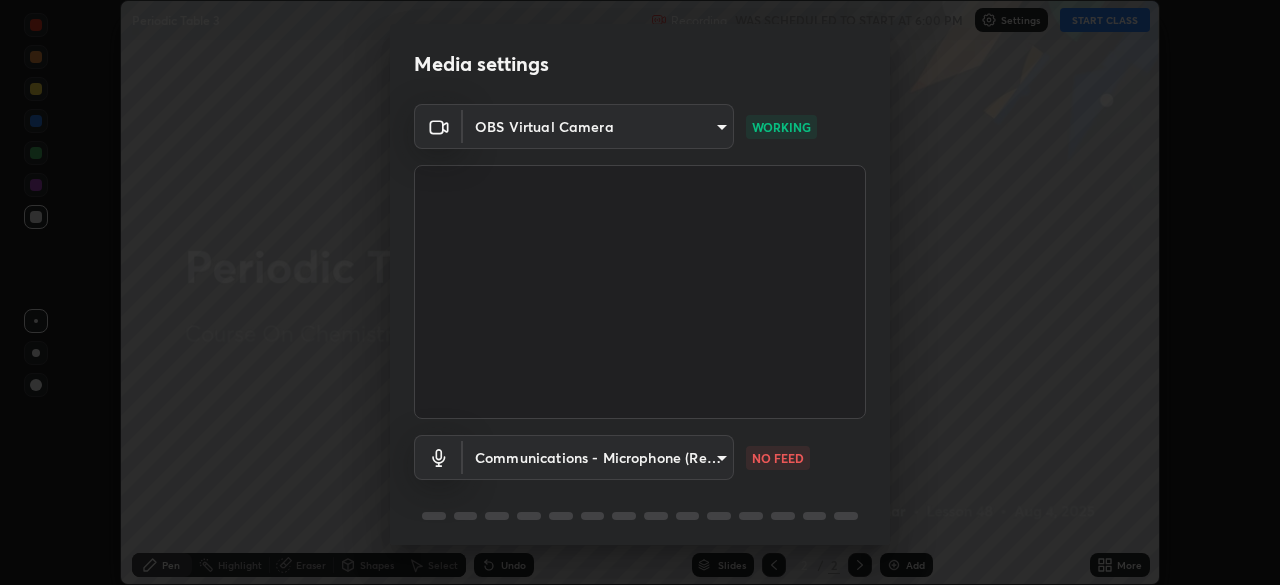 click on "Erase all Periodic Table 3 Recording WAS SCHEDULED TO START AT  6:00 PM Settings START CLASS Setting up your live class Periodic Table 3 • L48 of Course On Chemistry for JEE Growth 1 2027 [FIRST] [LAST] Pen Highlight Eraser Shapes Select Undo Slides 2 / 2 Add More No doubts shared Encourage your learners to ask a doubt for better clarity Report an issue Reason for reporting Buffering Chat not working Audio - Video sync issue Educator video quality low ​ Attach an image Report Media settings OBS Virtual Camera 14b787caa3234b54c591ffd1cb0d0a7c9d8495057a62f752d7397f13ea7eb8b5 WORKING Communications - Microphone (Realtek High Definition Audio) communications NO FEED 1 / 5 Next" at bounding box center (640, 292) 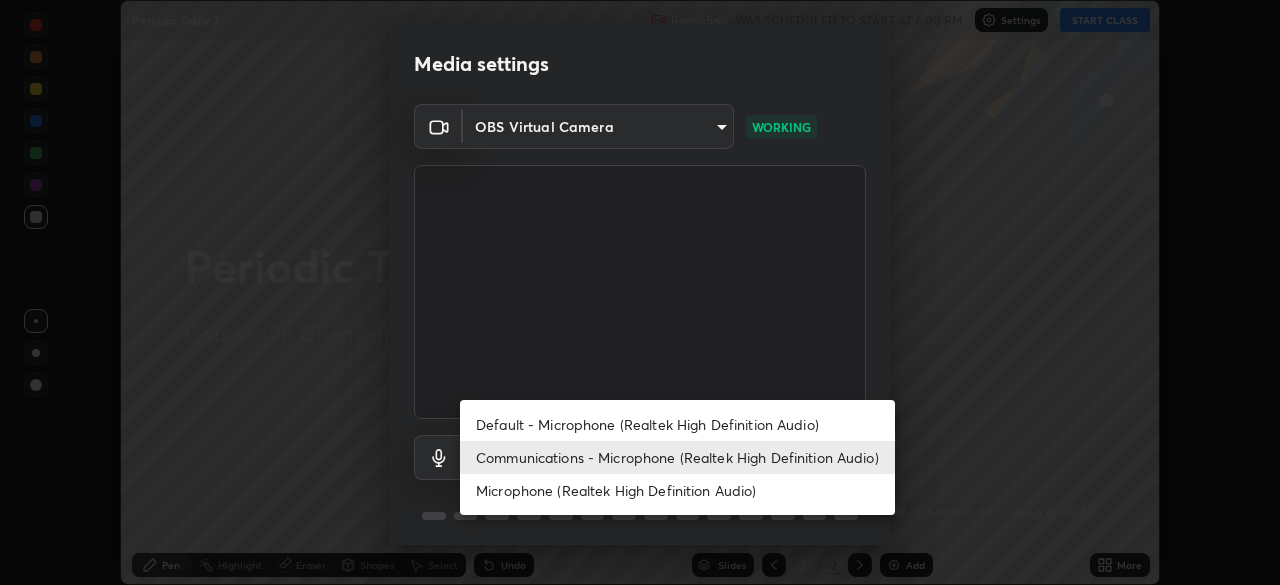 click on "Default - Microphone (Realtek High Definition Audio)" at bounding box center [677, 424] 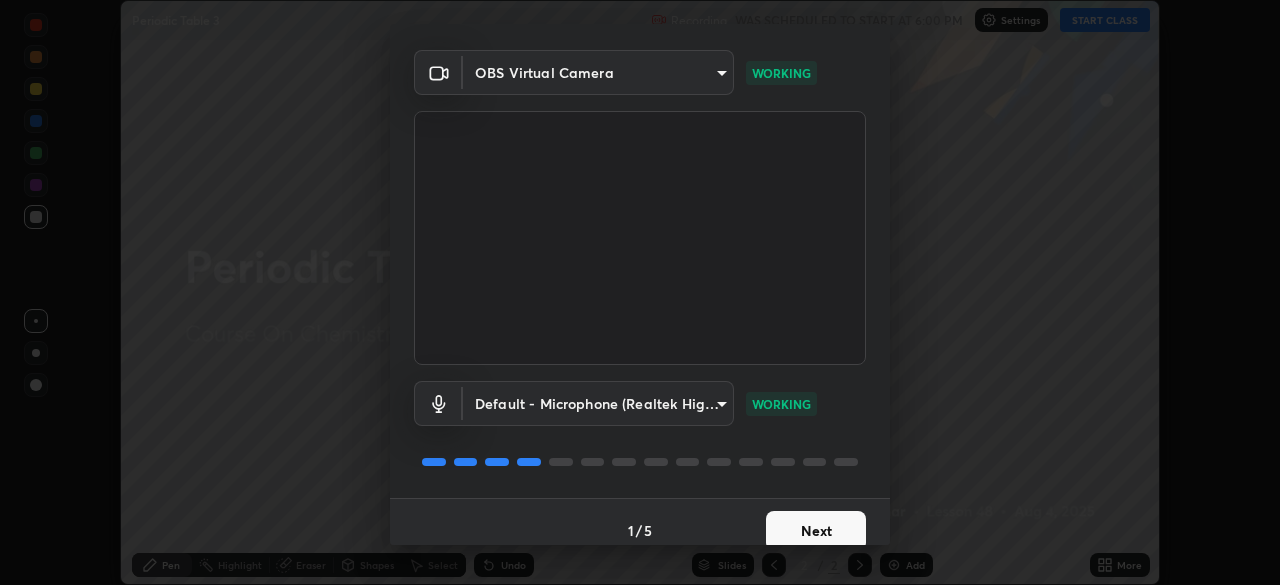scroll, scrollTop: 71, scrollLeft: 0, axis: vertical 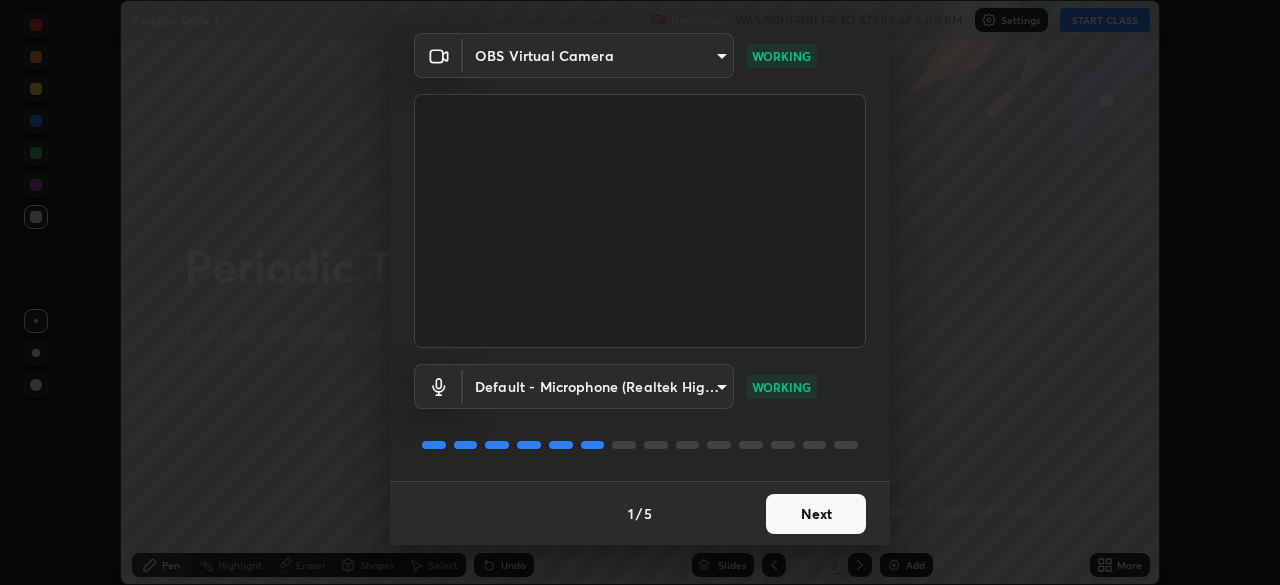 click on "Next" at bounding box center [816, 514] 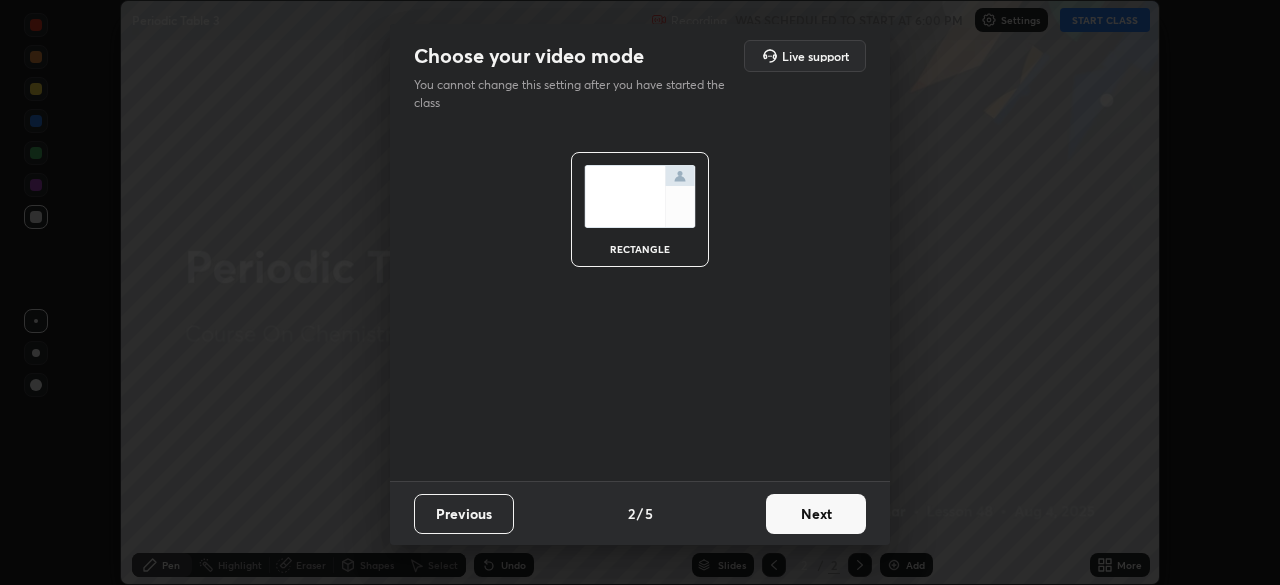 scroll, scrollTop: 0, scrollLeft: 0, axis: both 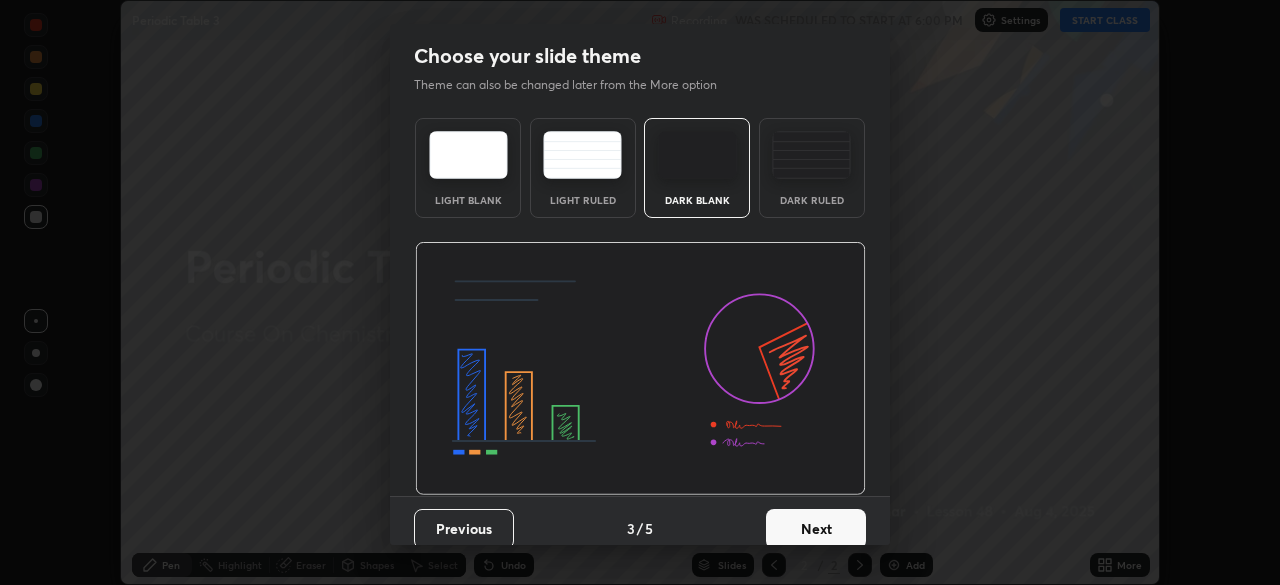 click on "Next" at bounding box center (816, 529) 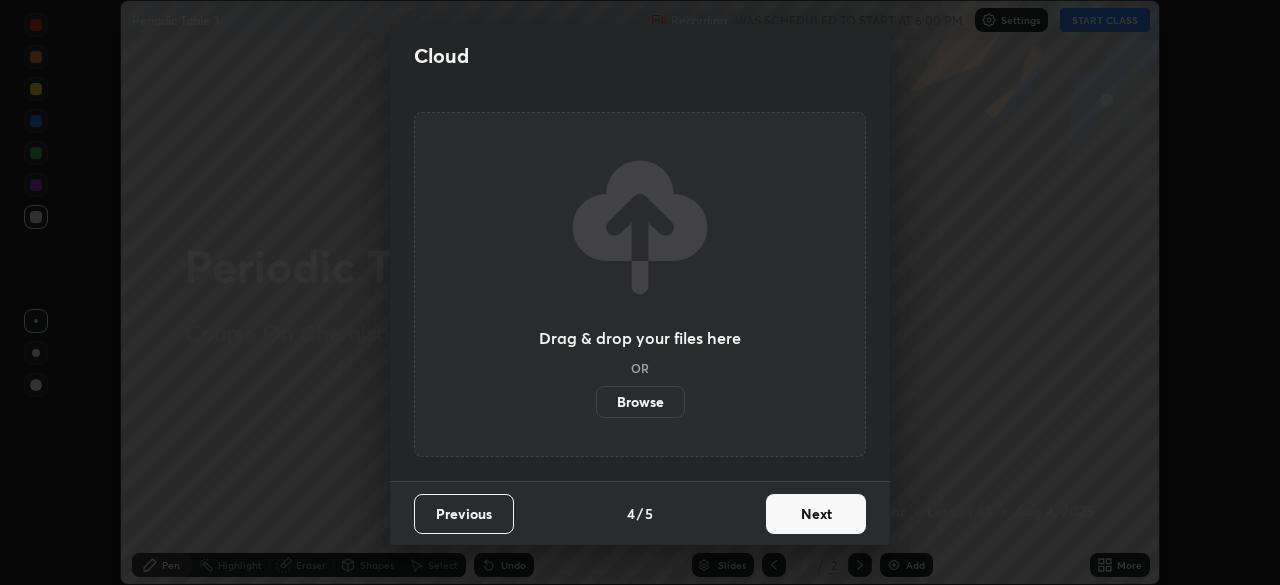 click on "Next" at bounding box center (816, 514) 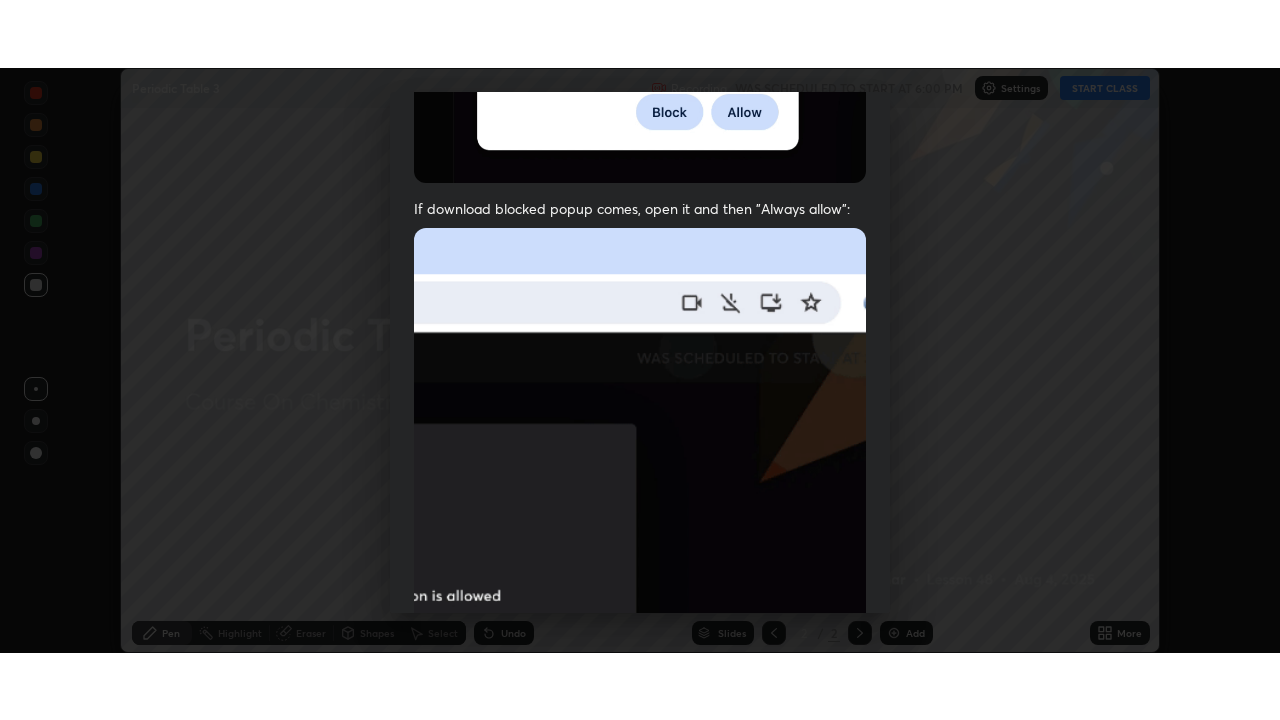 scroll, scrollTop: 479, scrollLeft: 0, axis: vertical 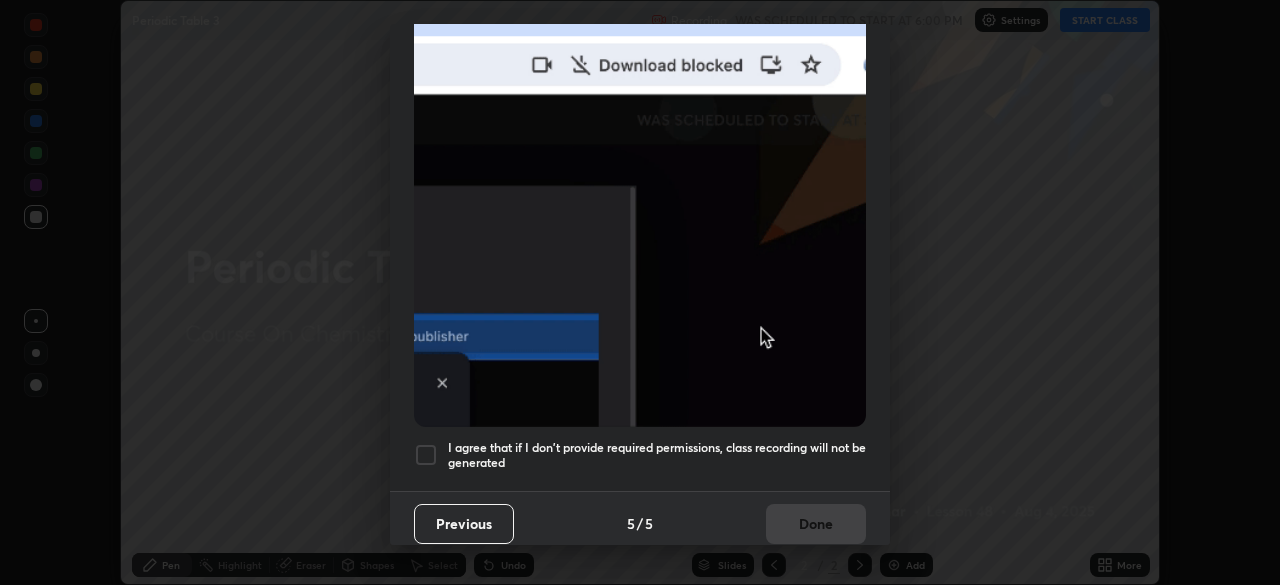 click at bounding box center (426, 455) 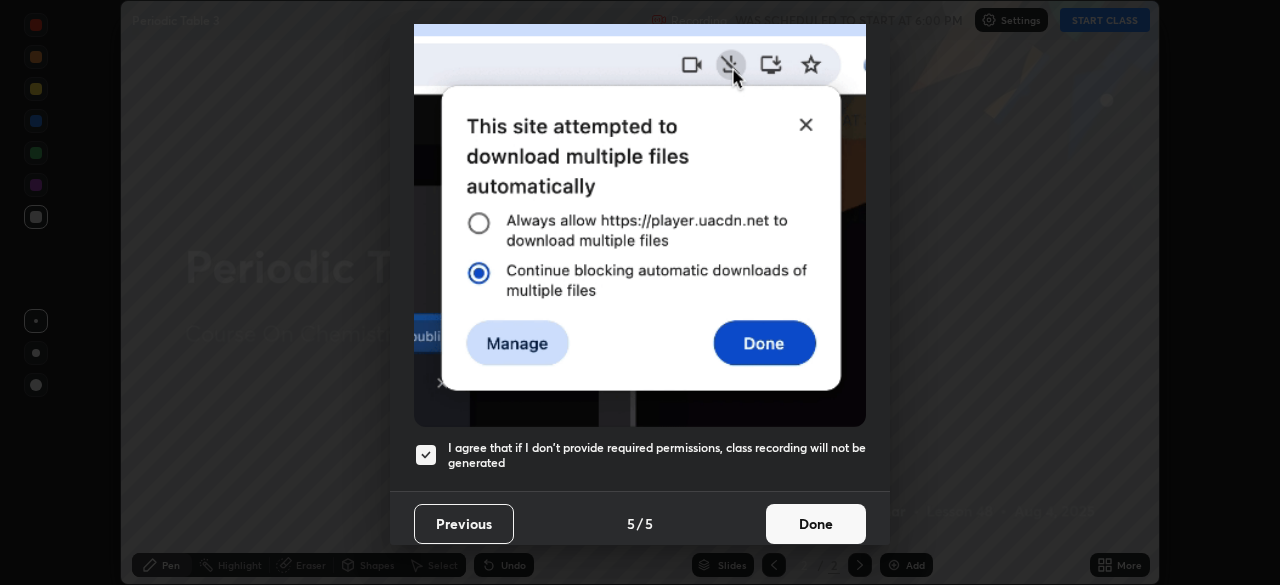 click on "Done" at bounding box center (816, 524) 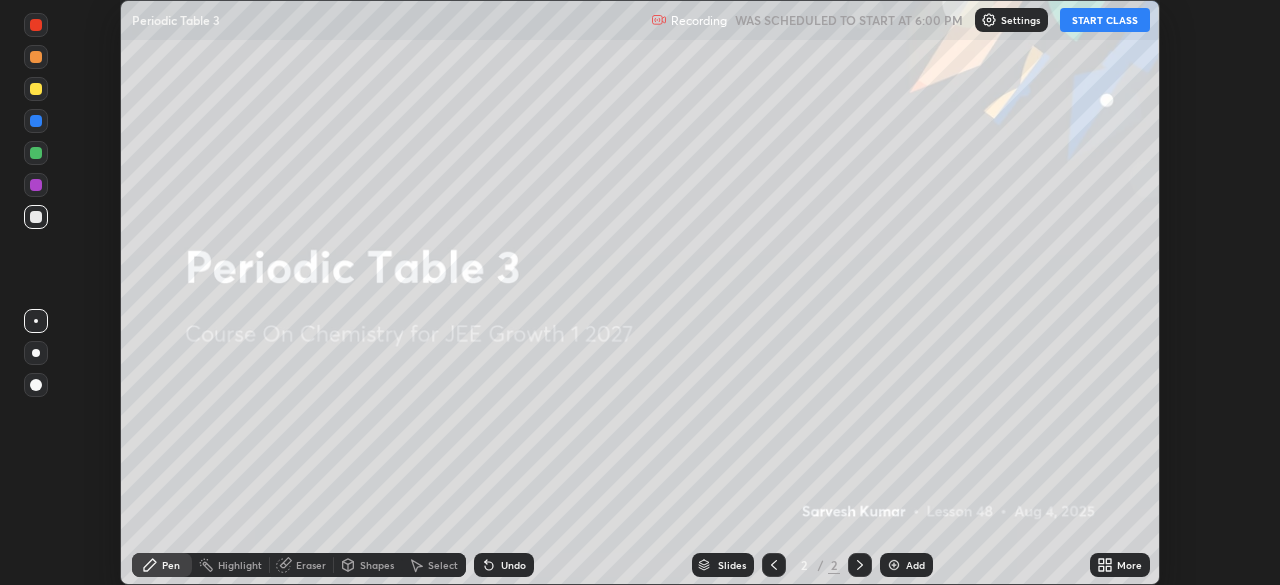 click on "START CLASS" at bounding box center (1105, 20) 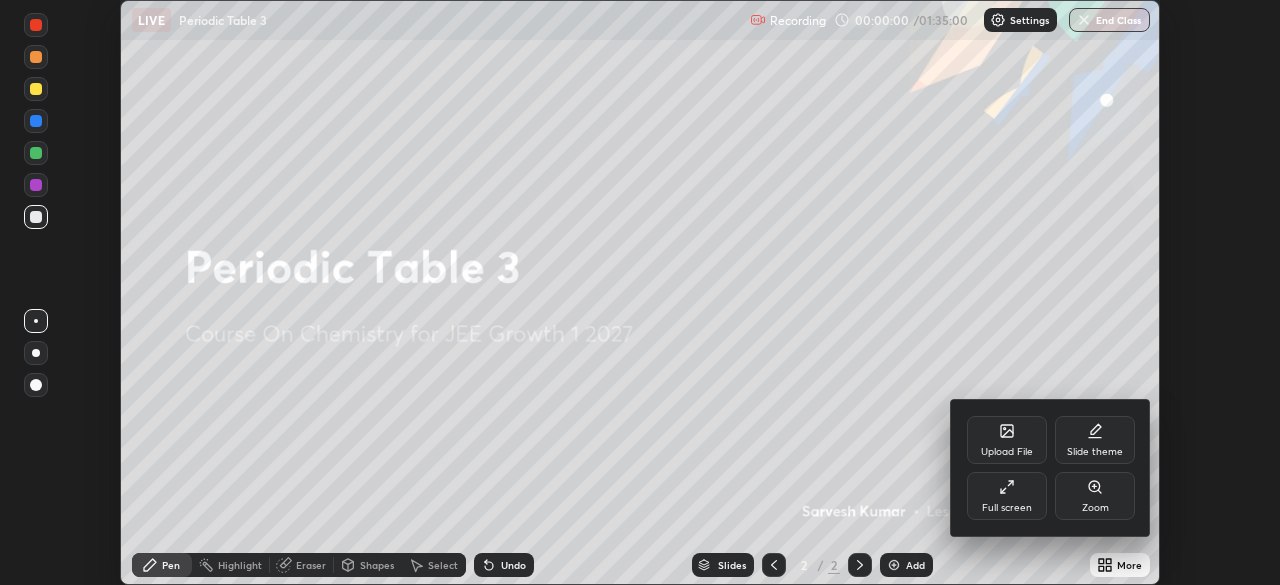 click on "Full screen" at bounding box center (1007, 496) 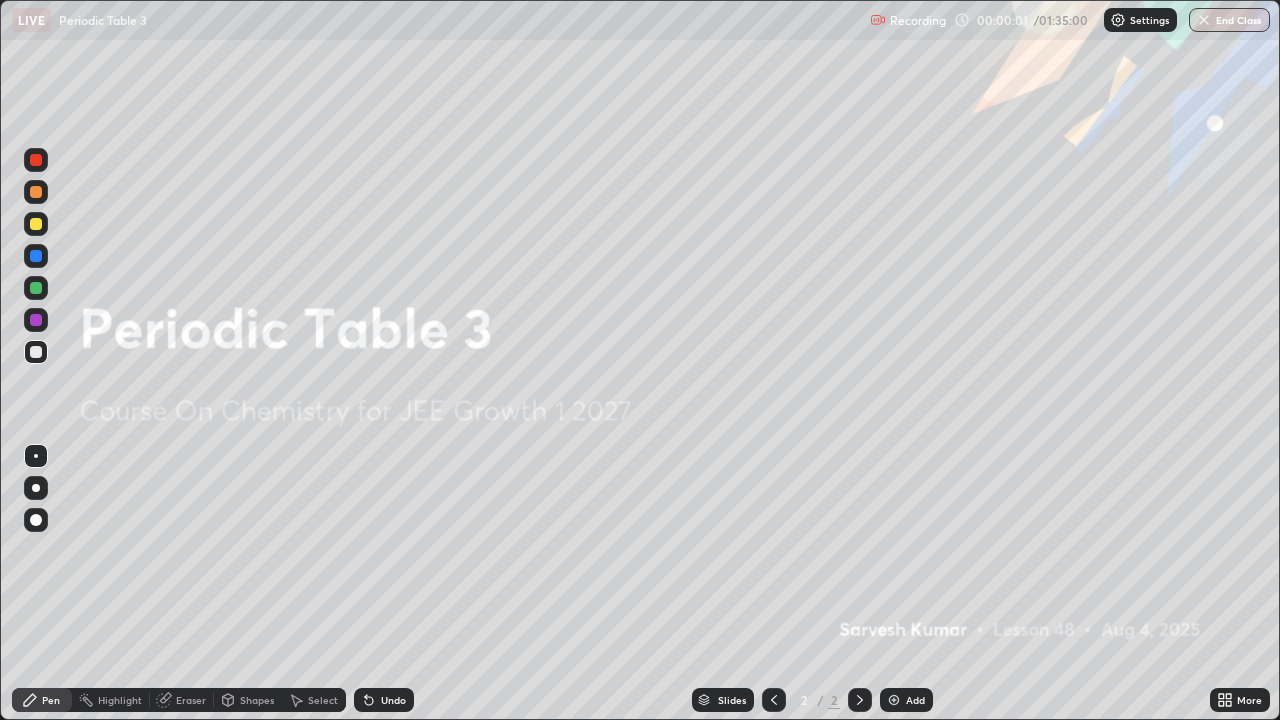 scroll, scrollTop: 99280, scrollLeft: 98720, axis: both 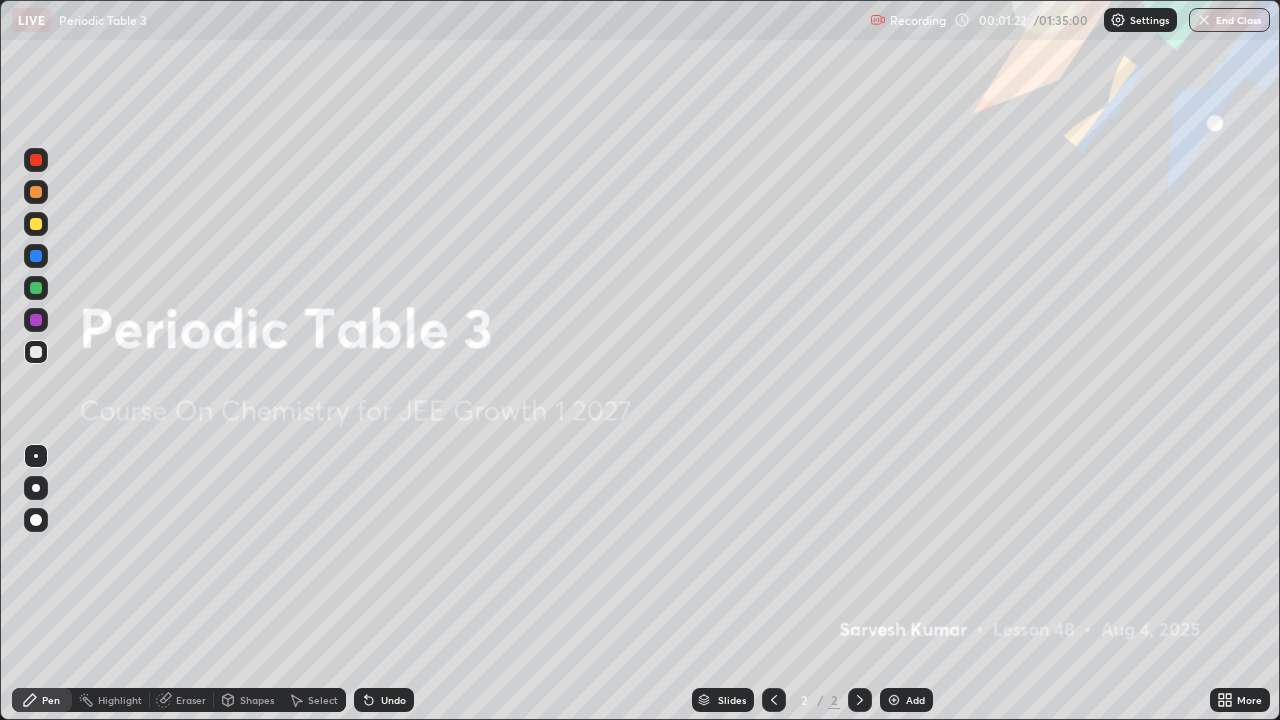 click 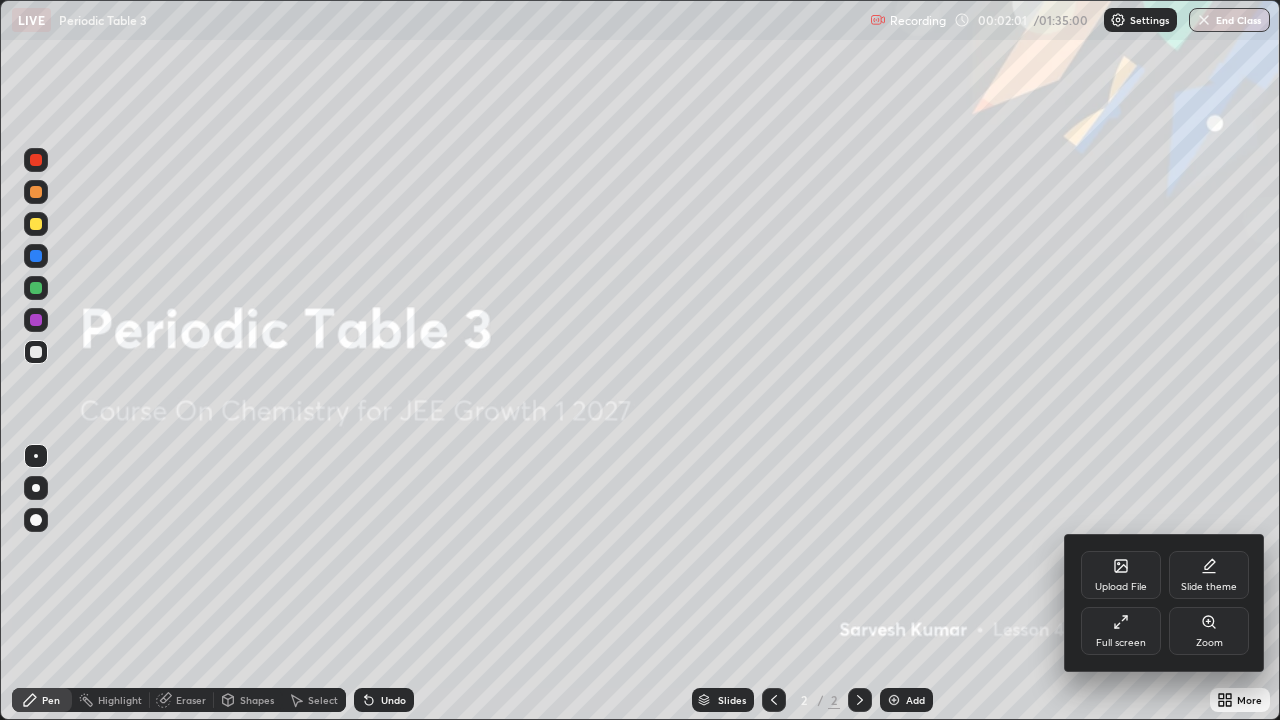 click 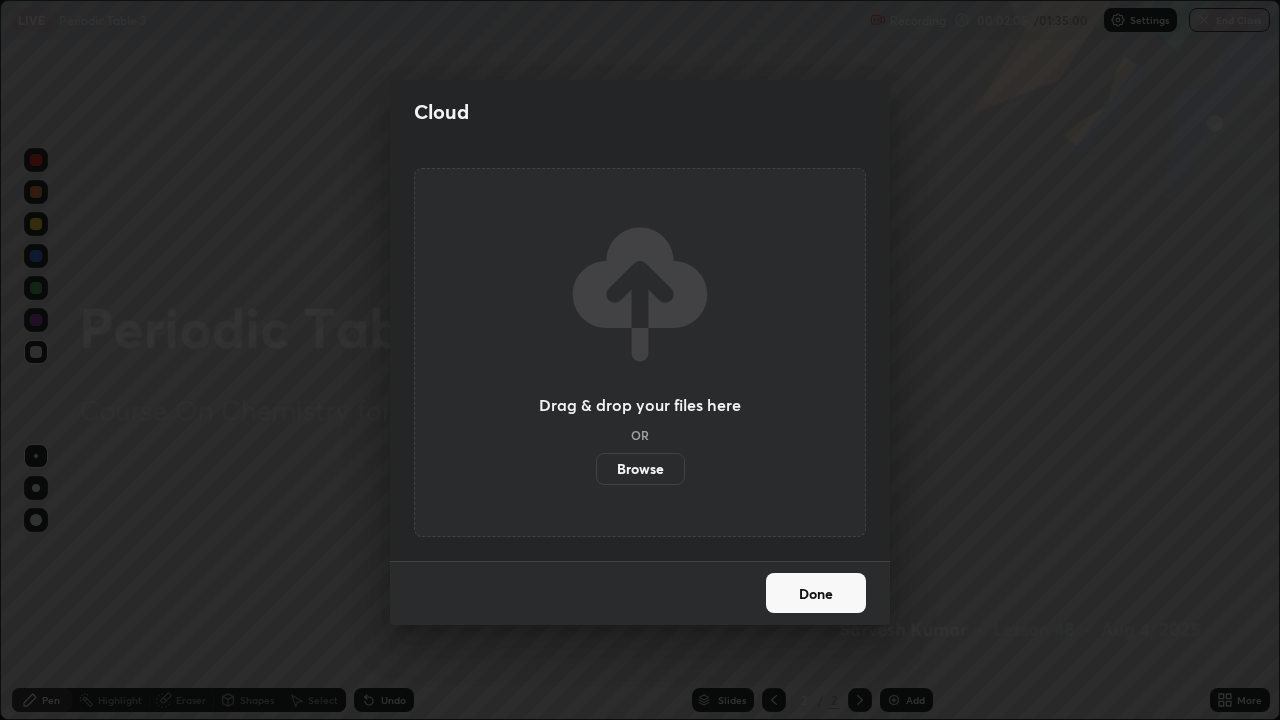 click on "Browse" at bounding box center (640, 469) 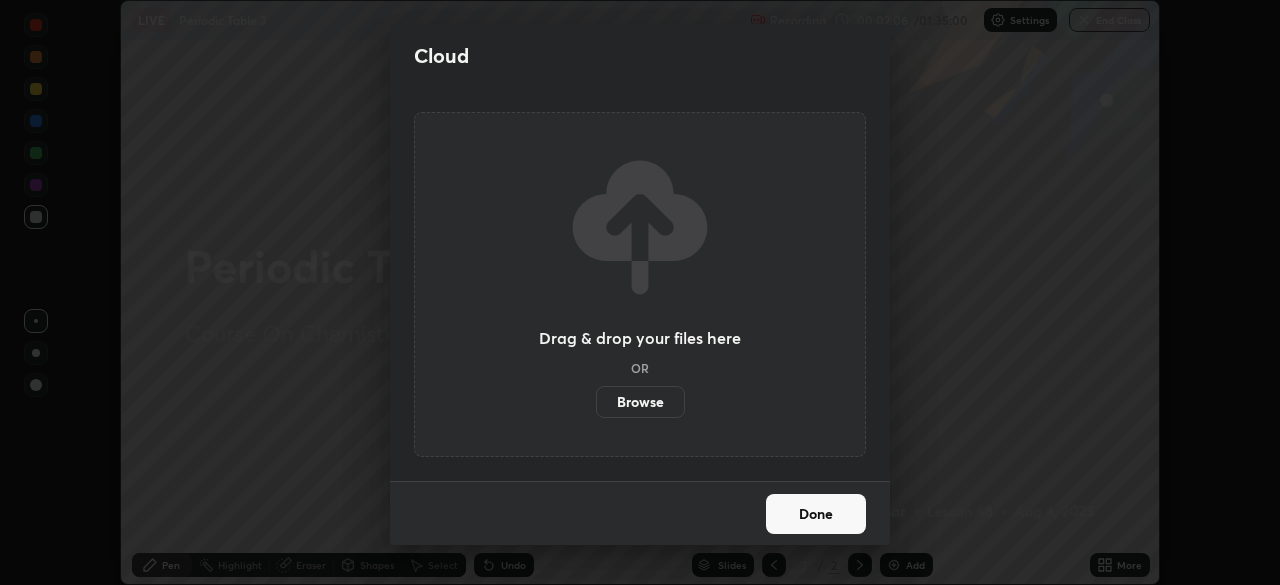 scroll, scrollTop: 585, scrollLeft: 1280, axis: both 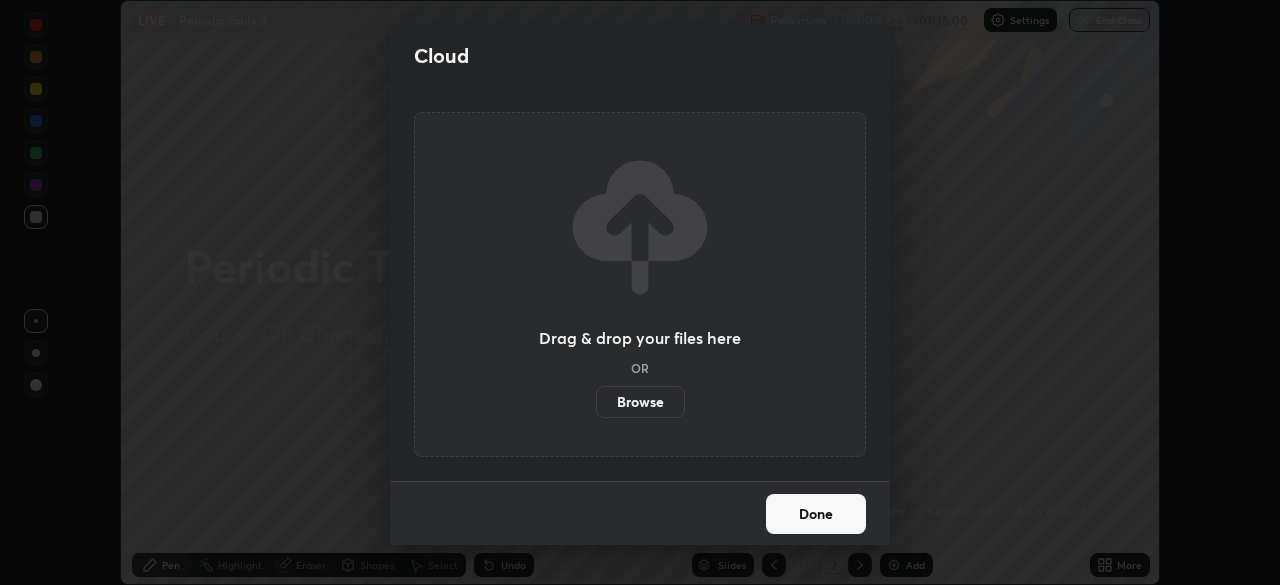 click on "Browse" at bounding box center (640, 402) 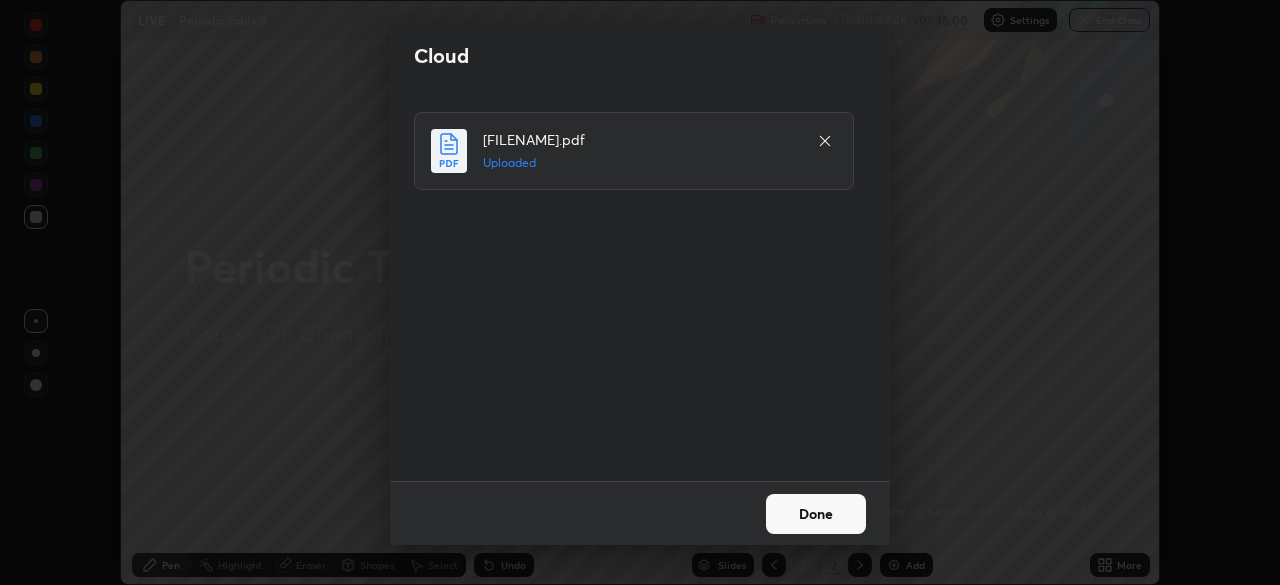 click on "Done" at bounding box center [816, 514] 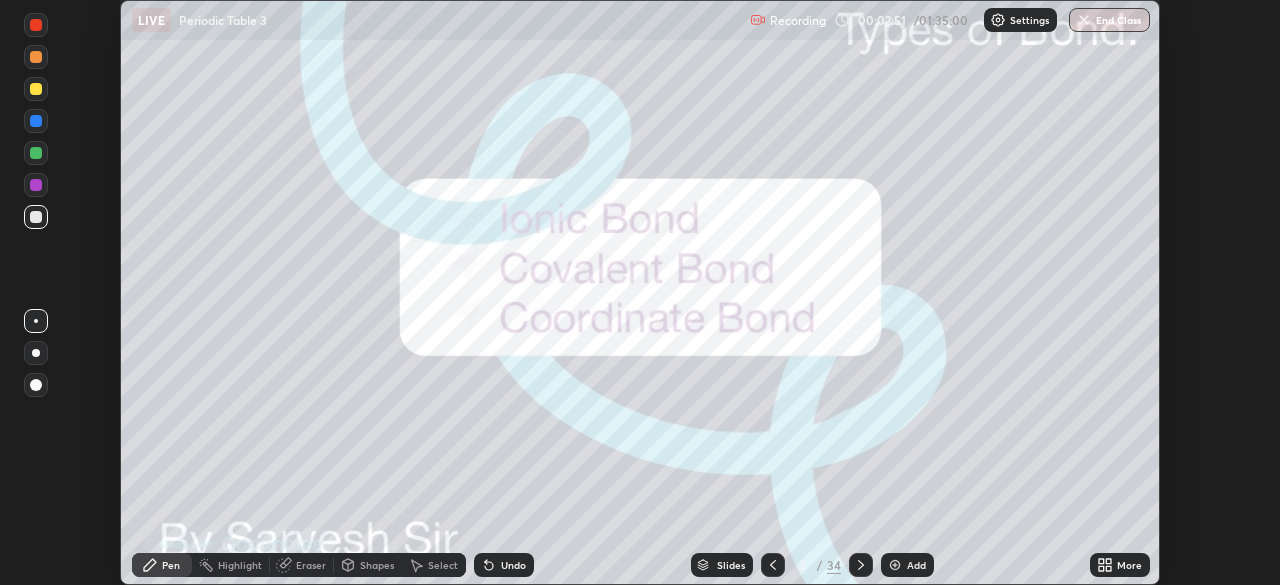 click 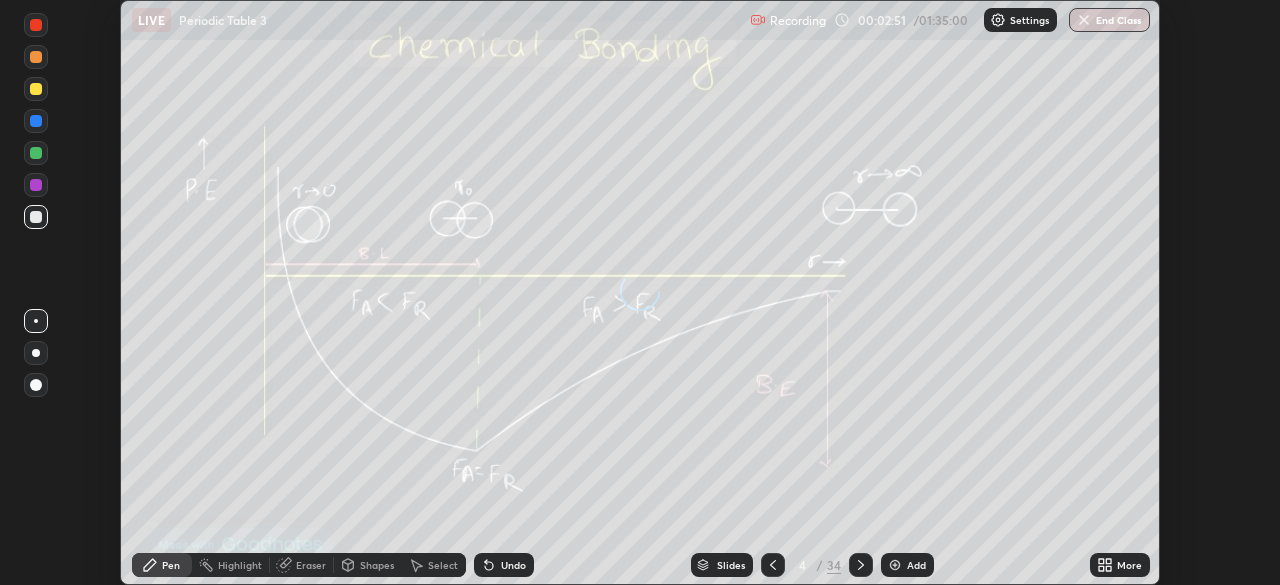 click 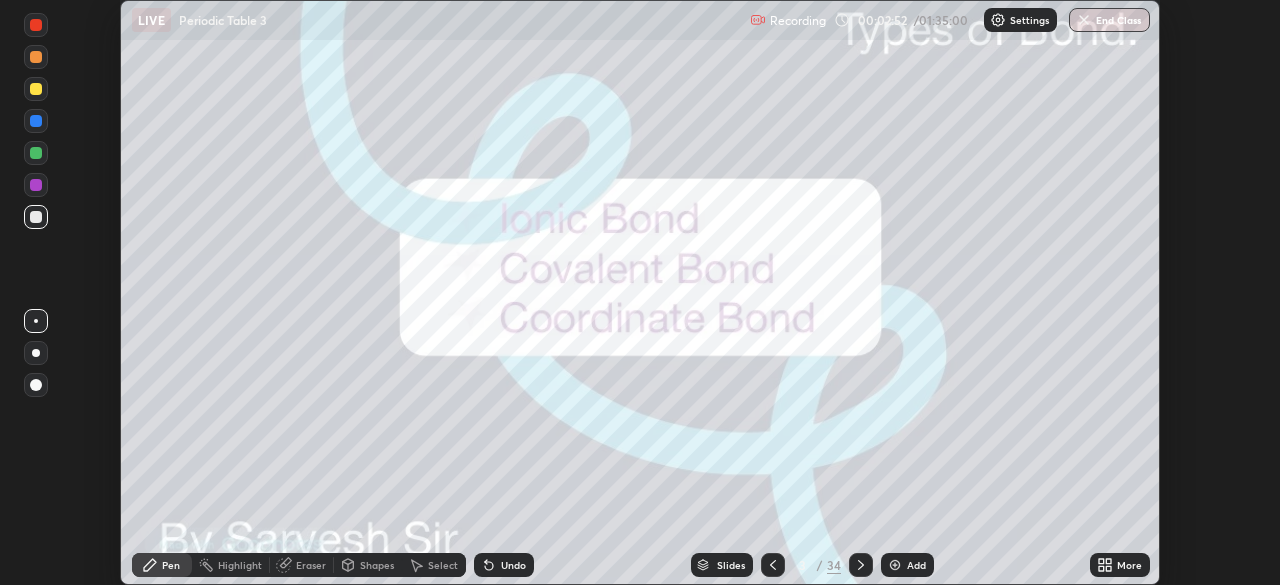 click on "Add" at bounding box center [907, 565] 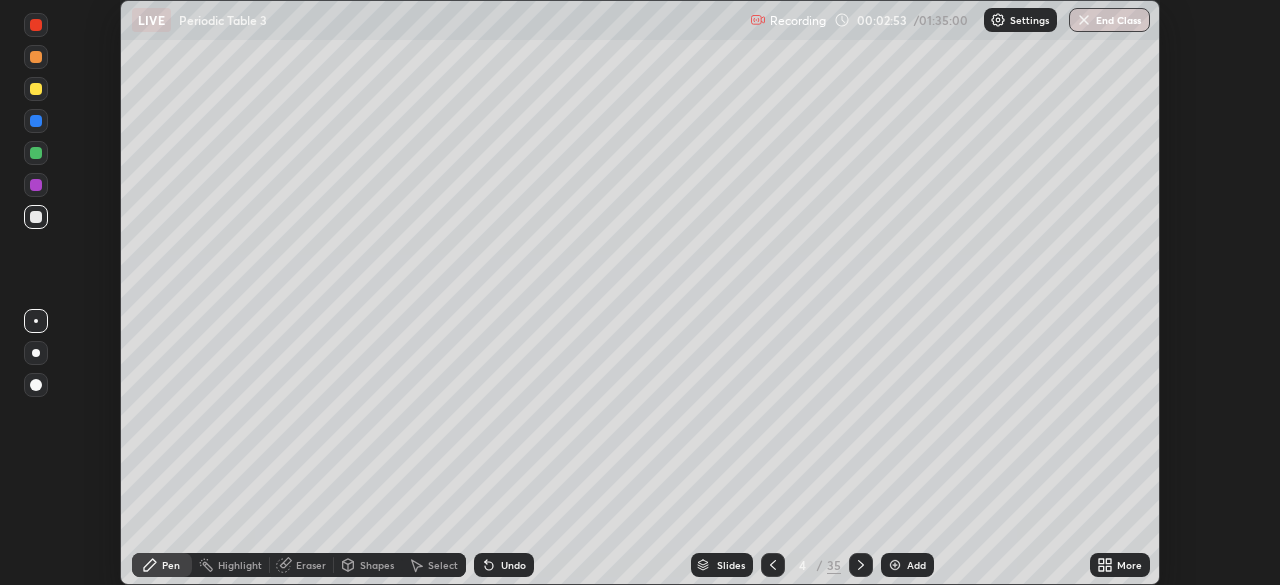 click on "Slides 4 / 35 Add" at bounding box center [812, 565] 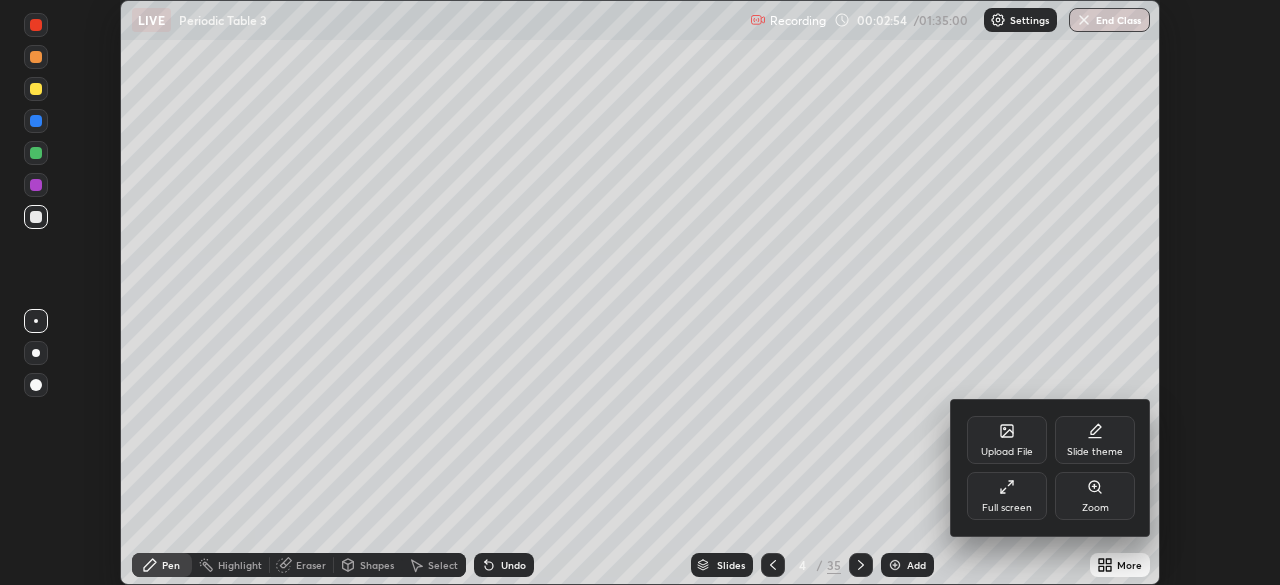 click on "Full screen" at bounding box center [1007, 496] 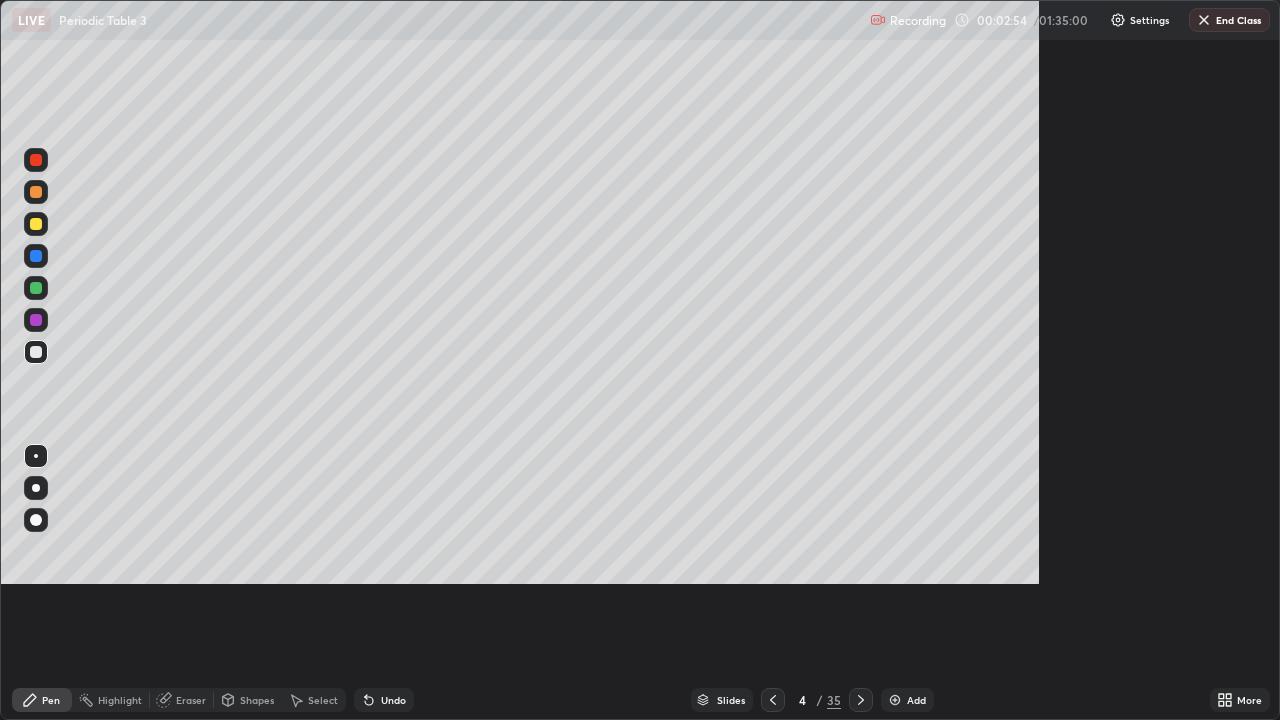 scroll, scrollTop: 99280, scrollLeft: 98720, axis: both 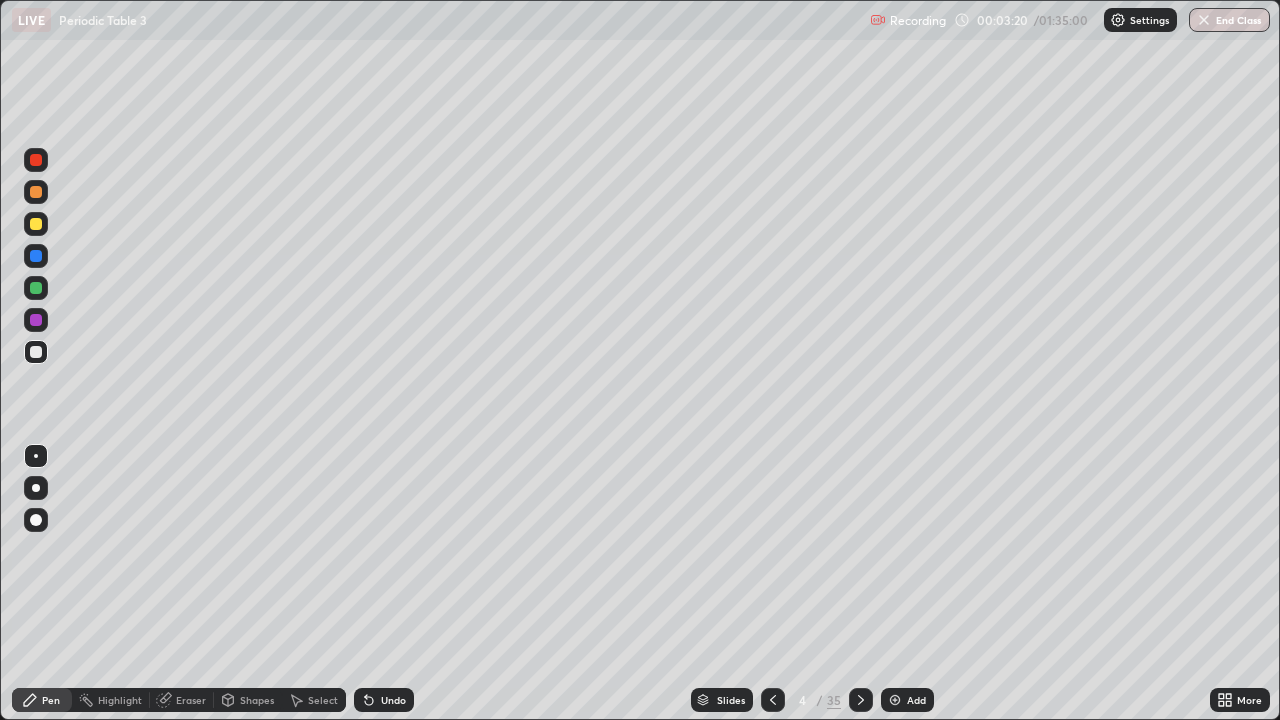 click at bounding box center (36, 192) 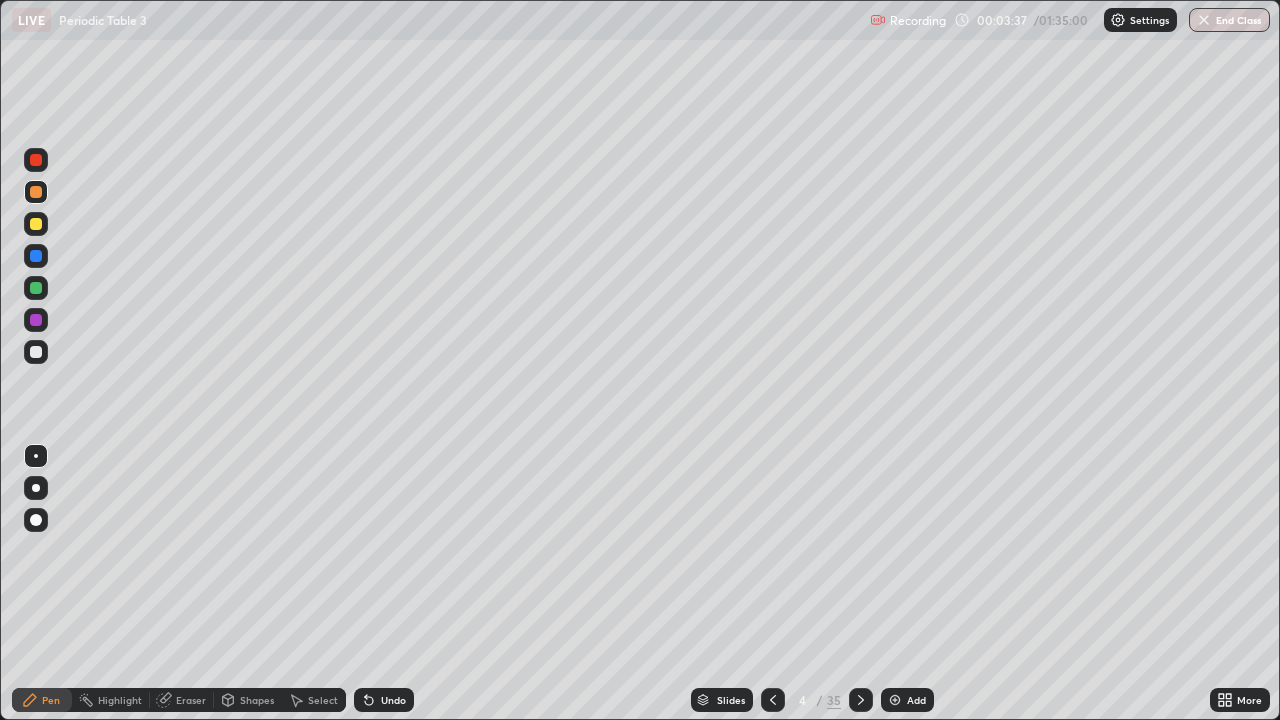 click at bounding box center [36, 224] 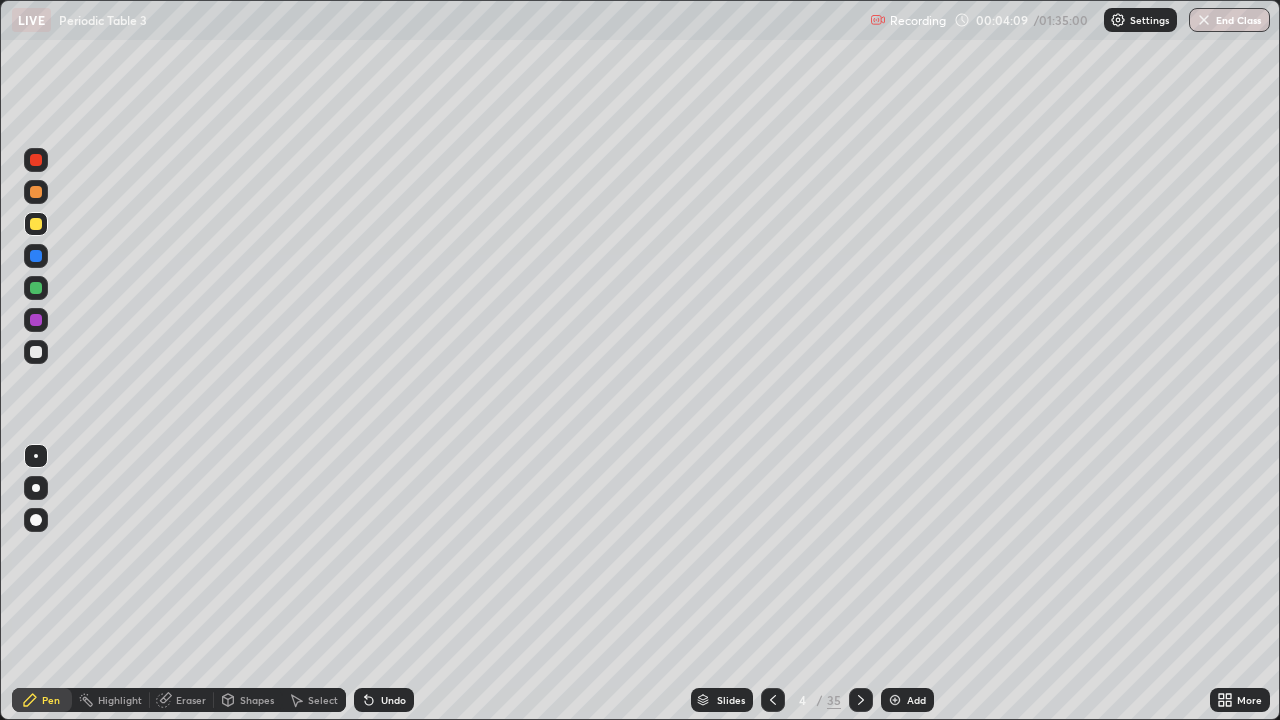 click on "Undo" at bounding box center [393, 700] 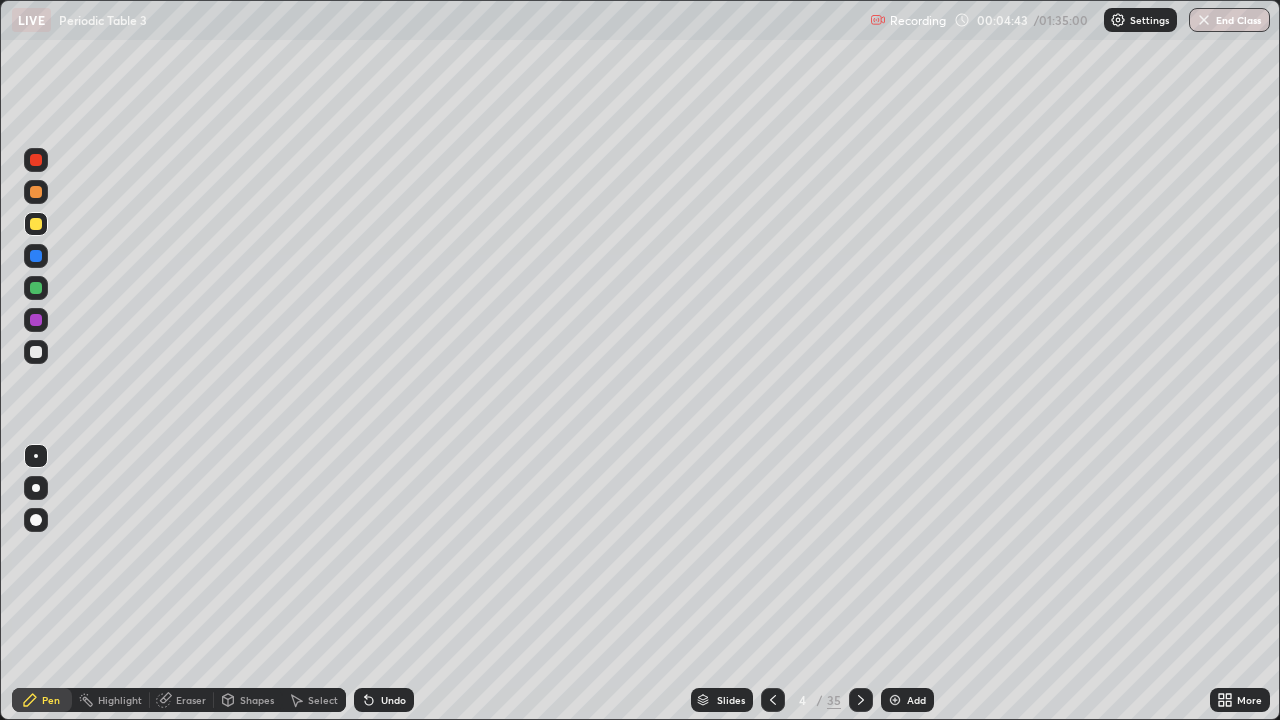 click on "Slides" at bounding box center [722, 700] 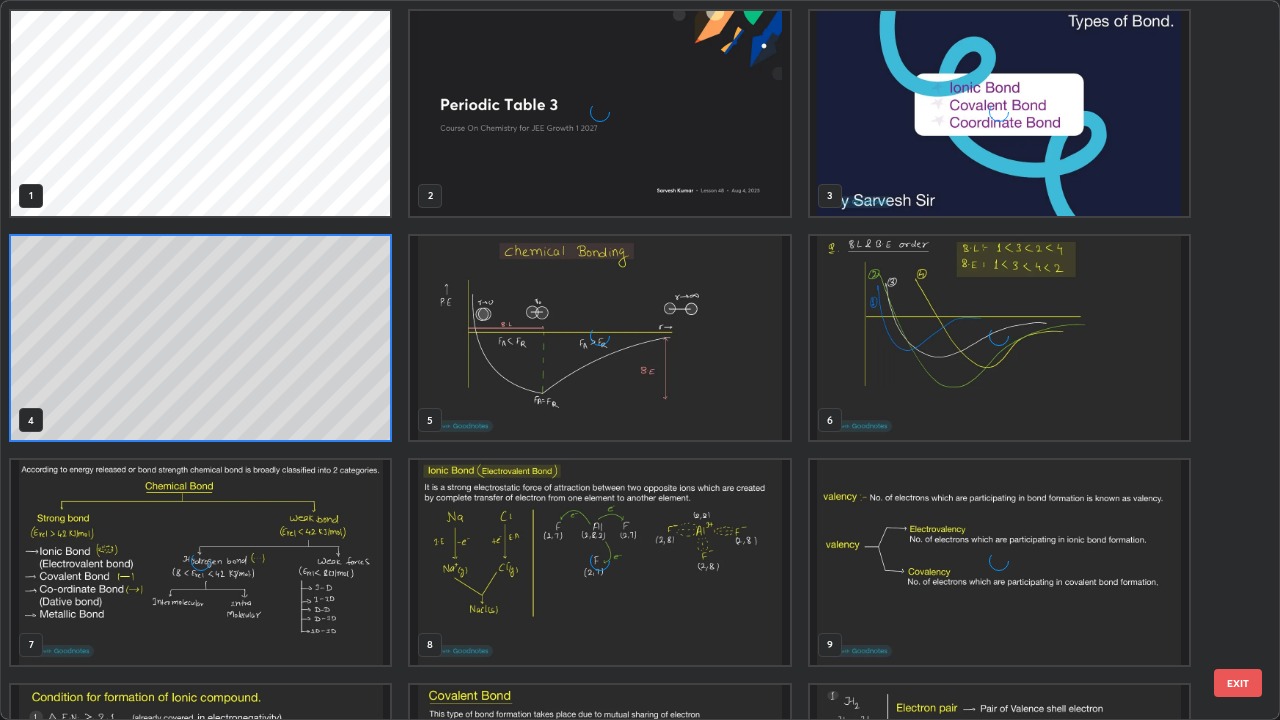 scroll, scrollTop: 7, scrollLeft: 11, axis: both 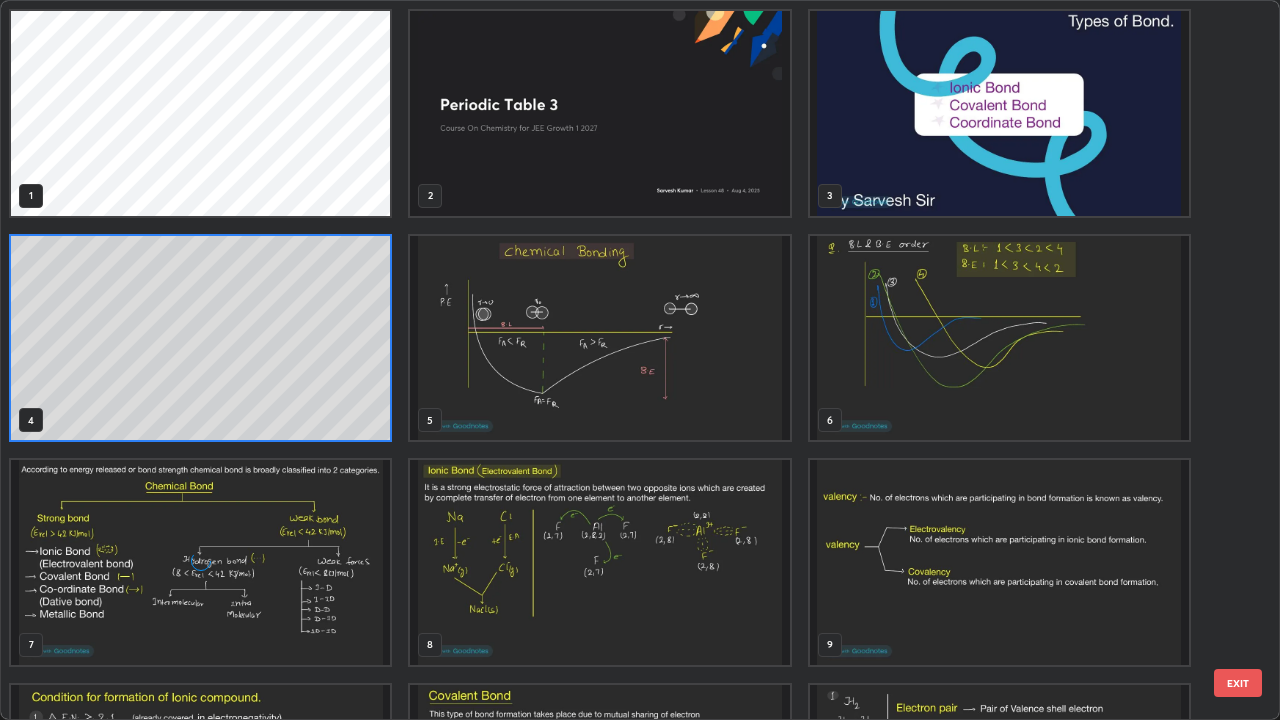 click at bounding box center [999, 338] 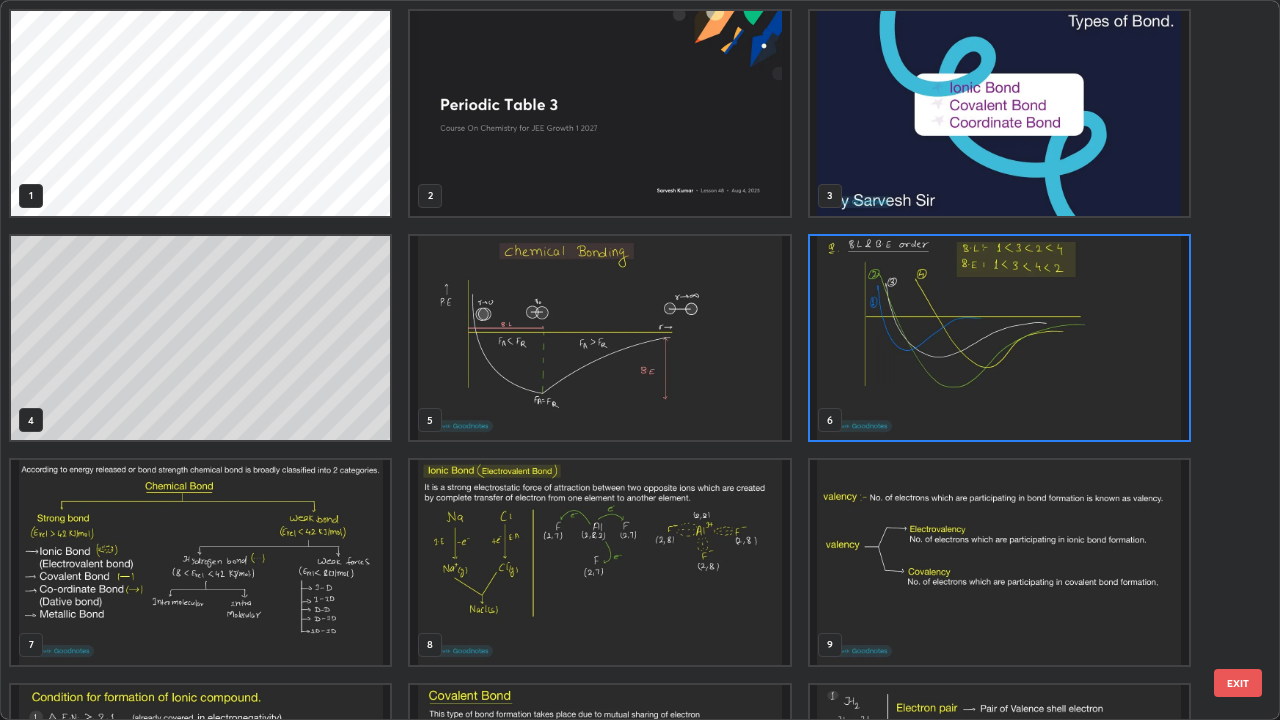 click at bounding box center (200, 562) 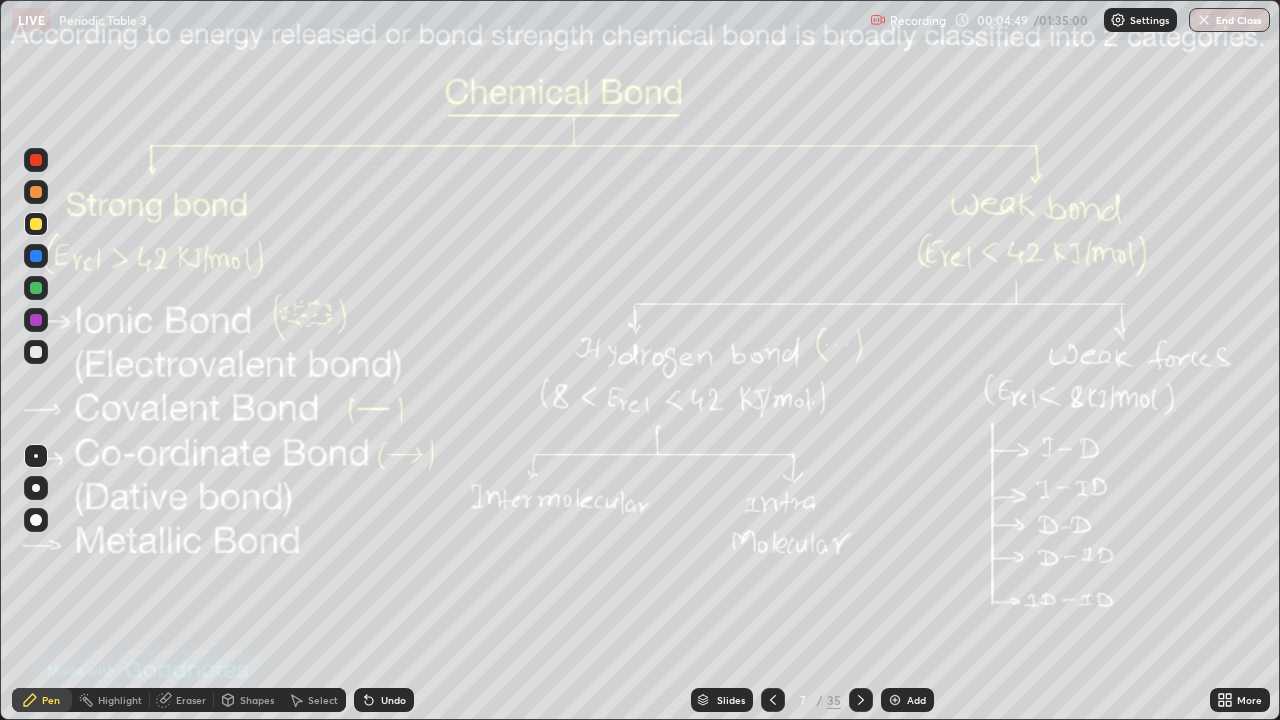 click on "Select" at bounding box center (323, 700) 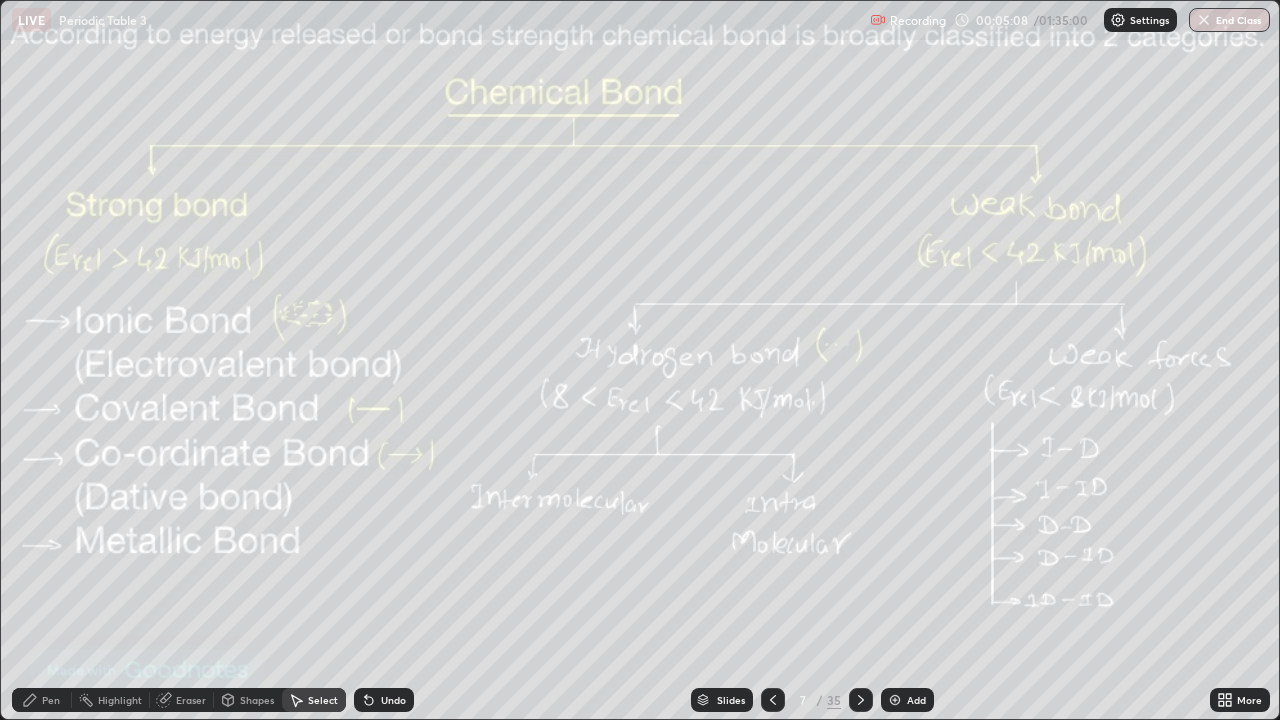 click on "Pen" at bounding box center [42, 700] 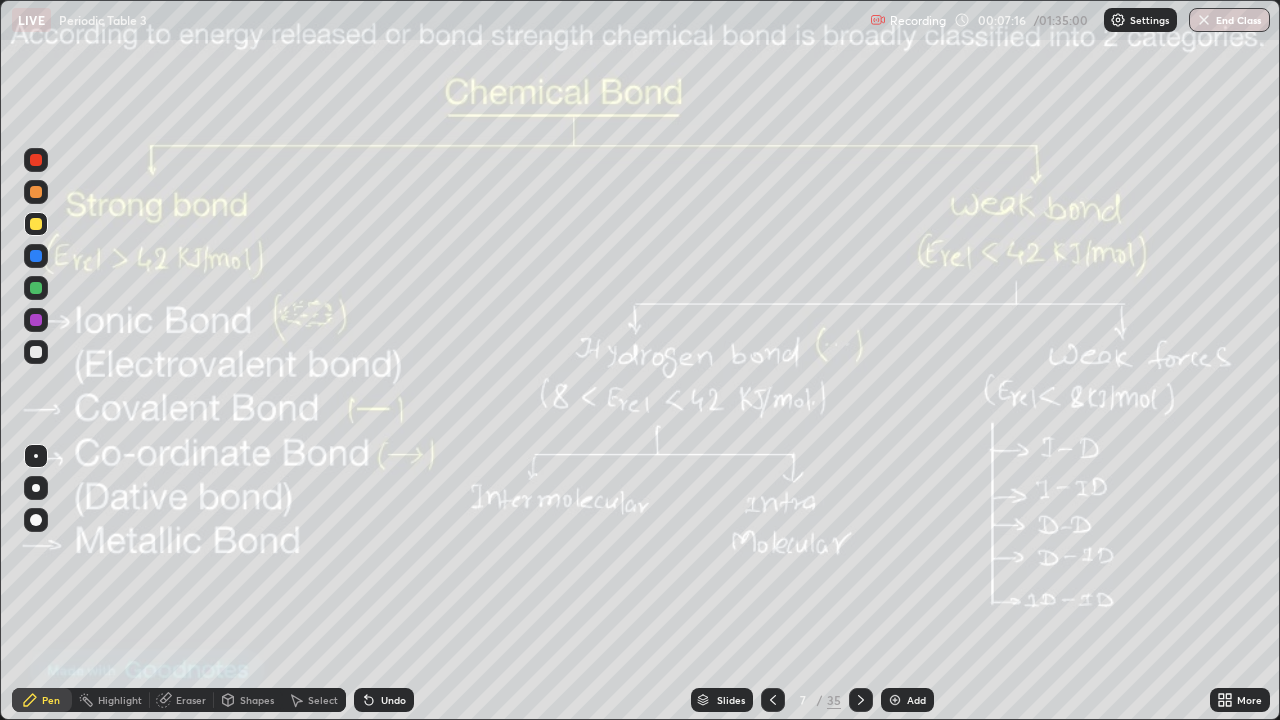 click on "Eraser" at bounding box center (191, 700) 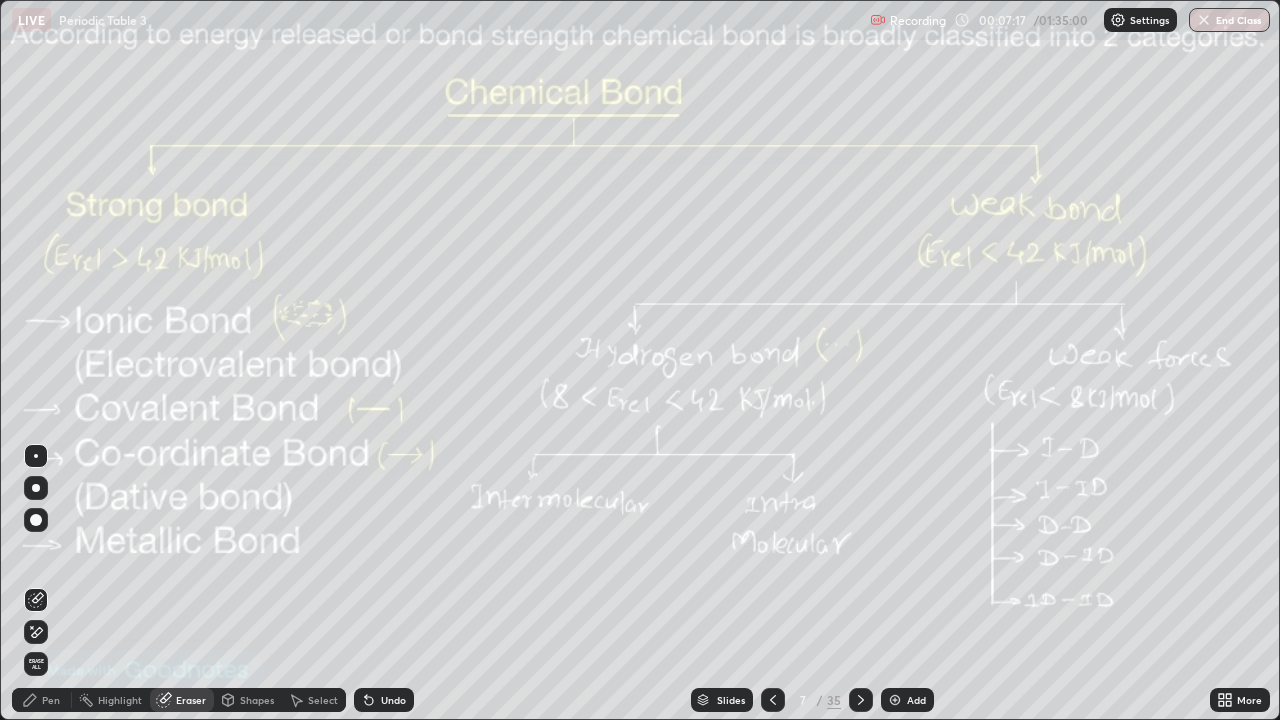 click on "Erase all" at bounding box center (36, 664) 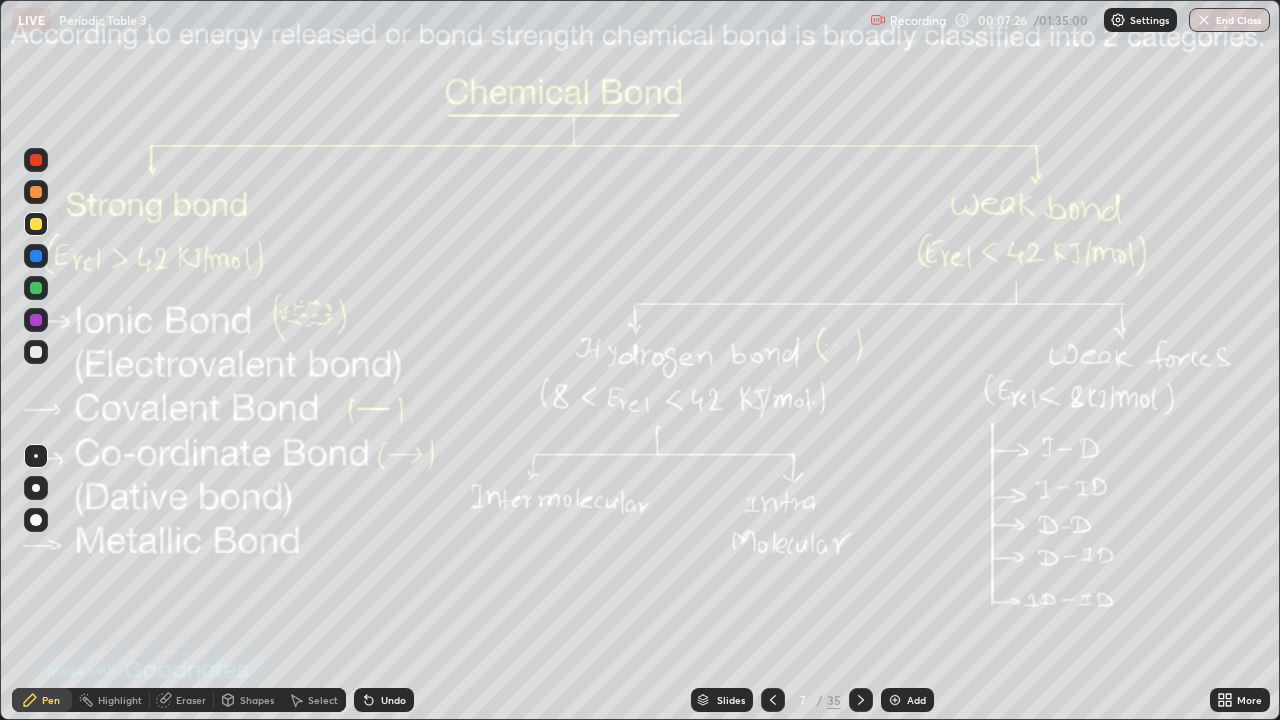 click at bounding box center (773, 700) 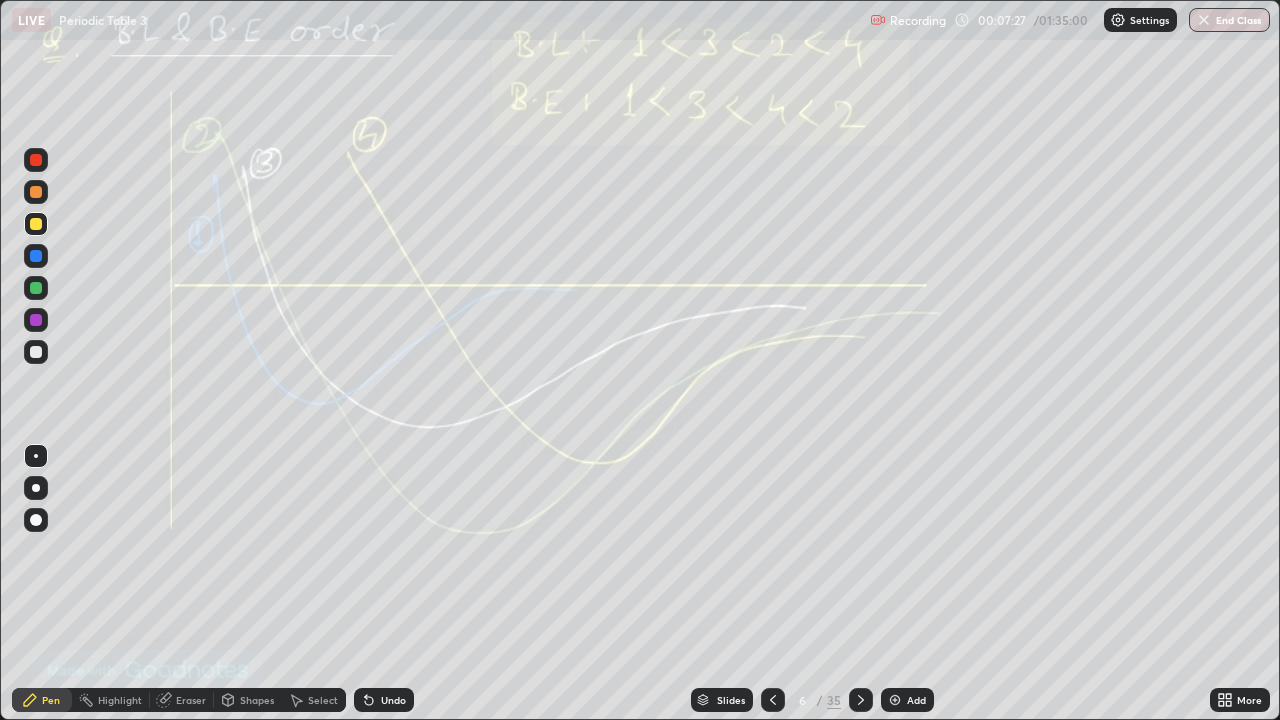 click 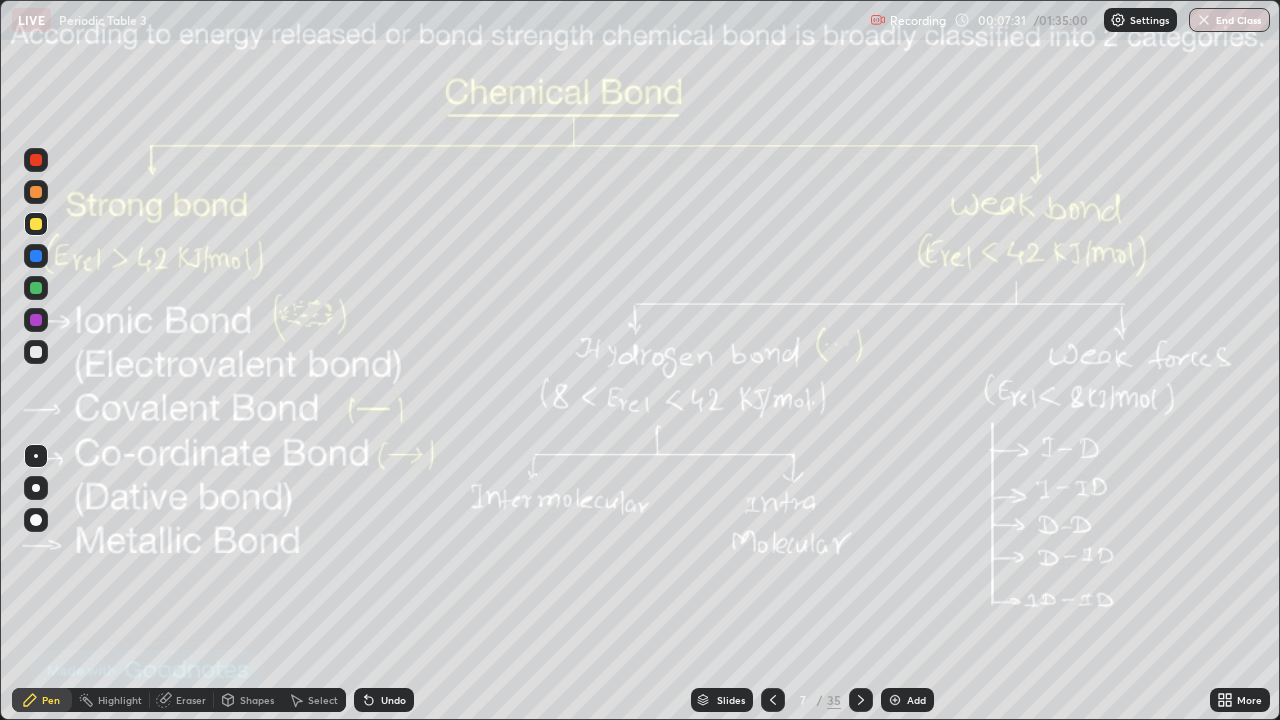 click at bounding box center [773, 700] 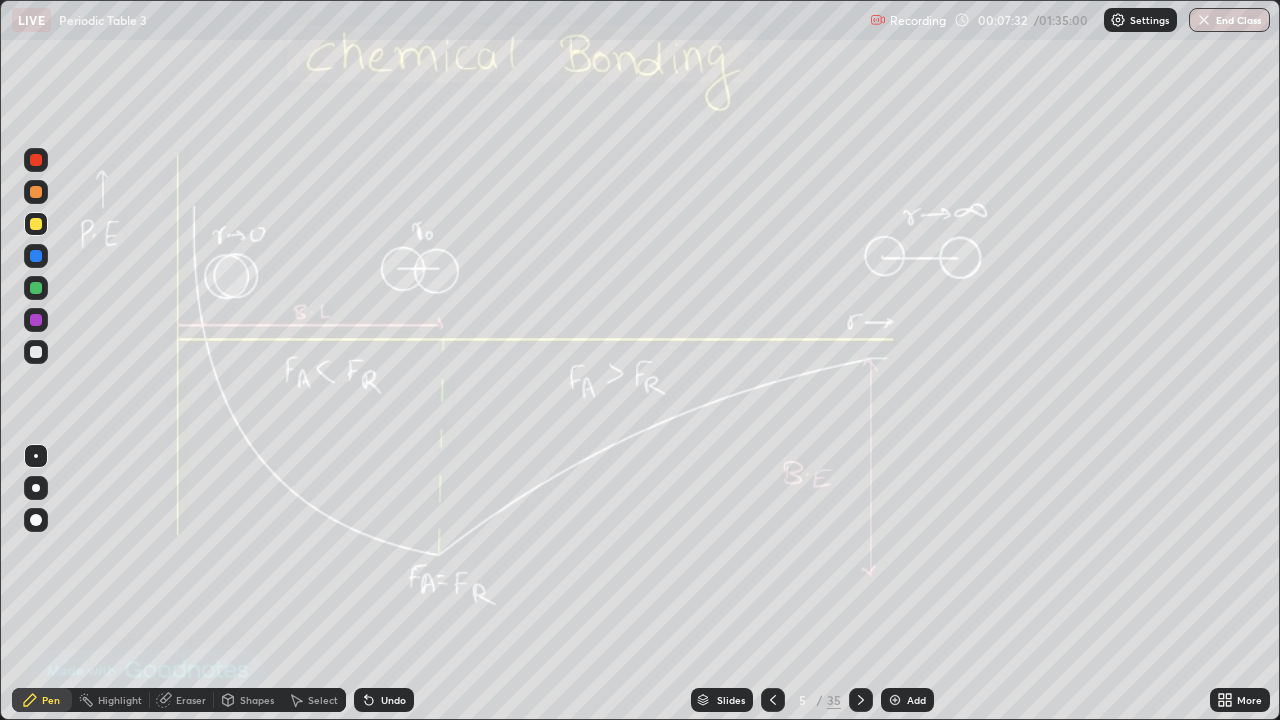 click 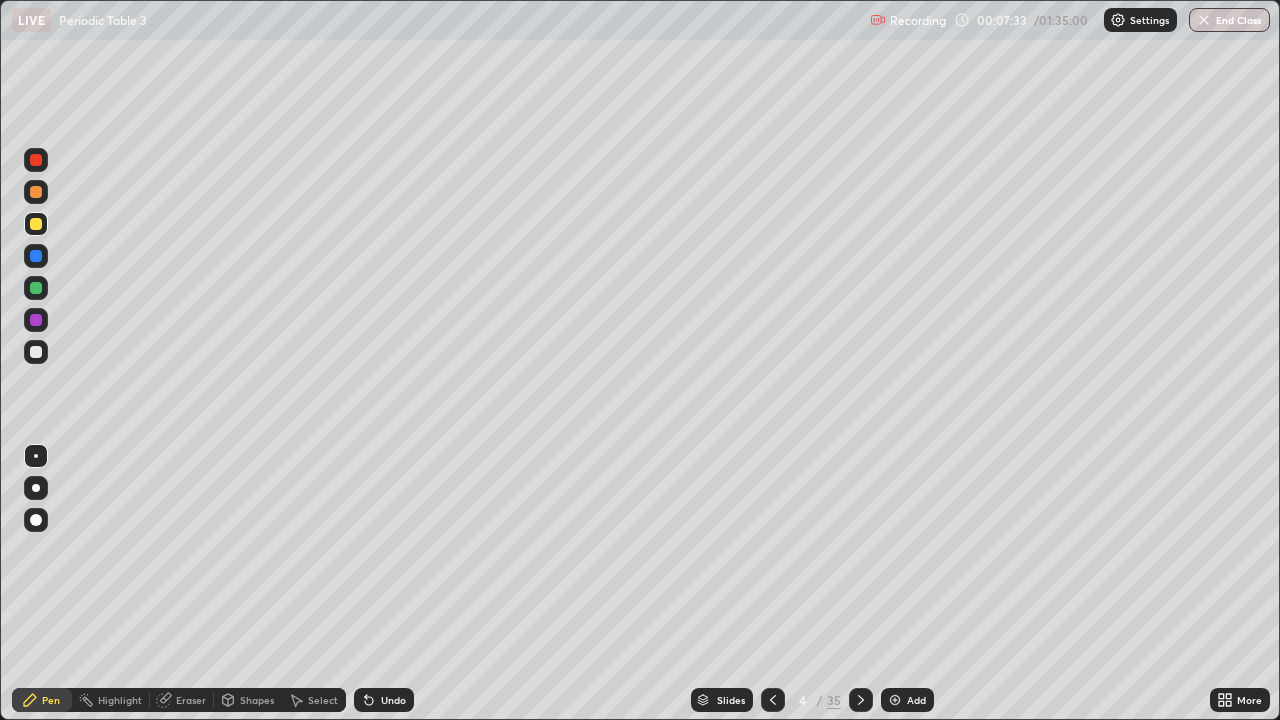 click on "Add" at bounding box center (907, 700) 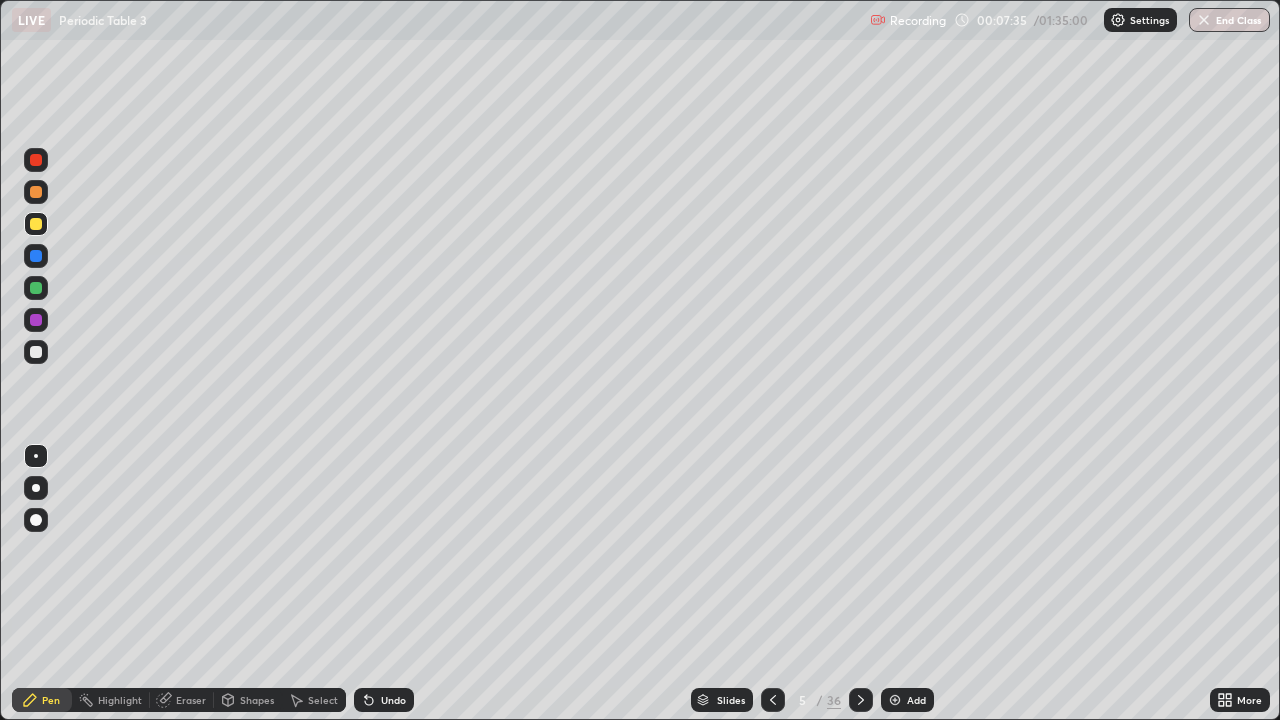 click on "Shapes" at bounding box center [248, 700] 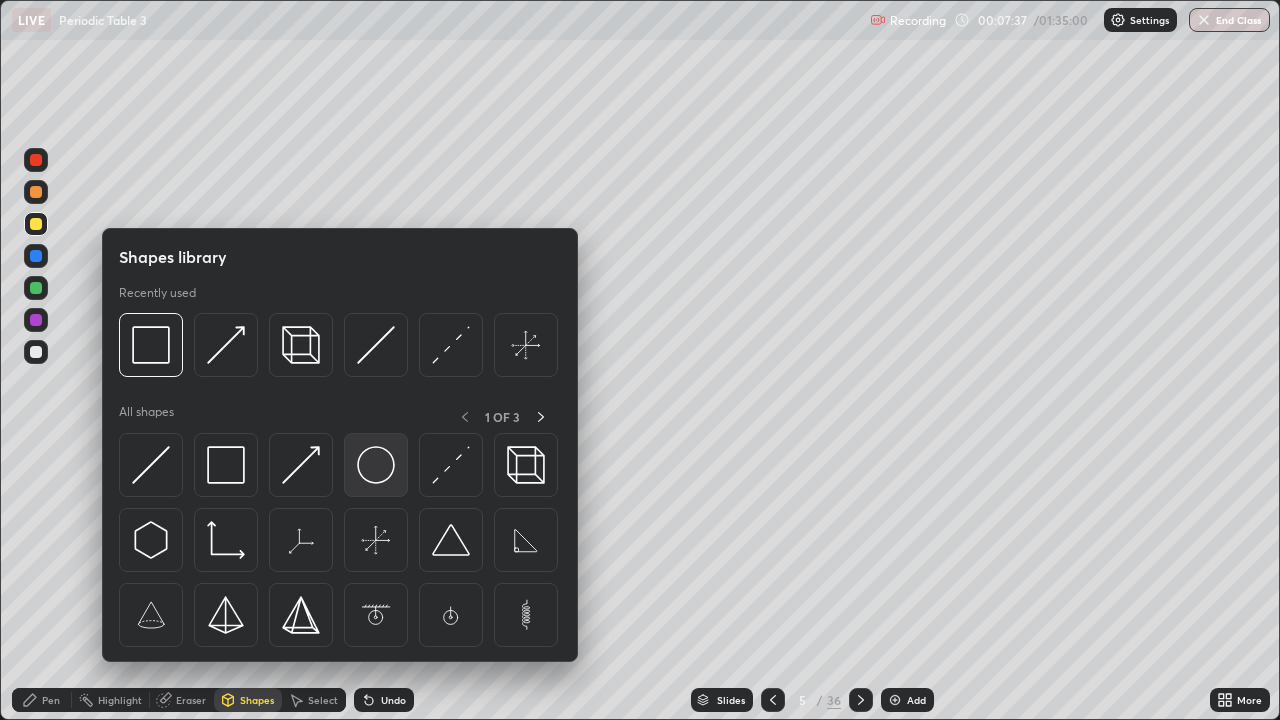 click at bounding box center (376, 465) 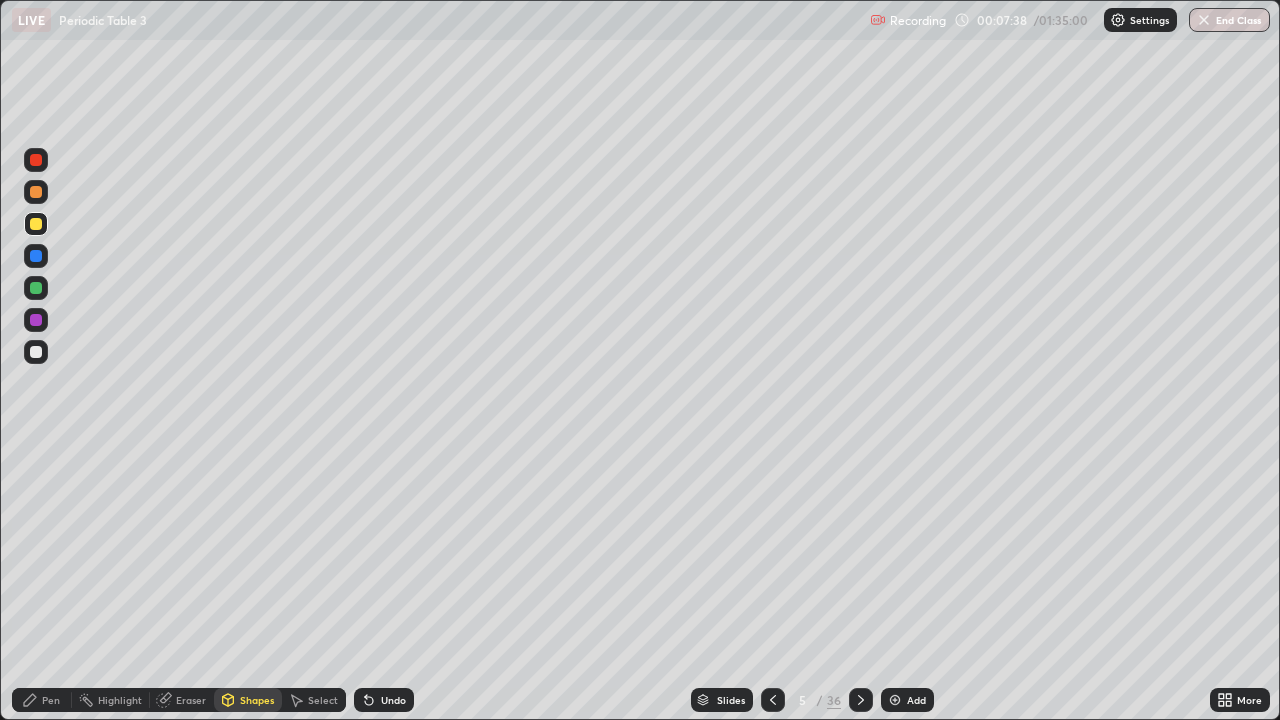 click on "Pen" at bounding box center [42, 700] 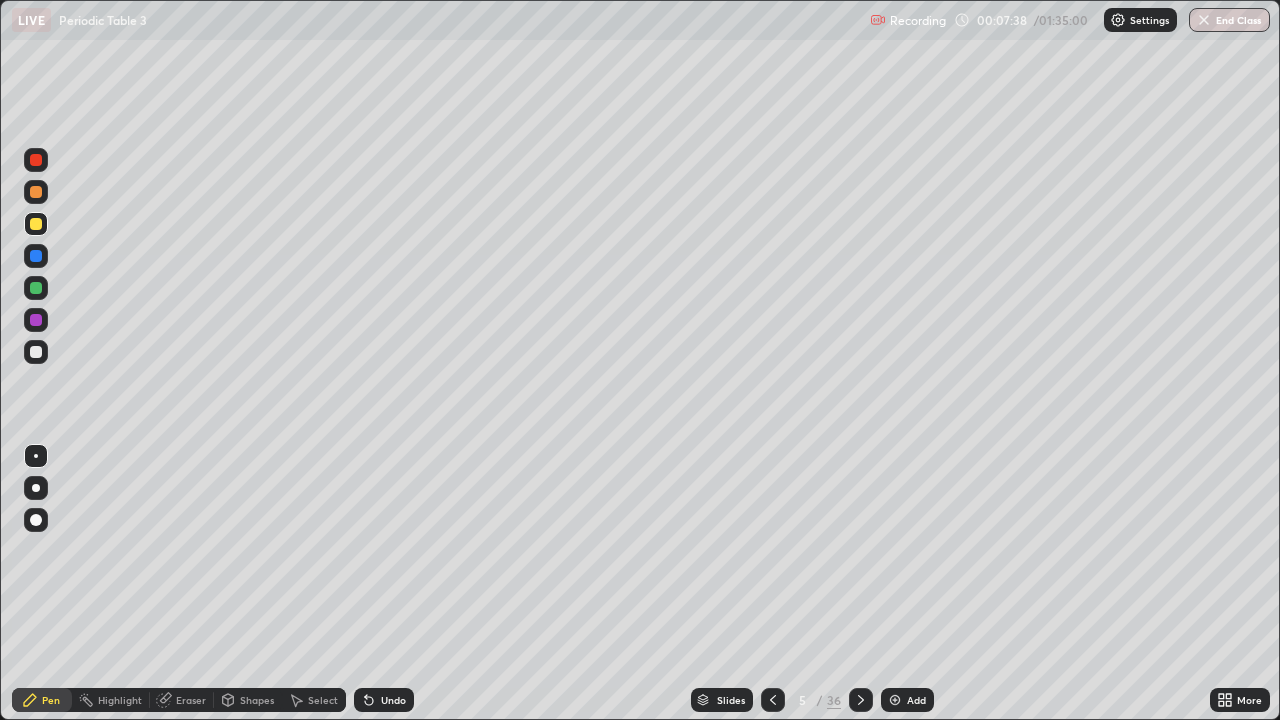 click at bounding box center [36, 288] 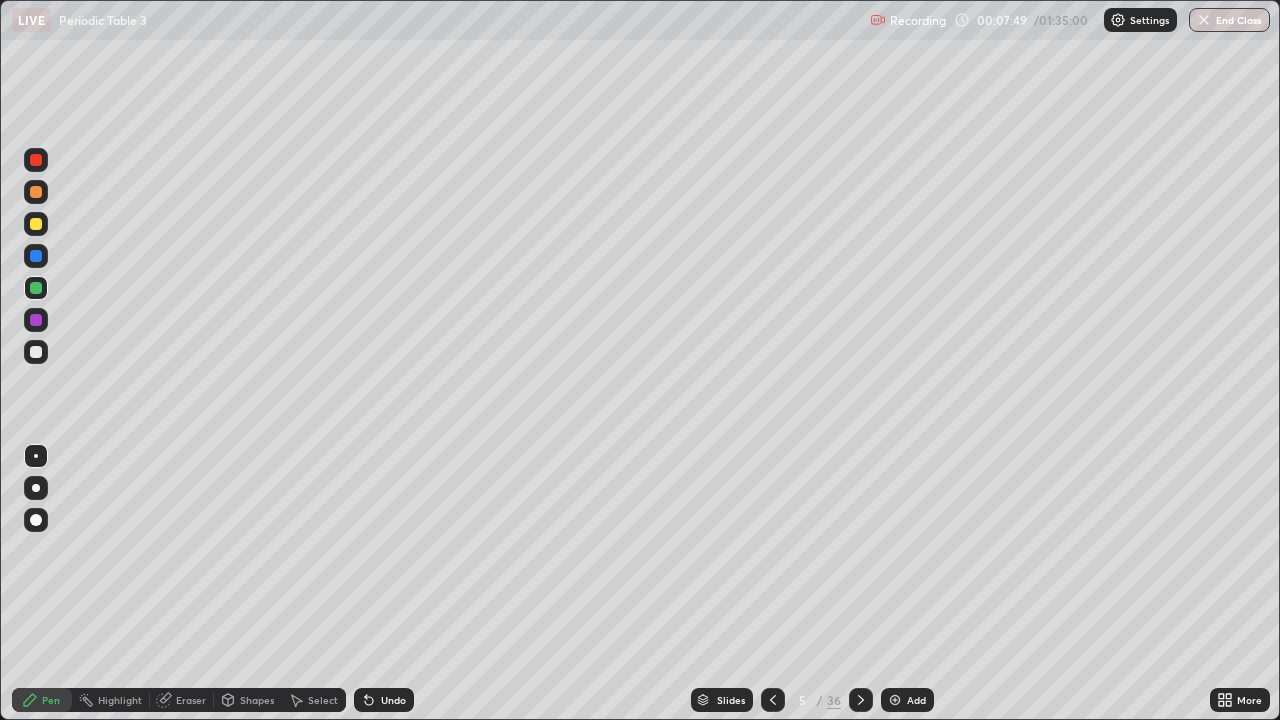 click on "Shapes" at bounding box center (257, 700) 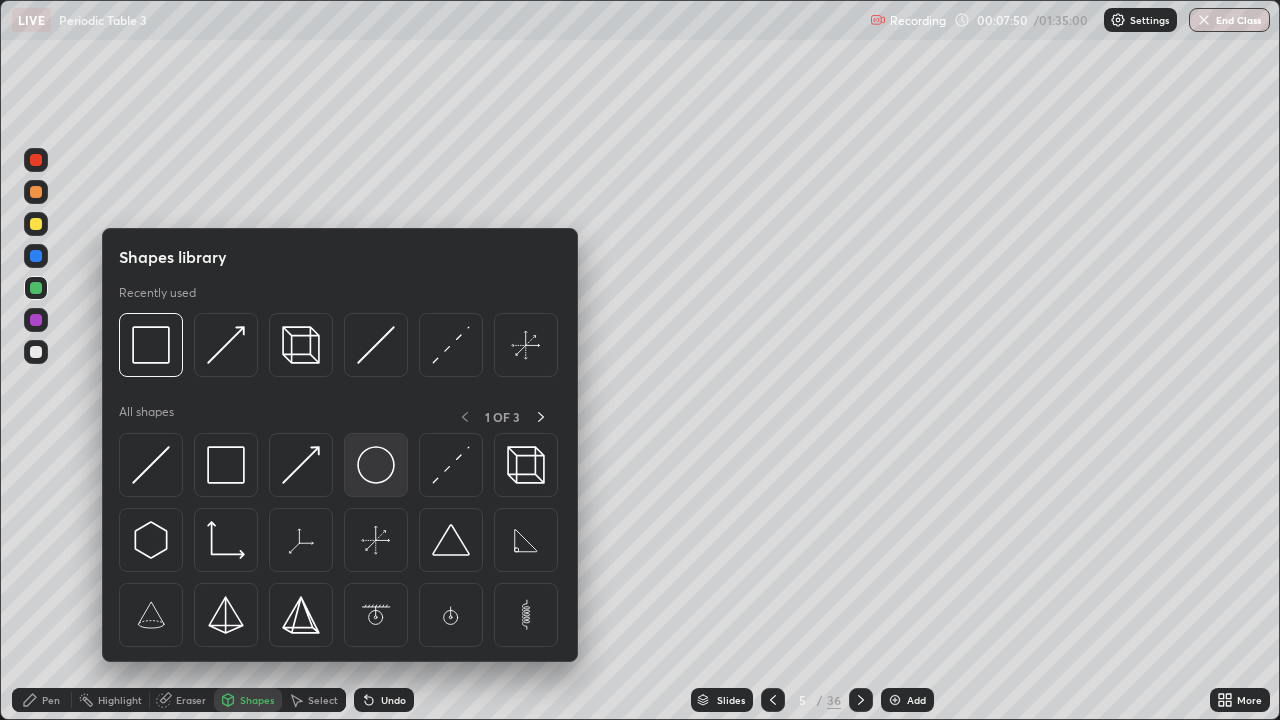 click at bounding box center (376, 465) 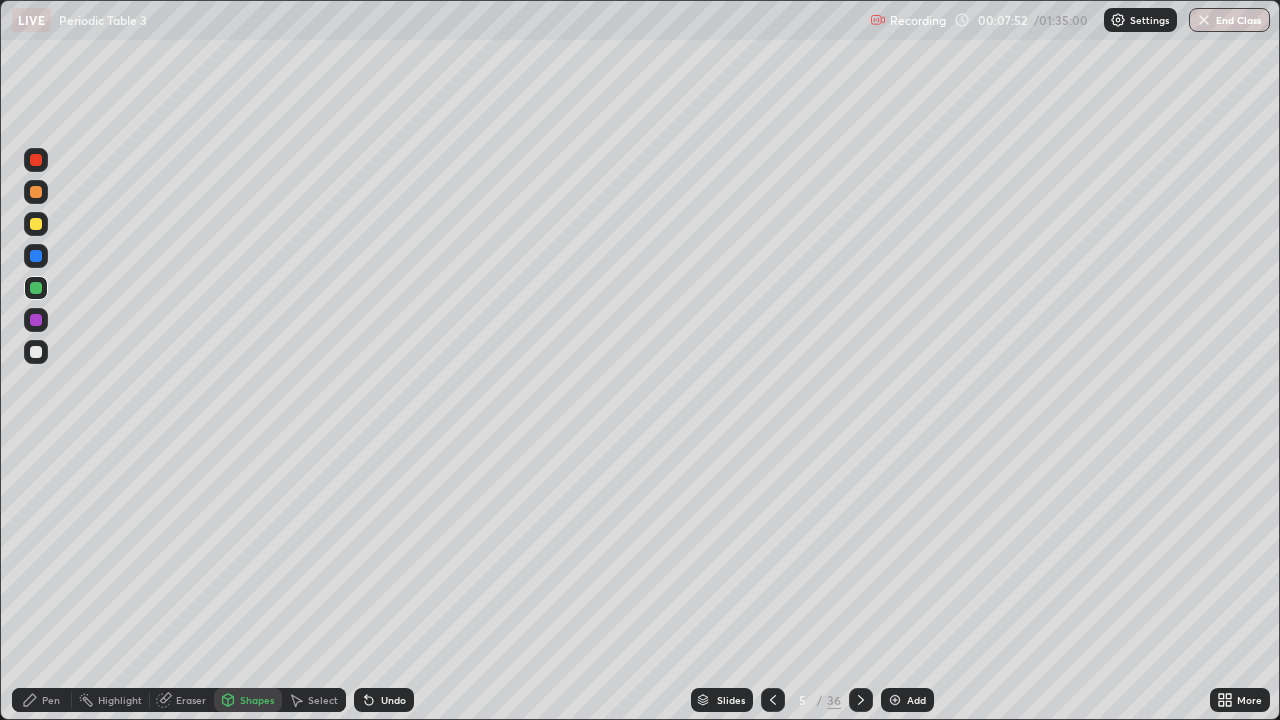 click on "Undo" at bounding box center [393, 700] 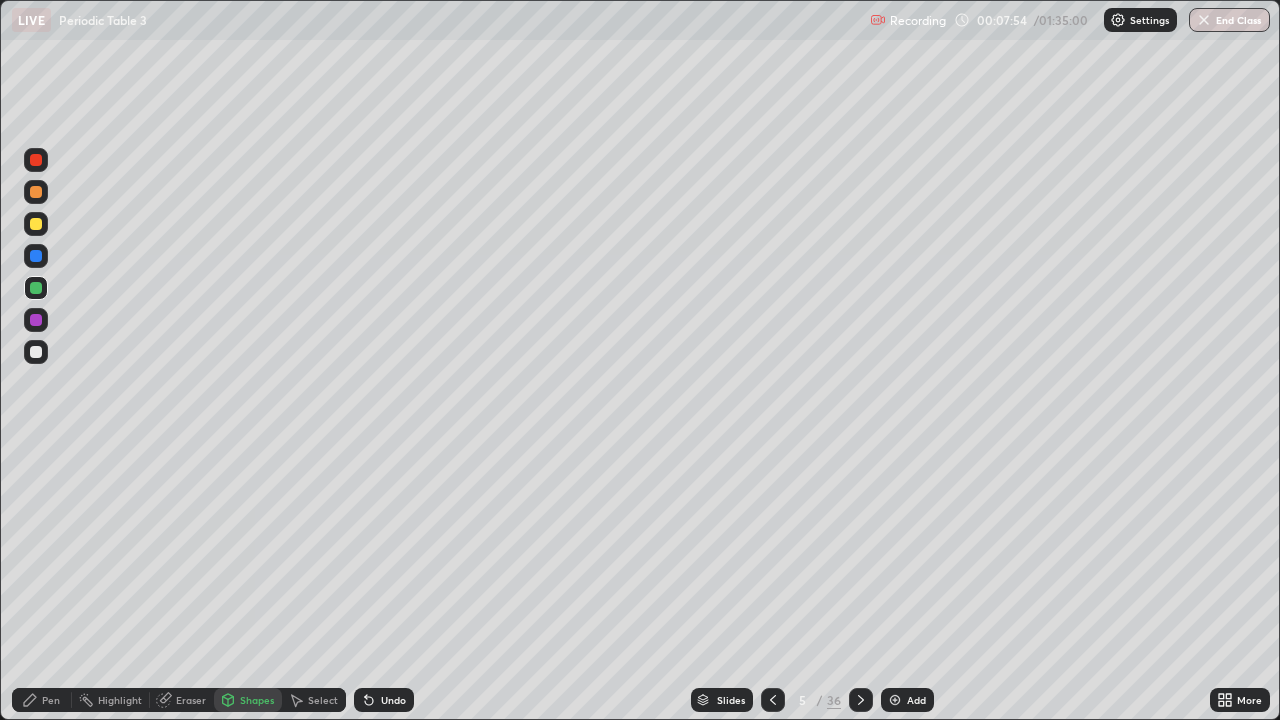click on "Select" at bounding box center [323, 700] 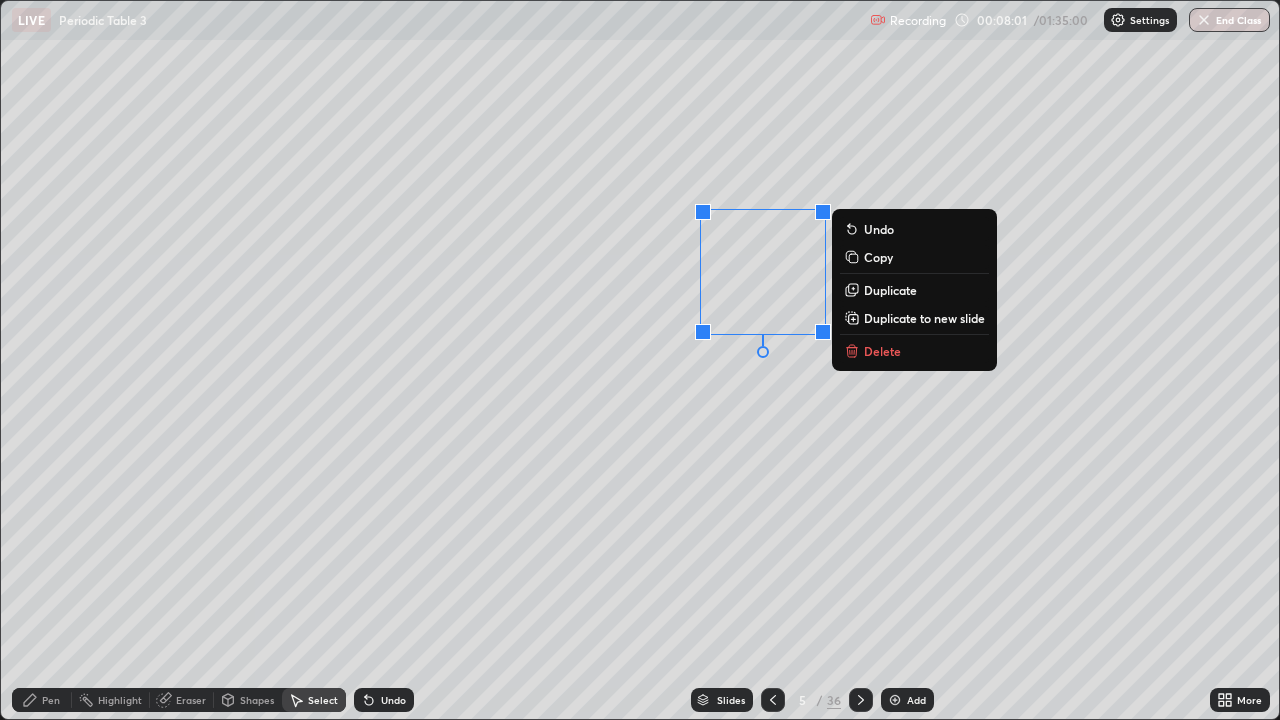 click on "Duplicate" at bounding box center (890, 290) 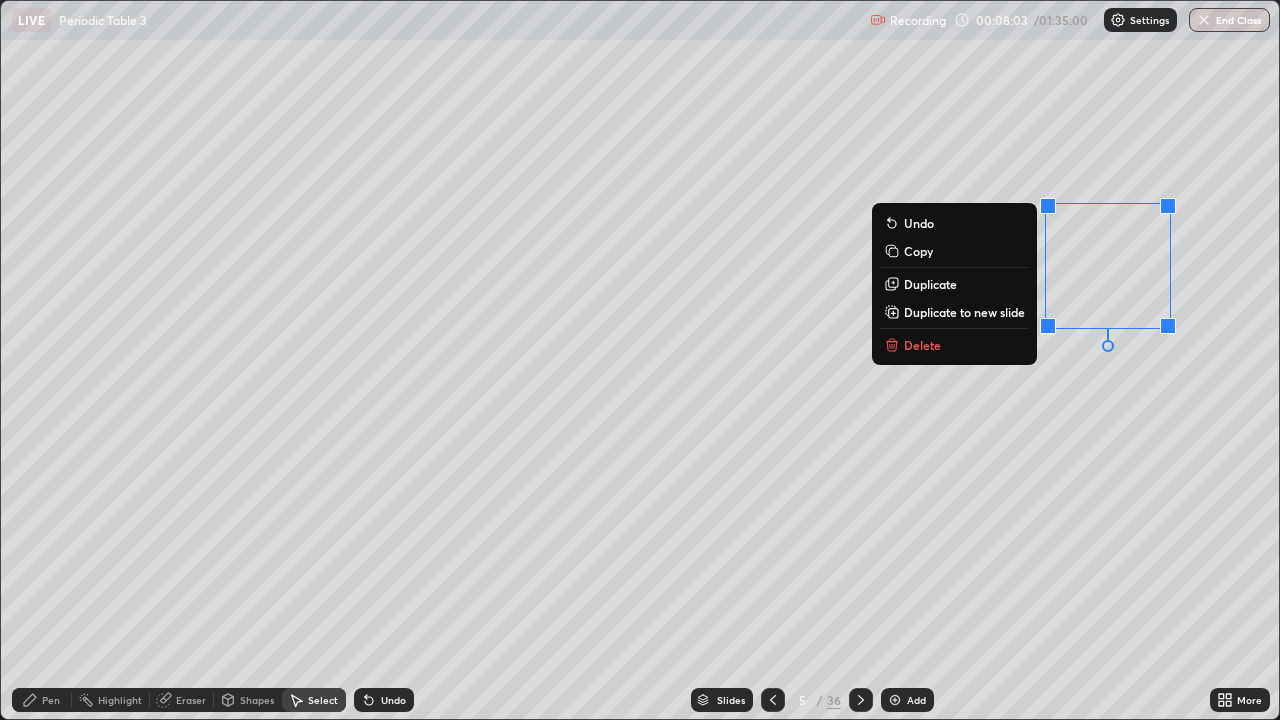 click on "0 ° Undo Copy Duplicate Duplicate to new slide Delete" at bounding box center [640, 360] 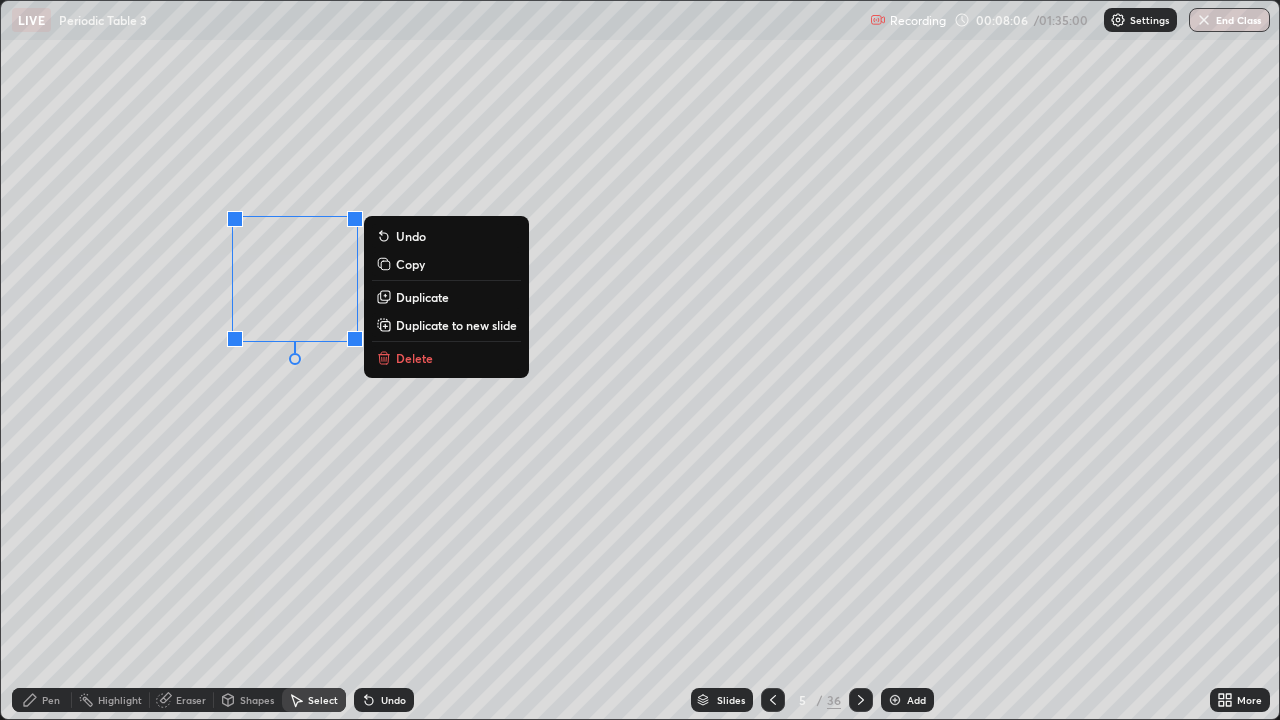 click on "0 ° Undo Copy Duplicate Duplicate to new slide Delete" at bounding box center (640, 360) 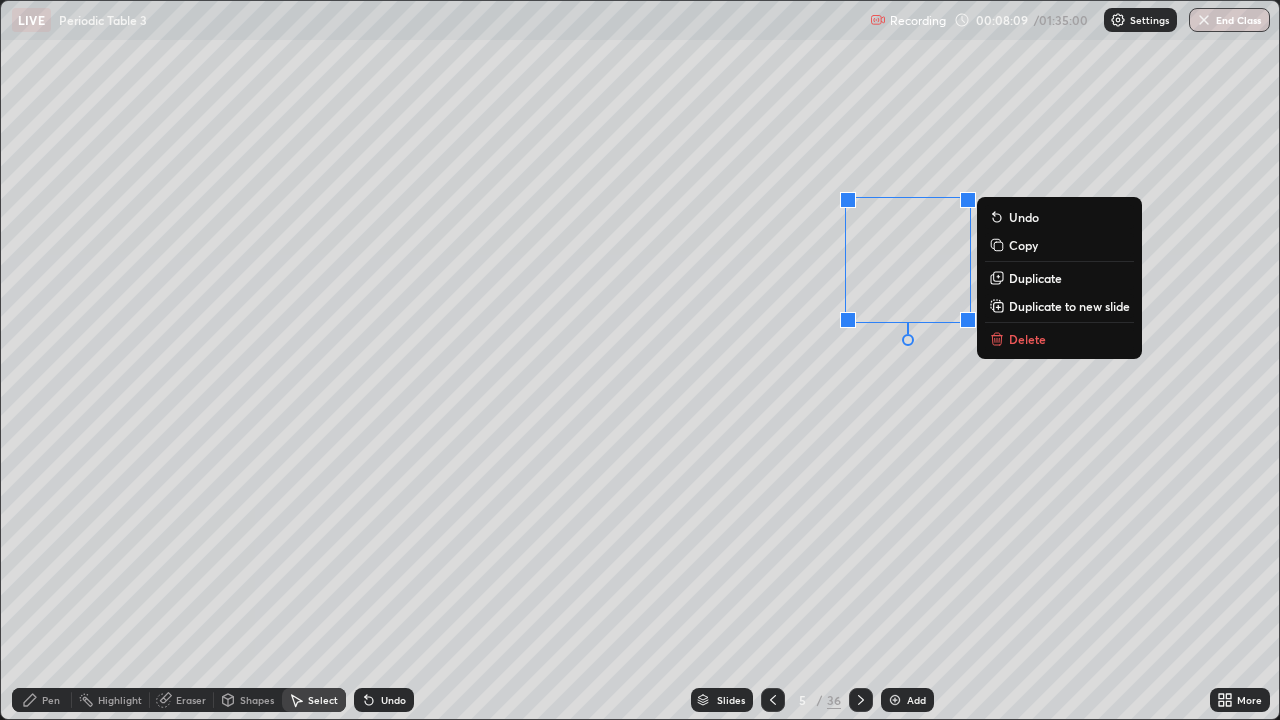 click on "0 ° Undo Copy Duplicate Duplicate to new slide Delete" at bounding box center (640, 360) 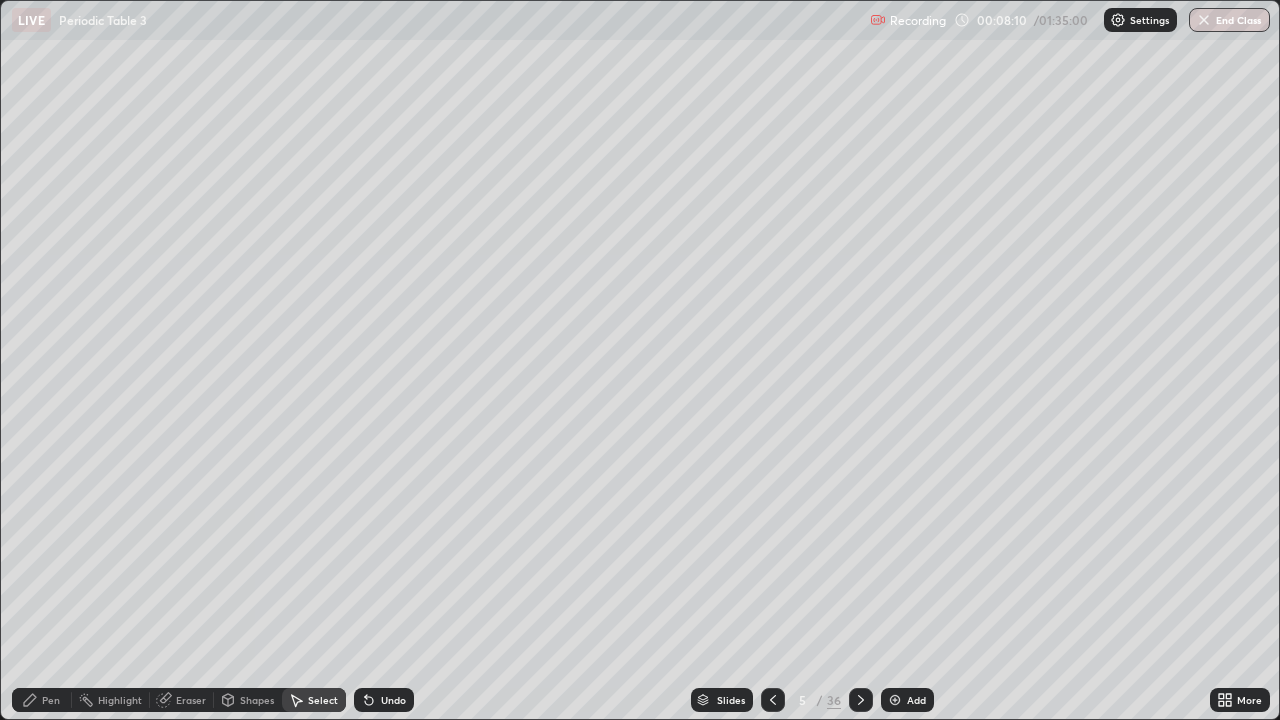 click on "Pen" at bounding box center (51, 700) 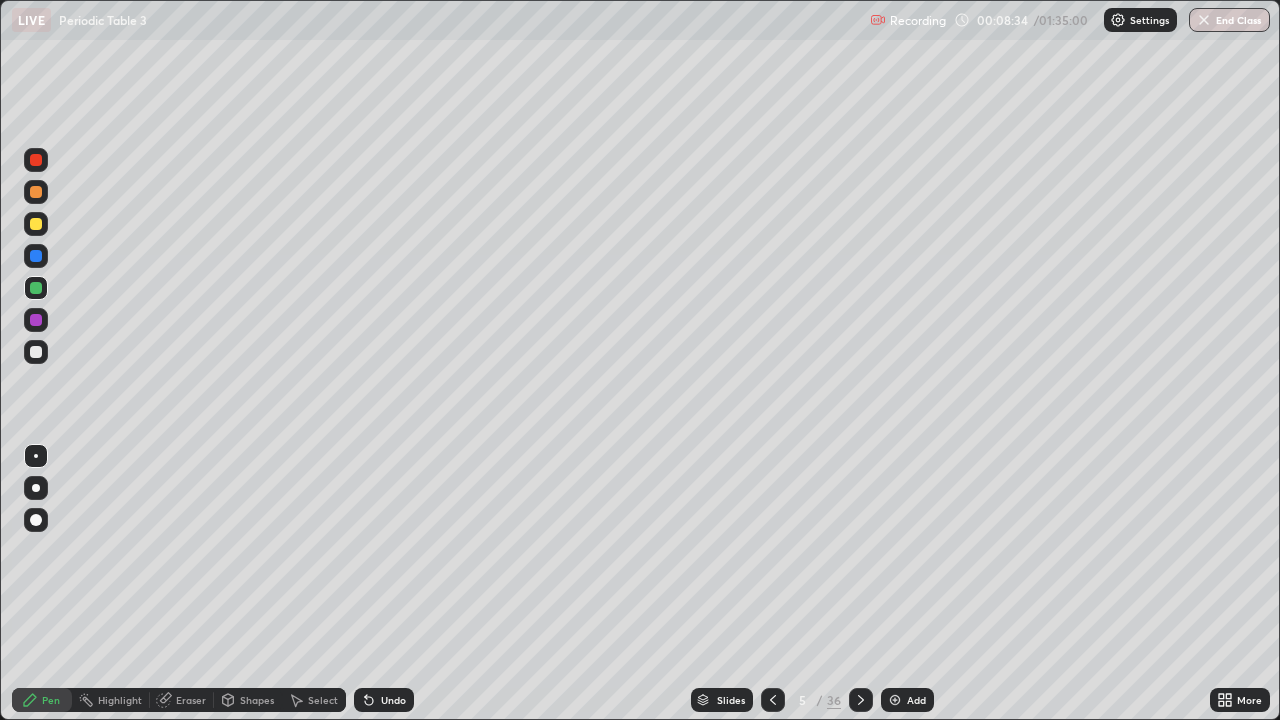 click on "Select" at bounding box center (314, 700) 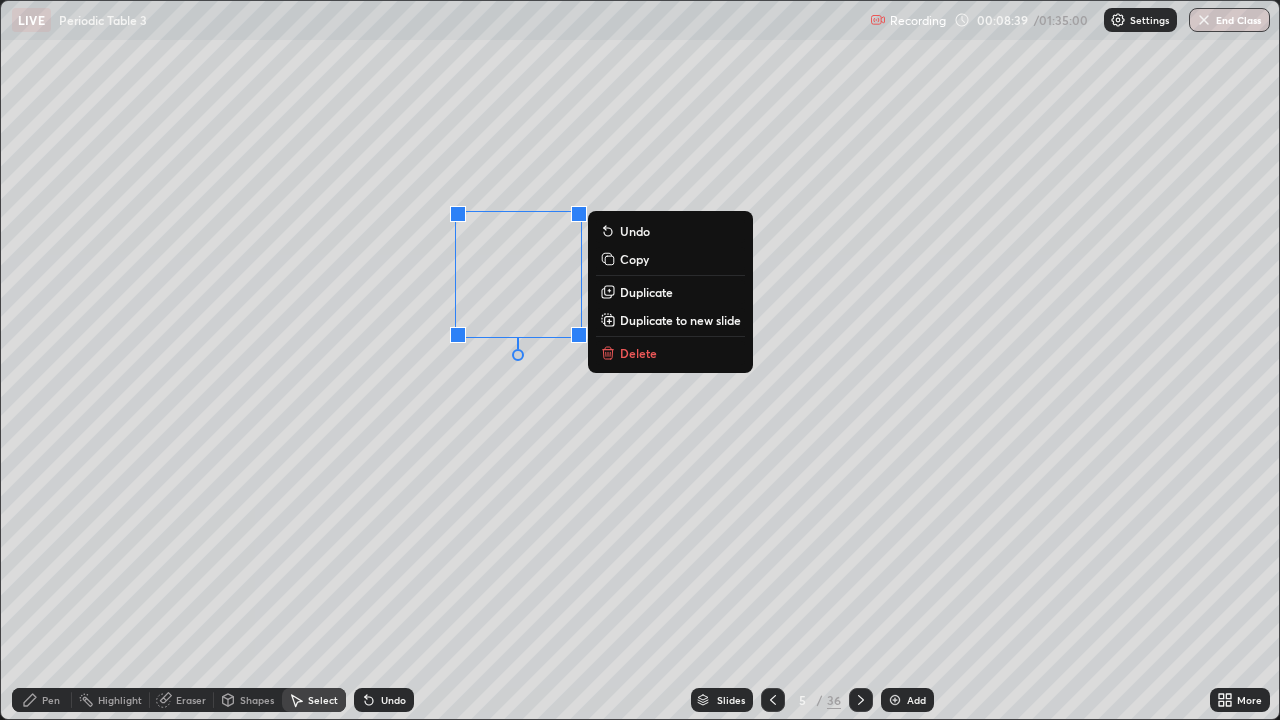 click on "Pen" at bounding box center (42, 700) 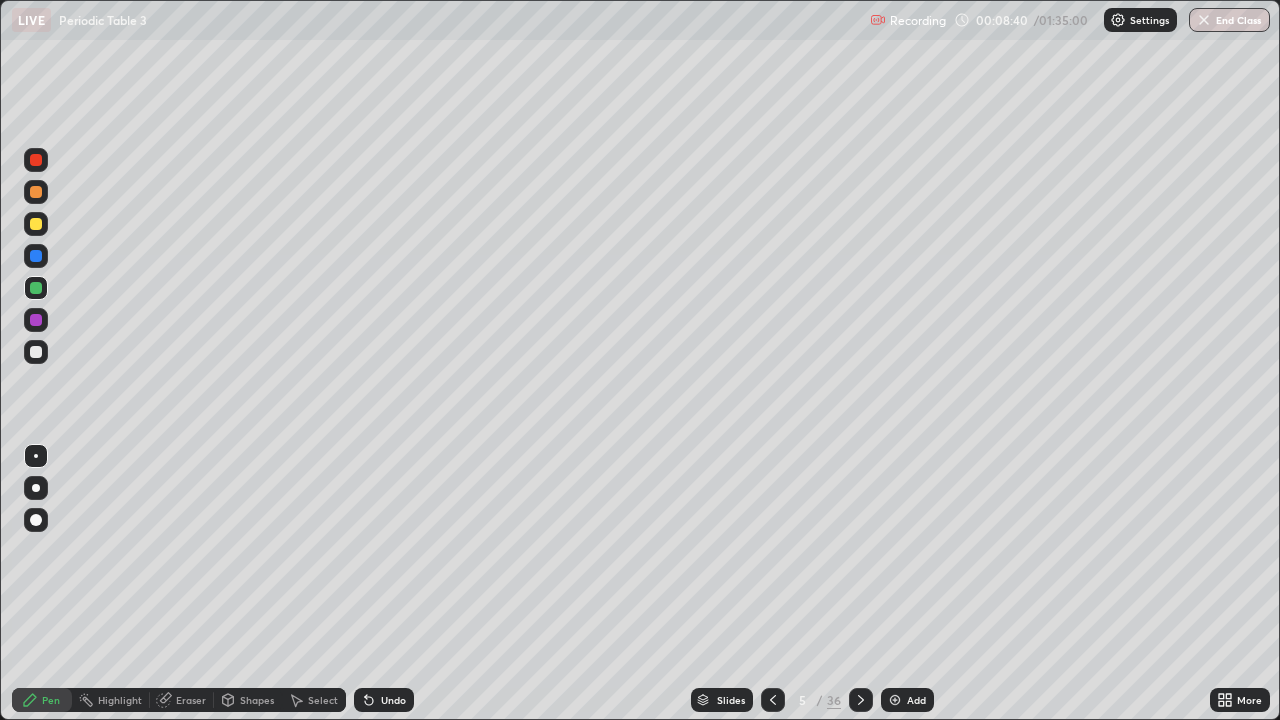 click at bounding box center (36, 352) 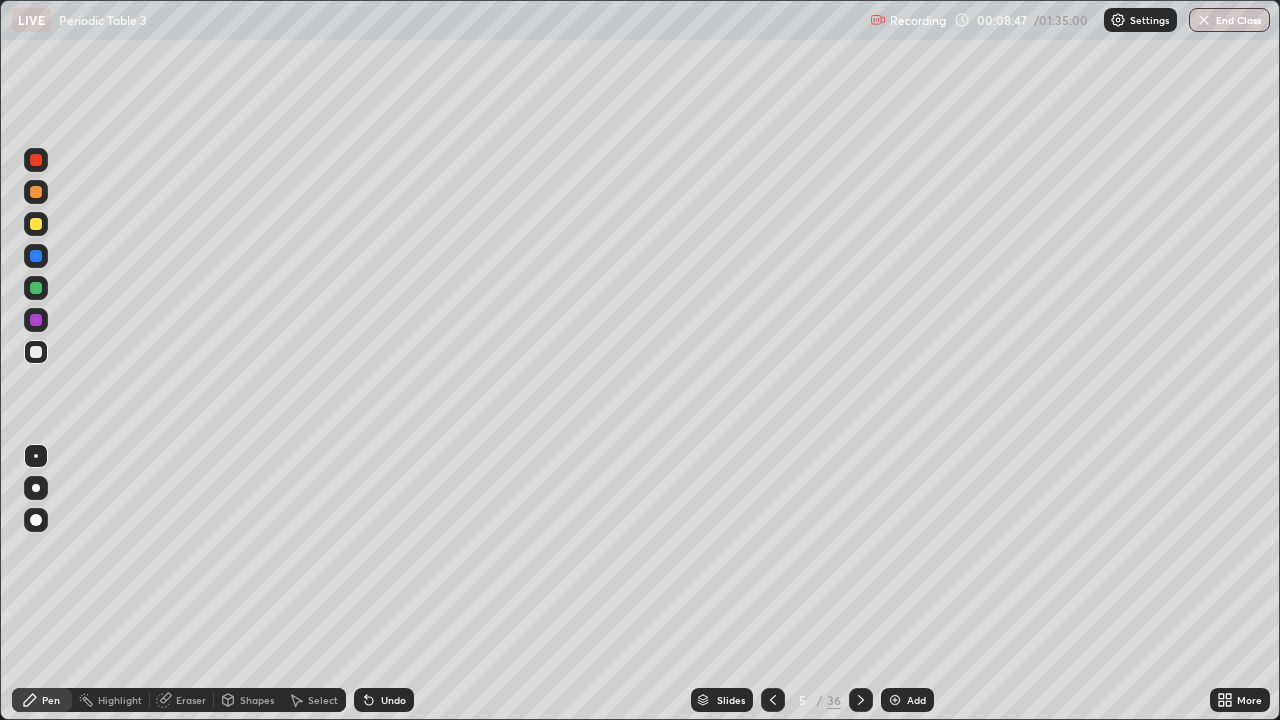 click at bounding box center [36, 320] 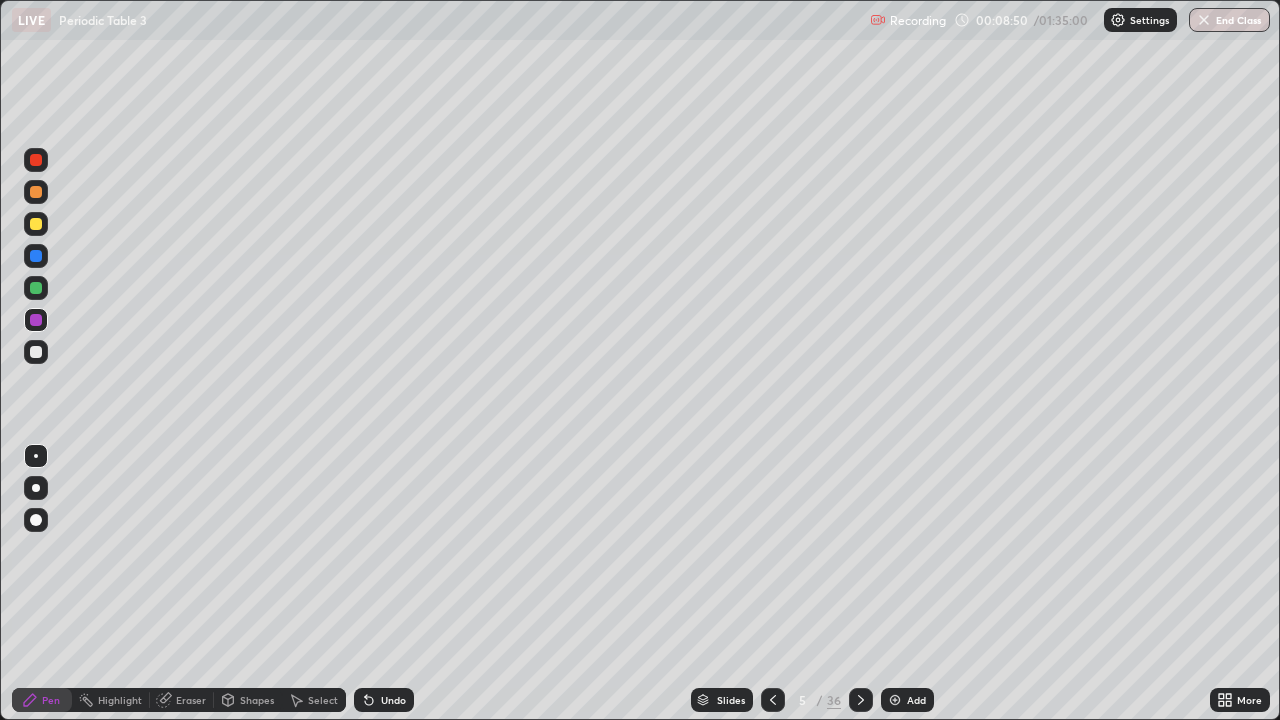 click on "Undo" at bounding box center (384, 700) 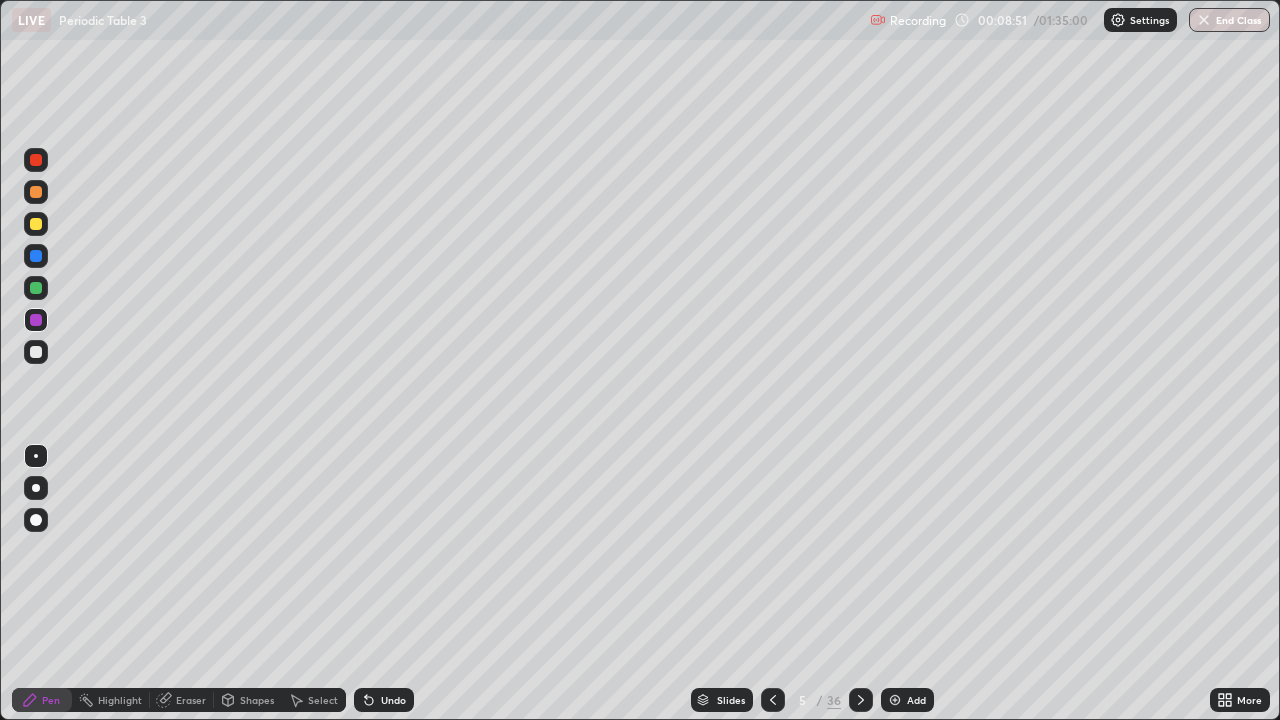 click on "Shapes" at bounding box center (257, 700) 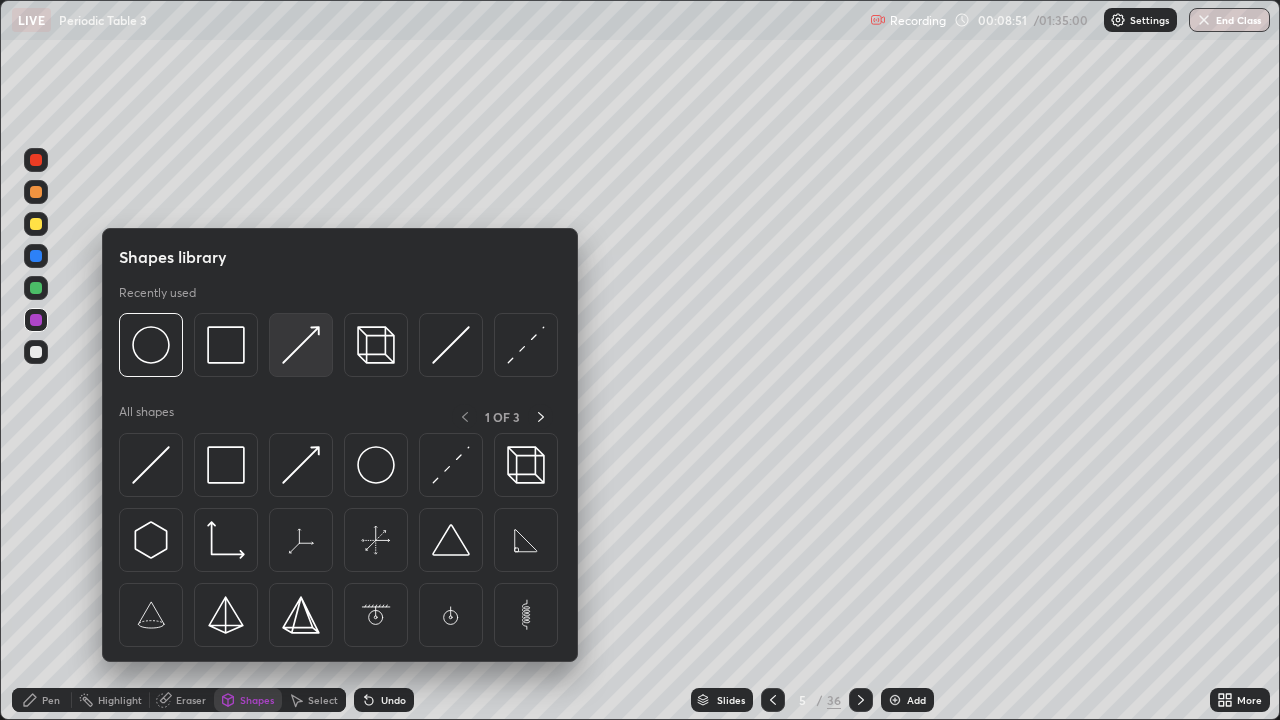 click at bounding box center (301, 345) 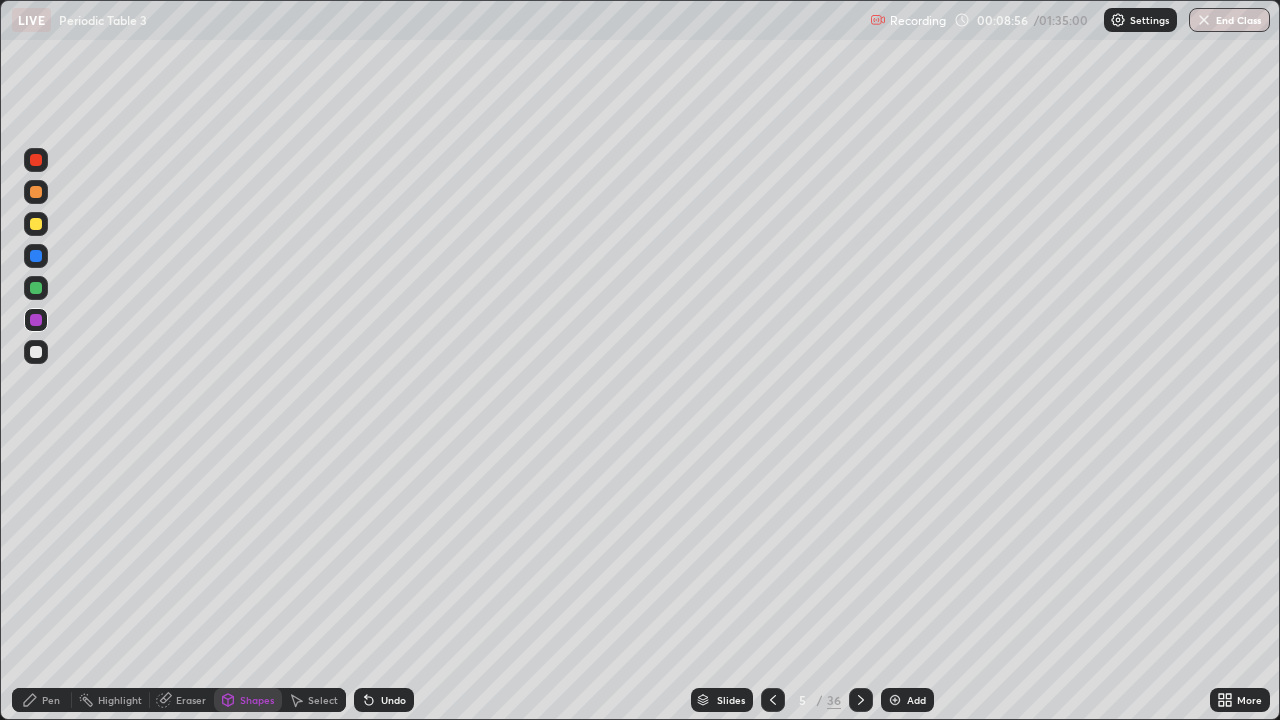 click at bounding box center [36, 288] 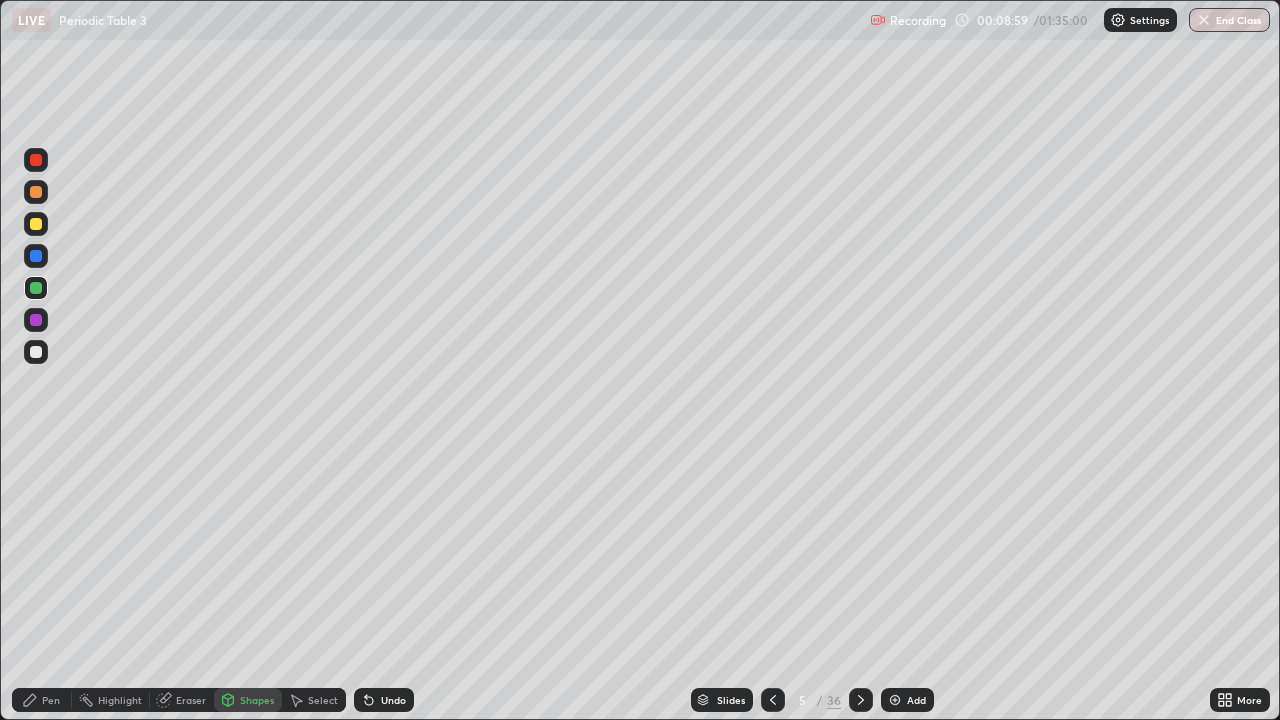 click on "Undo" at bounding box center (393, 700) 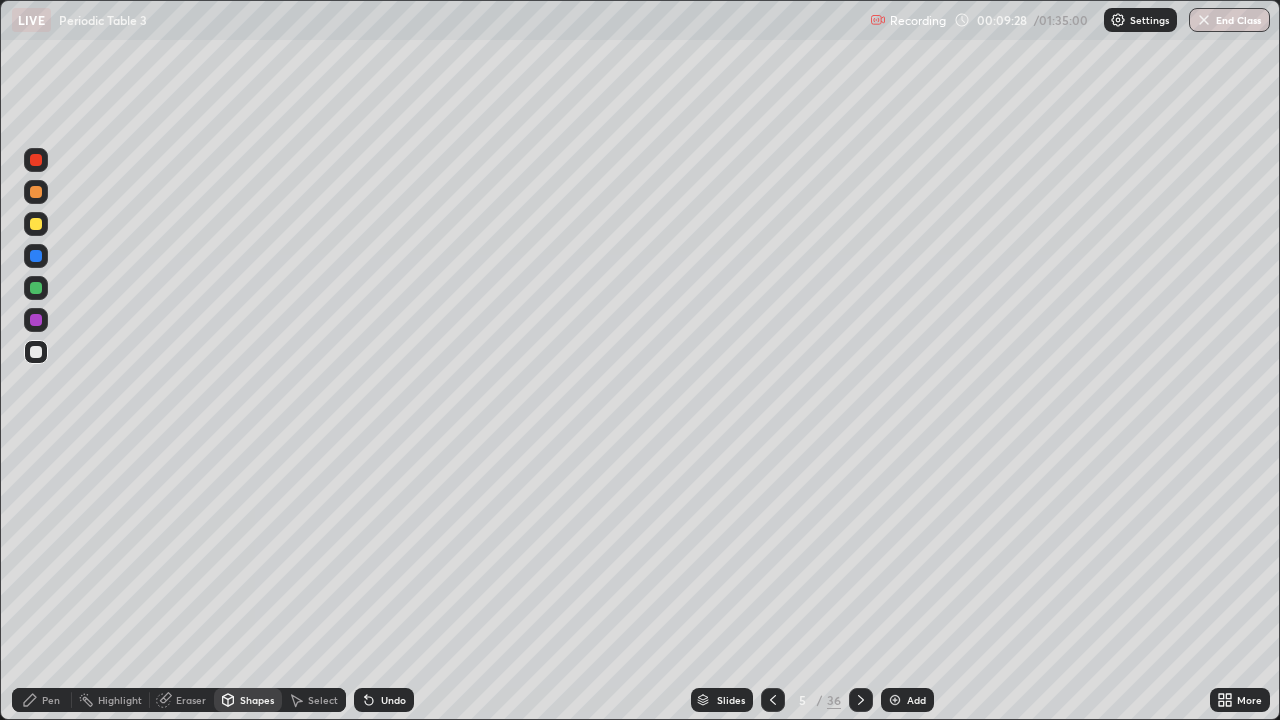 click on "Select" at bounding box center [323, 700] 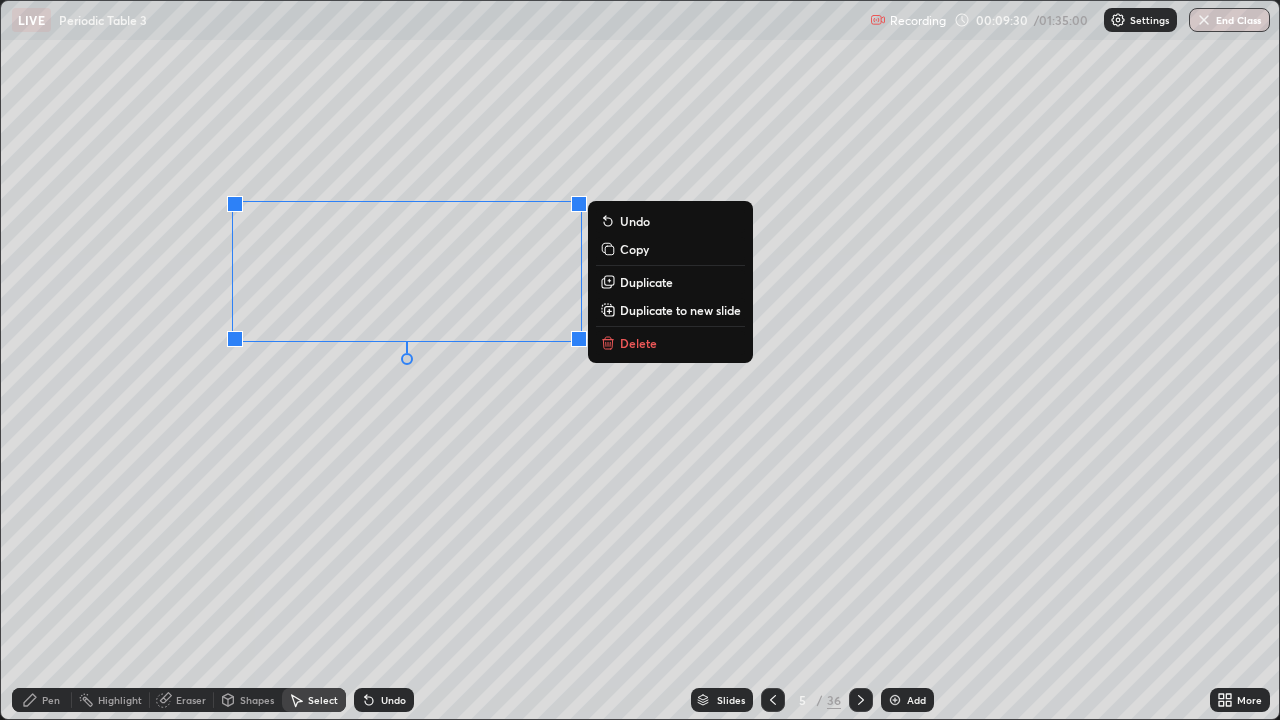 click on "Duplicate" at bounding box center [646, 282] 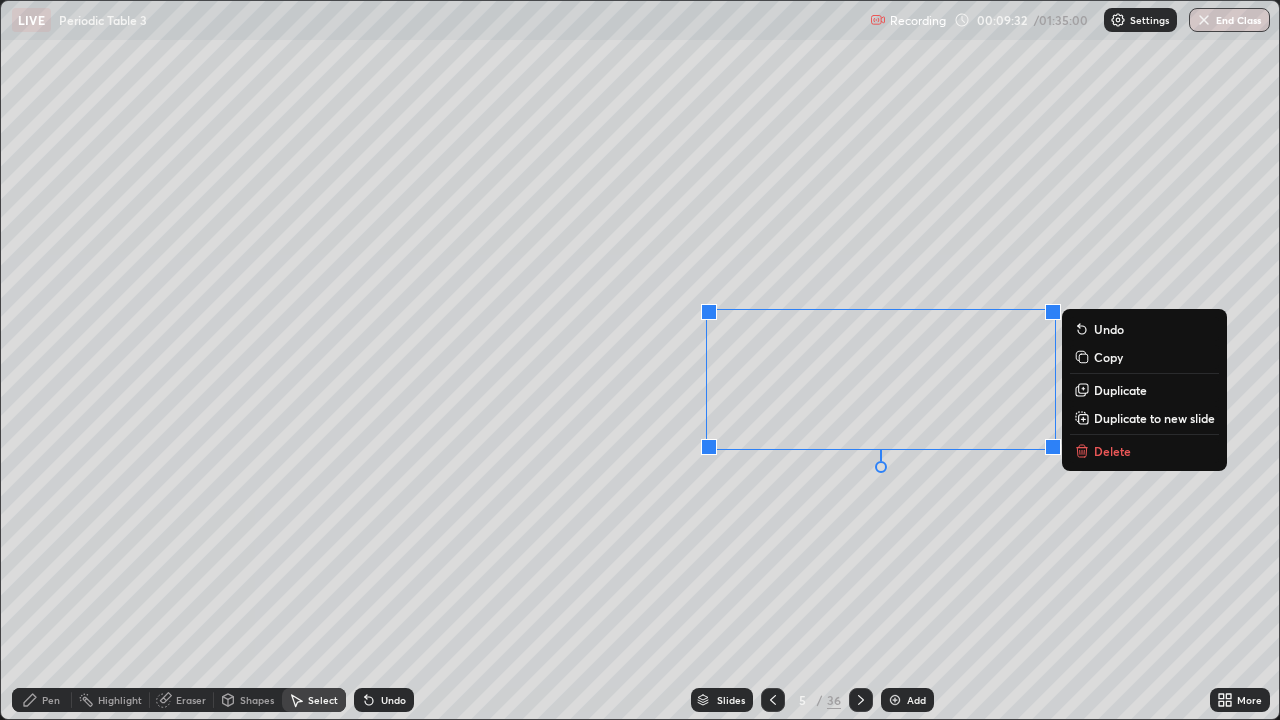 click on "Eraser" at bounding box center [191, 700] 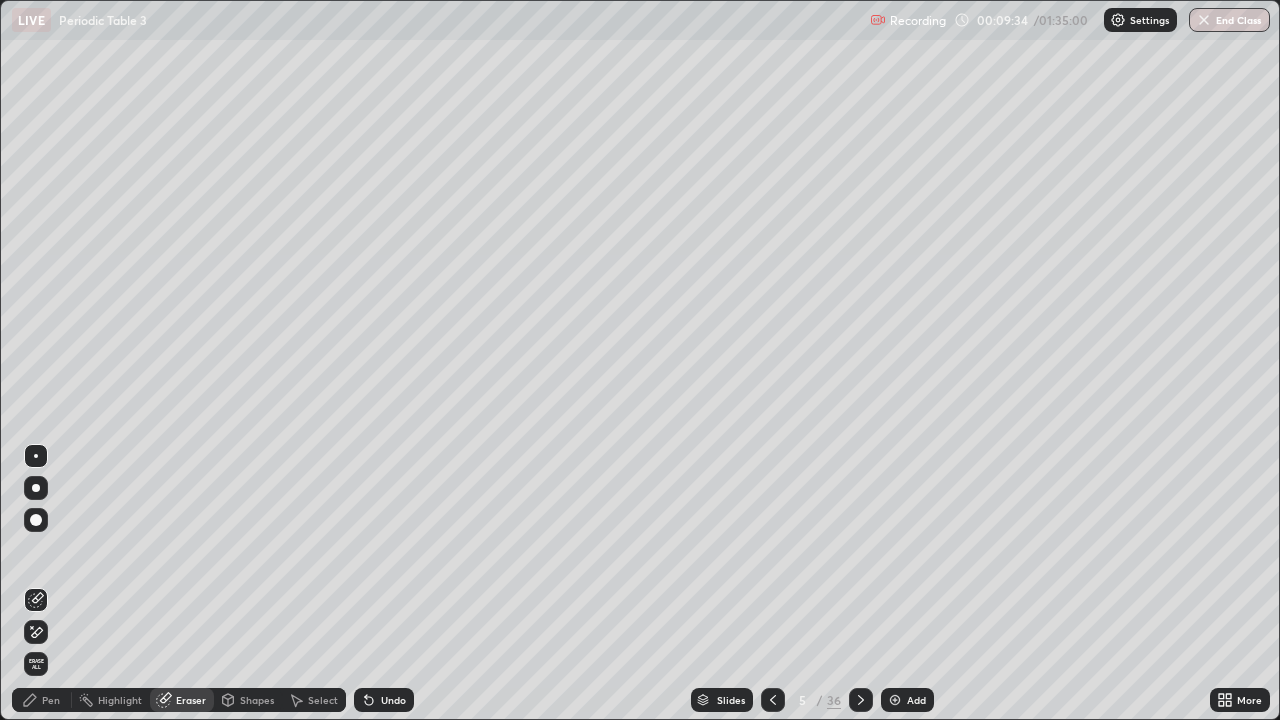 click 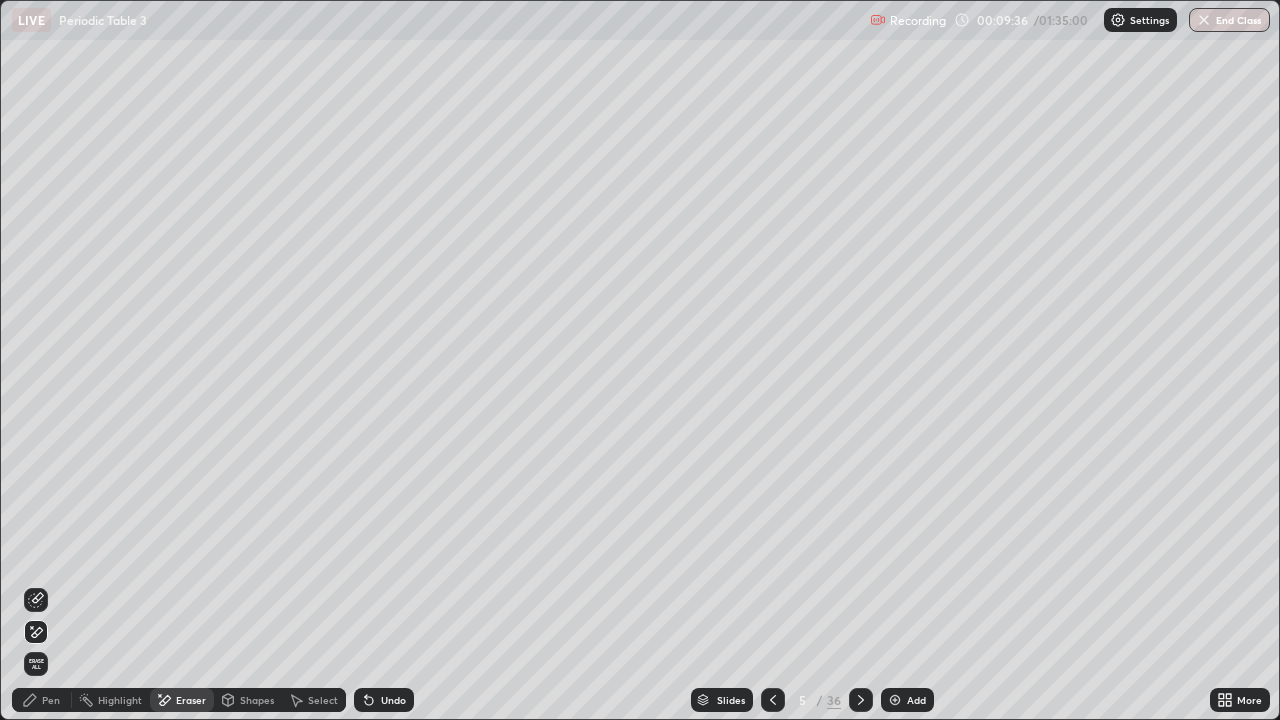 click on "Select" at bounding box center (323, 700) 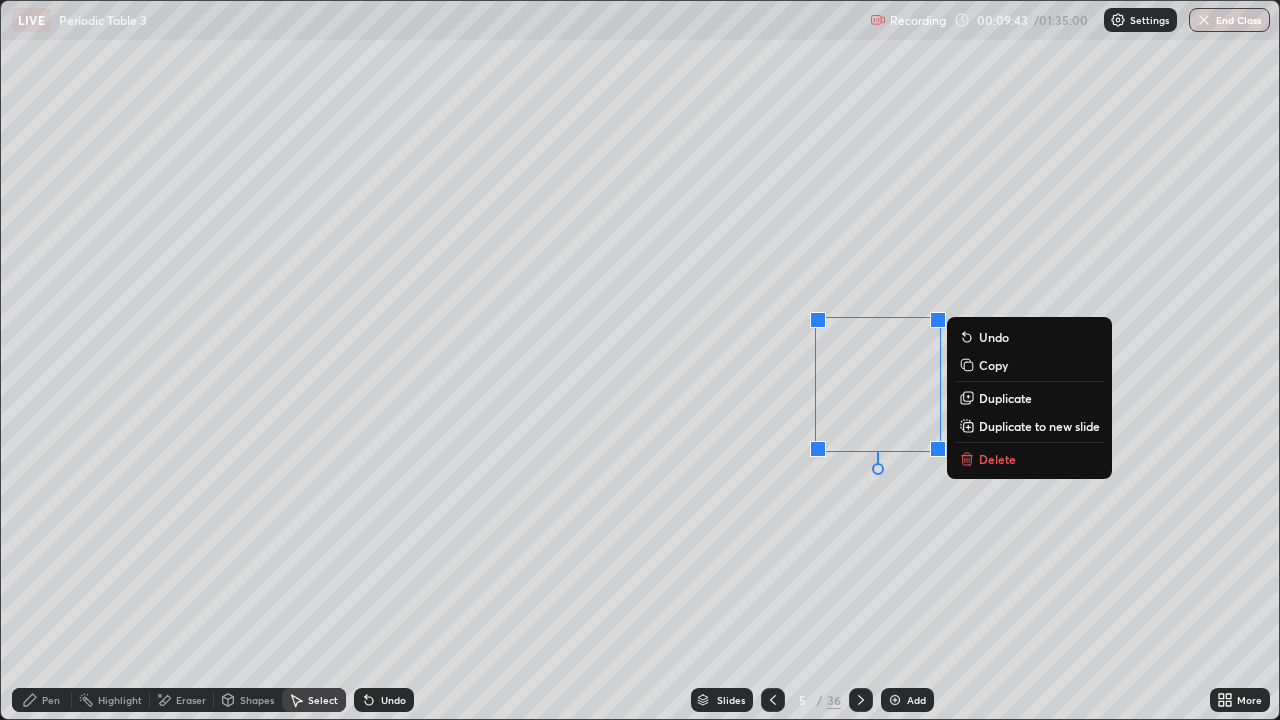 click on "0 ° Undo Copy Duplicate Duplicate to new slide Delete" at bounding box center (640, 360) 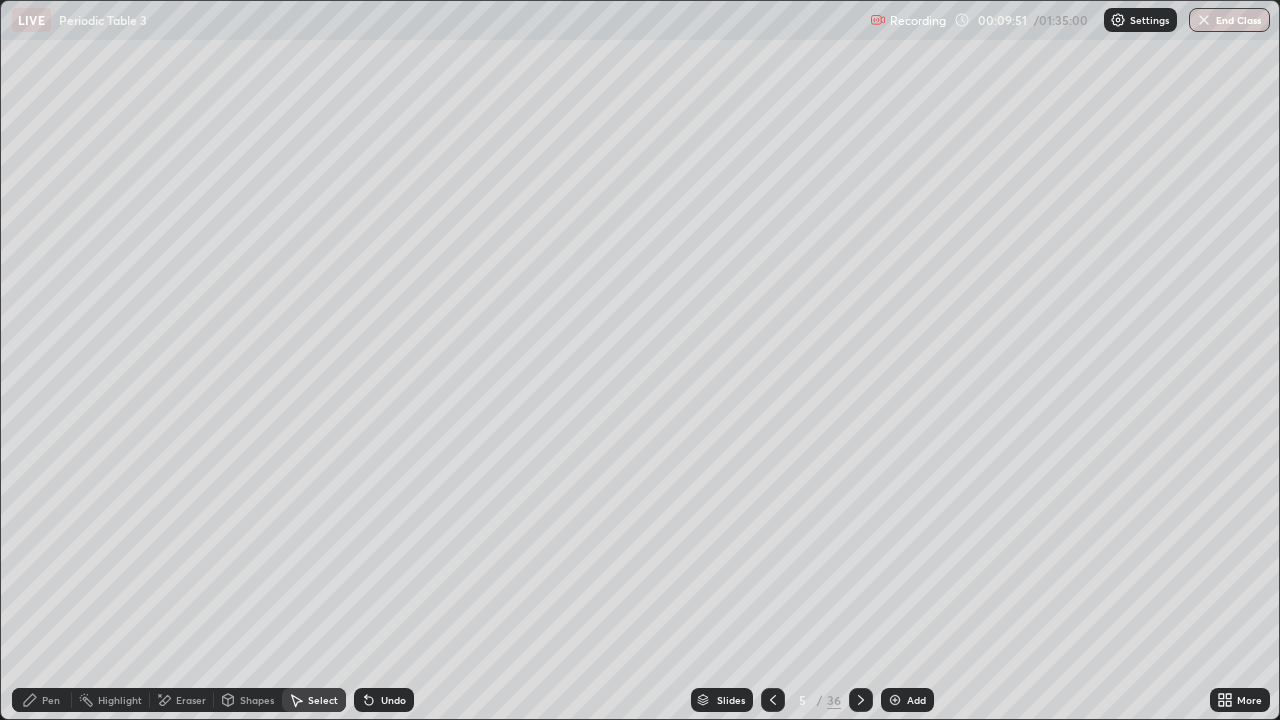 click on "Pen" at bounding box center [42, 700] 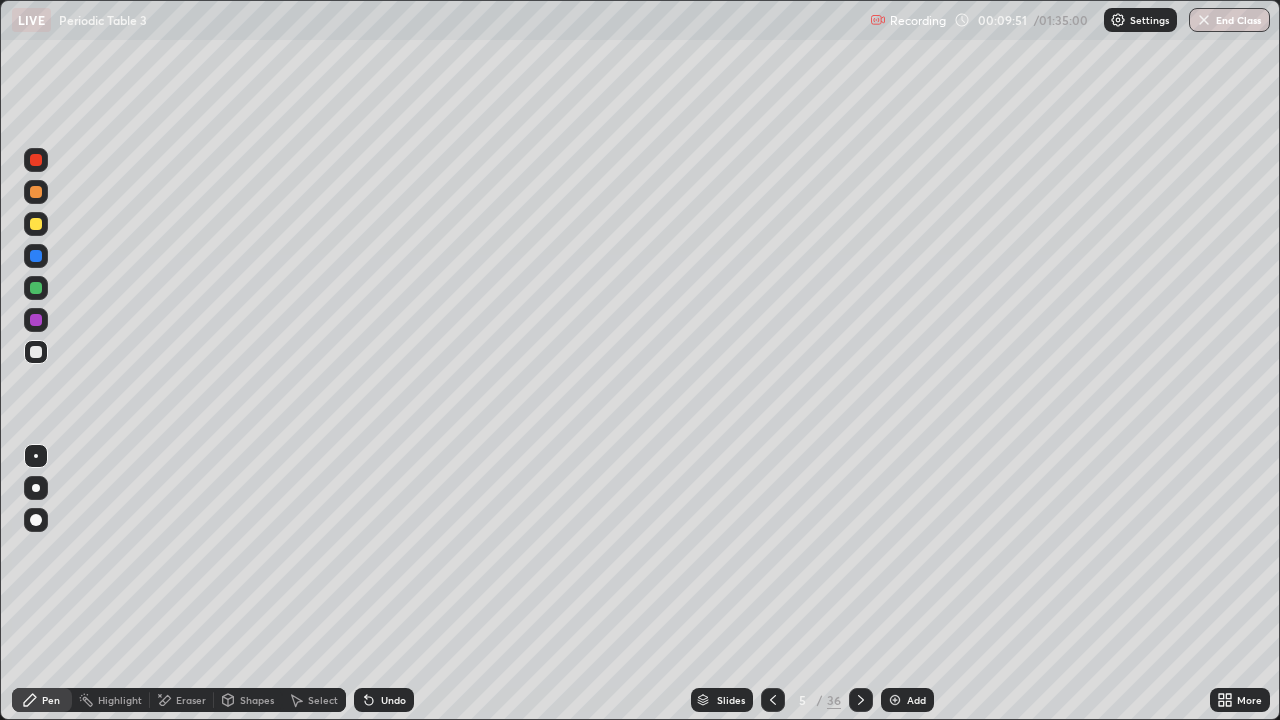 click at bounding box center [36, 352] 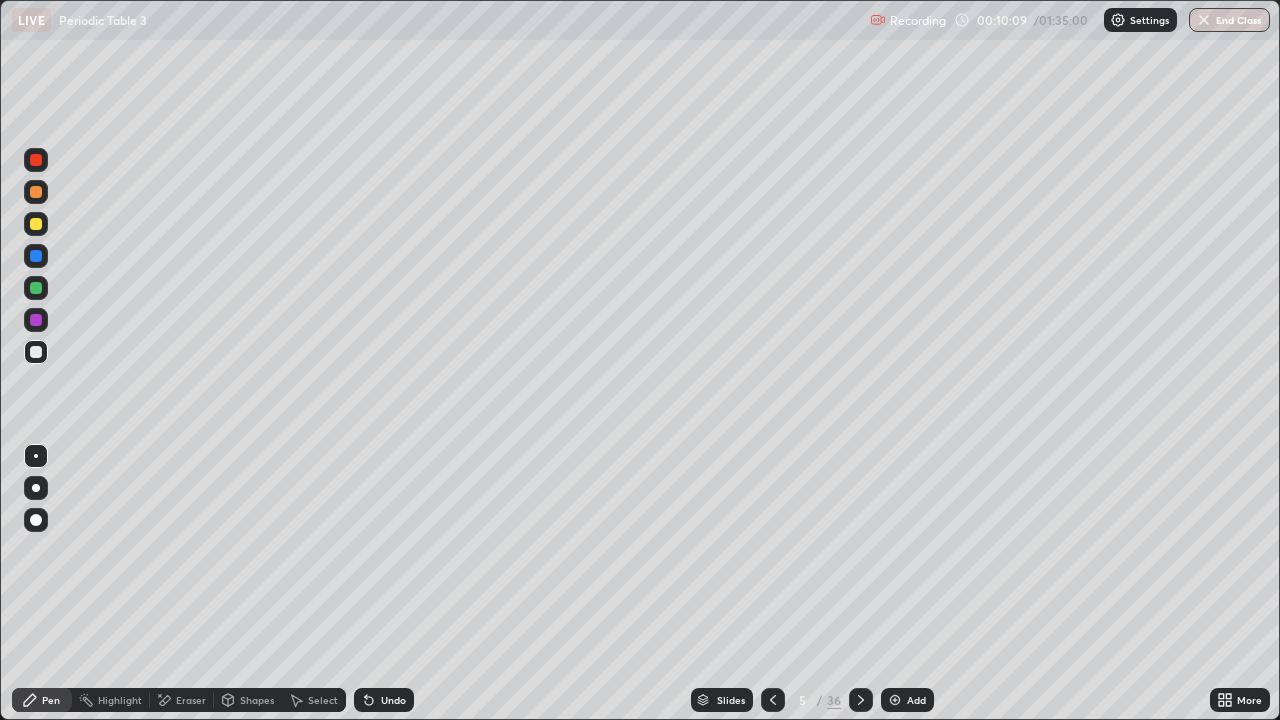 click on "Eraser" at bounding box center [182, 700] 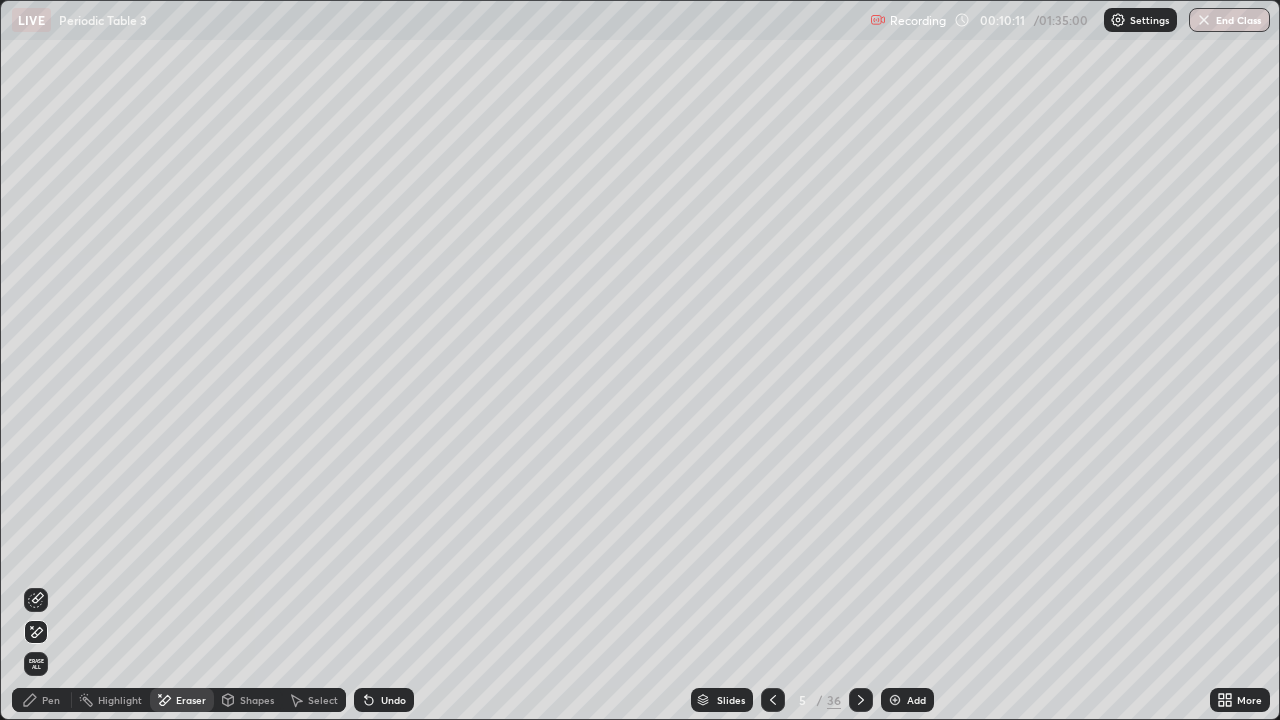 click on "Select" at bounding box center (323, 700) 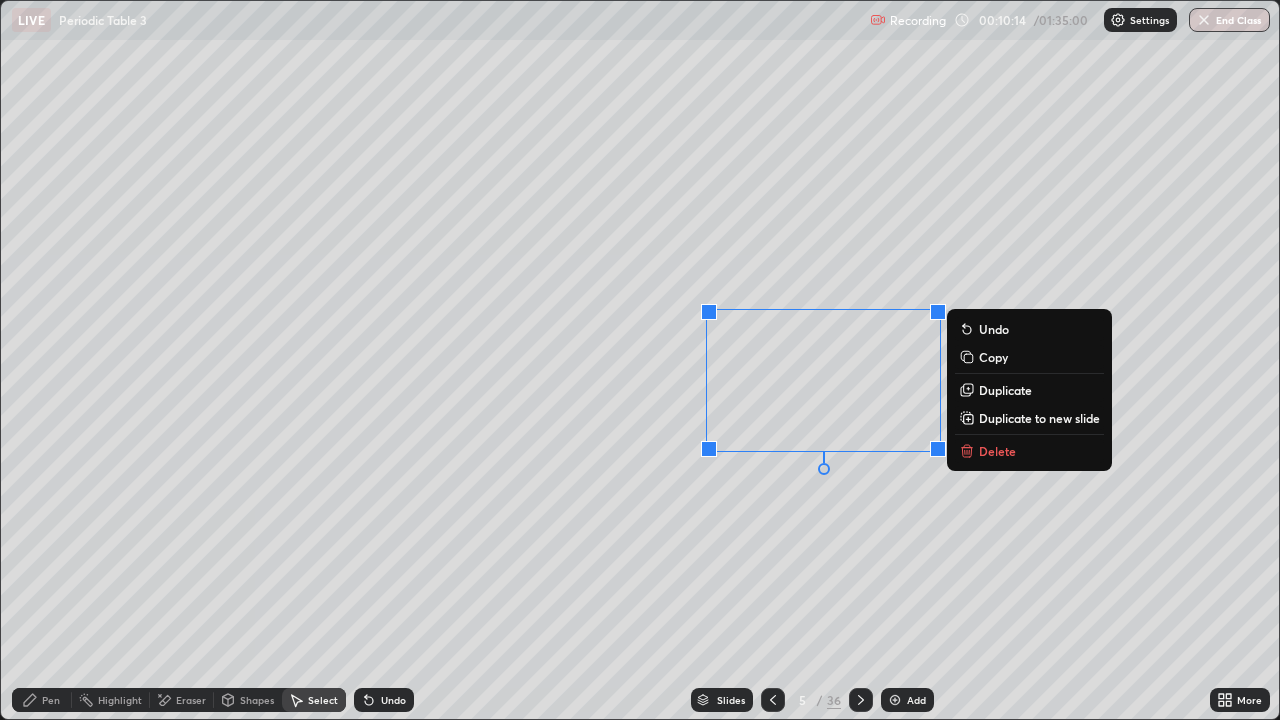 click on "Duplicate" at bounding box center (1005, 390) 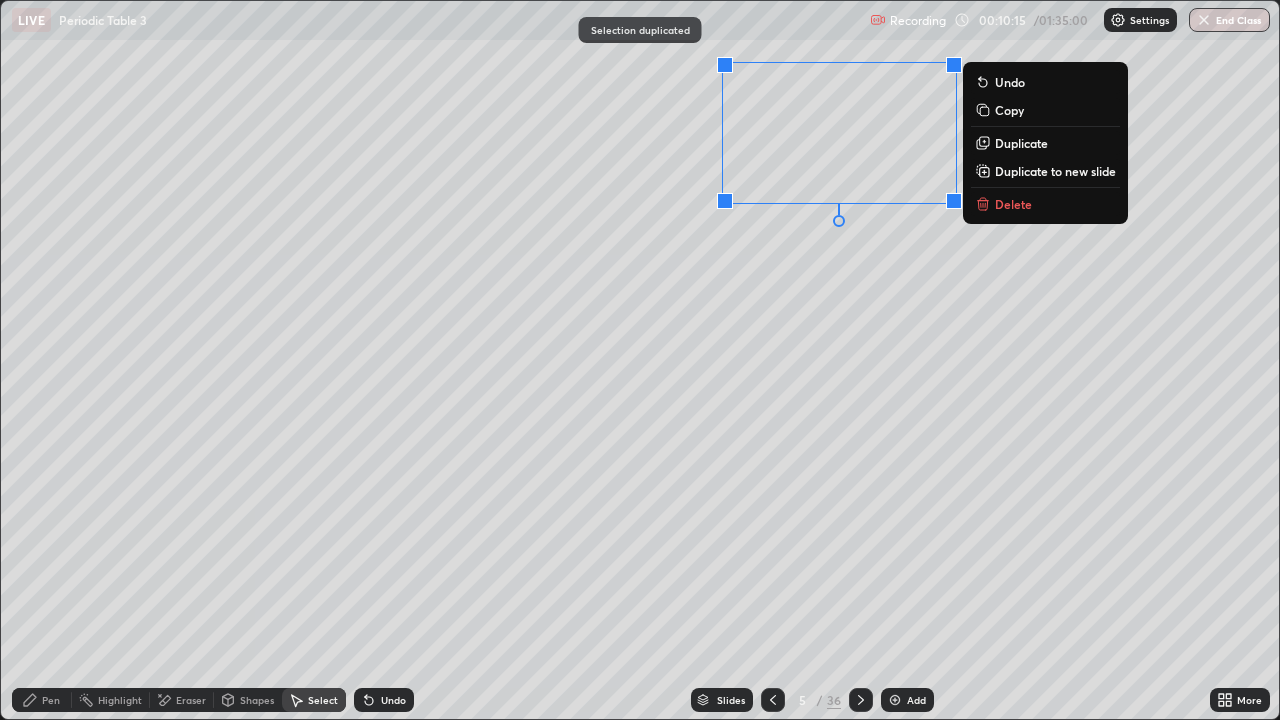 click on "0 ° Undo Copy Duplicate Duplicate to new slide Delete" at bounding box center [640, 360] 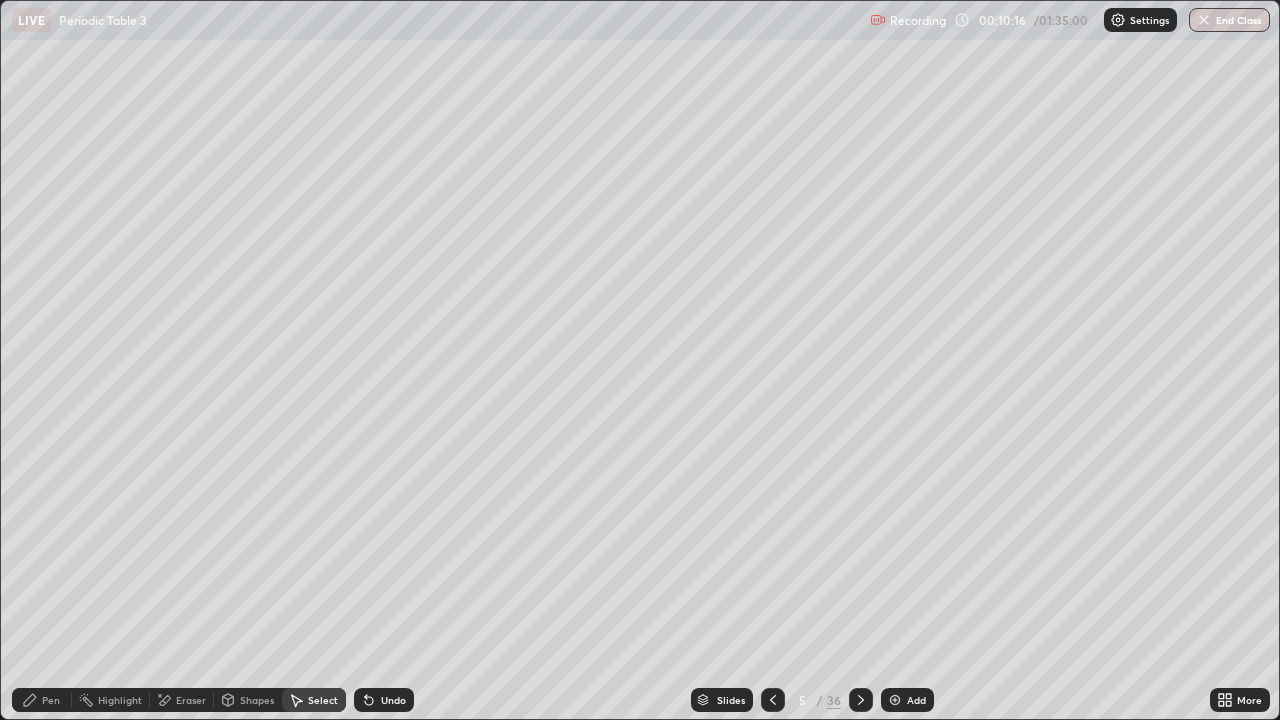 click on "Eraser" at bounding box center (191, 700) 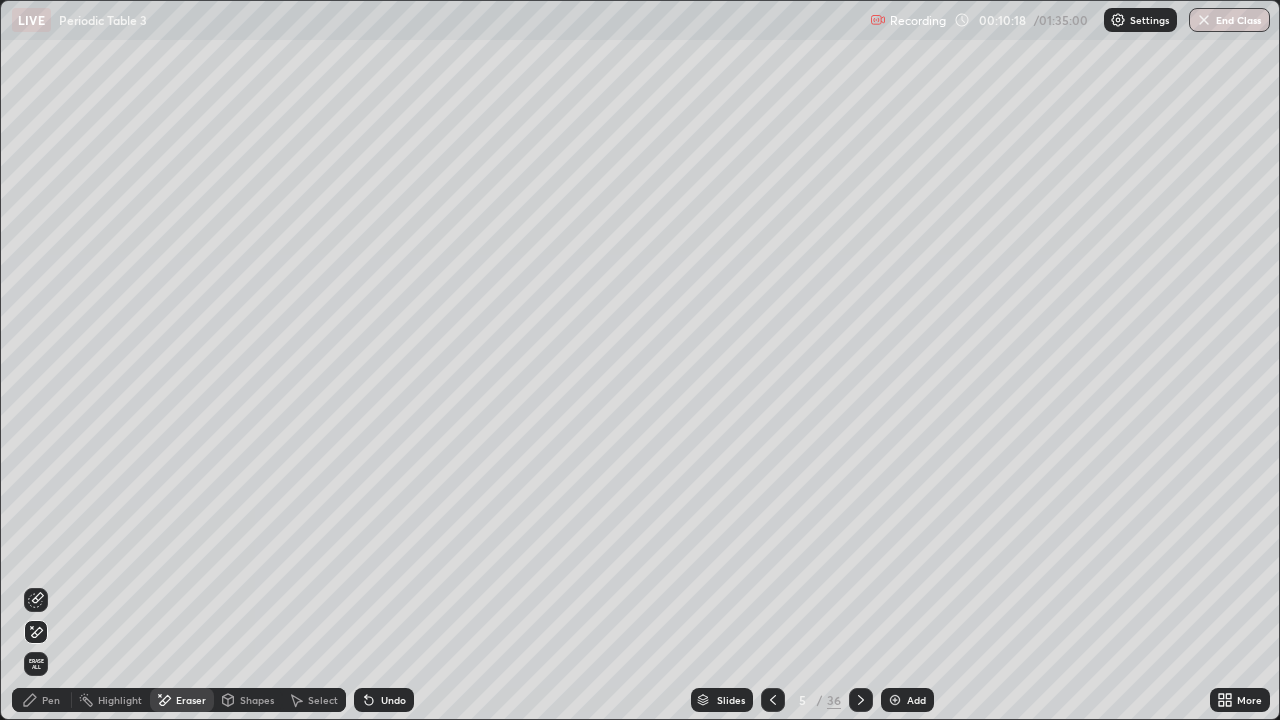 click 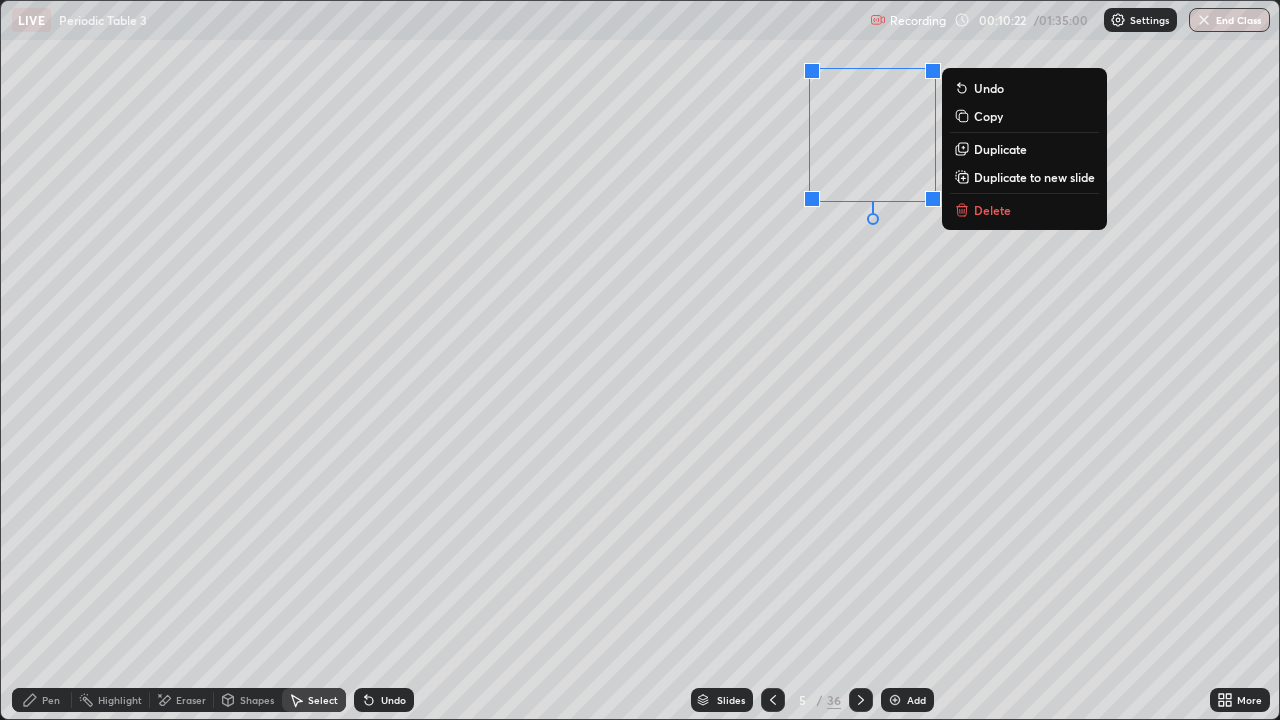 click on "Pen" at bounding box center (42, 700) 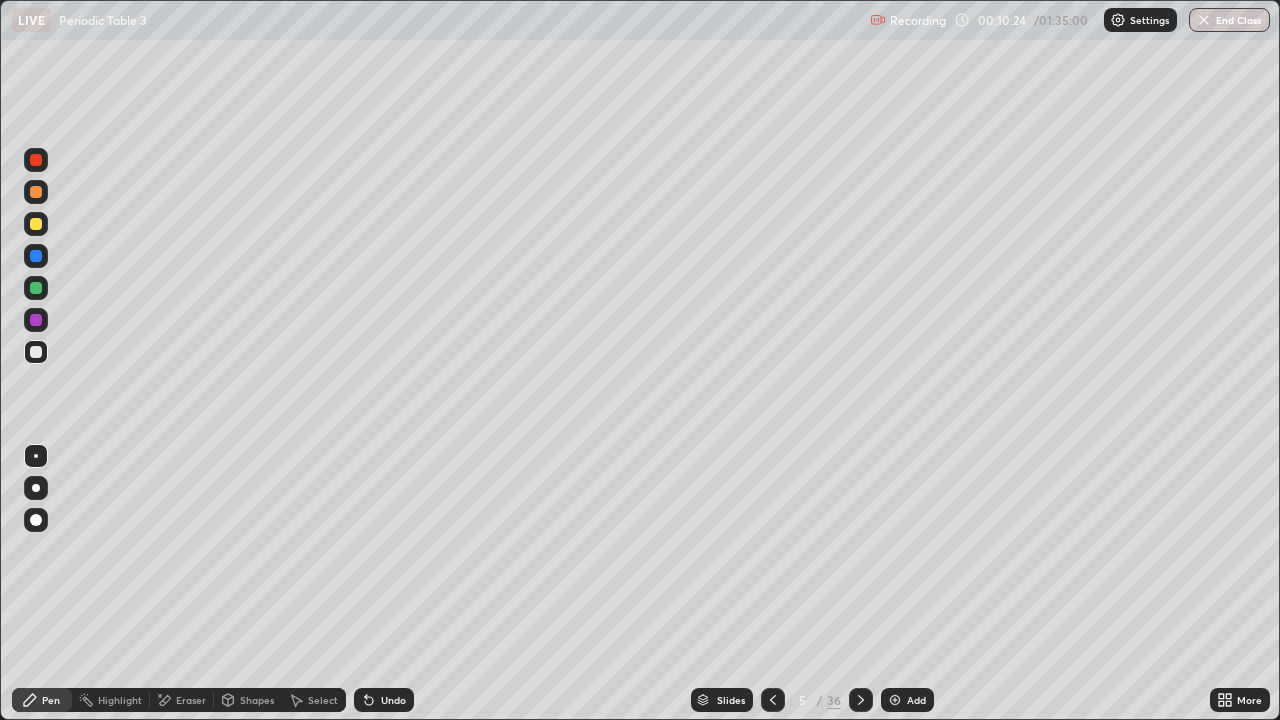 click on "Select" at bounding box center (323, 700) 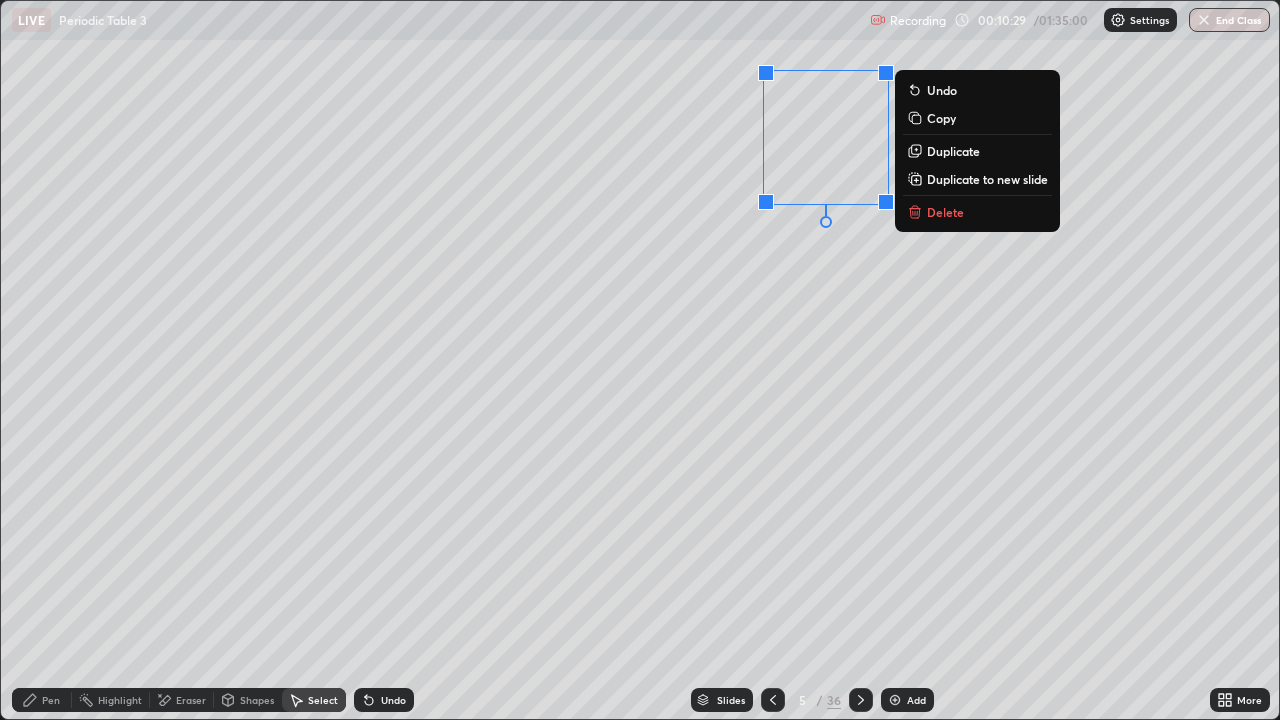 click on "Add" at bounding box center [907, 700] 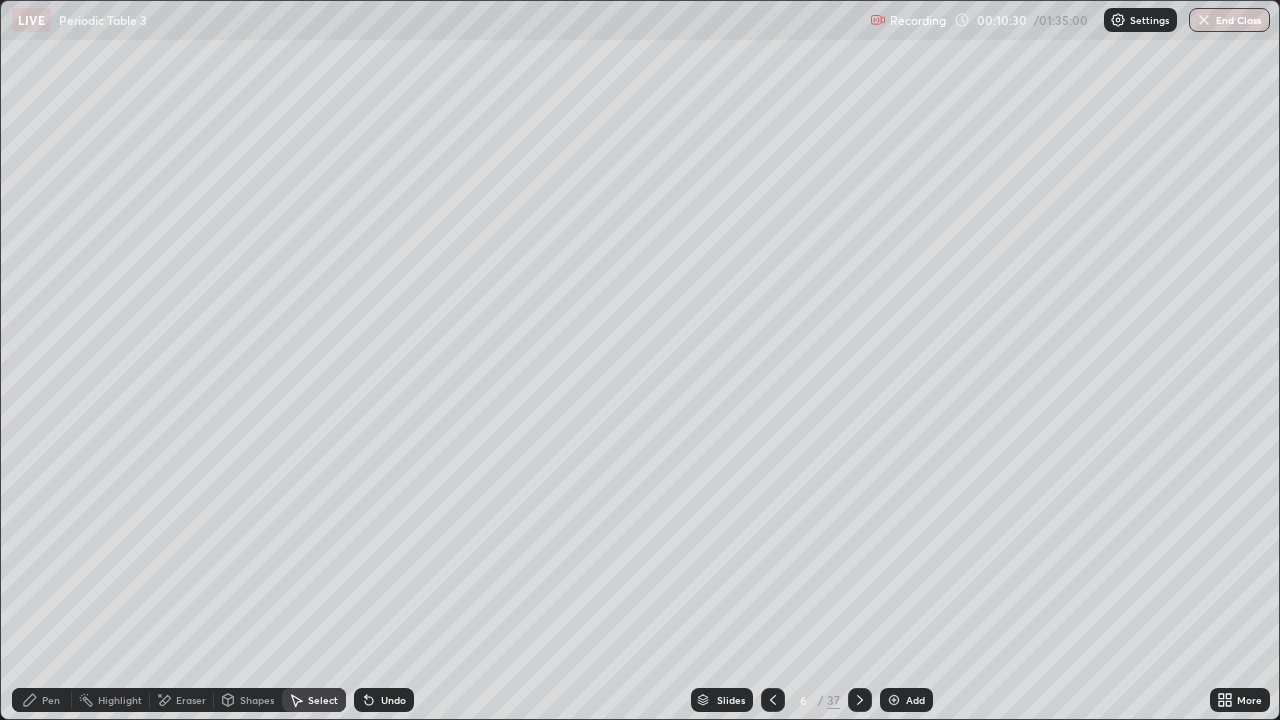 click on "Shapes" at bounding box center [248, 700] 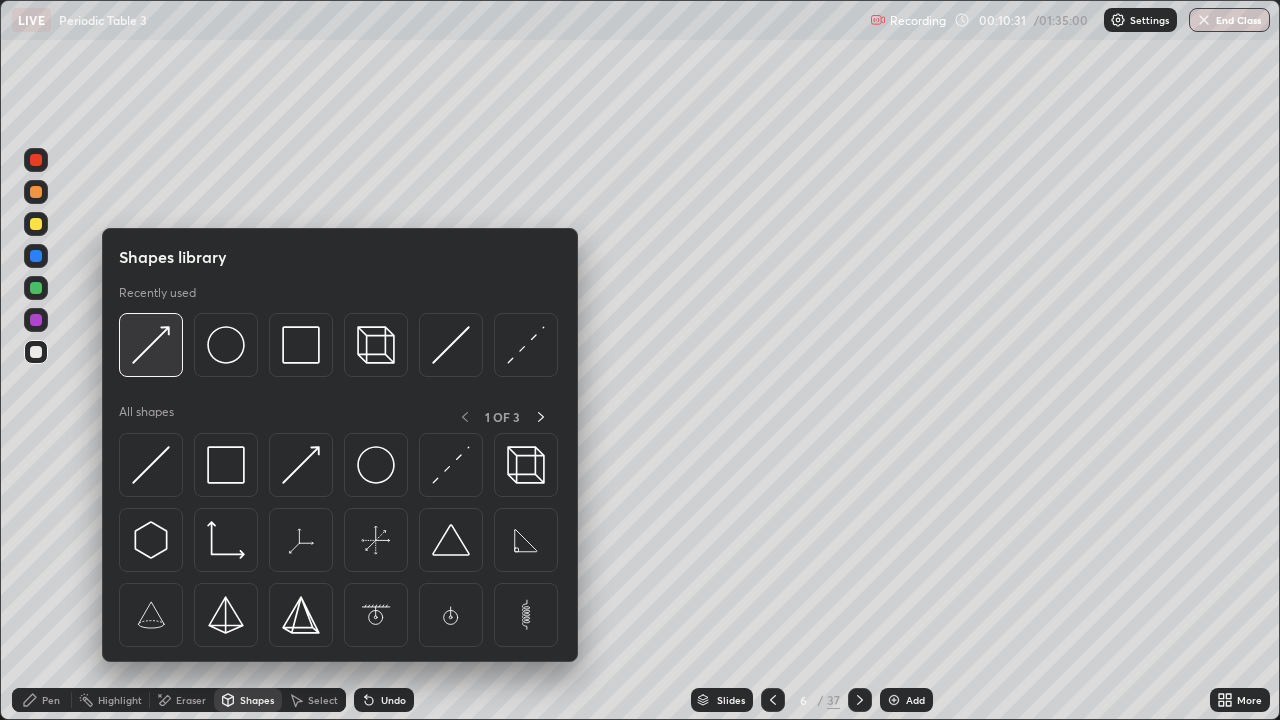 click at bounding box center [151, 345] 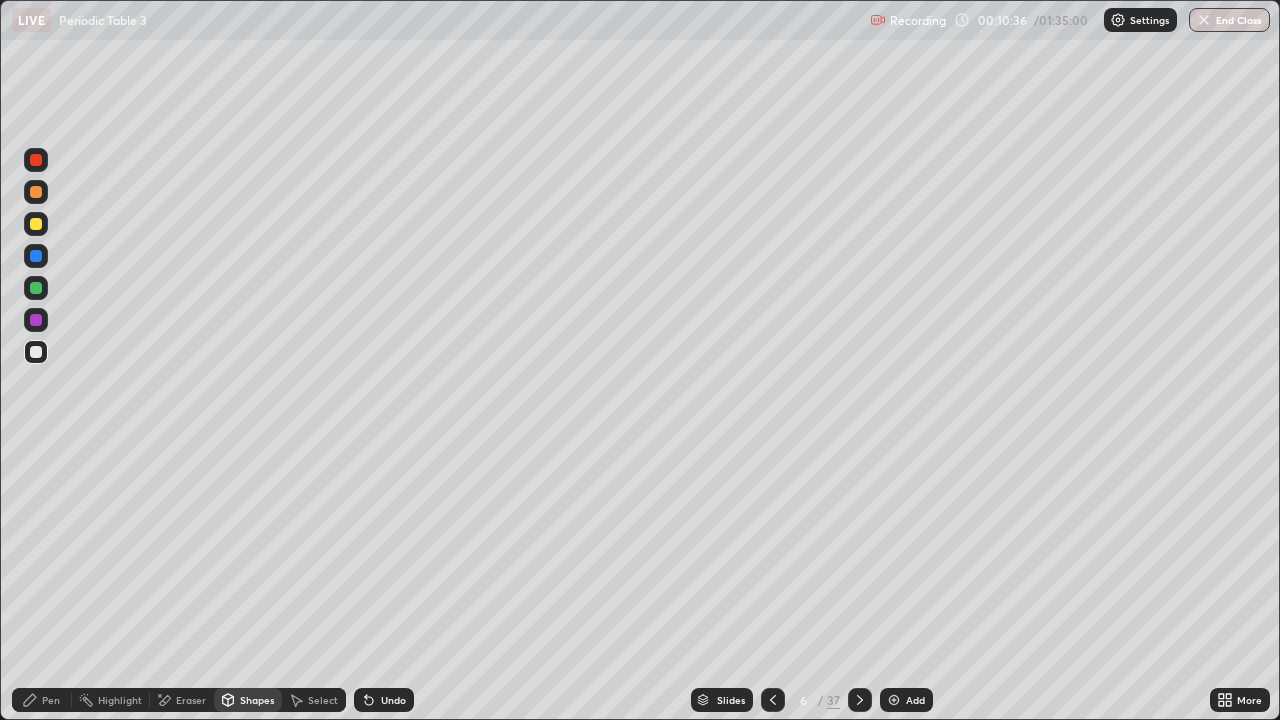 click on "Pen" at bounding box center (42, 700) 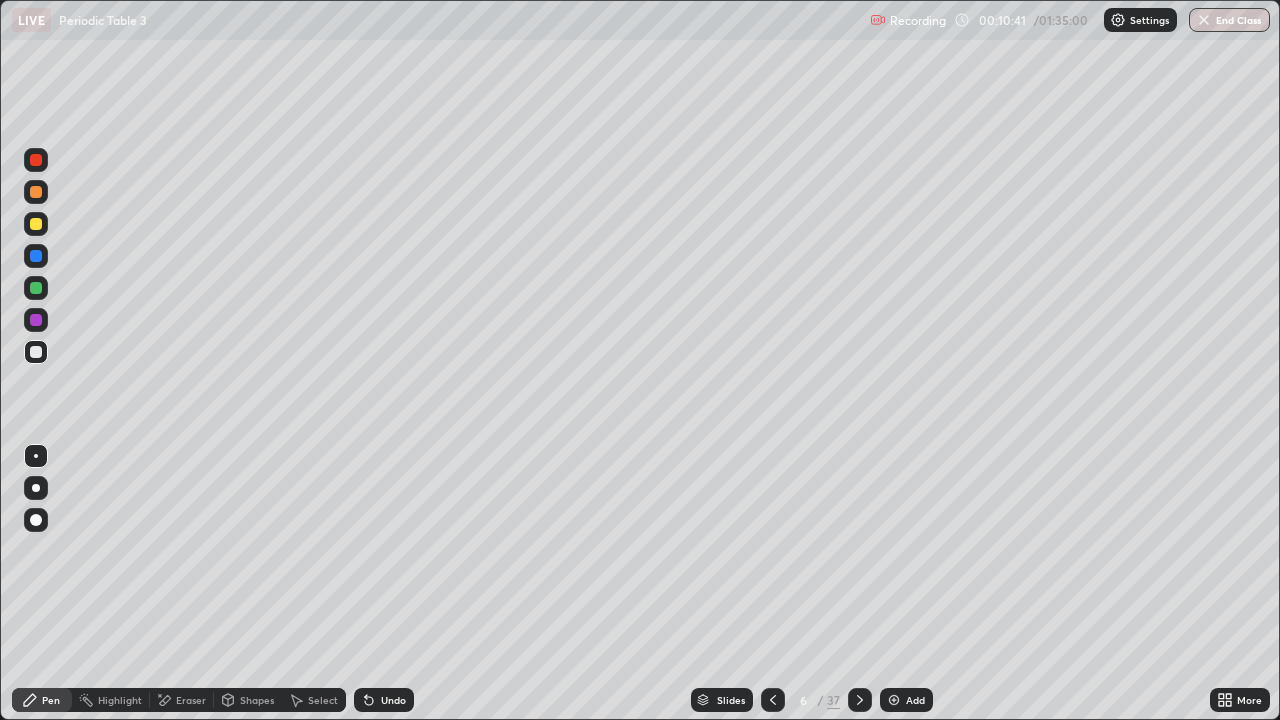 click at bounding box center (36, 352) 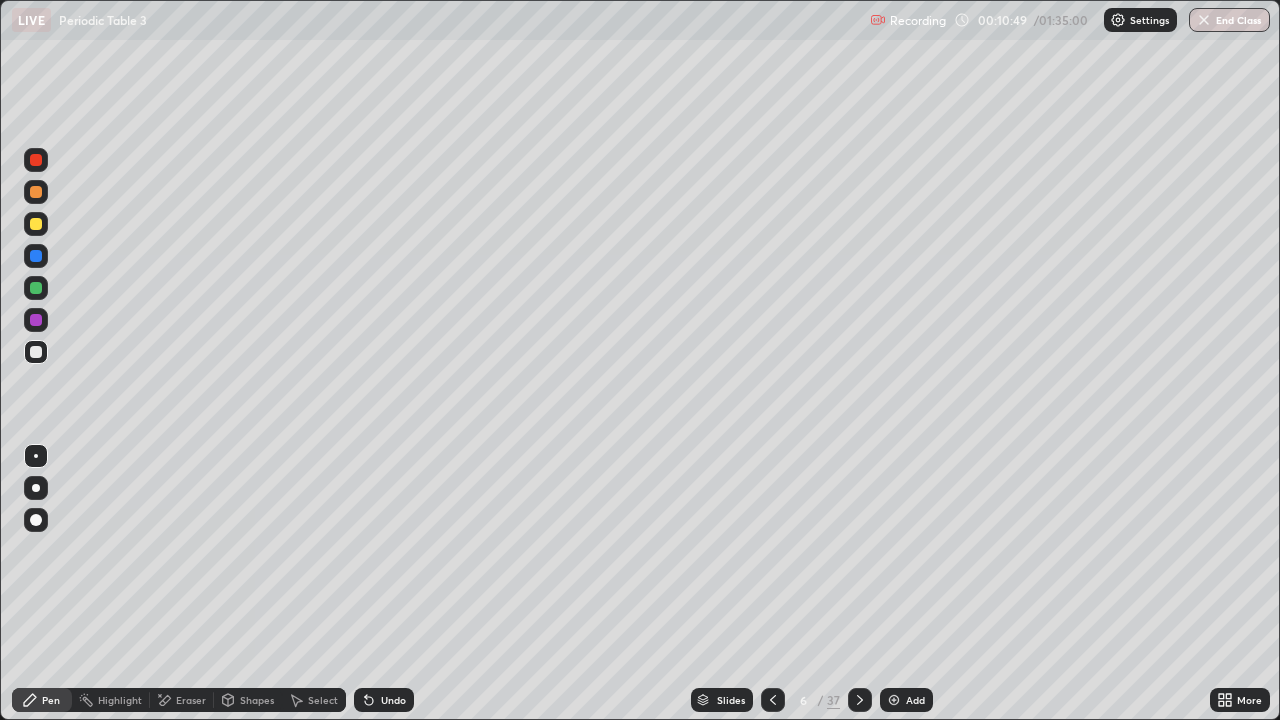 click at bounding box center [36, 288] 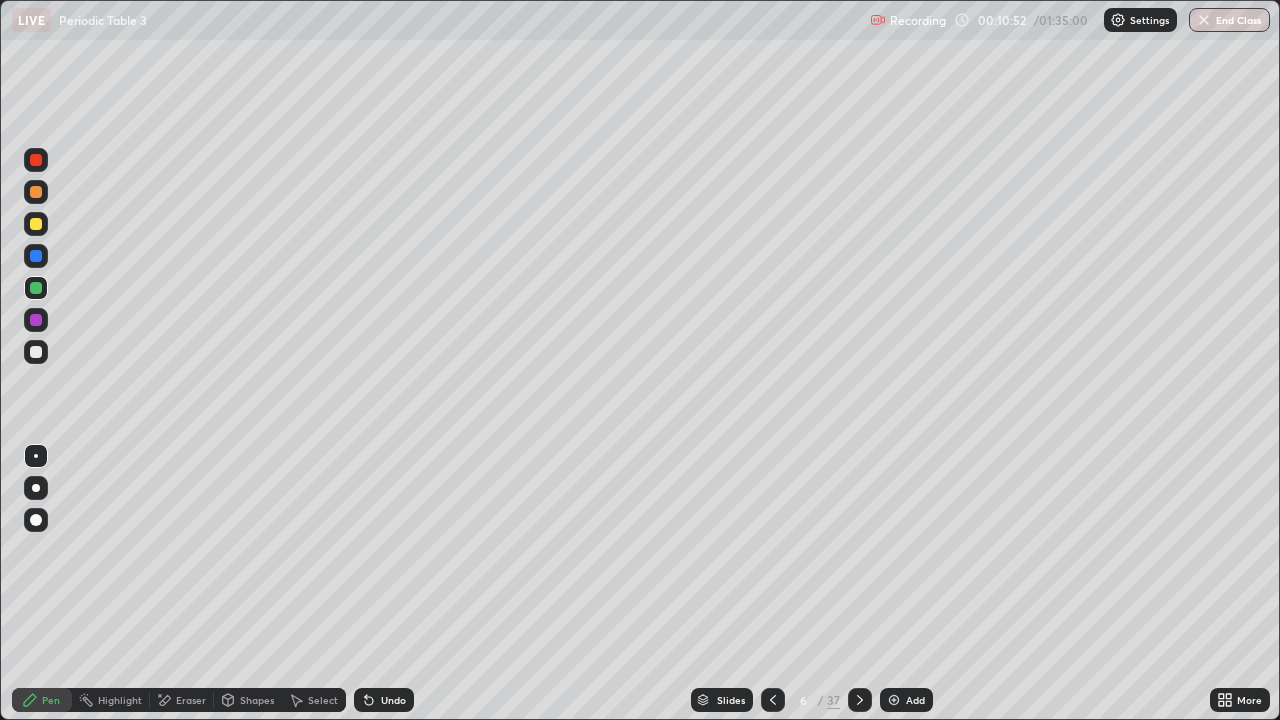 click at bounding box center [36, 256] 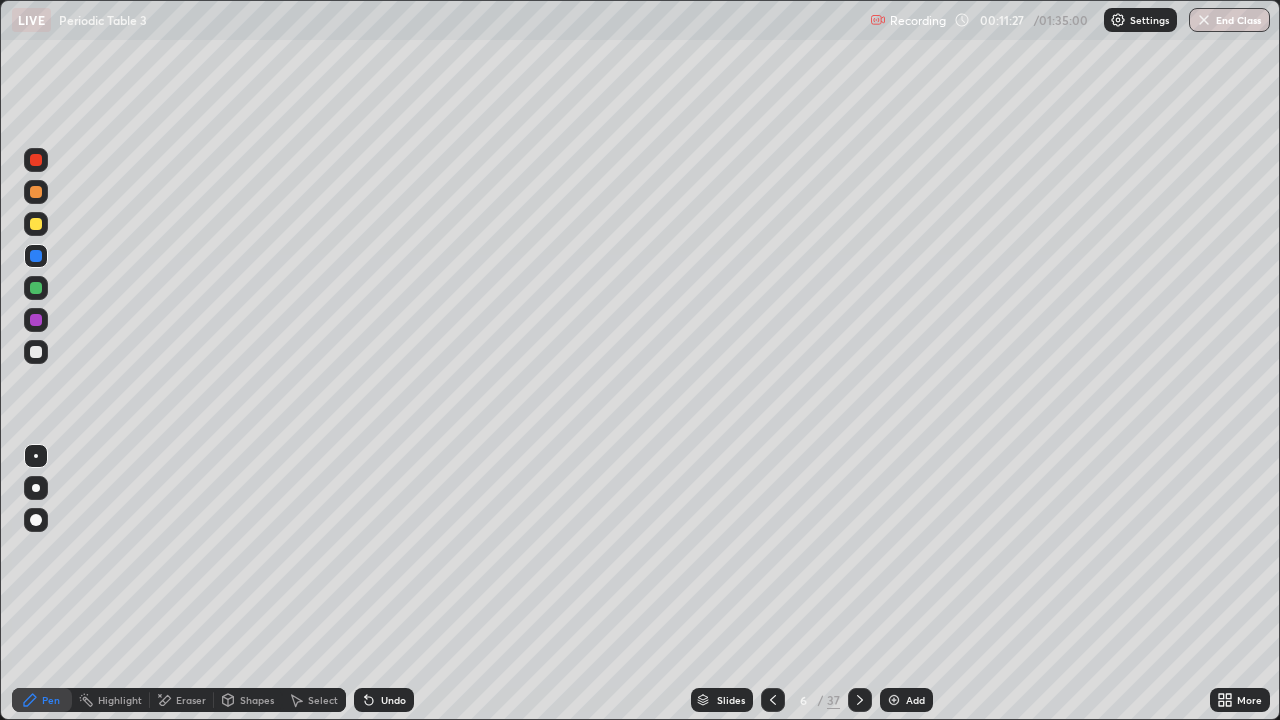 click 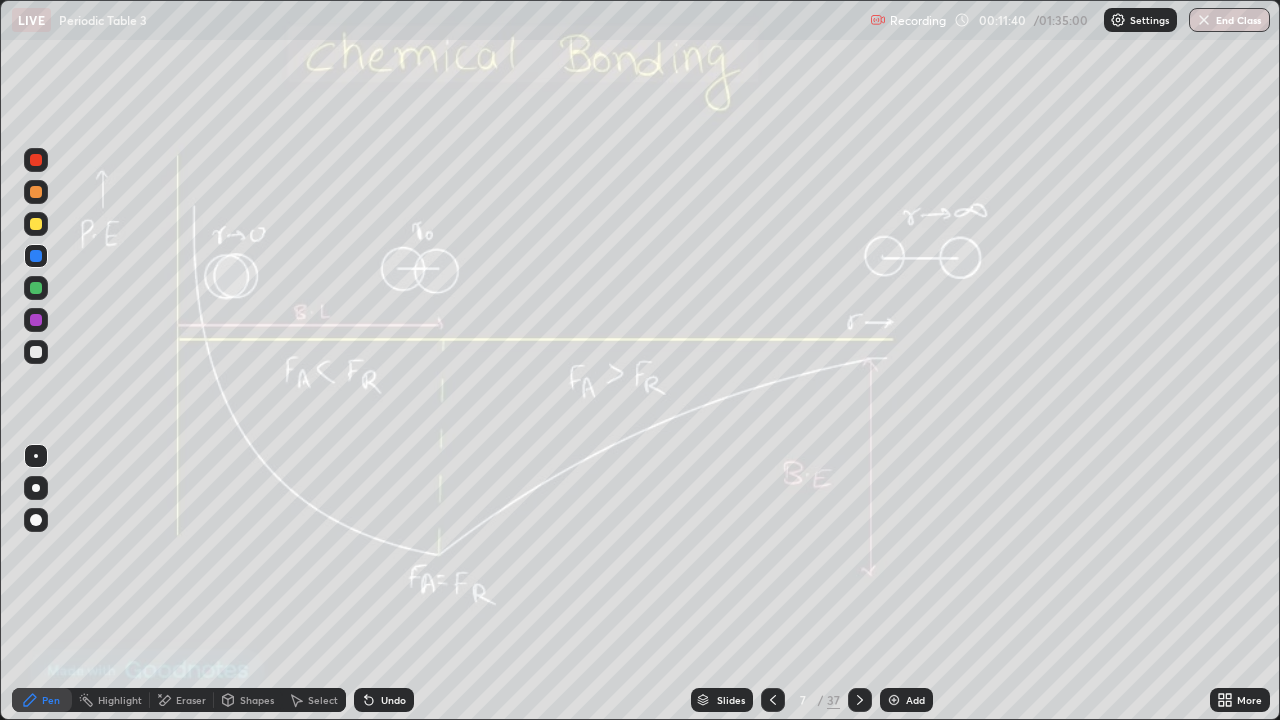 click at bounding box center (773, 700) 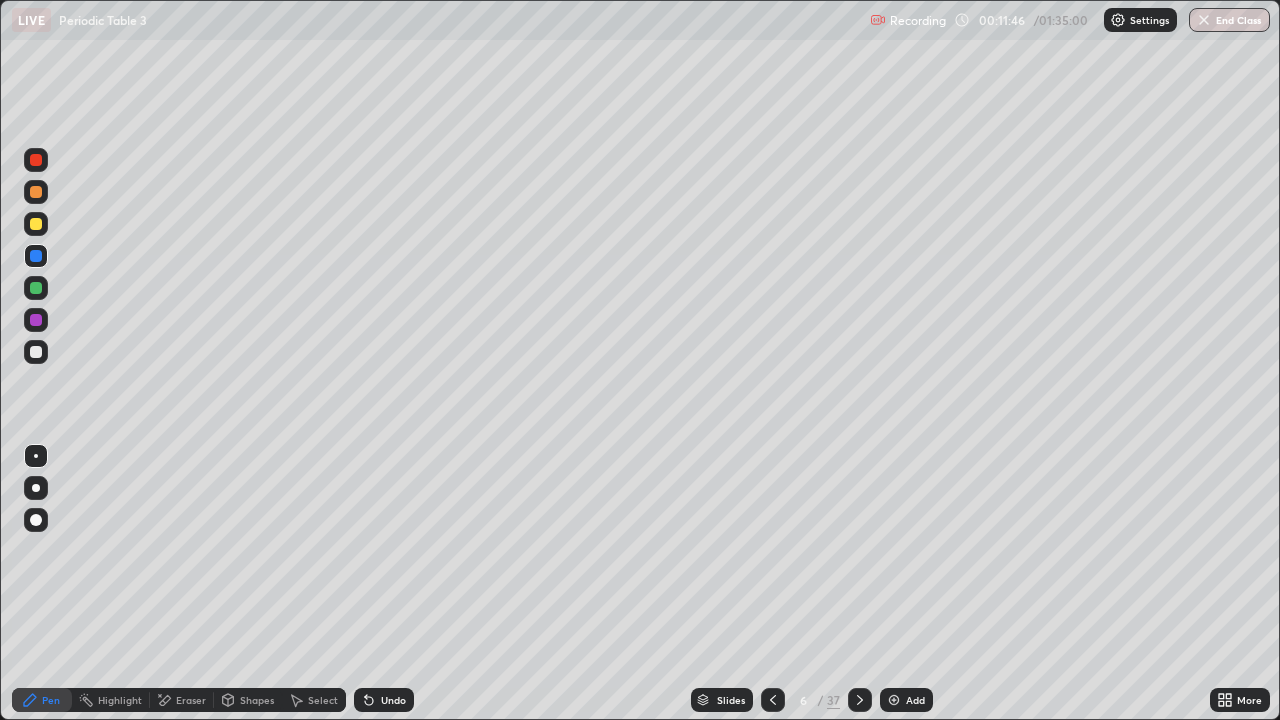 click at bounding box center (36, 192) 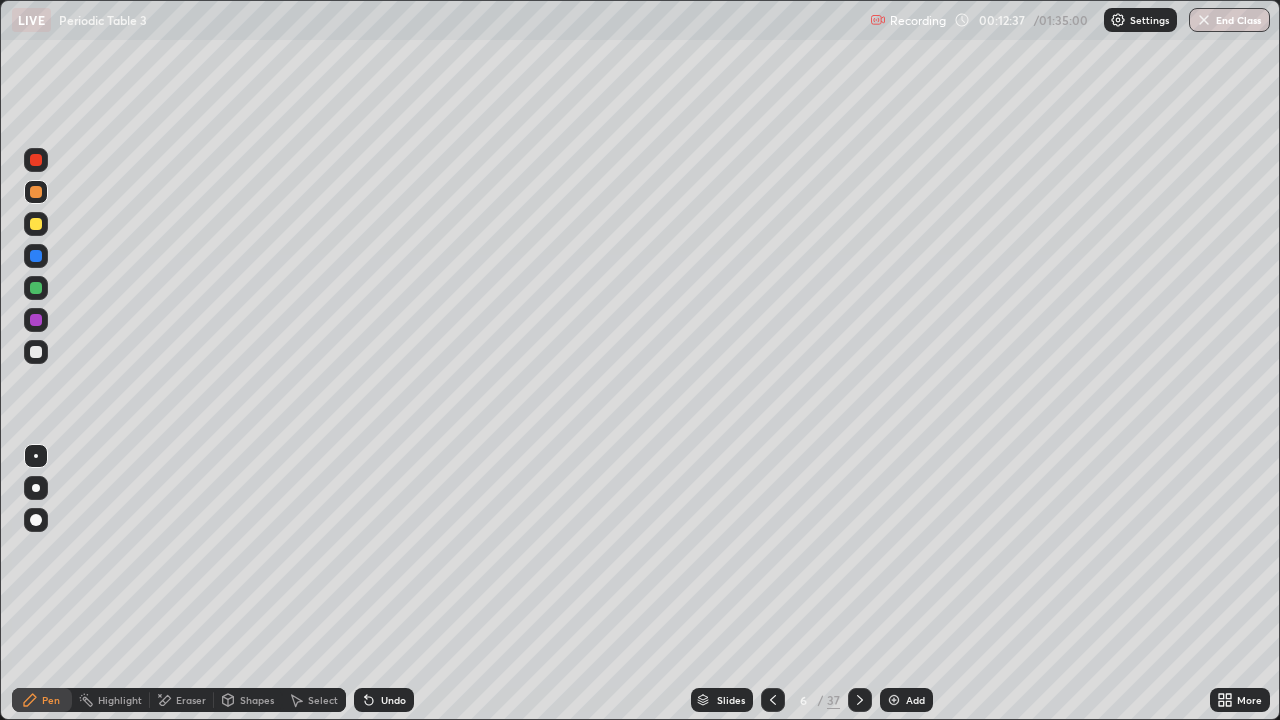 click at bounding box center (860, 700) 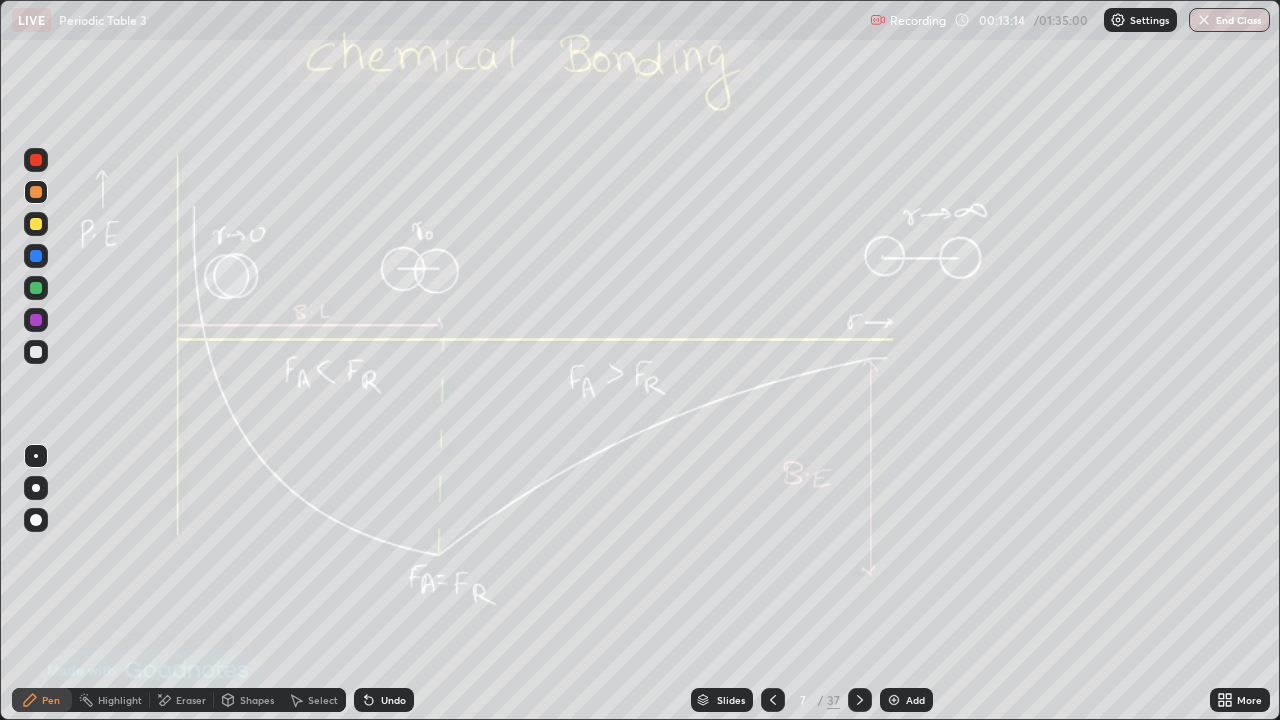 click at bounding box center (894, 700) 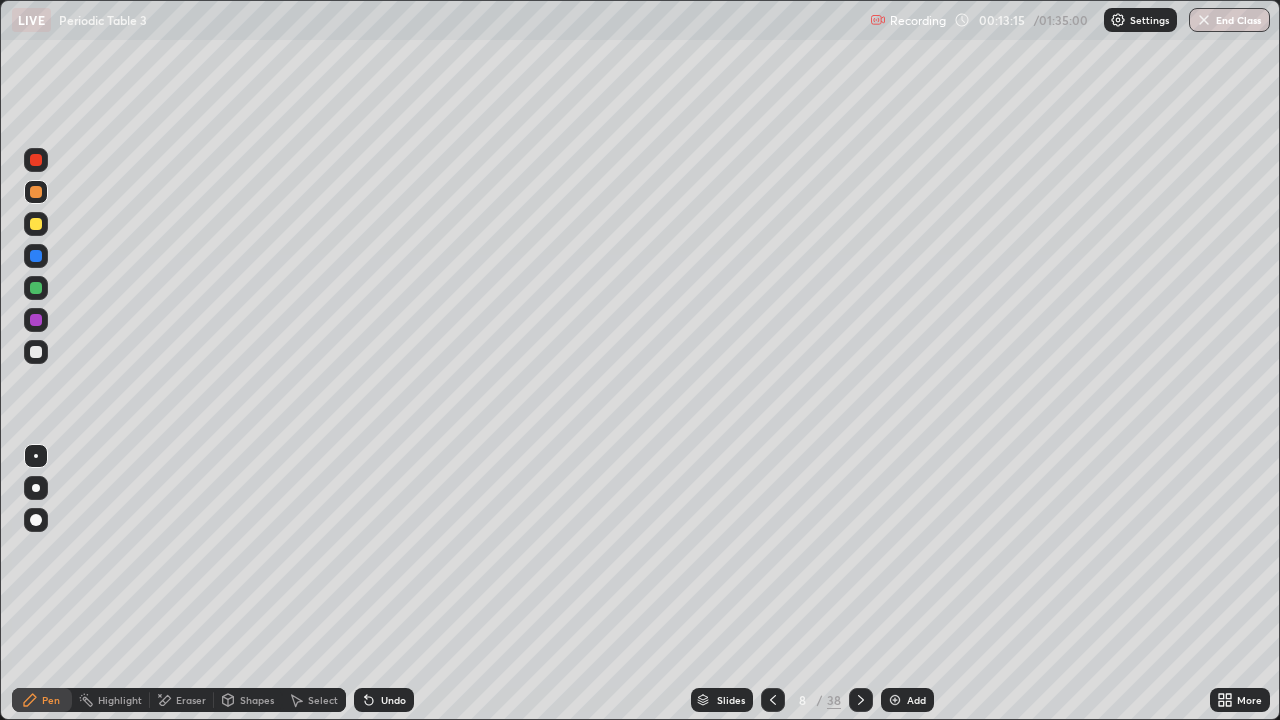 click on "Shapes" at bounding box center (257, 700) 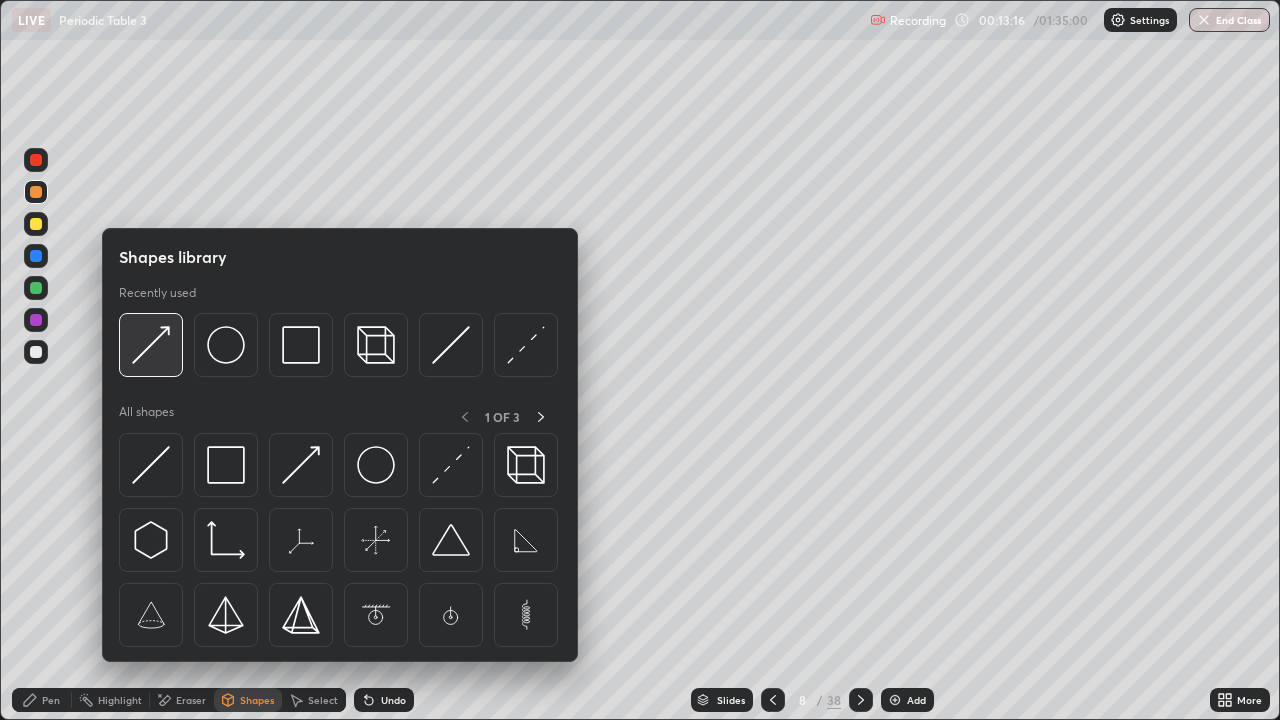 click at bounding box center [151, 345] 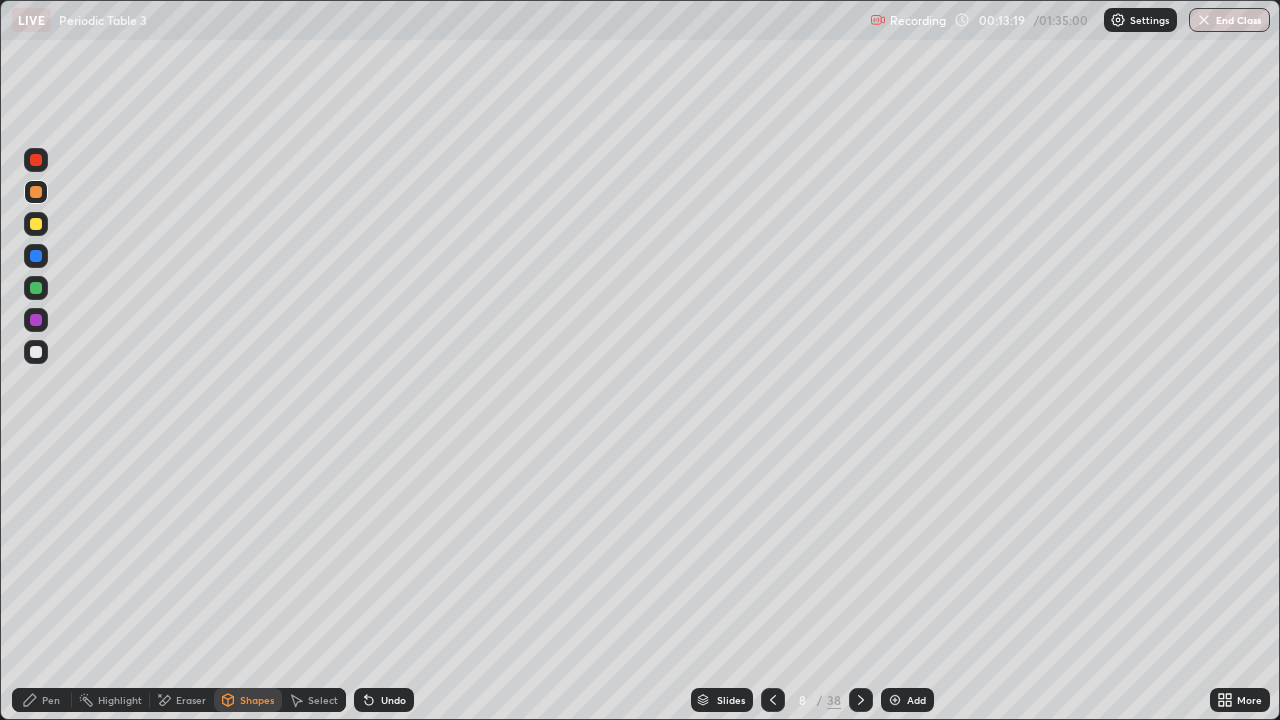 click on "Undo" at bounding box center [384, 700] 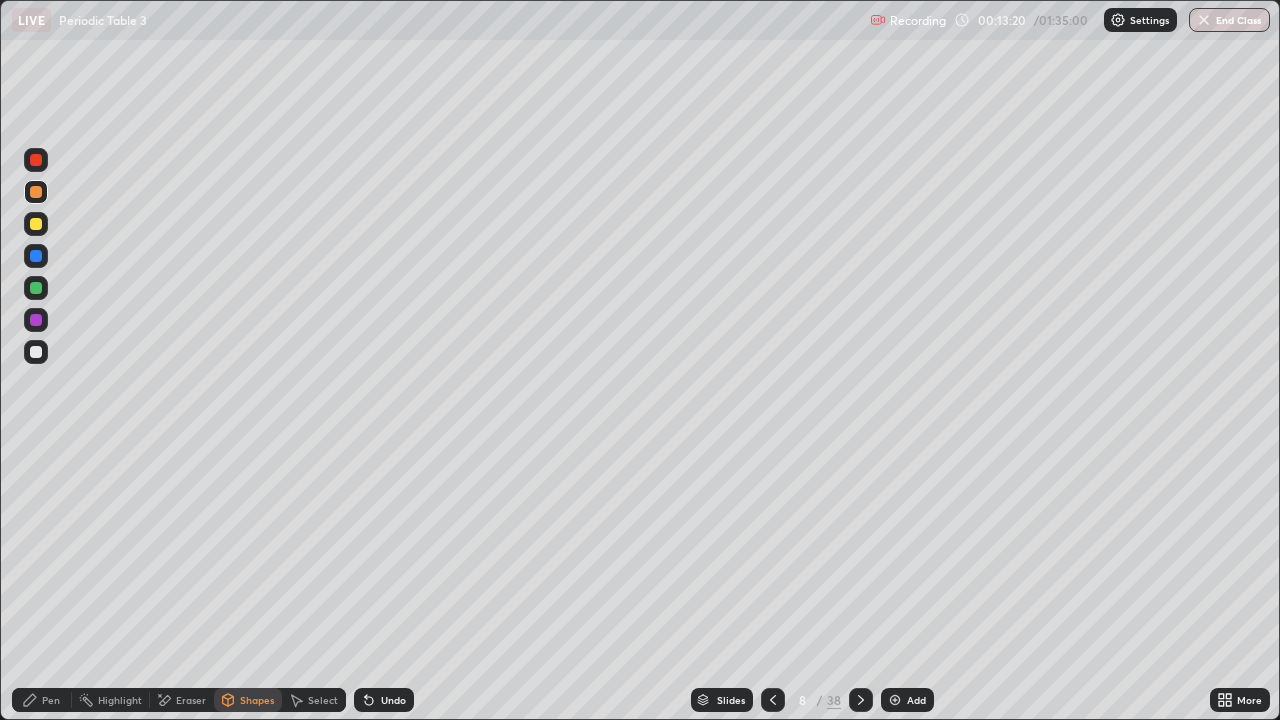 click at bounding box center [36, 352] 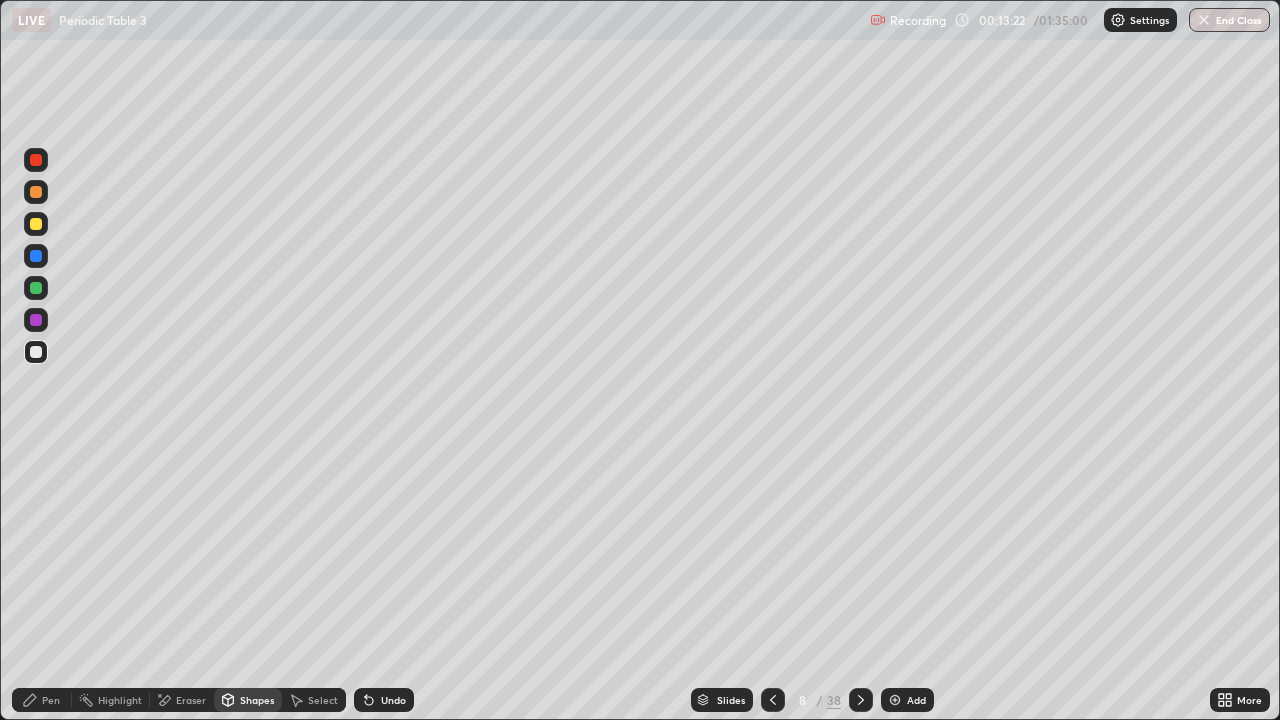 click on "Undo" at bounding box center (393, 700) 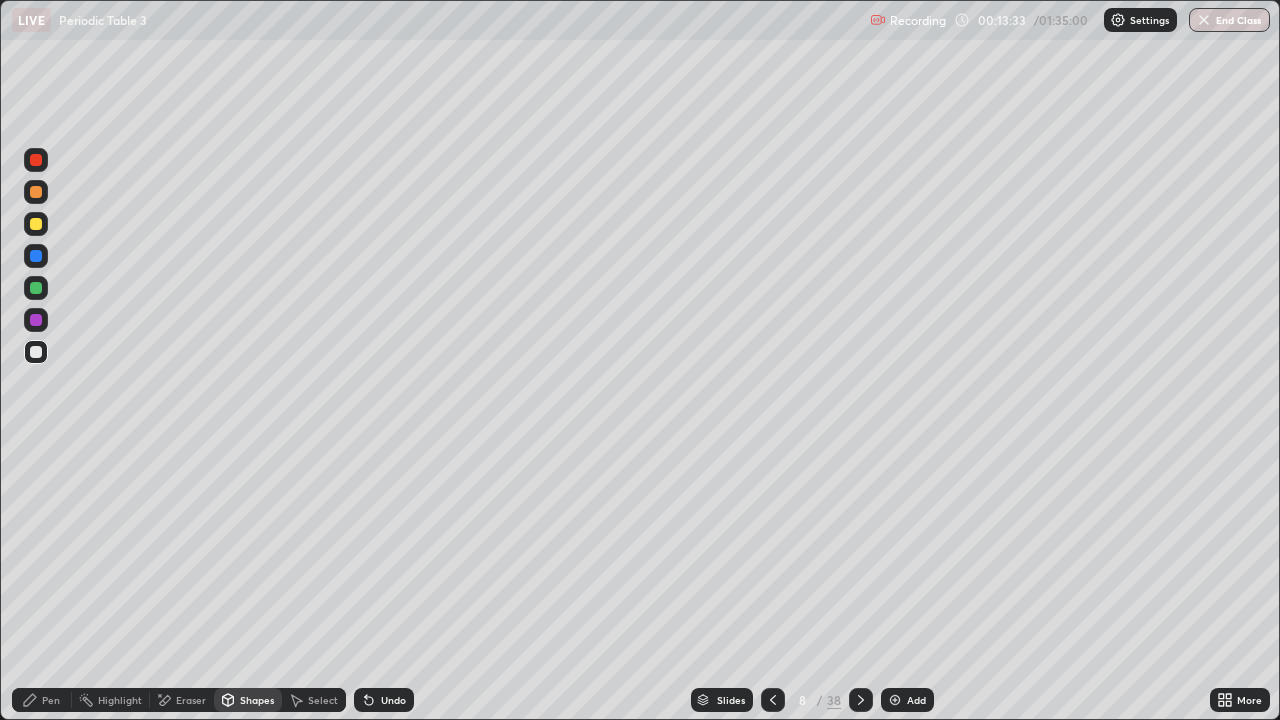 click at bounding box center [36, 288] 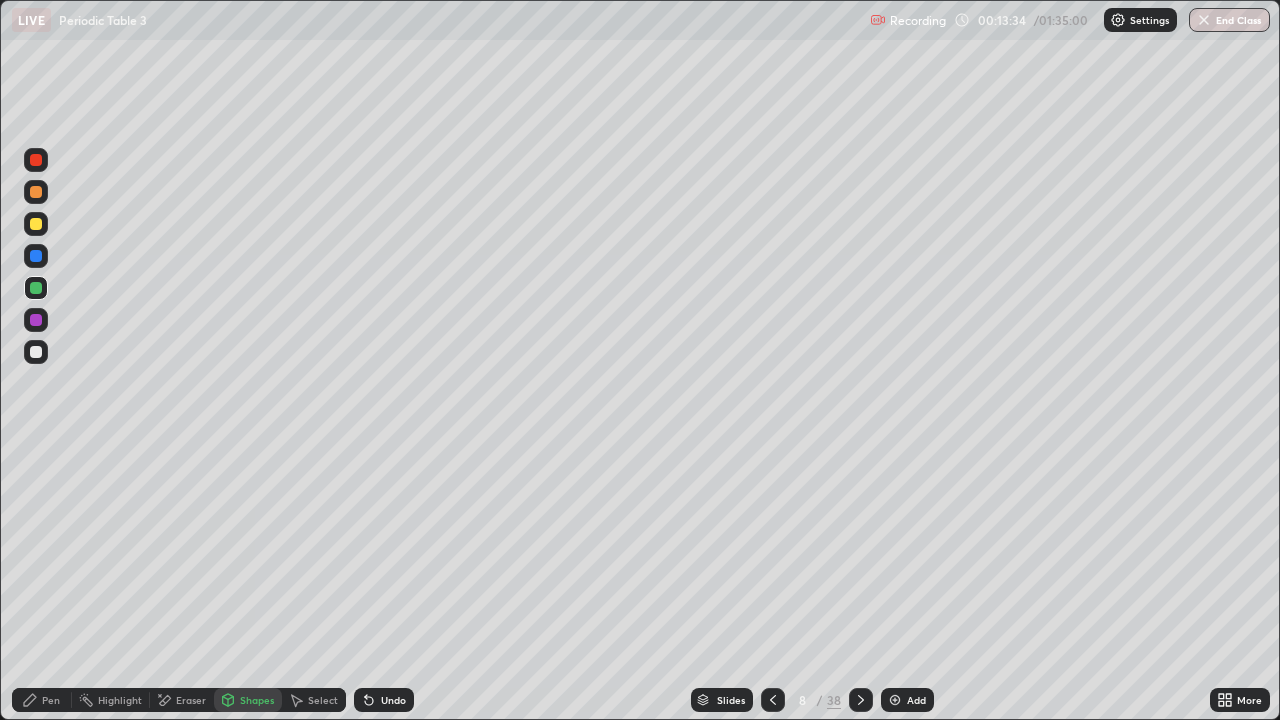 click on "Pen" at bounding box center [51, 700] 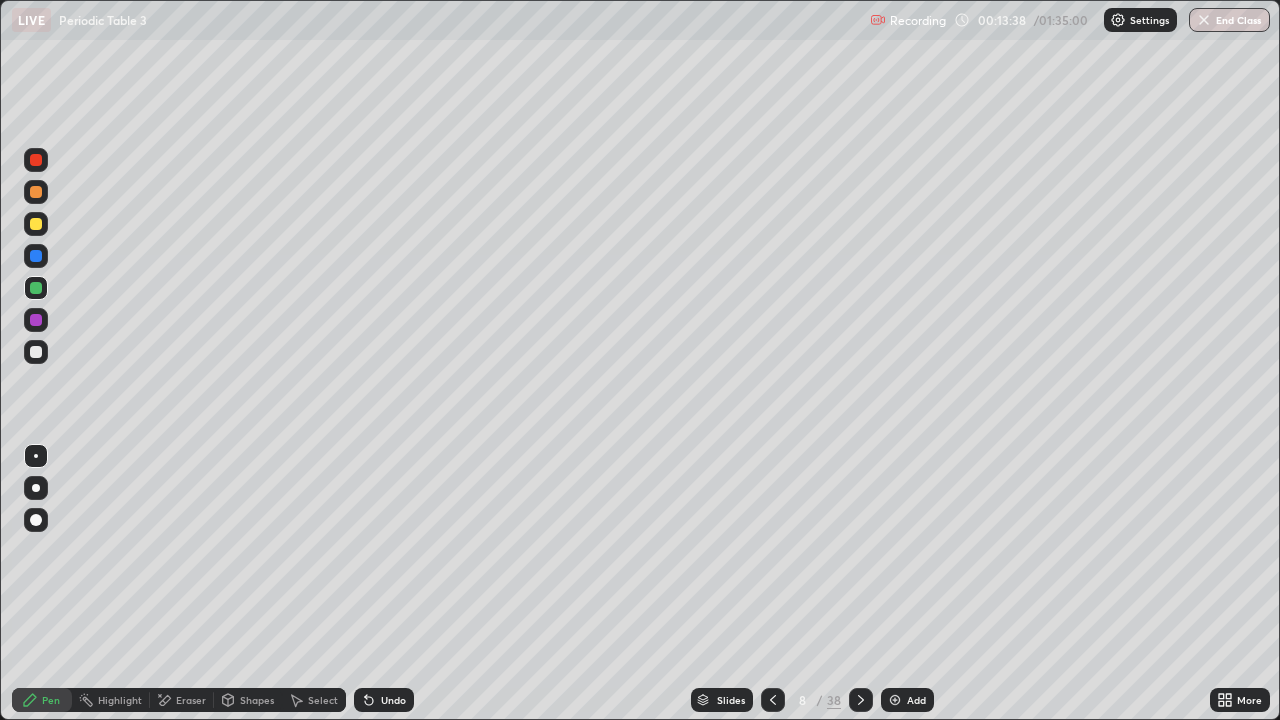 click on "Select" at bounding box center [323, 700] 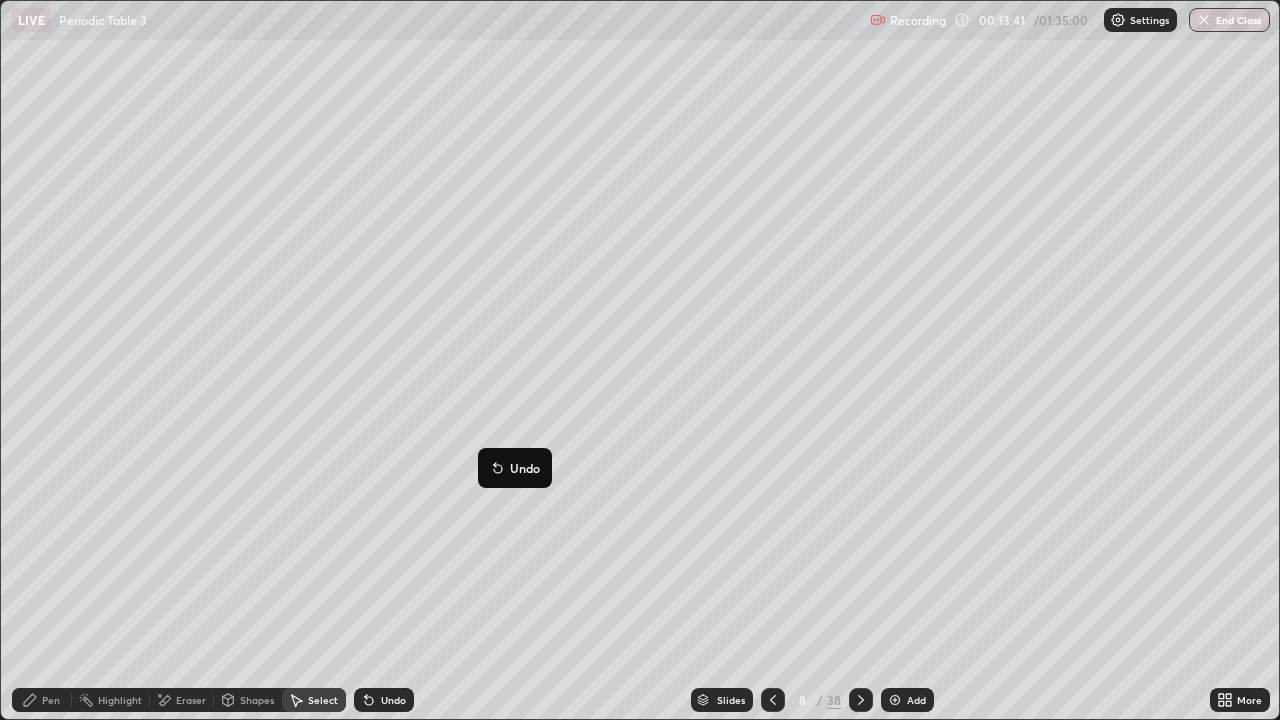 click on "Pen" at bounding box center (42, 700) 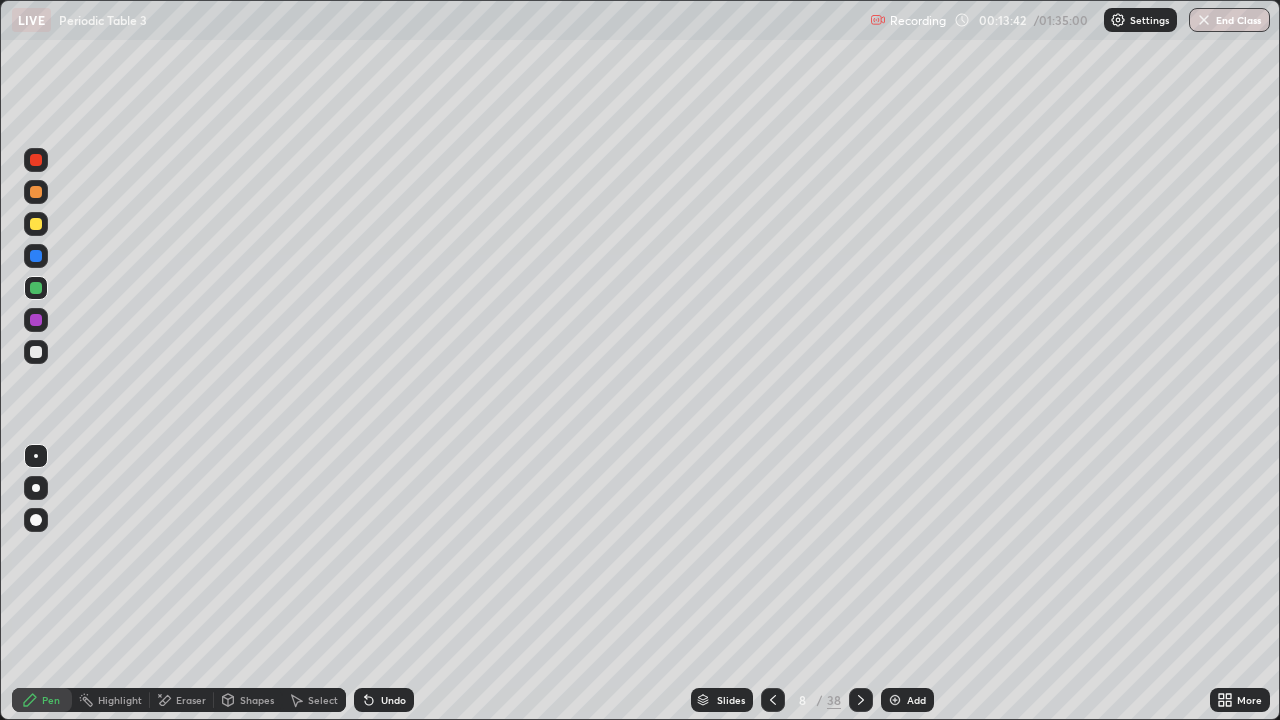 click at bounding box center (36, 256) 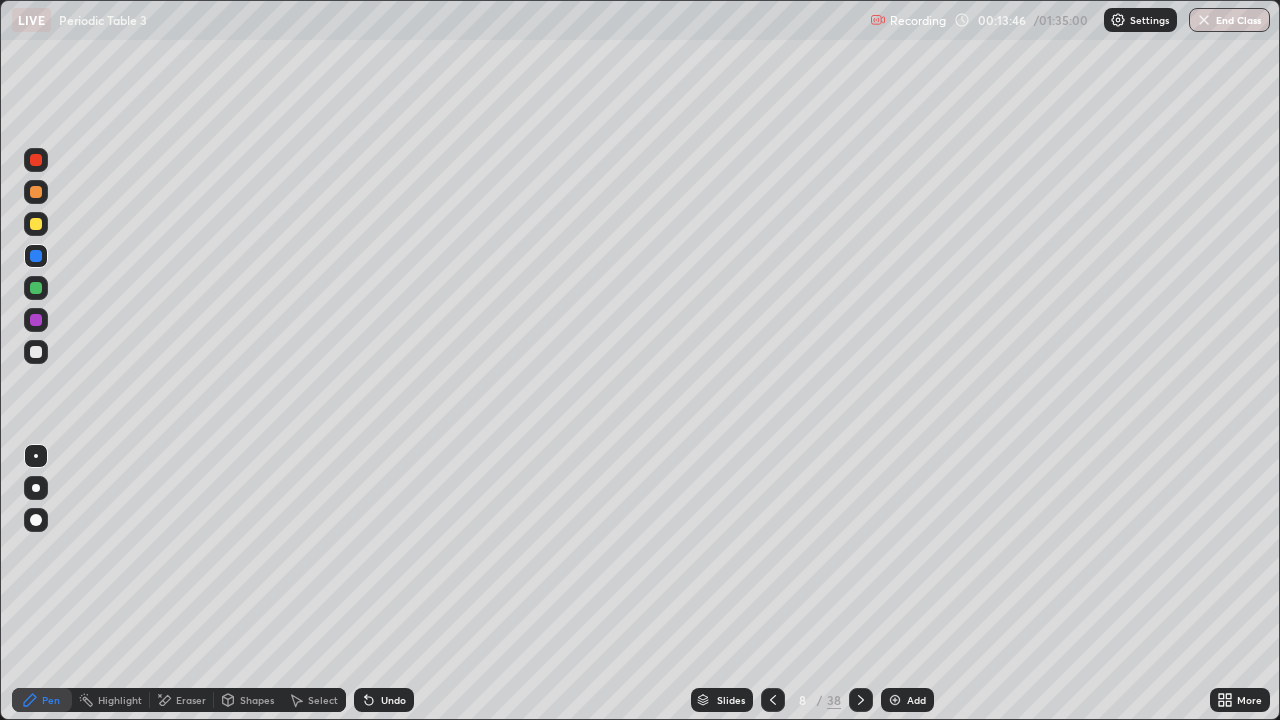 click on "Undo" at bounding box center (384, 700) 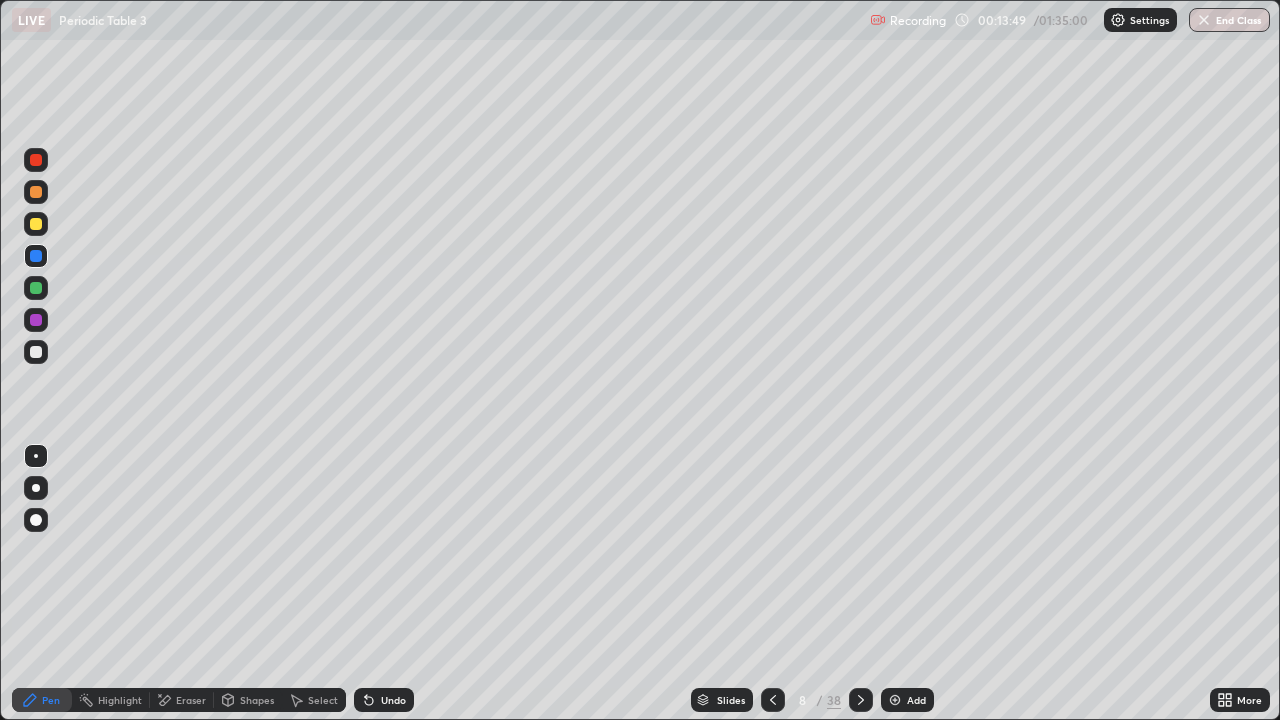 click on "Select" at bounding box center [323, 700] 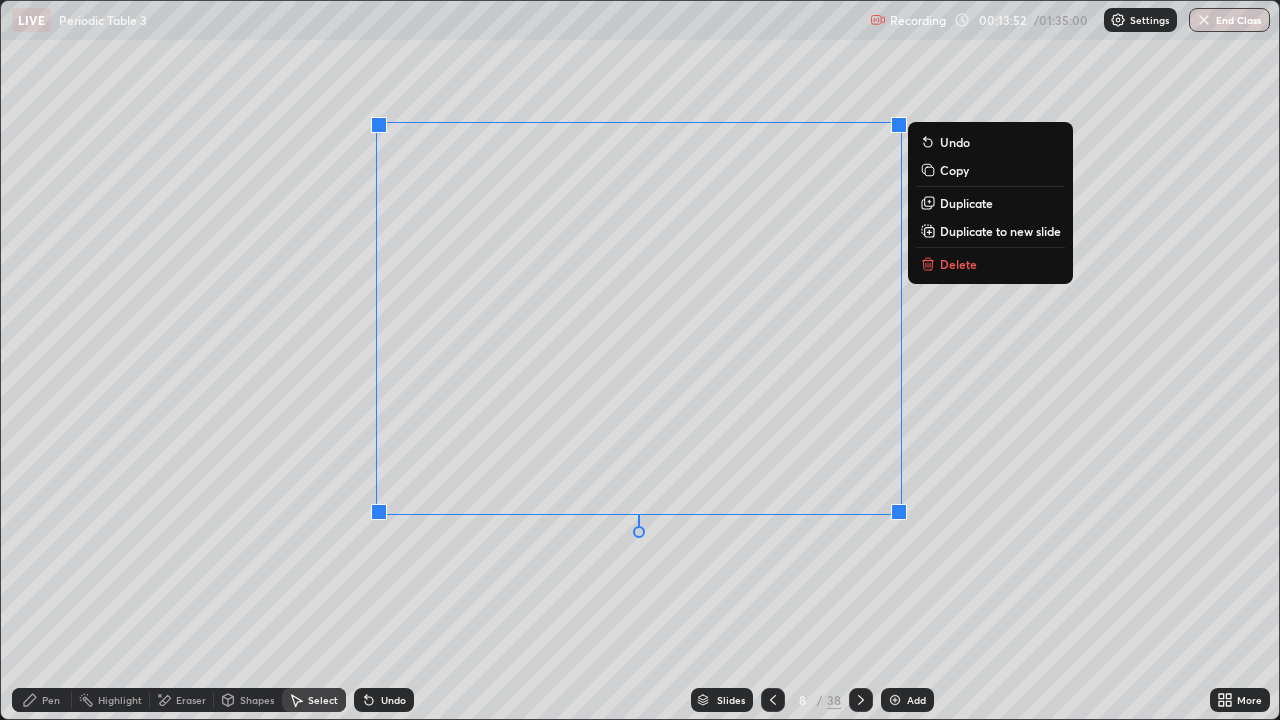click on "Pen" at bounding box center (51, 700) 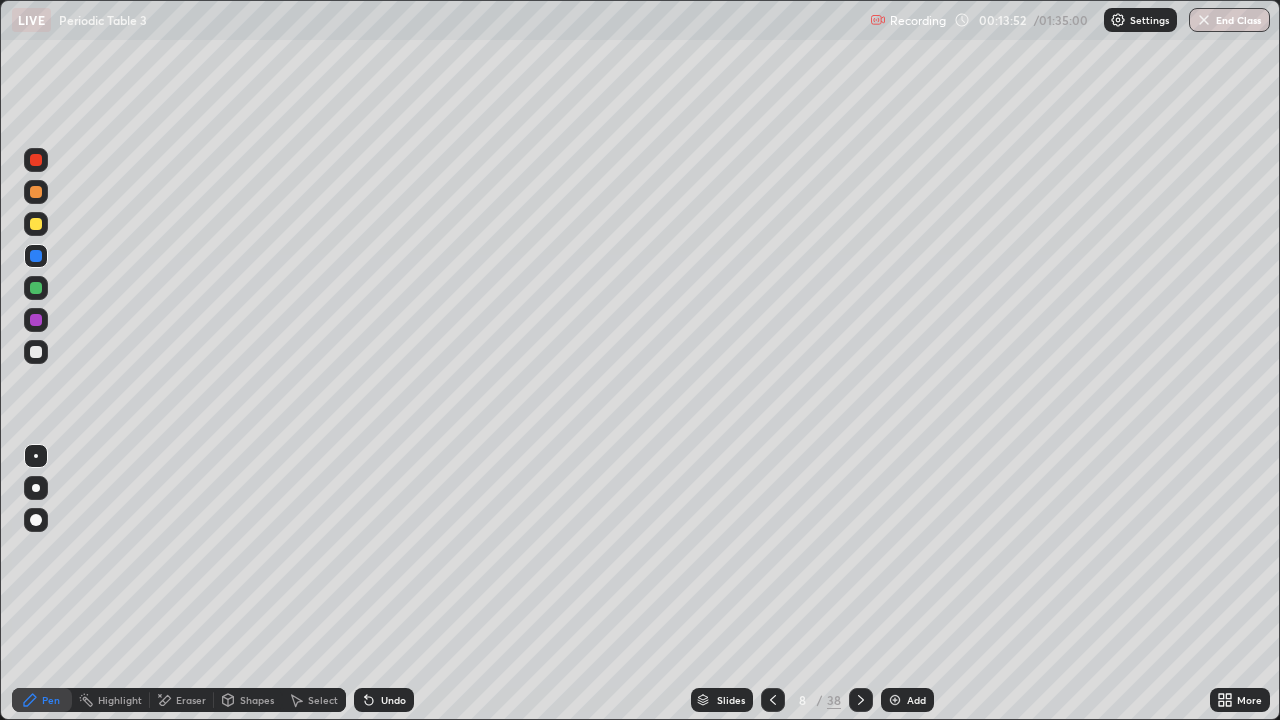 click at bounding box center (36, 224) 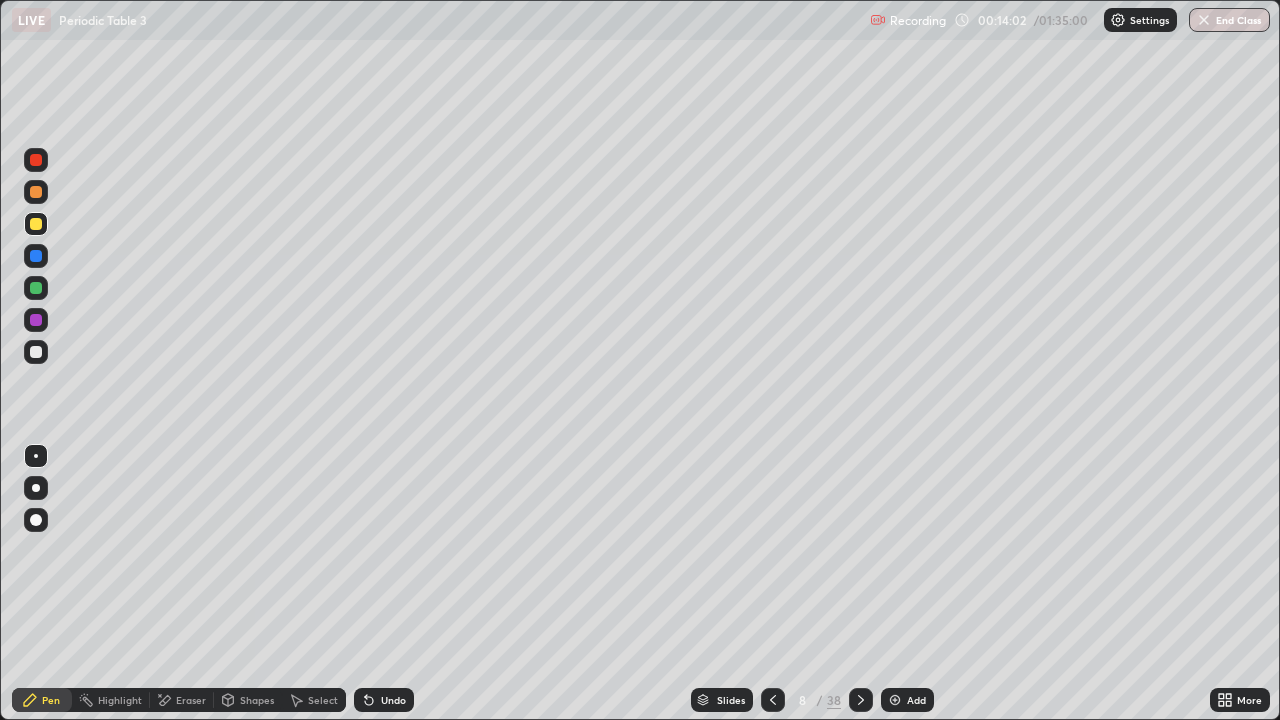 click at bounding box center (36, 352) 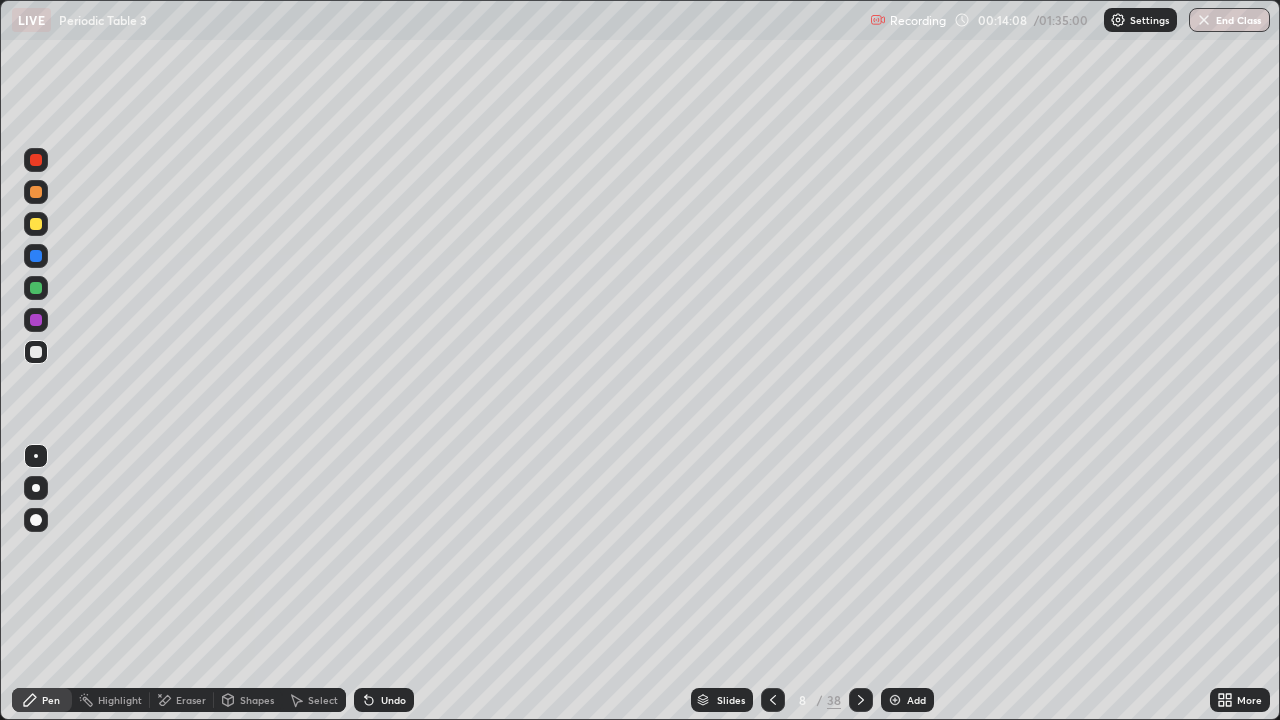 click on "Undo" at bounding box center [393, 700] 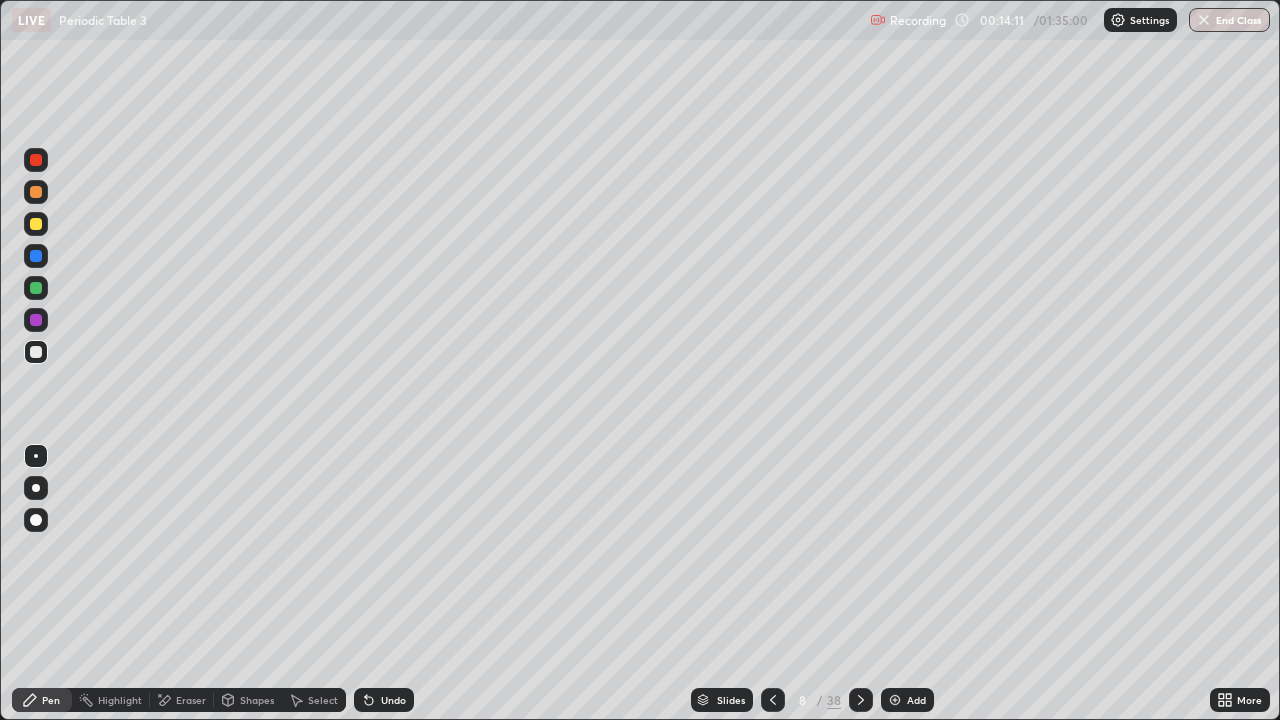 click on "Undo" at bounding box center [393, 700] 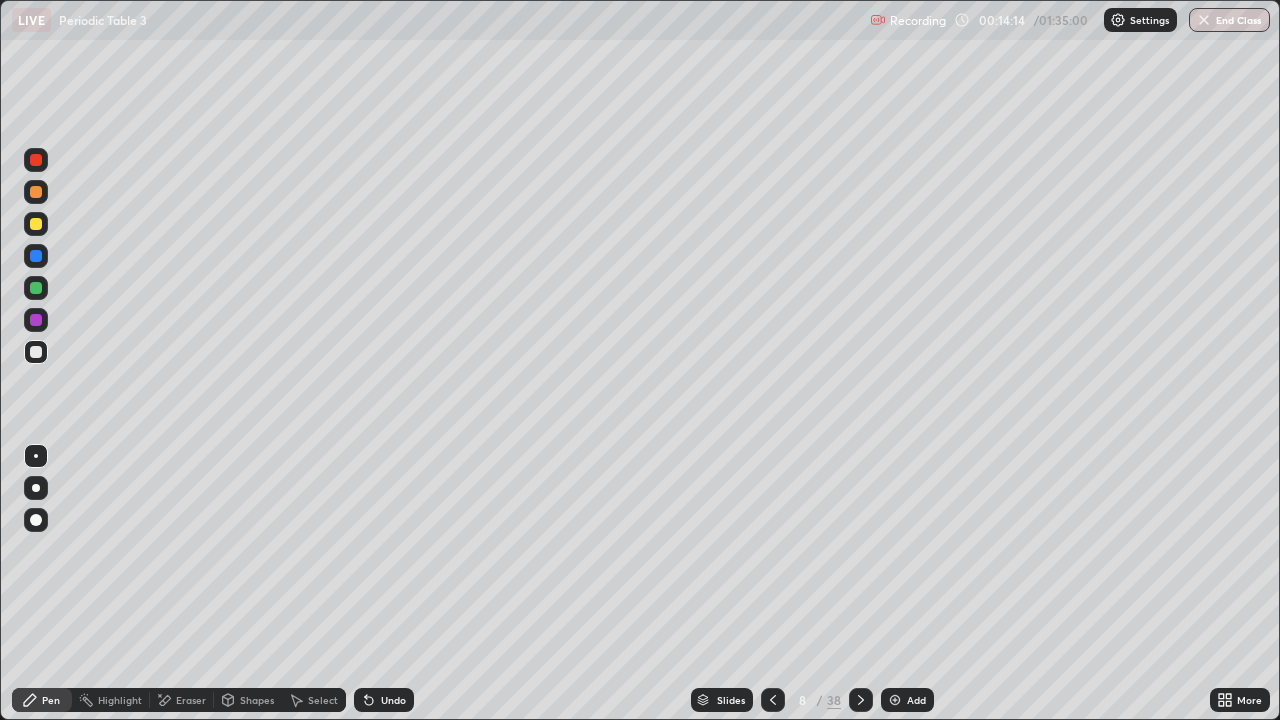 click on "Undo" at bounding box center (393, 700) 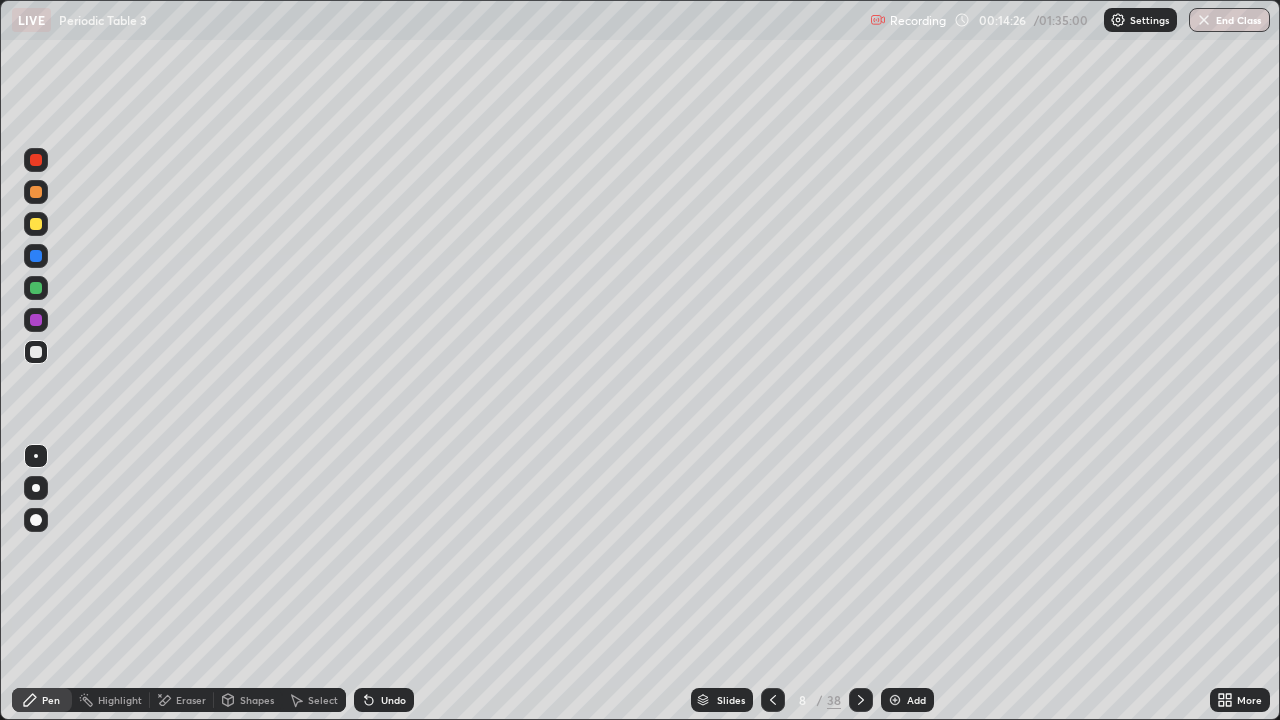 click at bounding box center [36, 288] 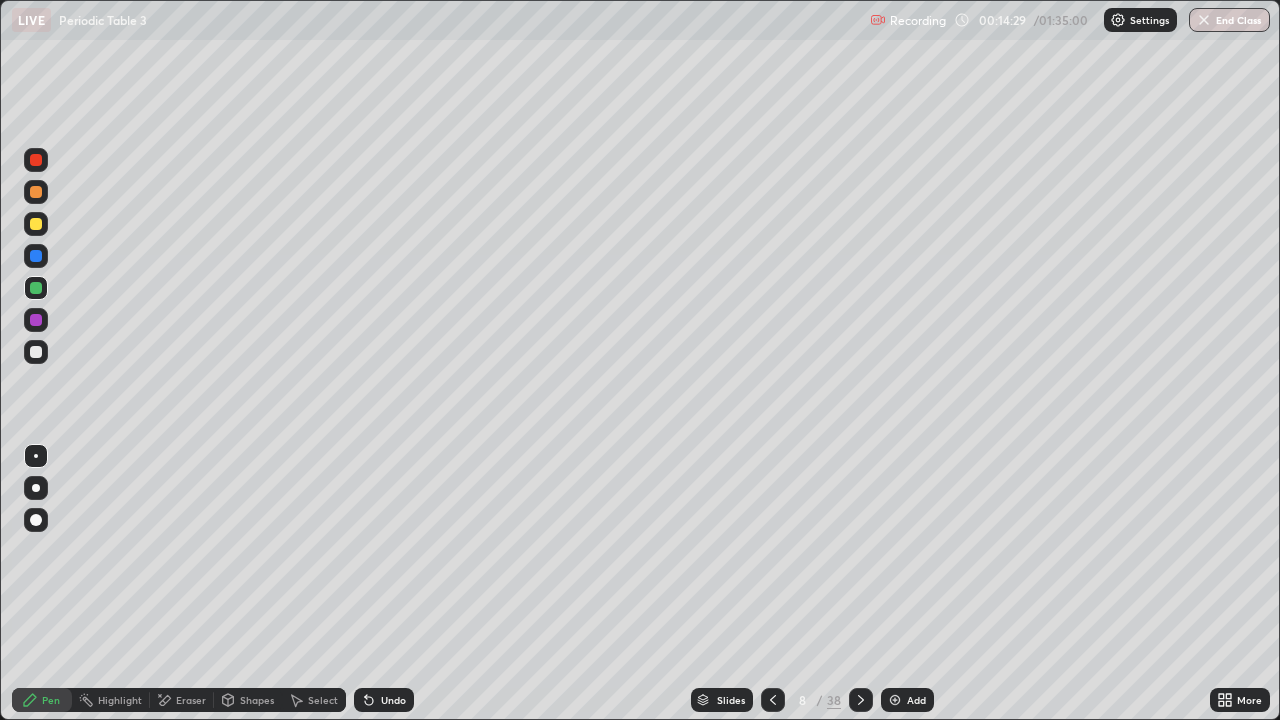 click at bounding box center (36, 256) 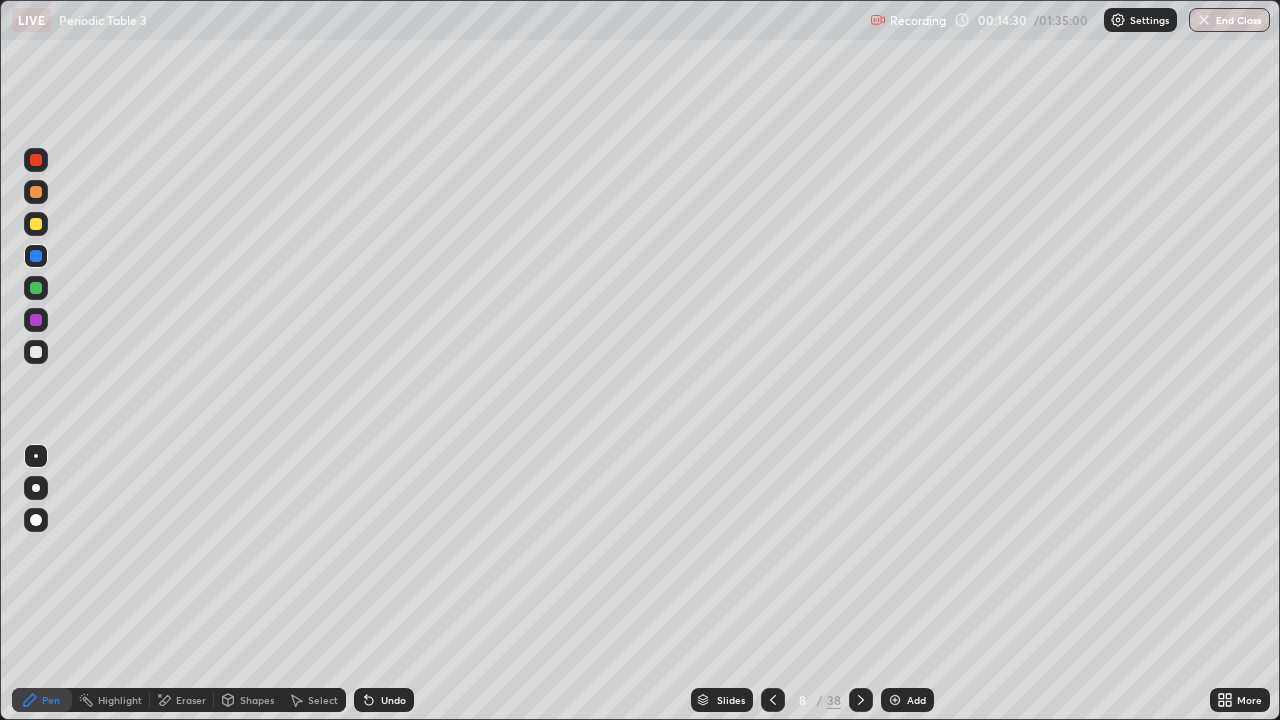 click at bounding box center (36, 352) 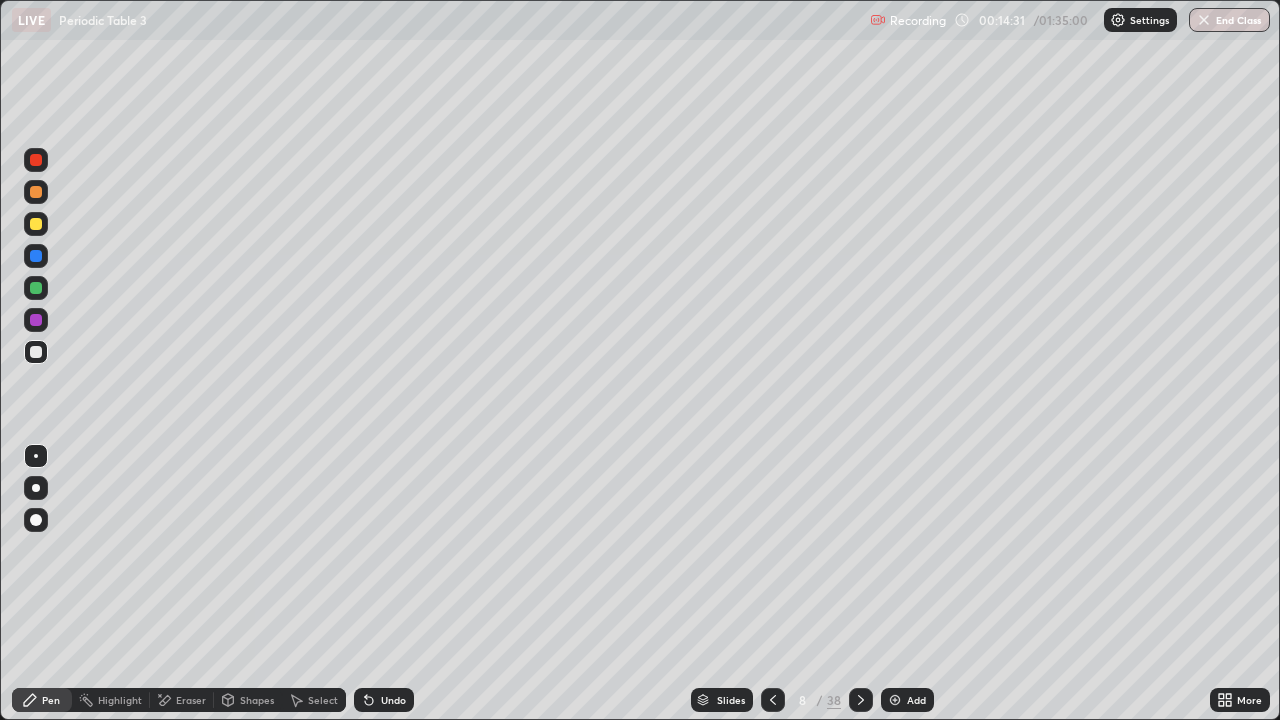 click at bounding box center [36, 224] 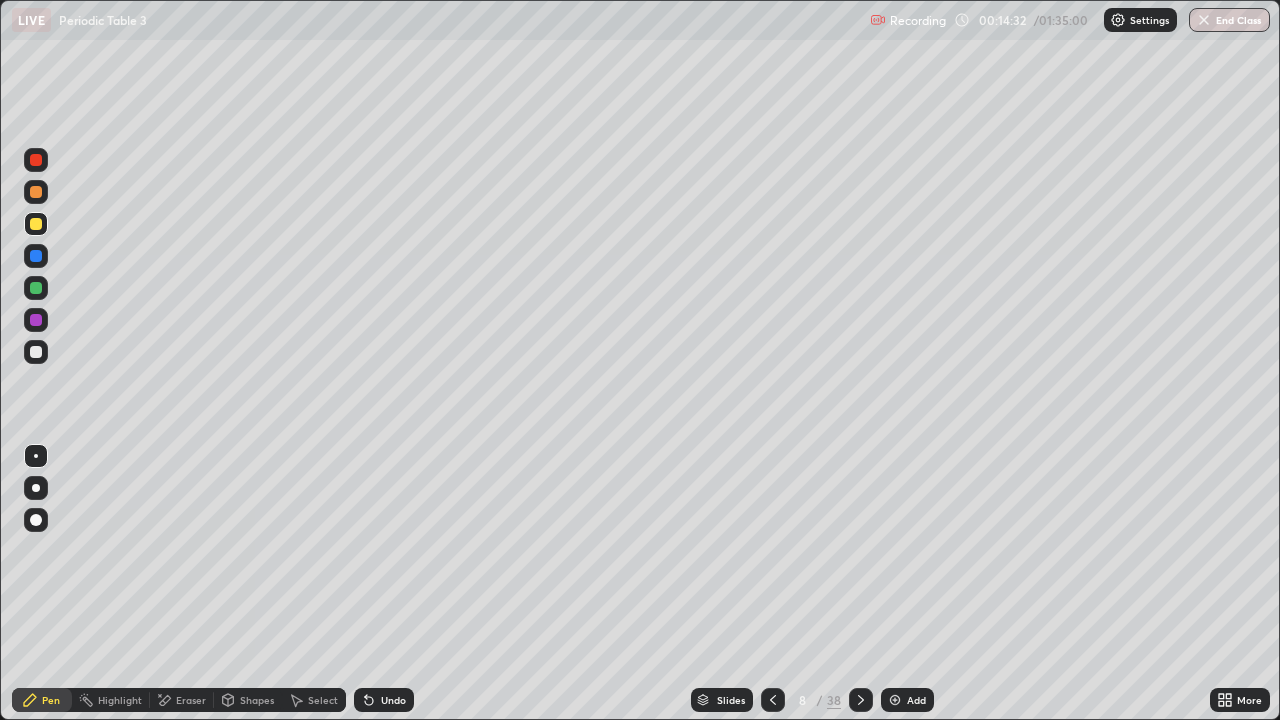 click at bounding box center [36, 192] 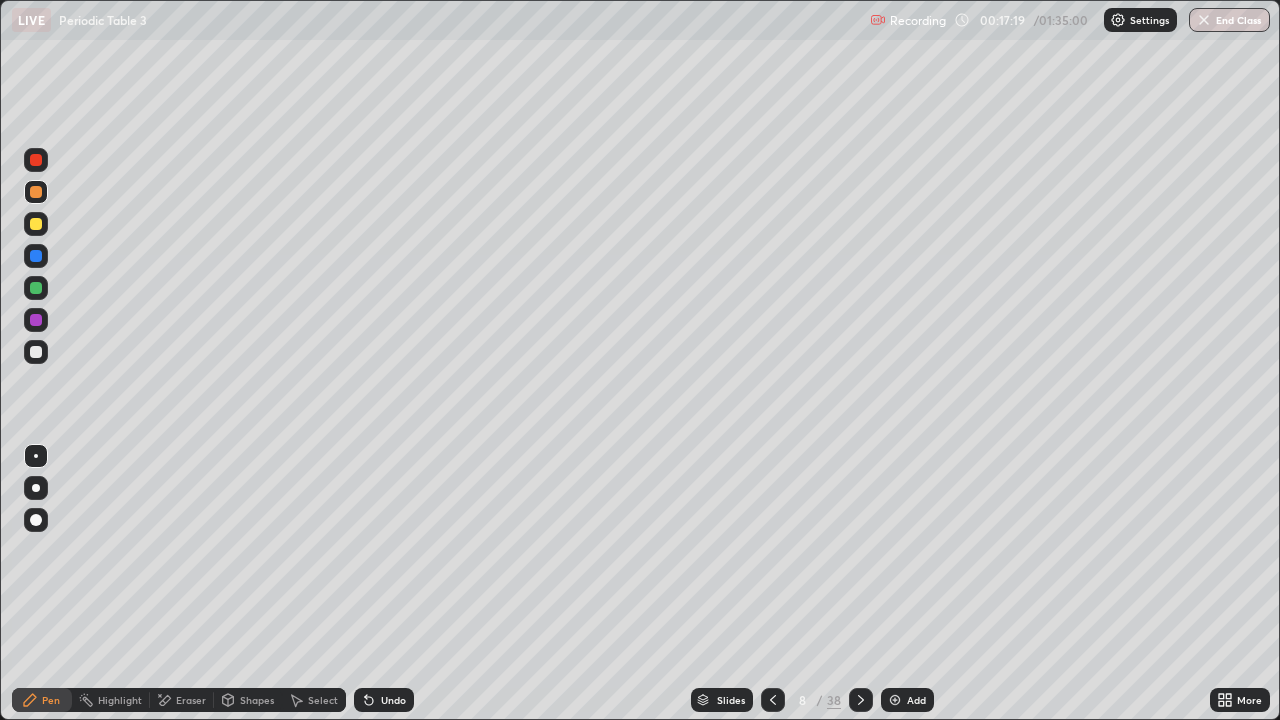 click at bounding box center (36, 352) 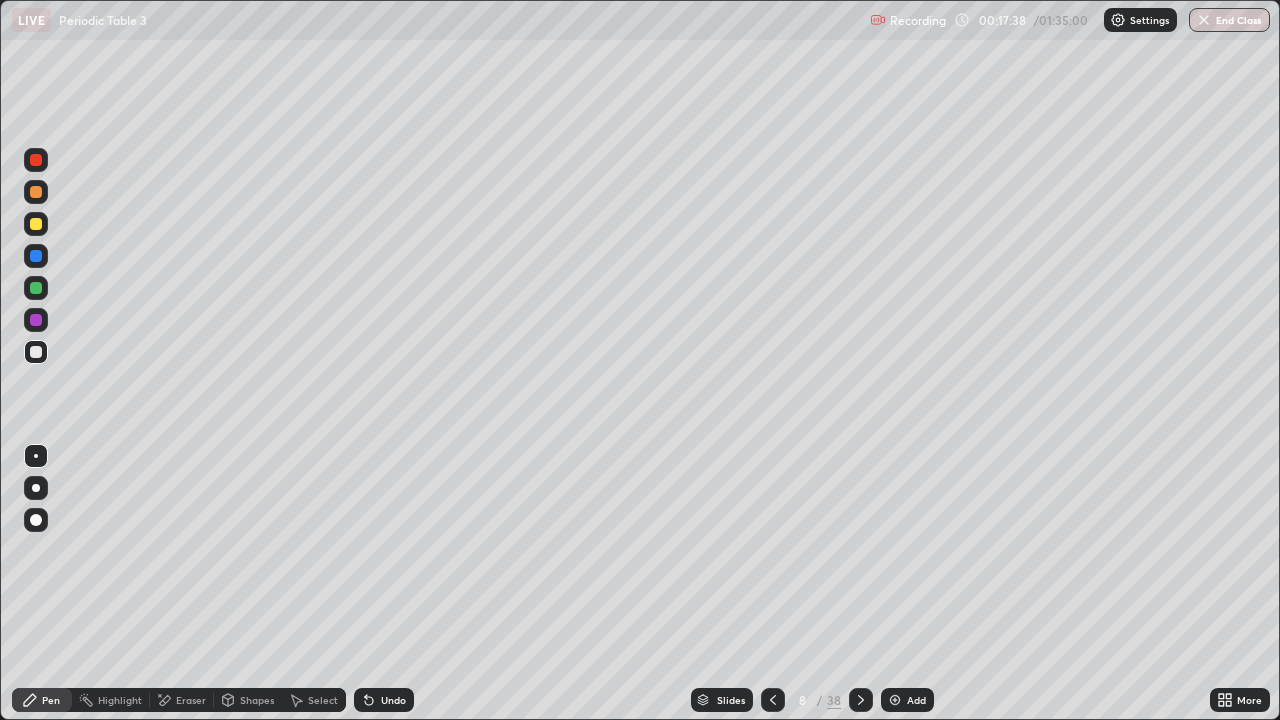 click at bounding box center [36, 352] 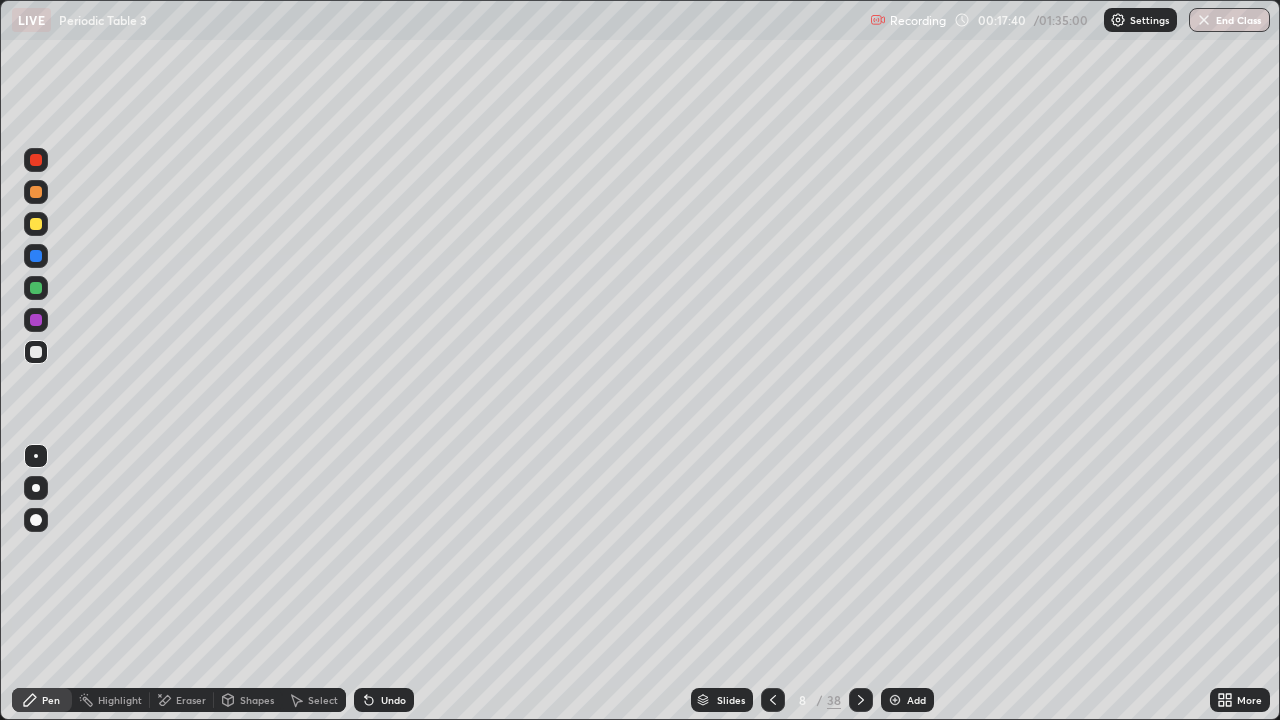 click at bounding box center (36, 288) 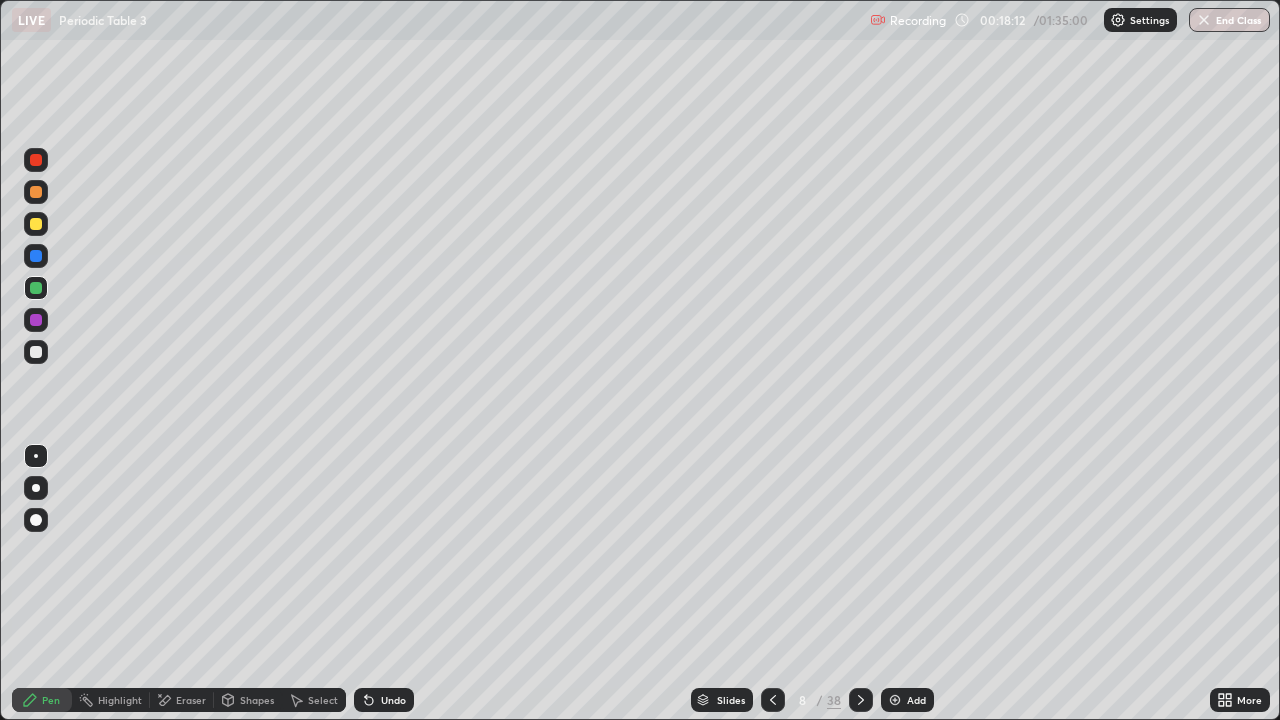 click on "Select" at bounding box center [323, 700] 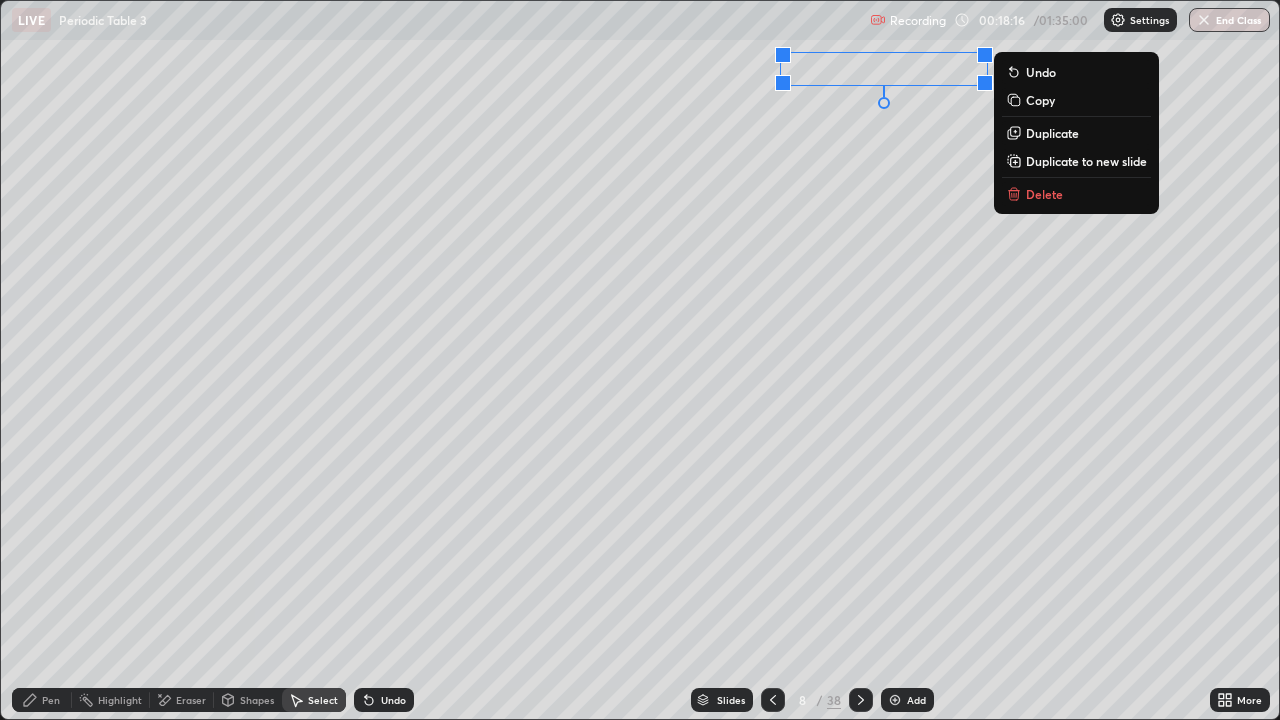 click 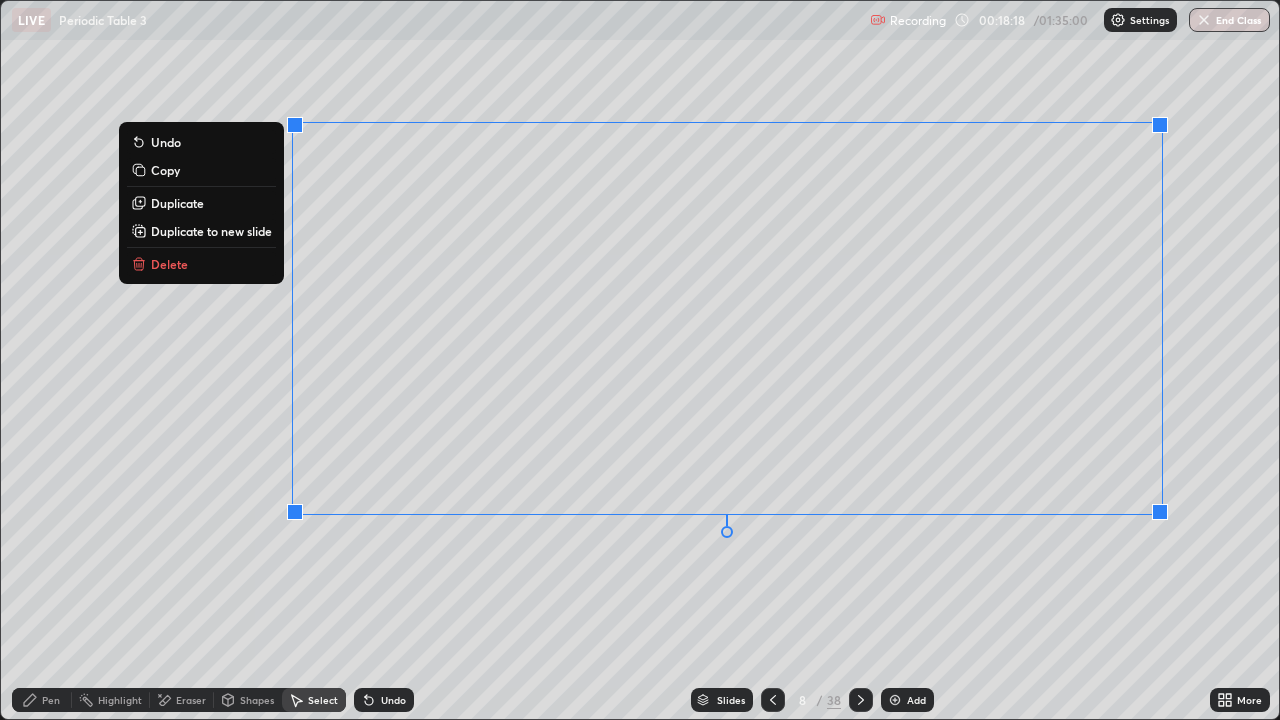 click on "0 ° Undo Copy Duplicate Duplicate to new slide Delete" at bounding box center [640, 360] 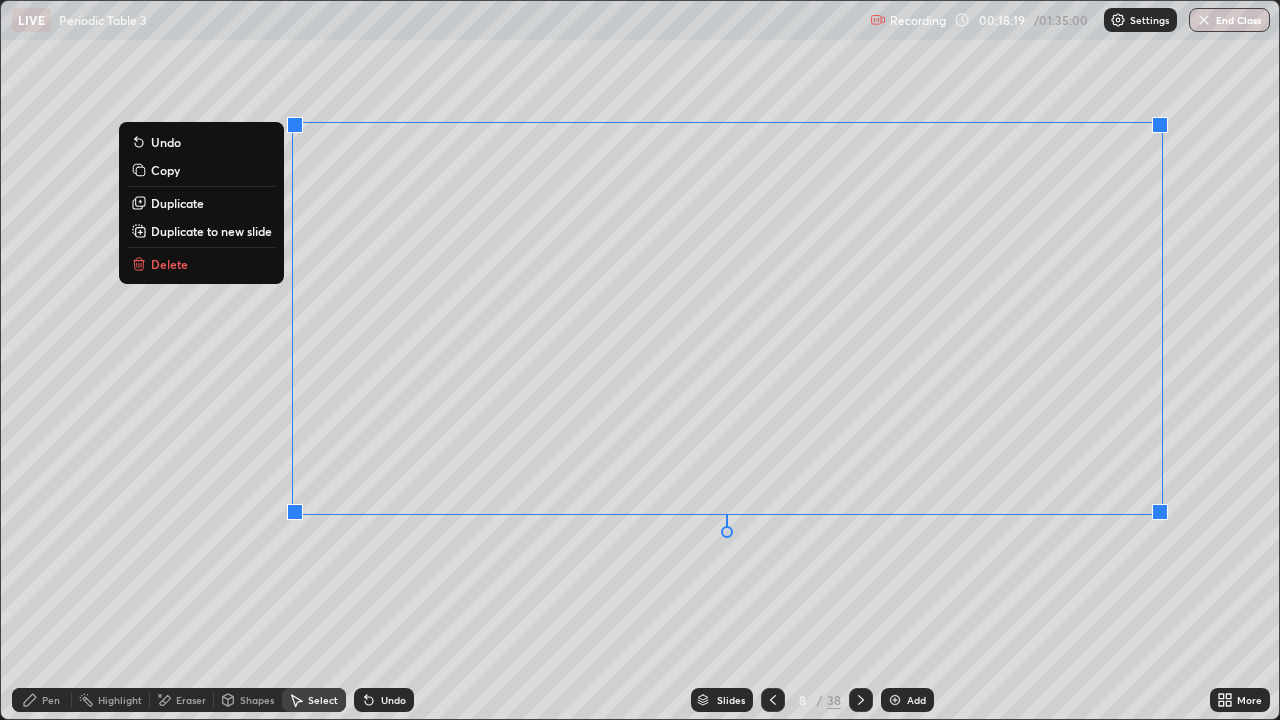 click on "0 ° Undo Copy Duplicate Duplicate to new slide Delete" at bounding box center [640, 360] 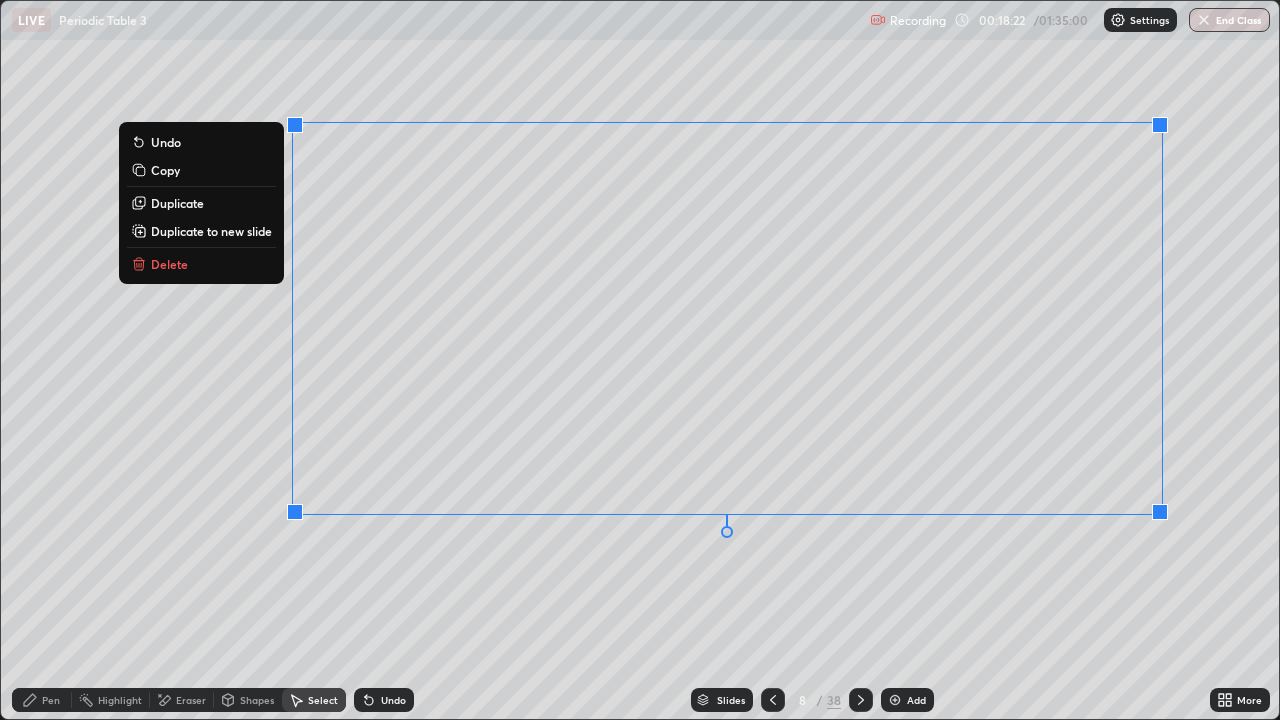 click on "0 ° Undo Copy Duplicate Duplicate to new slide Delete" at bounding box center [640, 360] 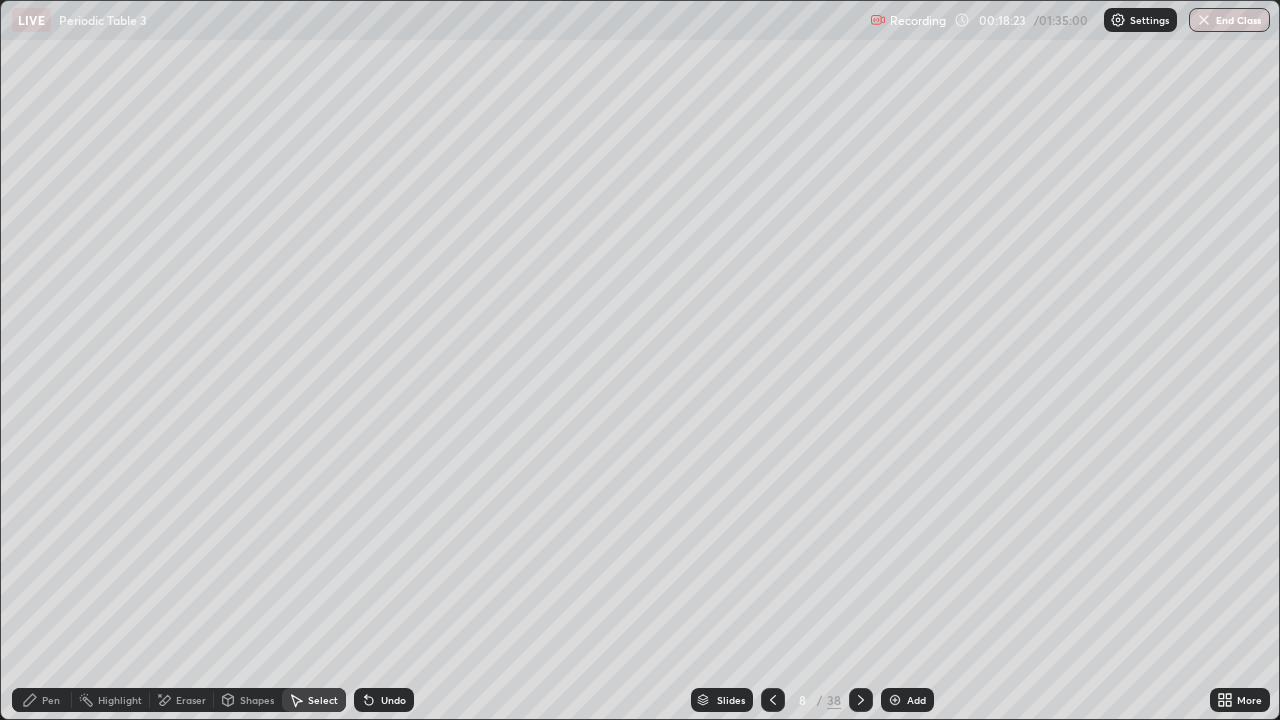 click on "Pen" at bounding box center (51, 700) 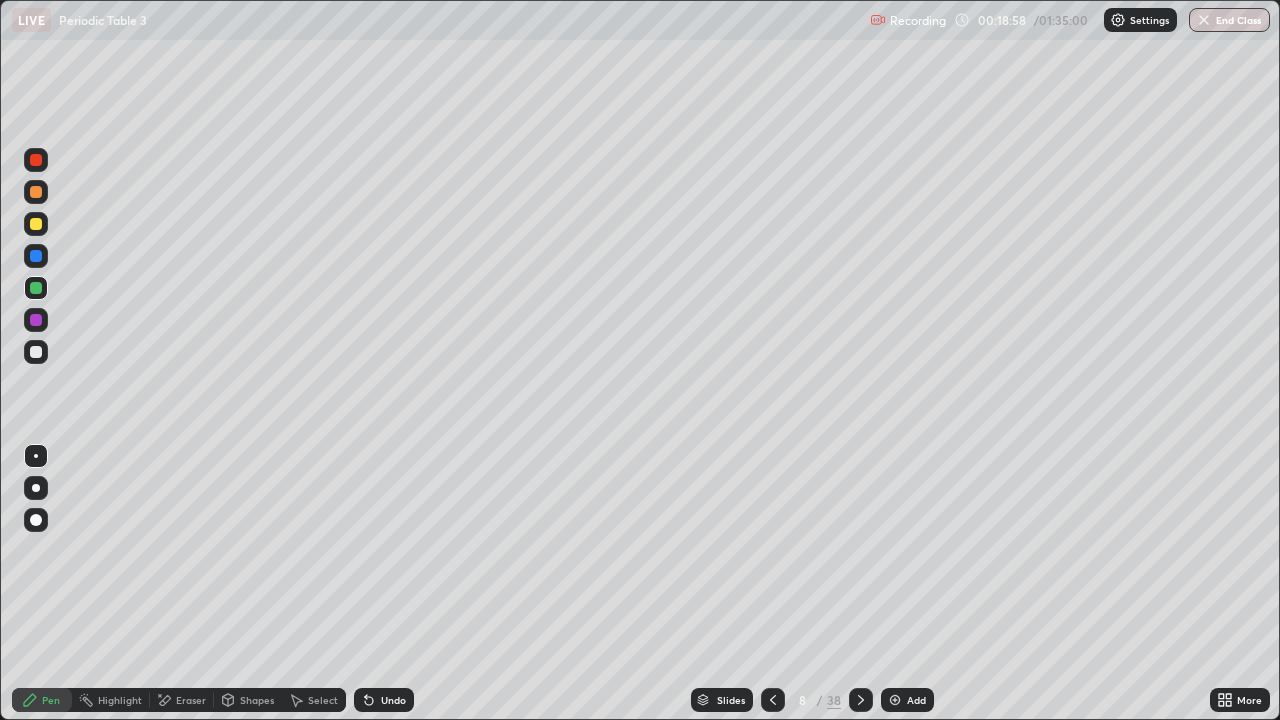 click 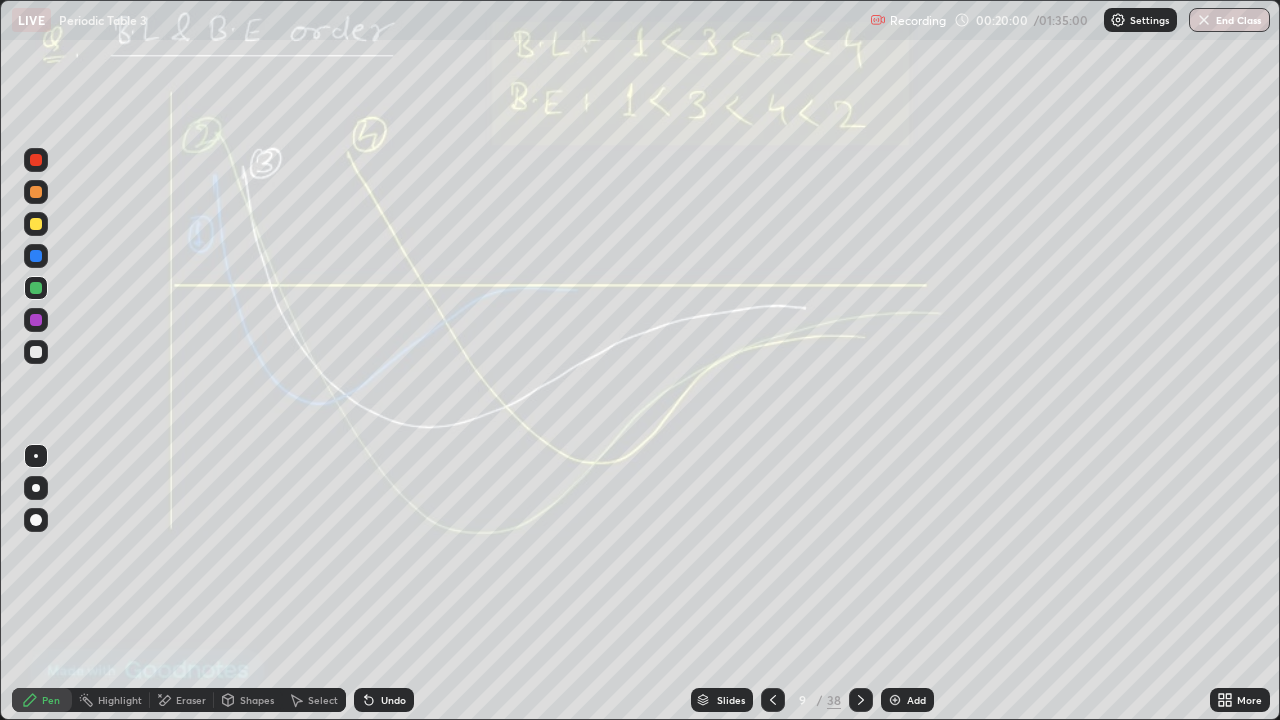 click 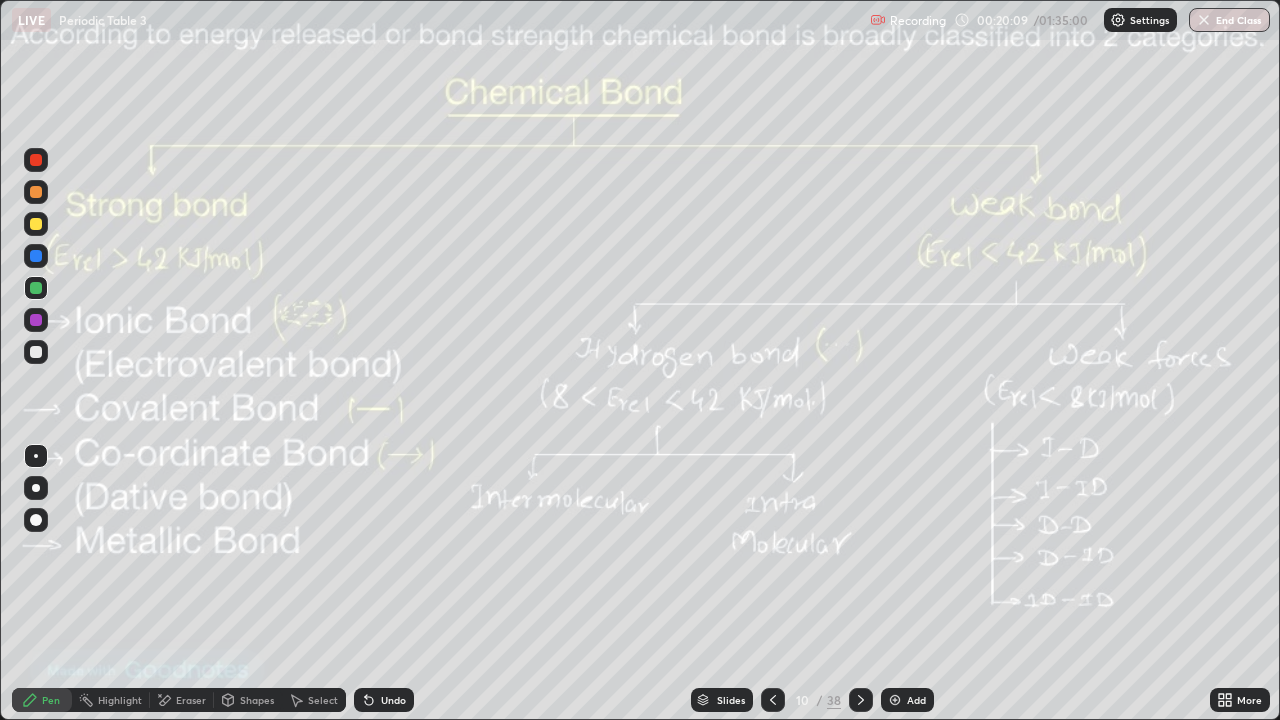 click 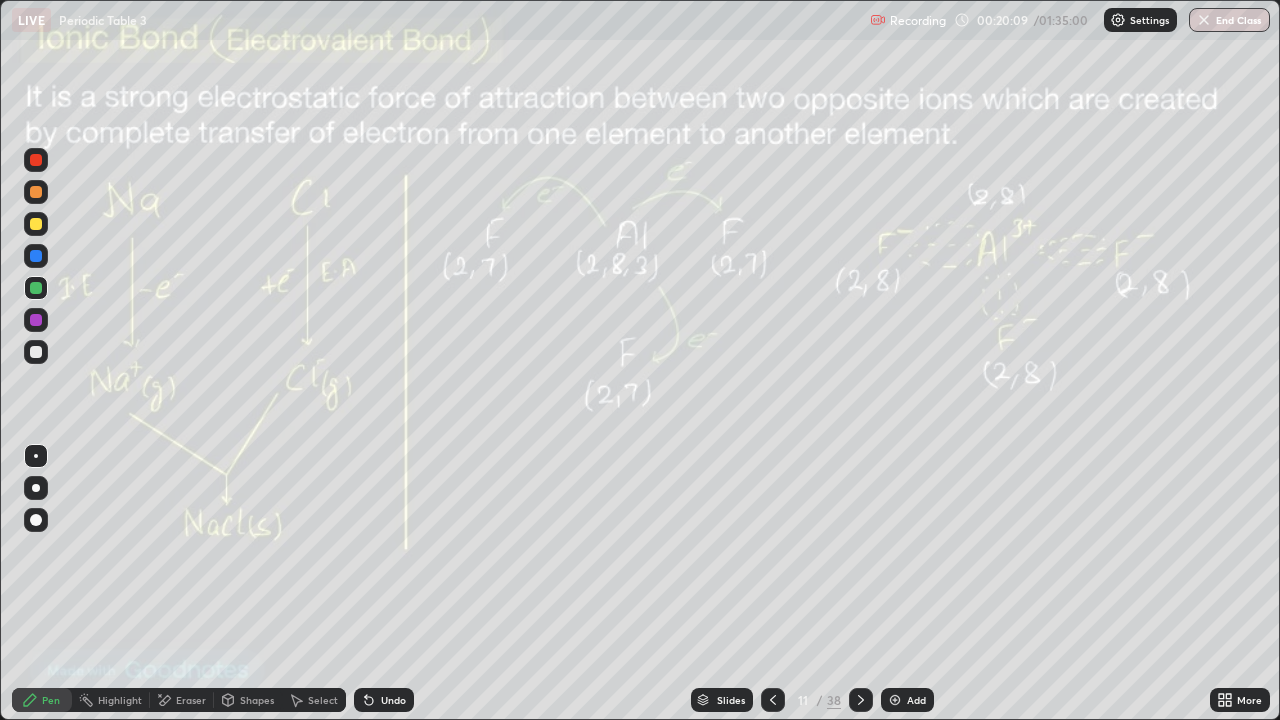 click 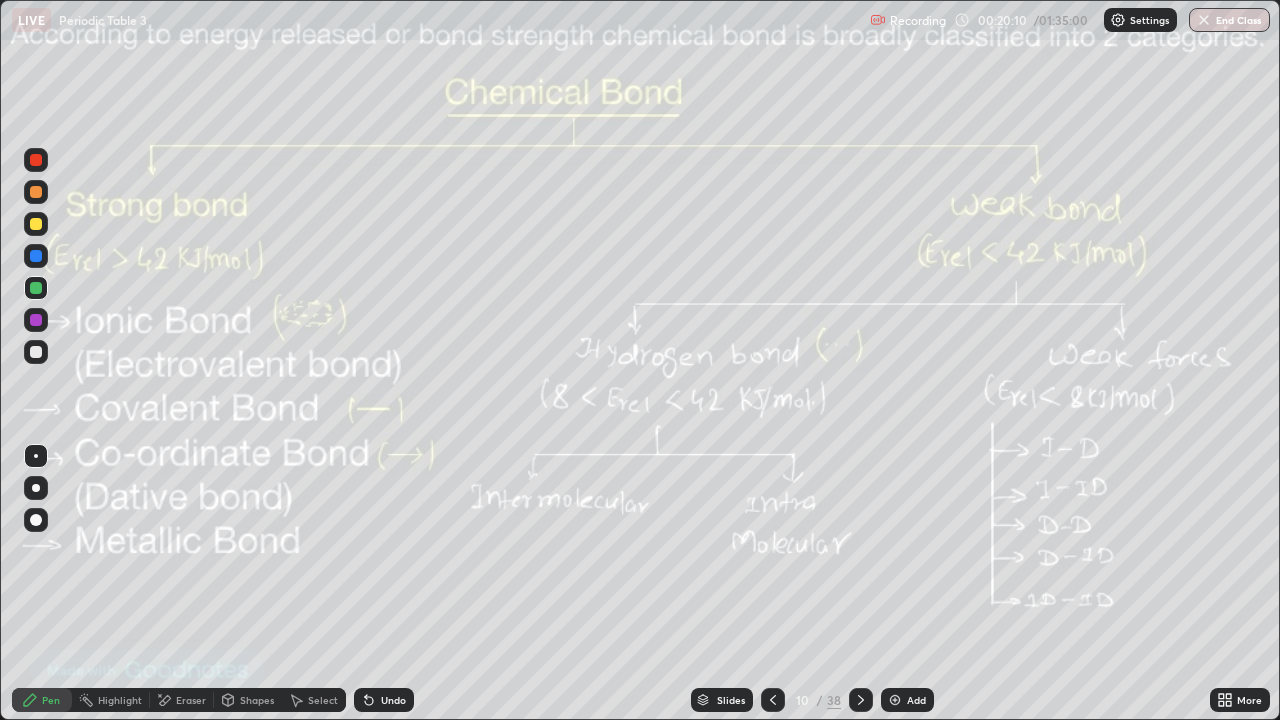 click on "Add" at bounding box center (907, 700) 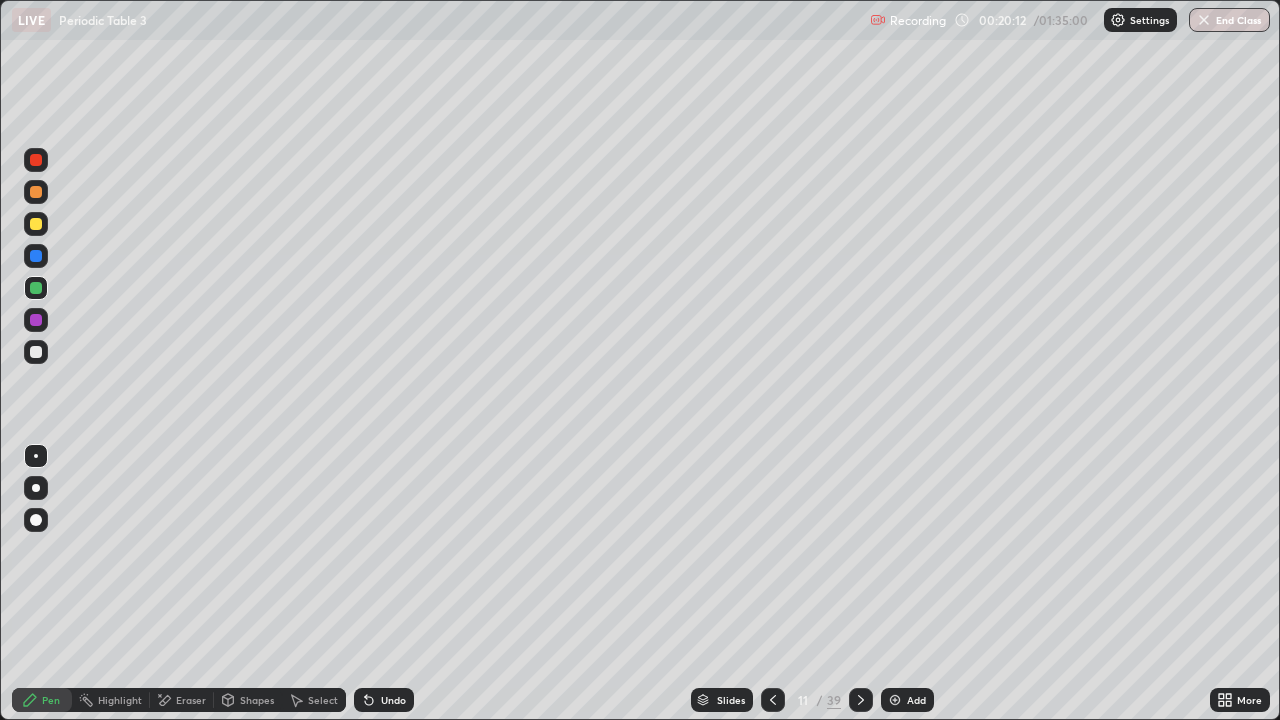 click 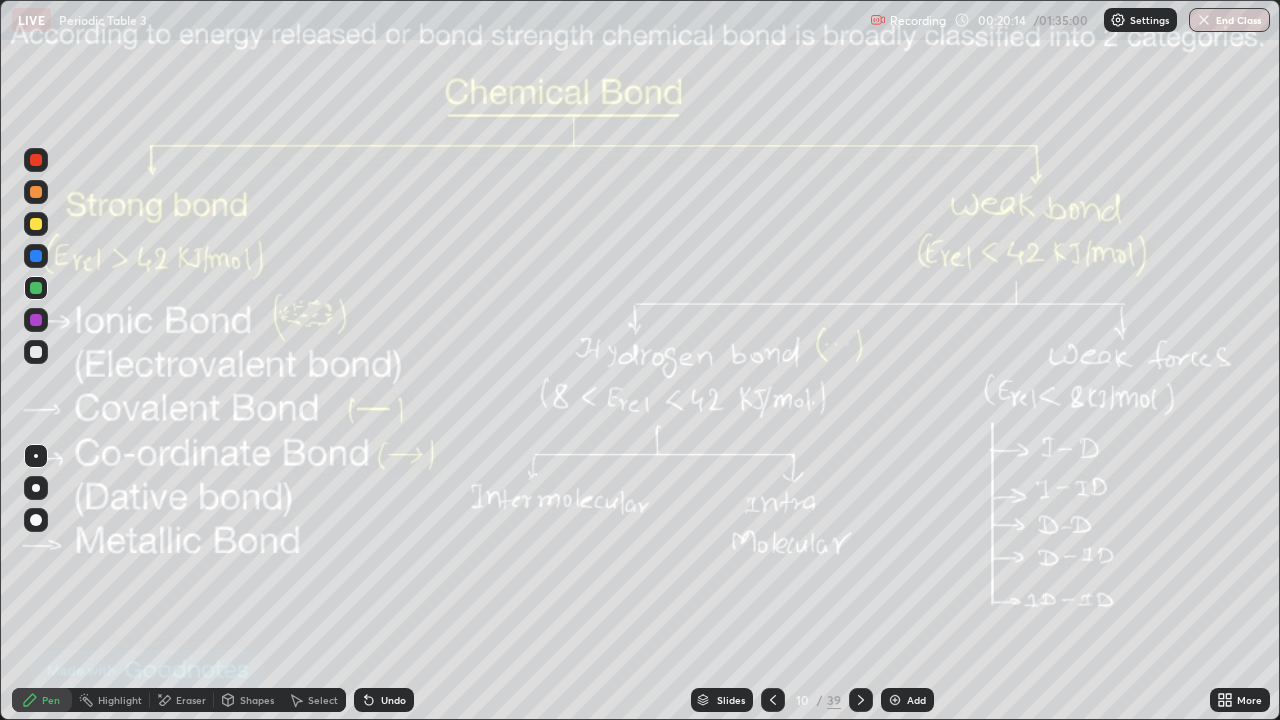 click 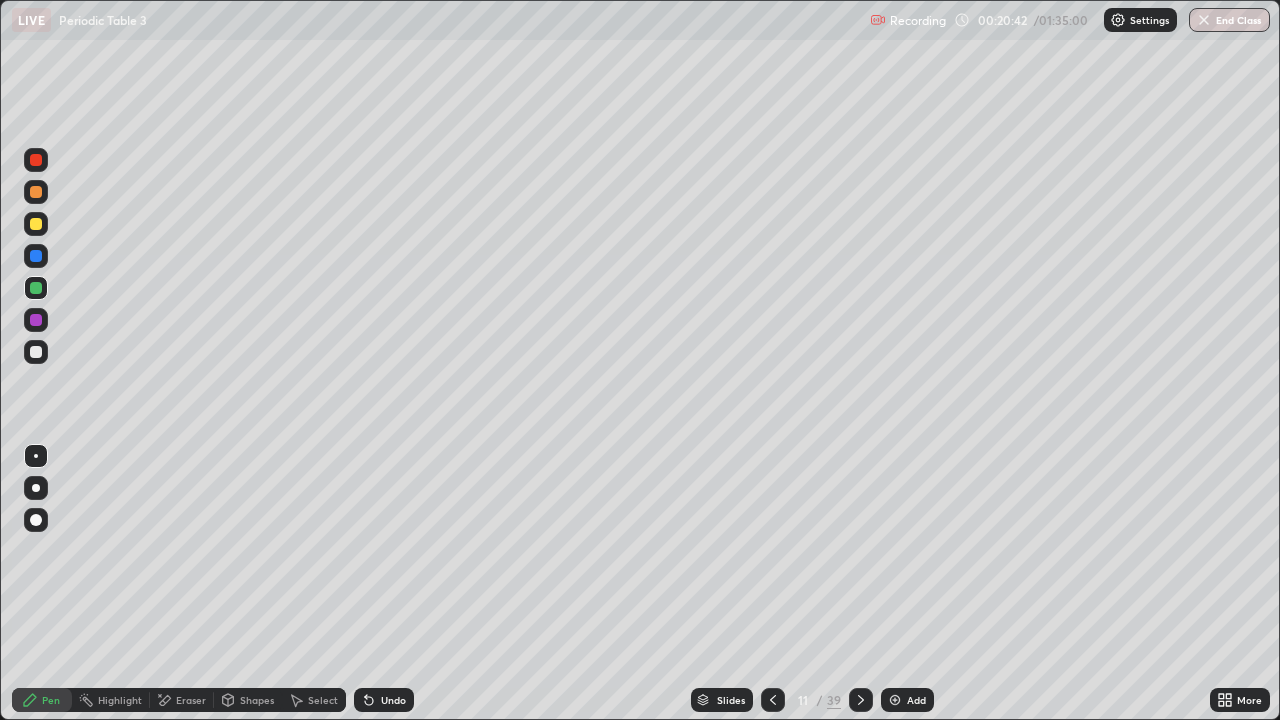 click at bounding box center (36, 352) 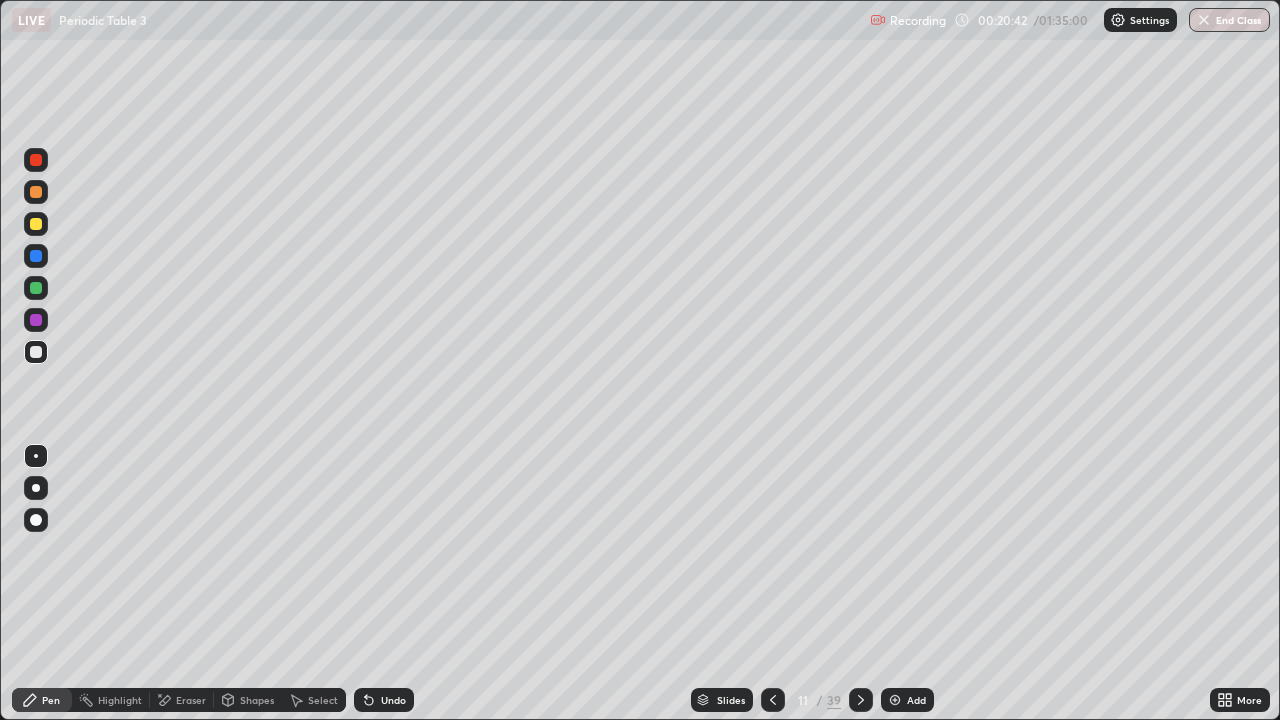 click at bounding box center [36, 352] 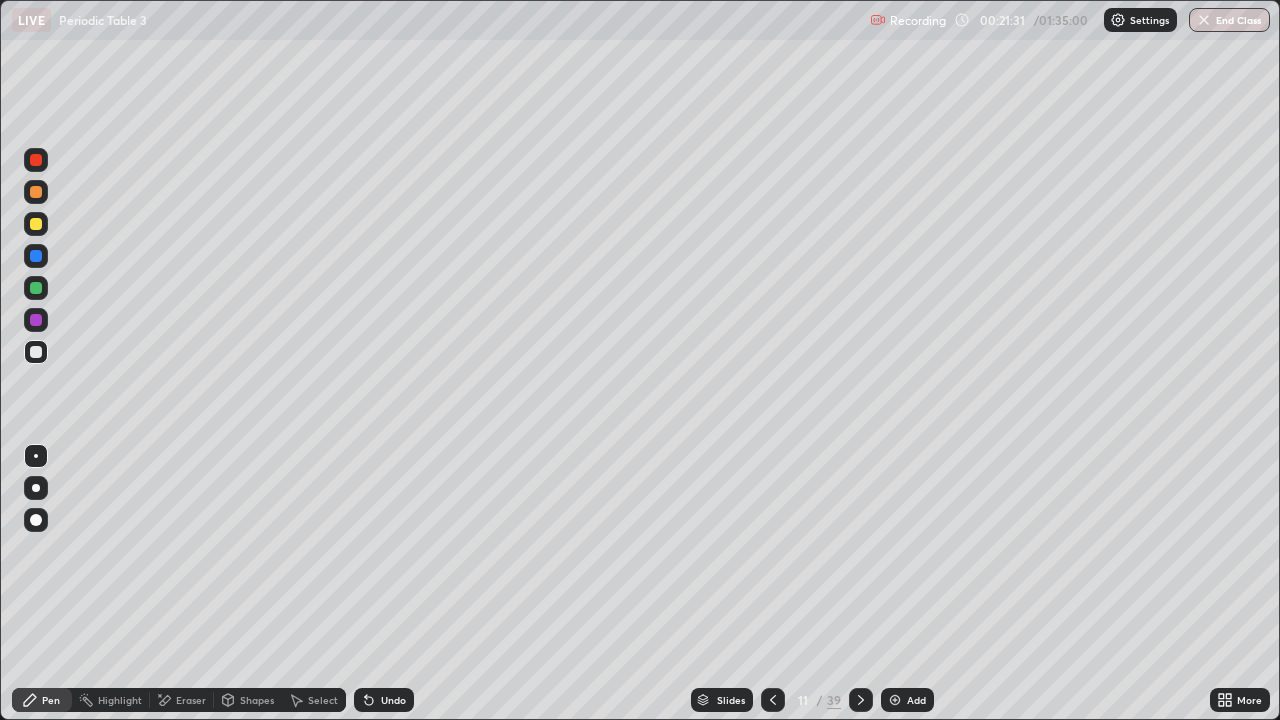 click at bounding box center [36, 288] 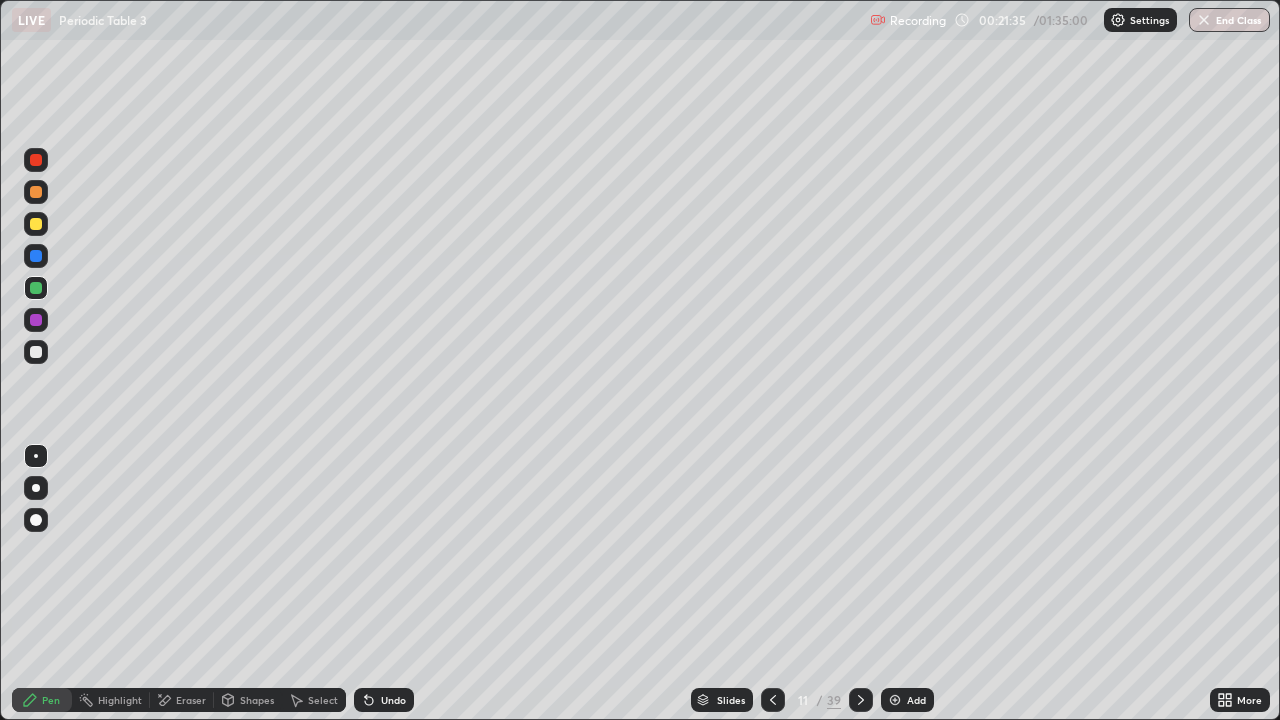 click at bounding box center (36, 192) 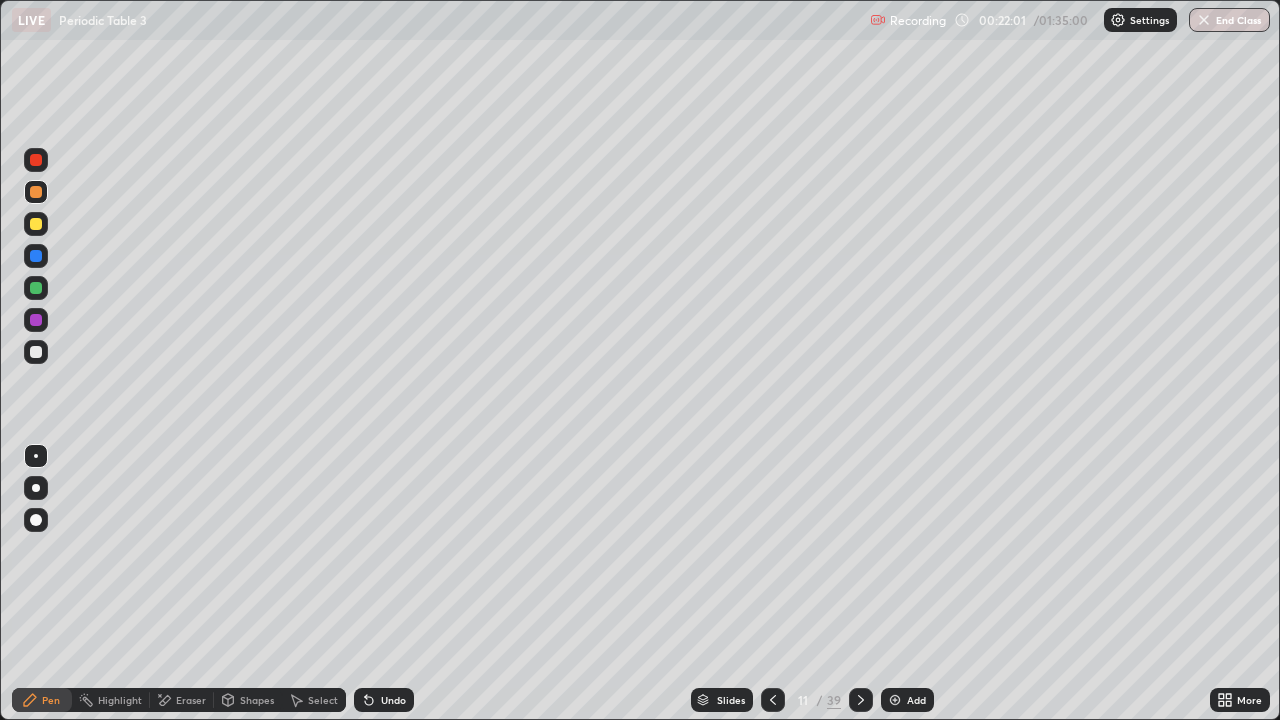 click at bounding box center [36, 352] 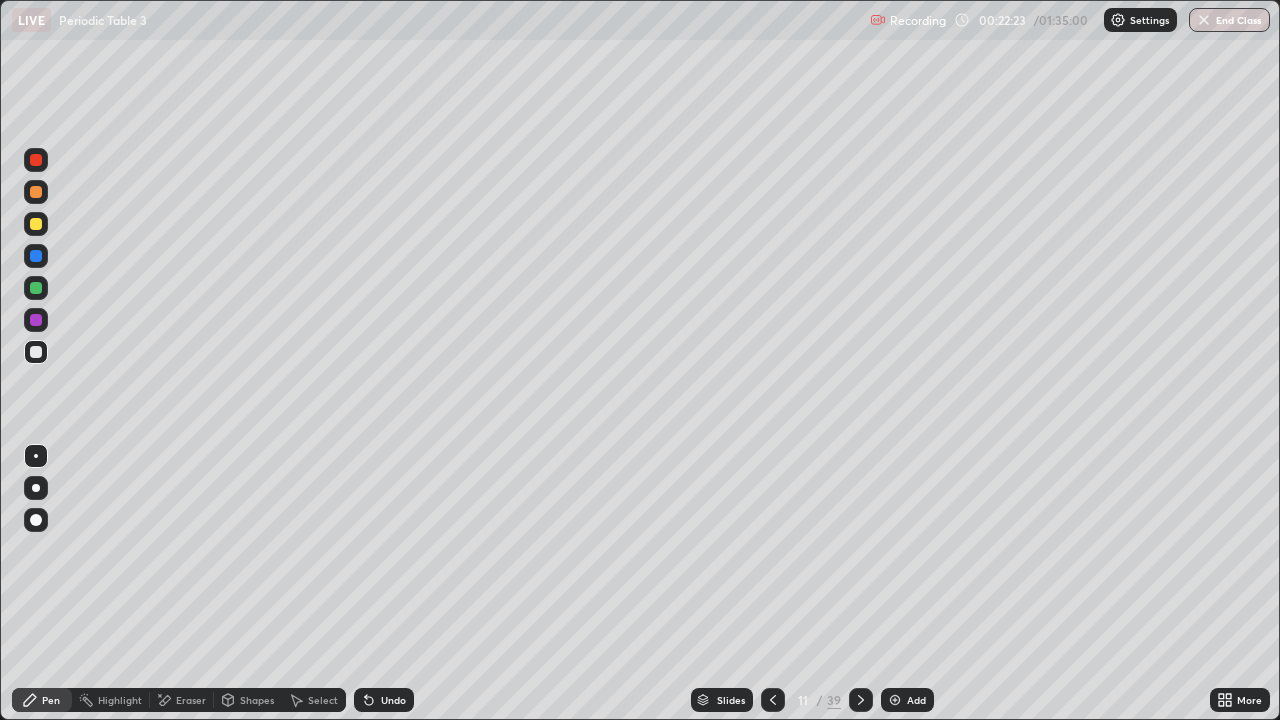 click at bounding box center (36, 288) 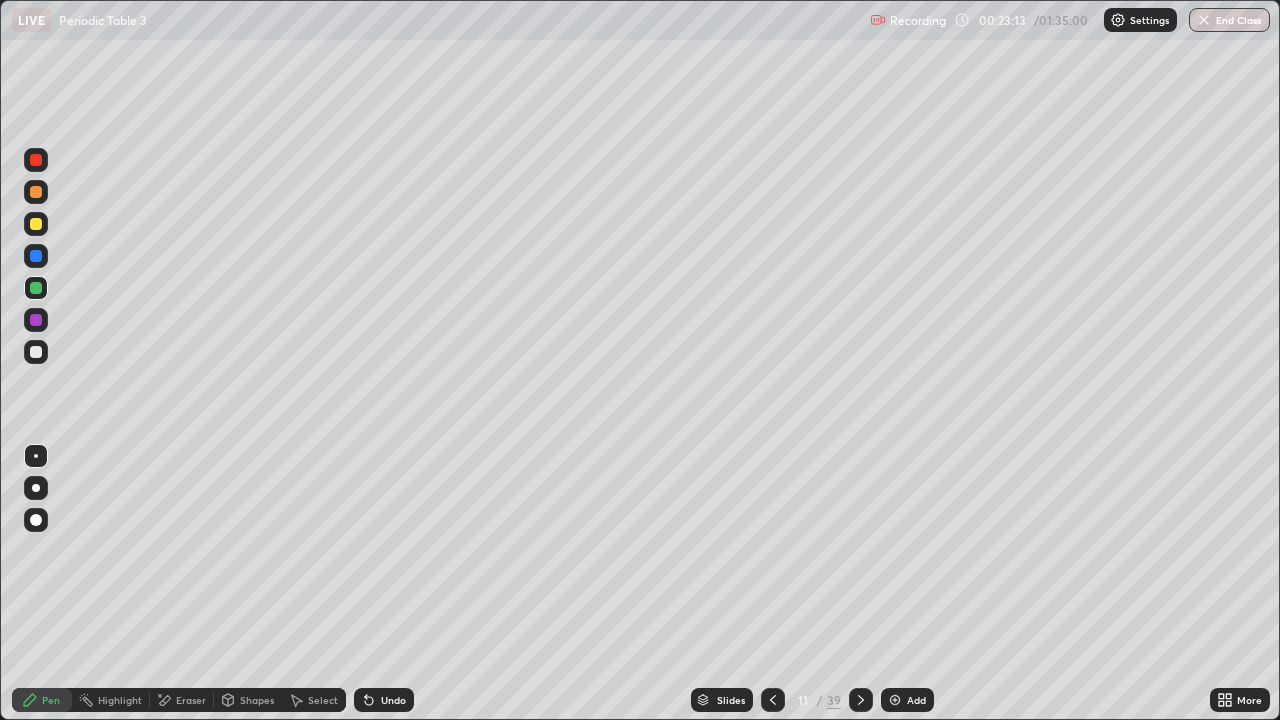 click on "Add" at bounding box center (907, 700) 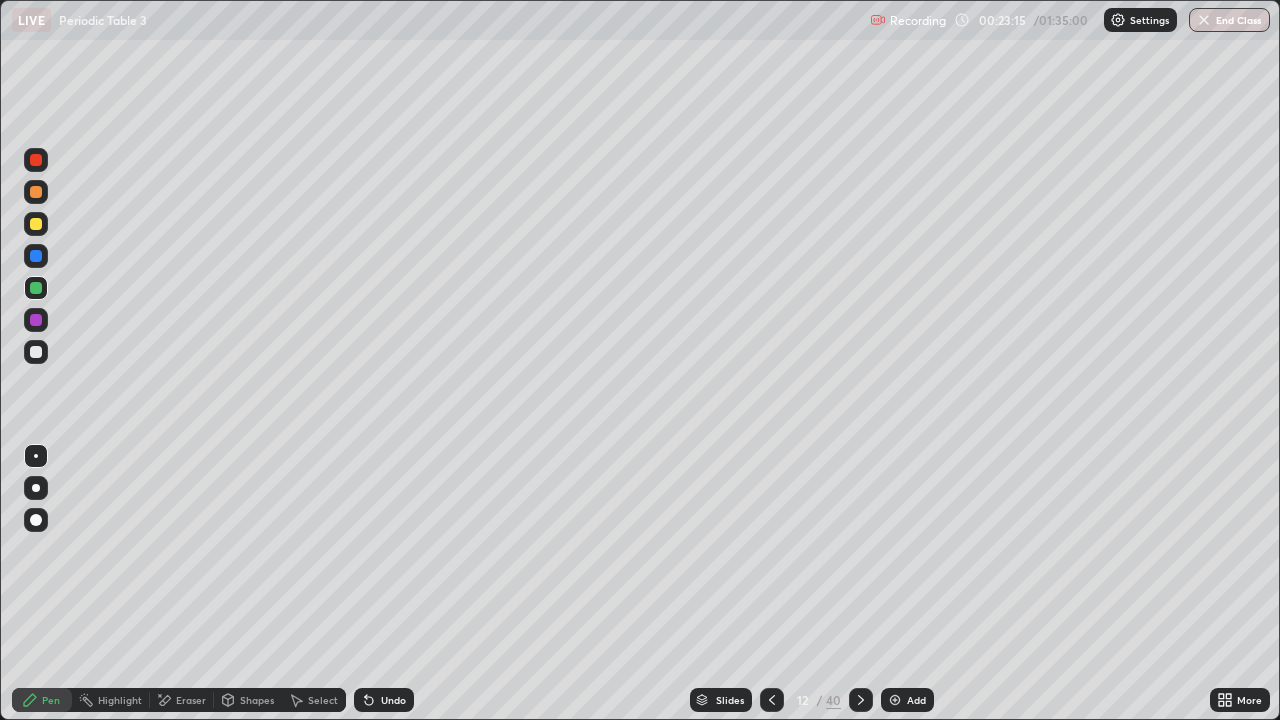 click at bounding box center (36, 192) 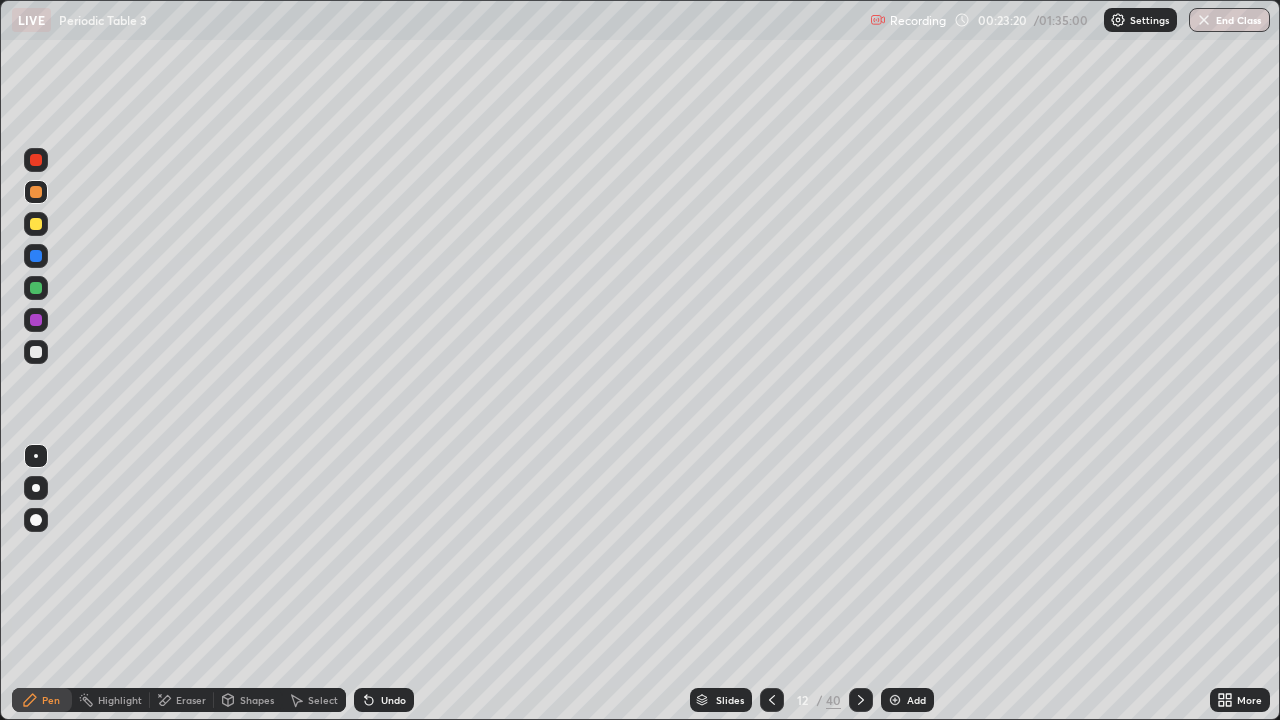 click 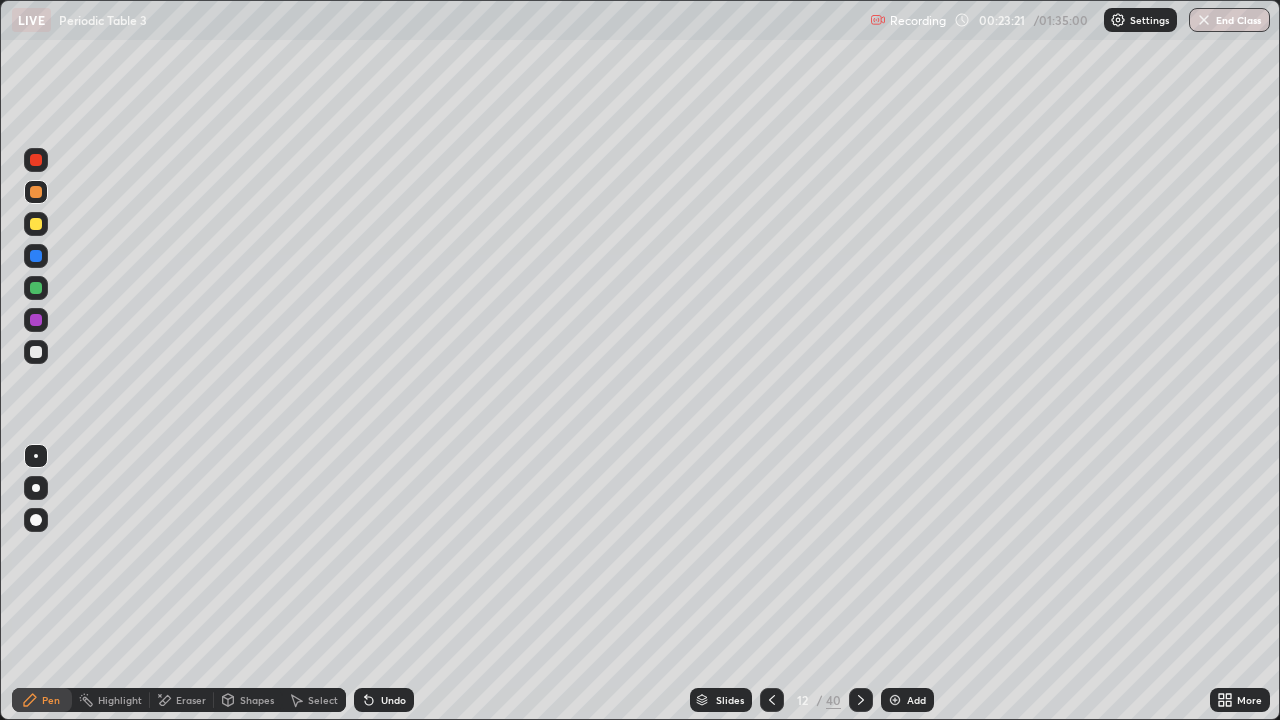 click on "Undo" at bounding box center (393, 700) 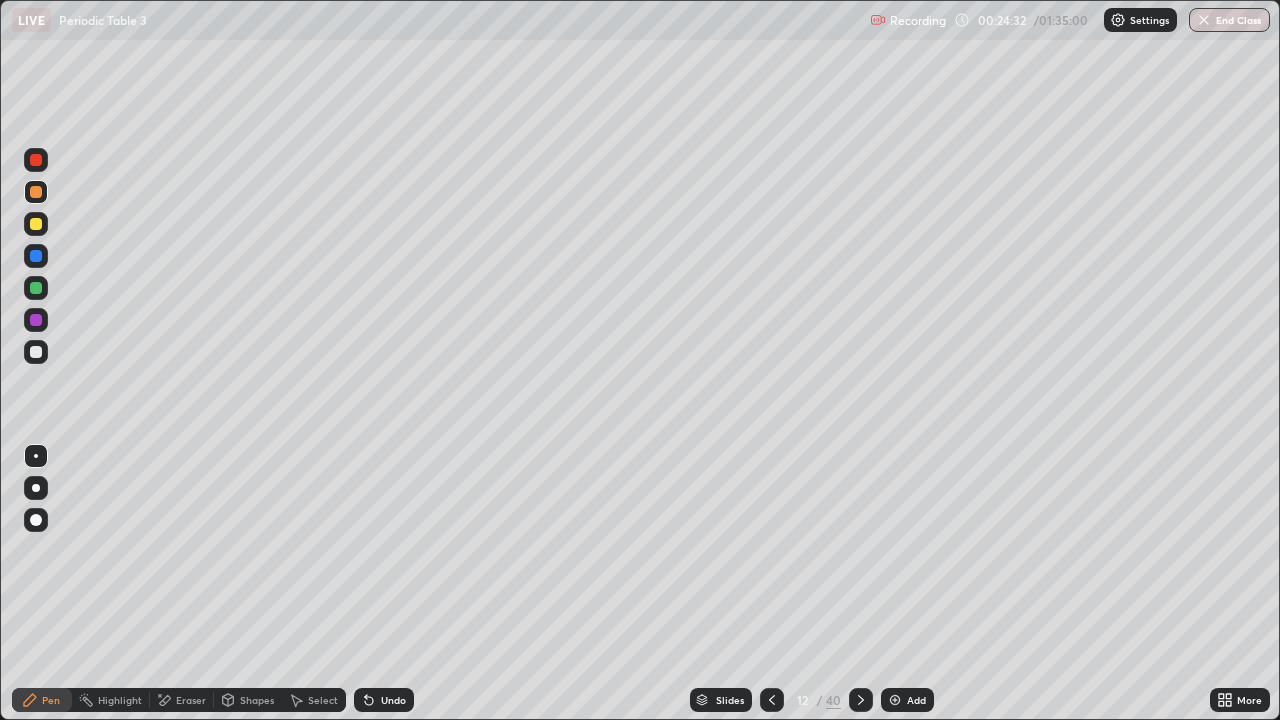 click on "Eraser" at bounding box center [191, 700] 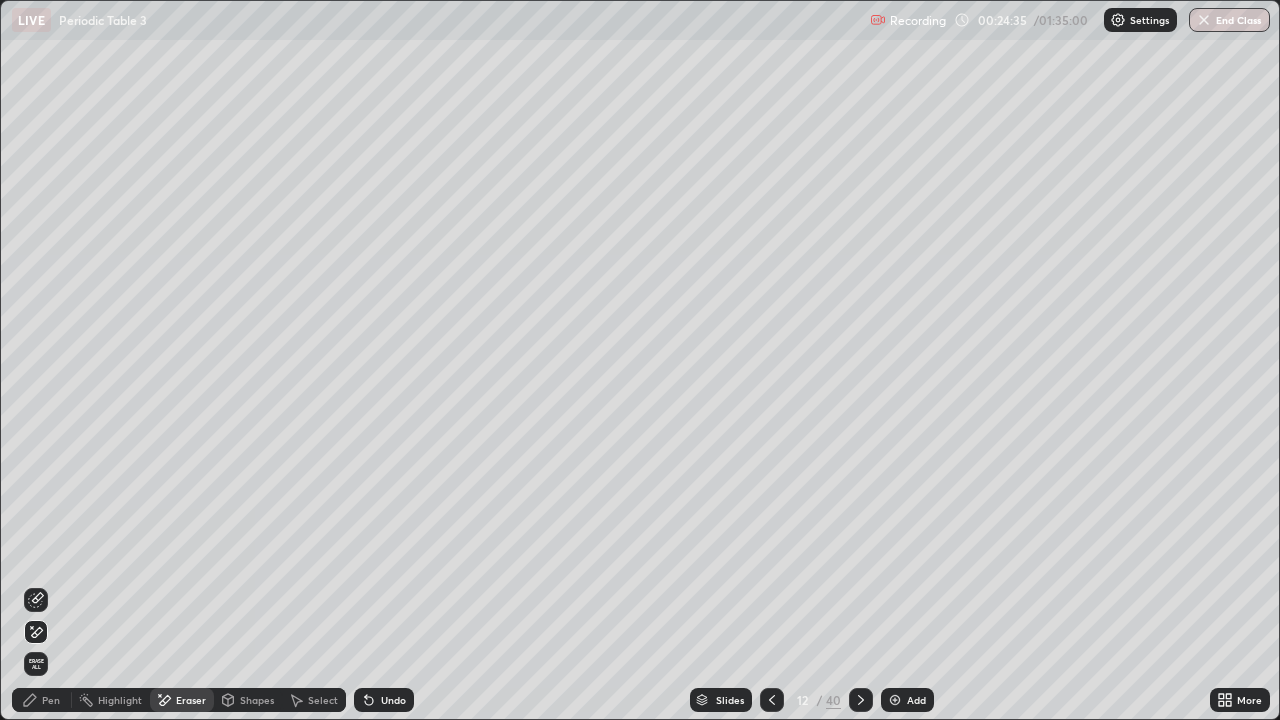 click on "Pen" at bounding box center (42, 700) 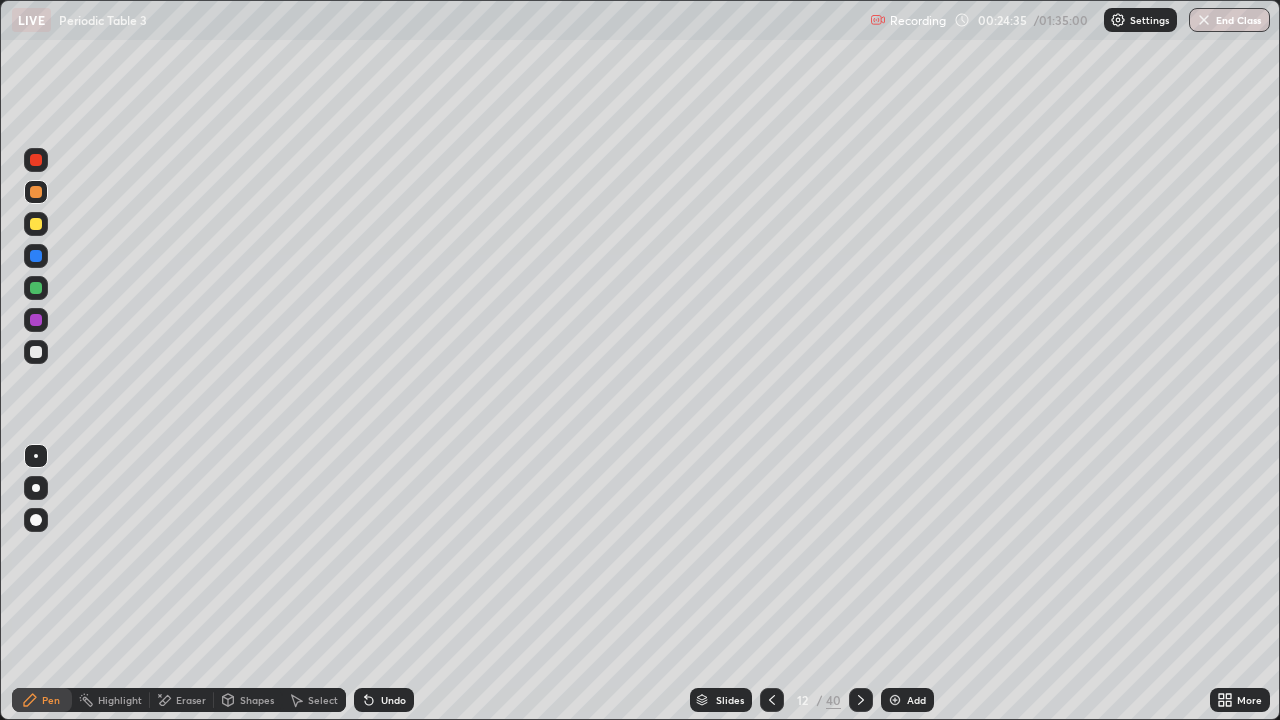 click on "Pen" at bounding box center [42, 700] 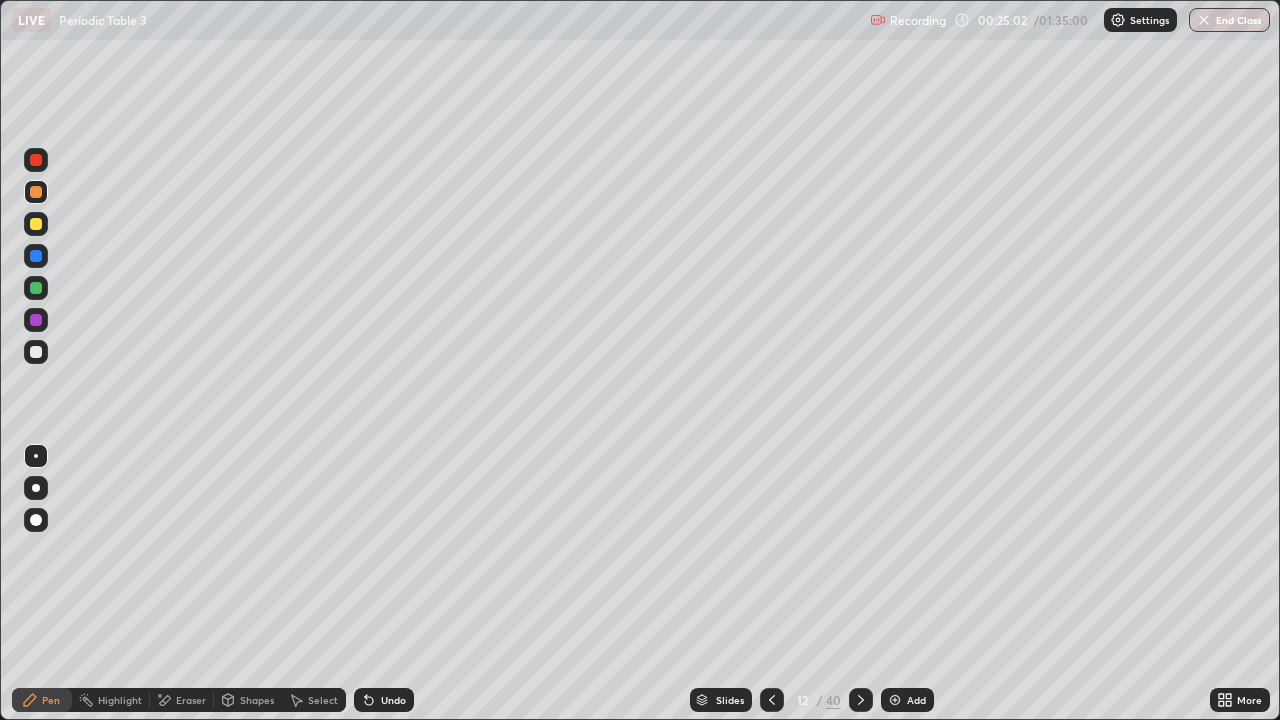 click on "Eraser" at bounding box center [191, 700] 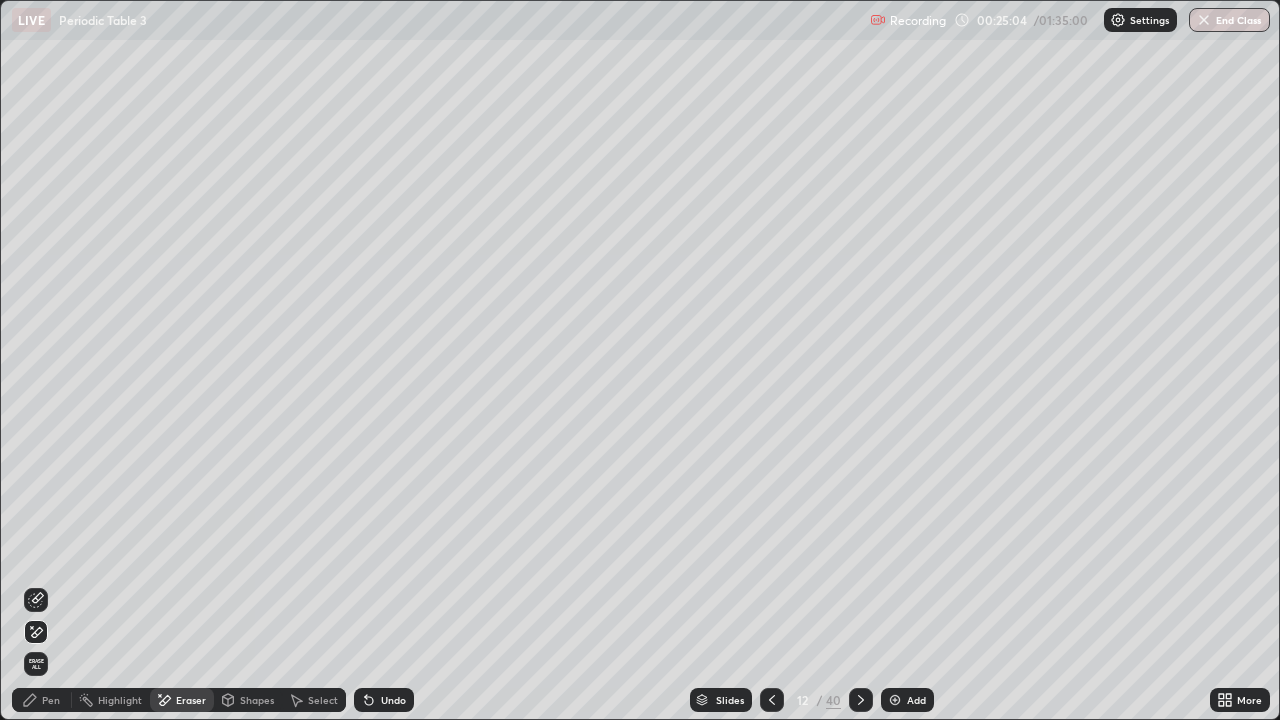 click on "Pen" at bounding box center [42, 700] 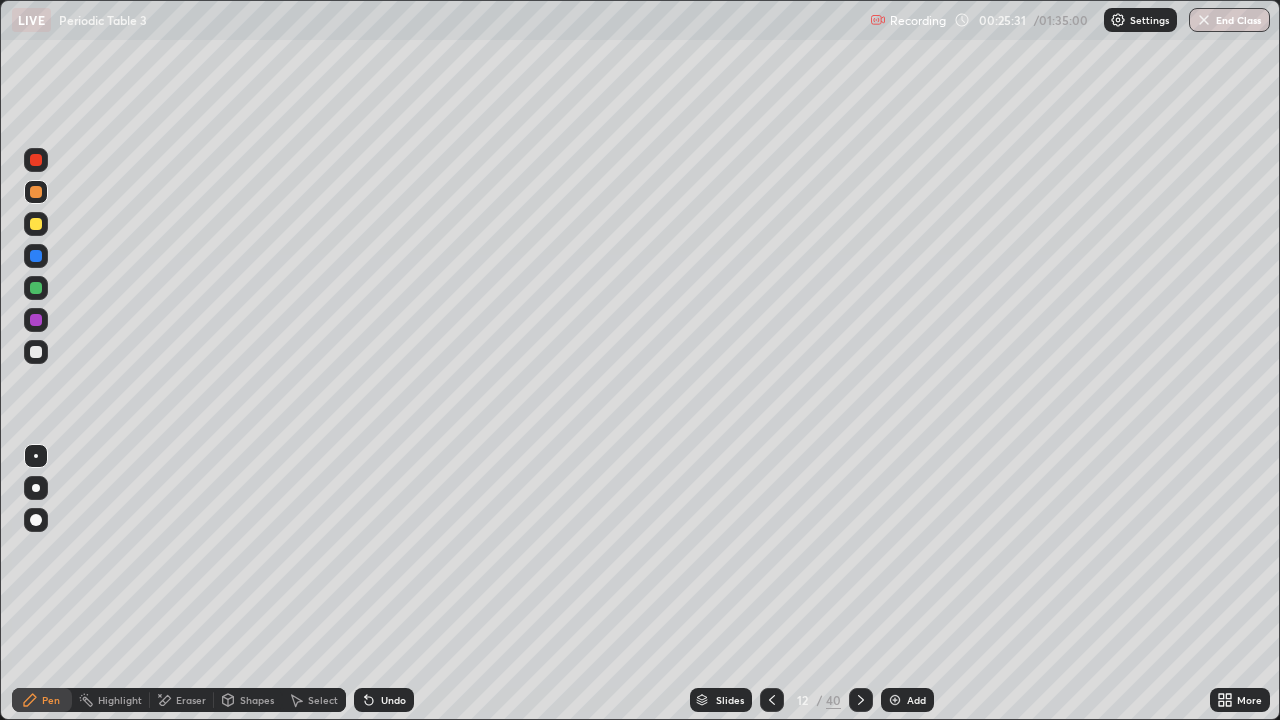 click on "Eraser" at bounding box center [191, 700] 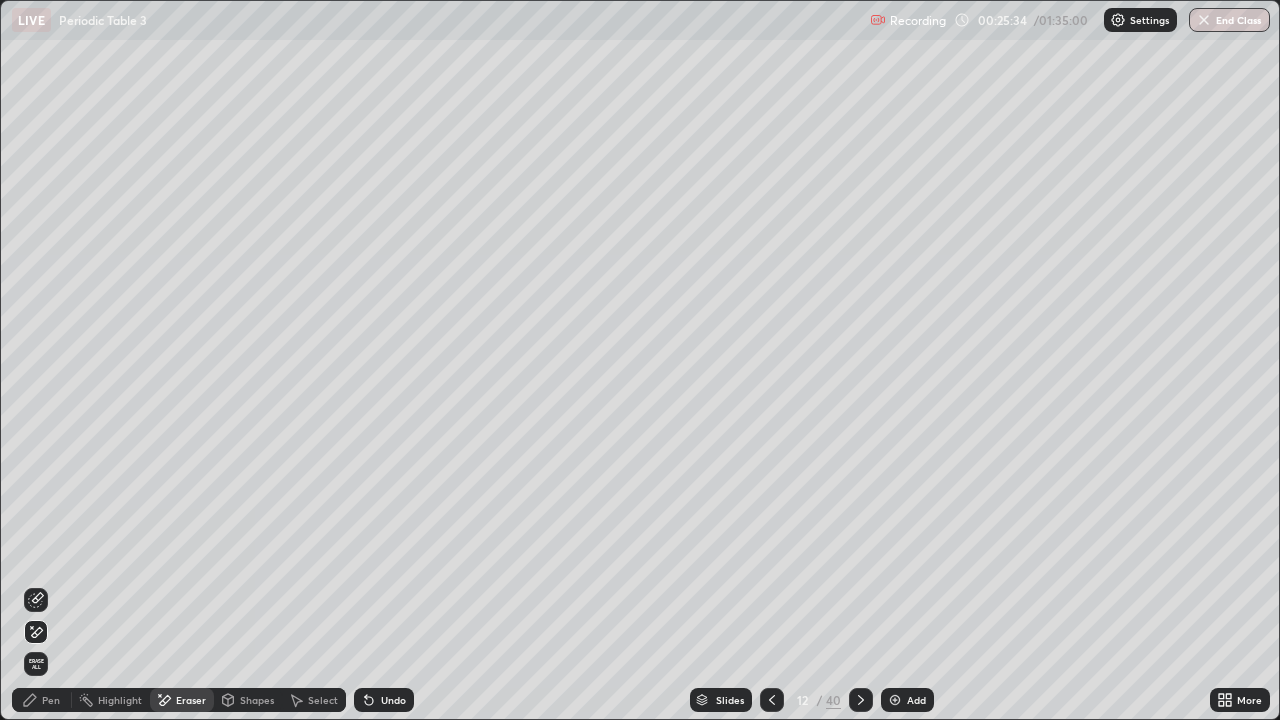 click on "Pen" at bounding box center [51, 700] 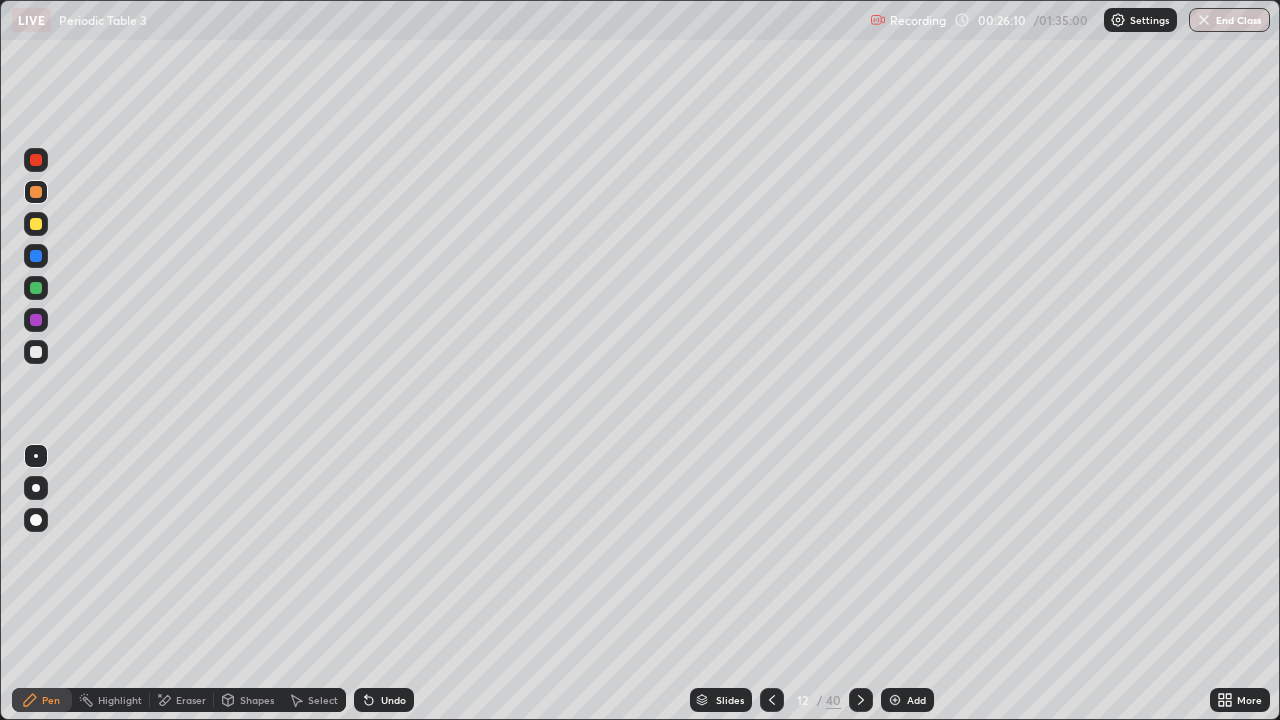 click on "Eraser" at bounding box center (191, 700) 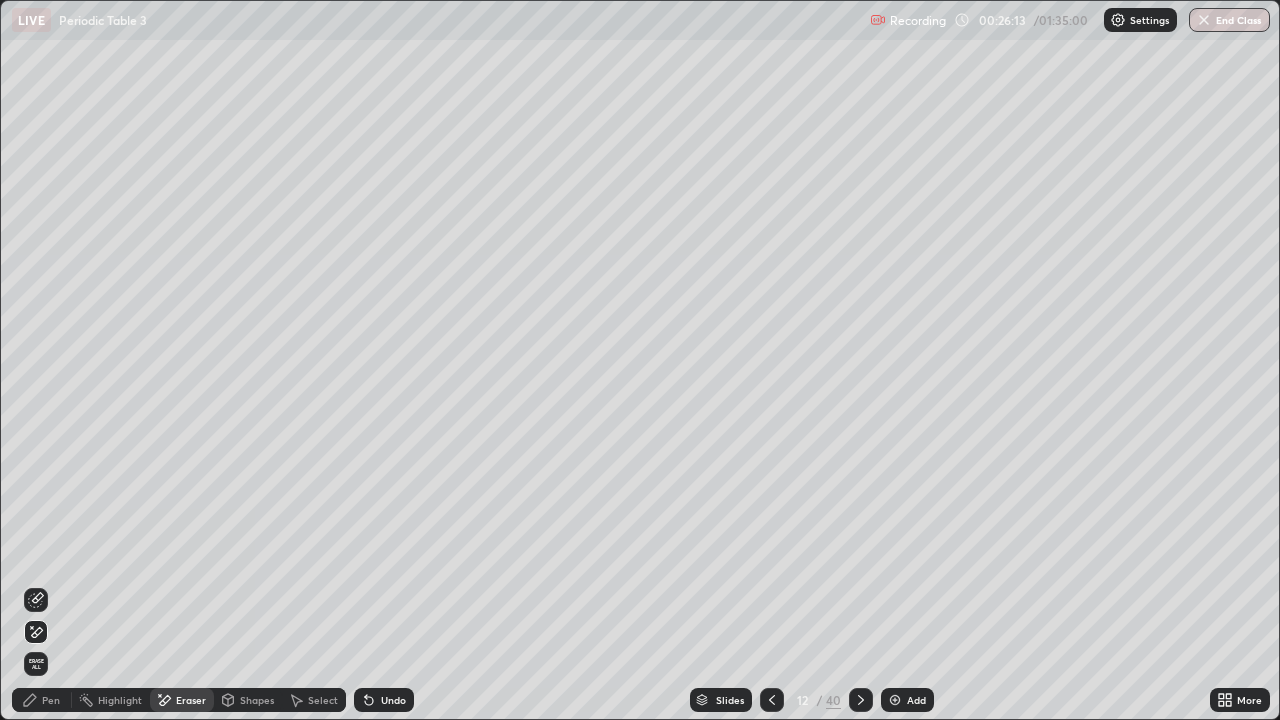 click on "Pen" at bounding box center (51, 700) 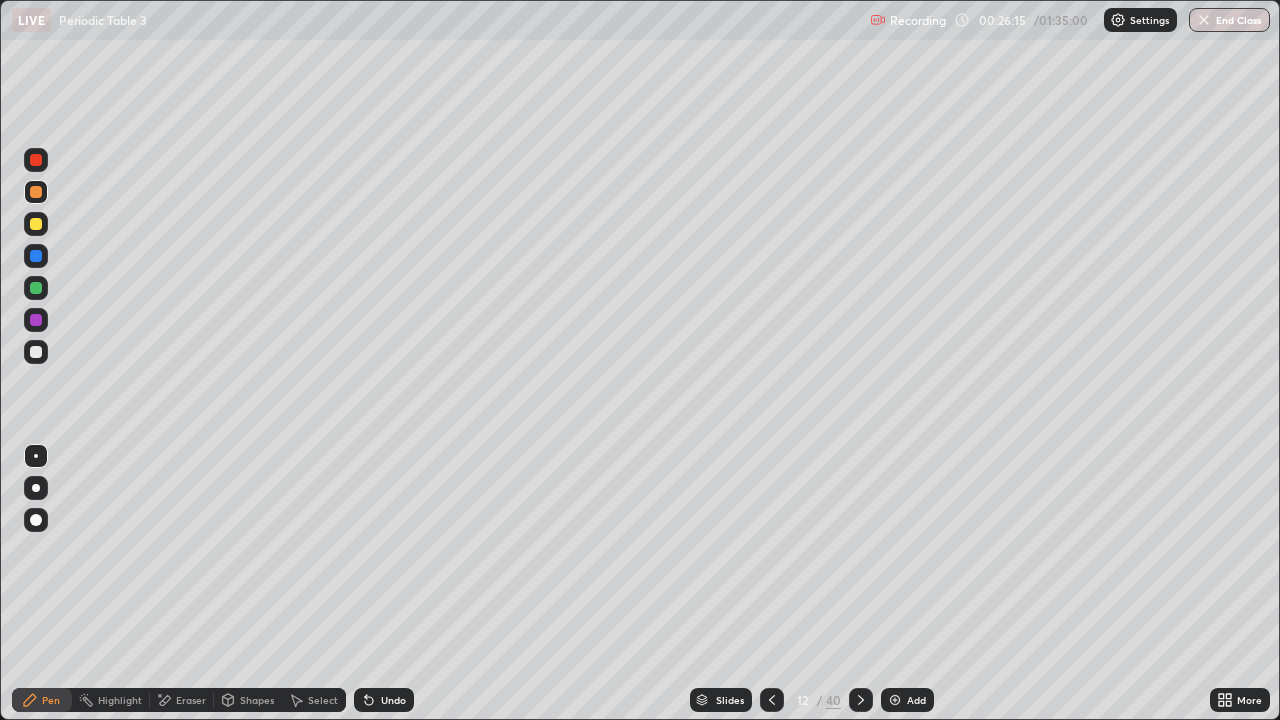 click on "Select" at bounding box center (323, 700) 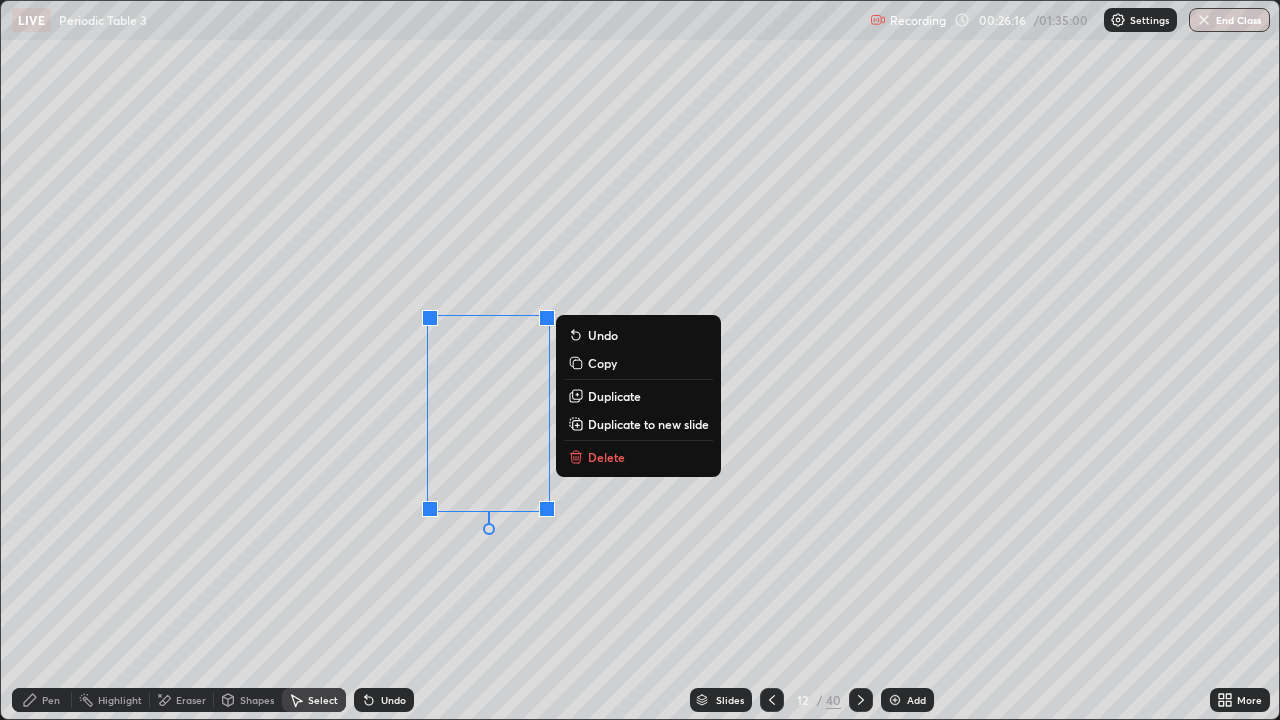 click on "Duplicate" at bounding box center [614, 396] 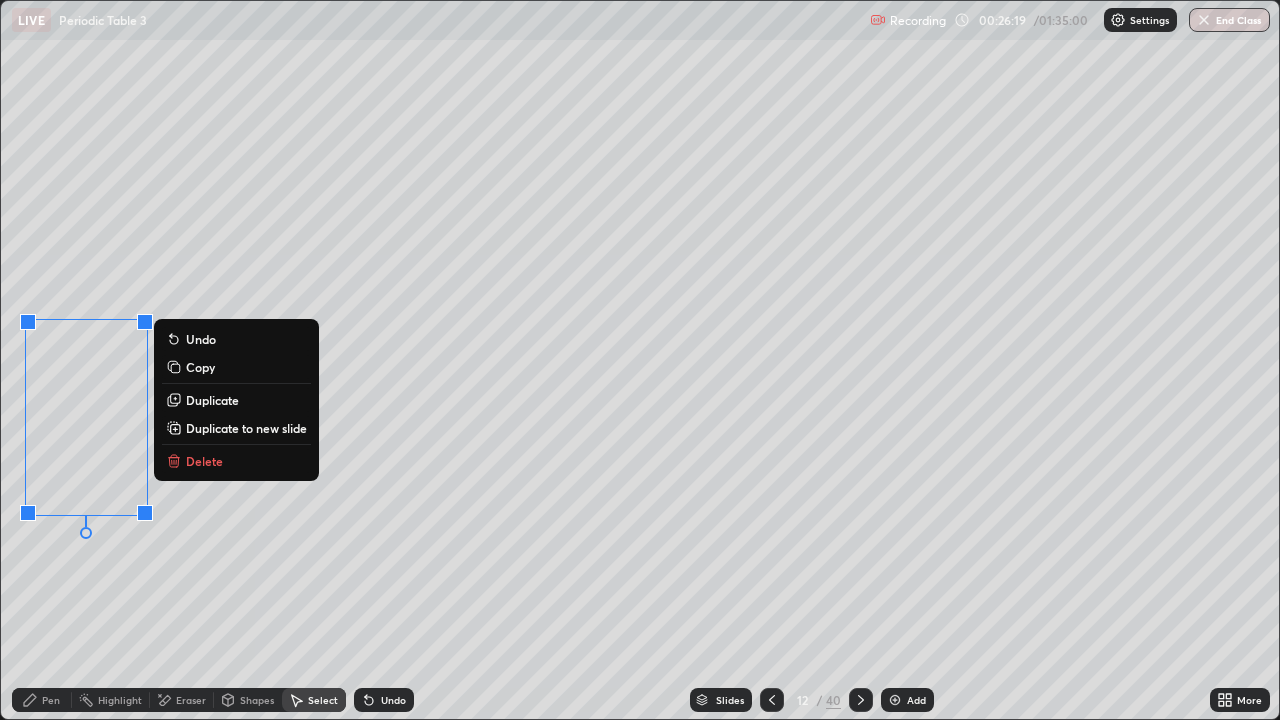 click on "Duplicate" at bounding box center [212, 400] 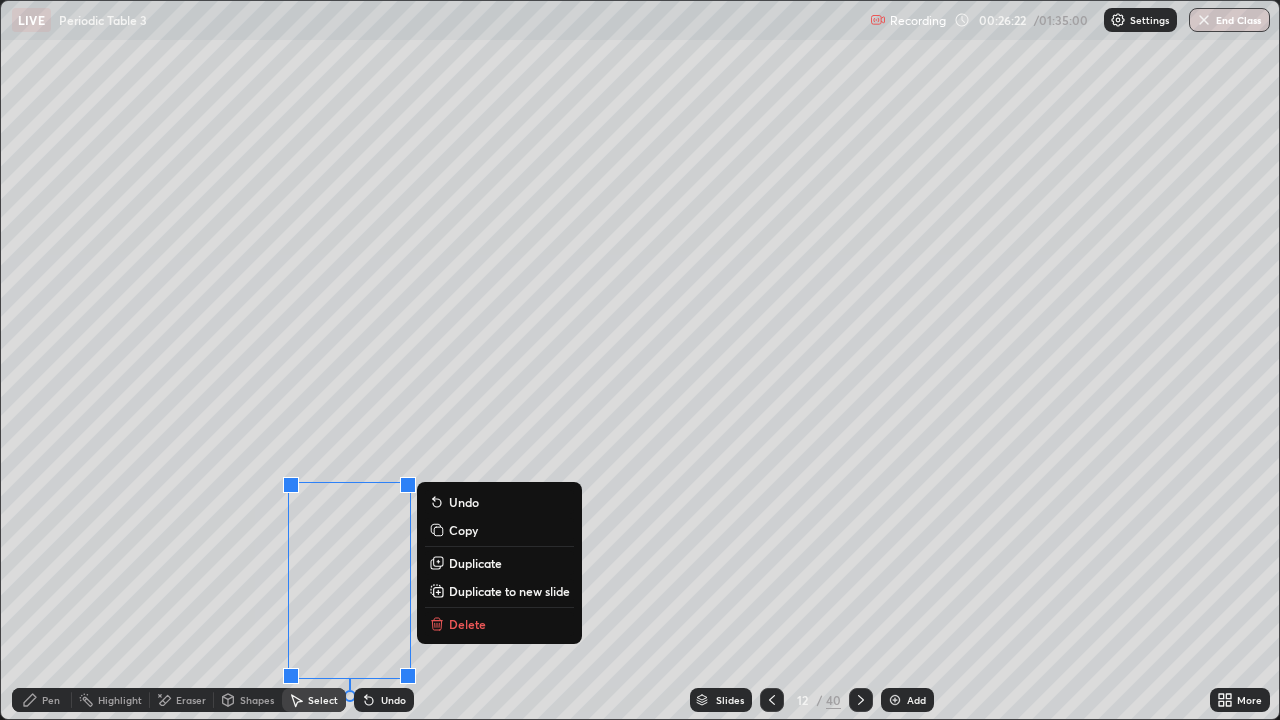 click on "Pen" at bounding box center [51, 700] 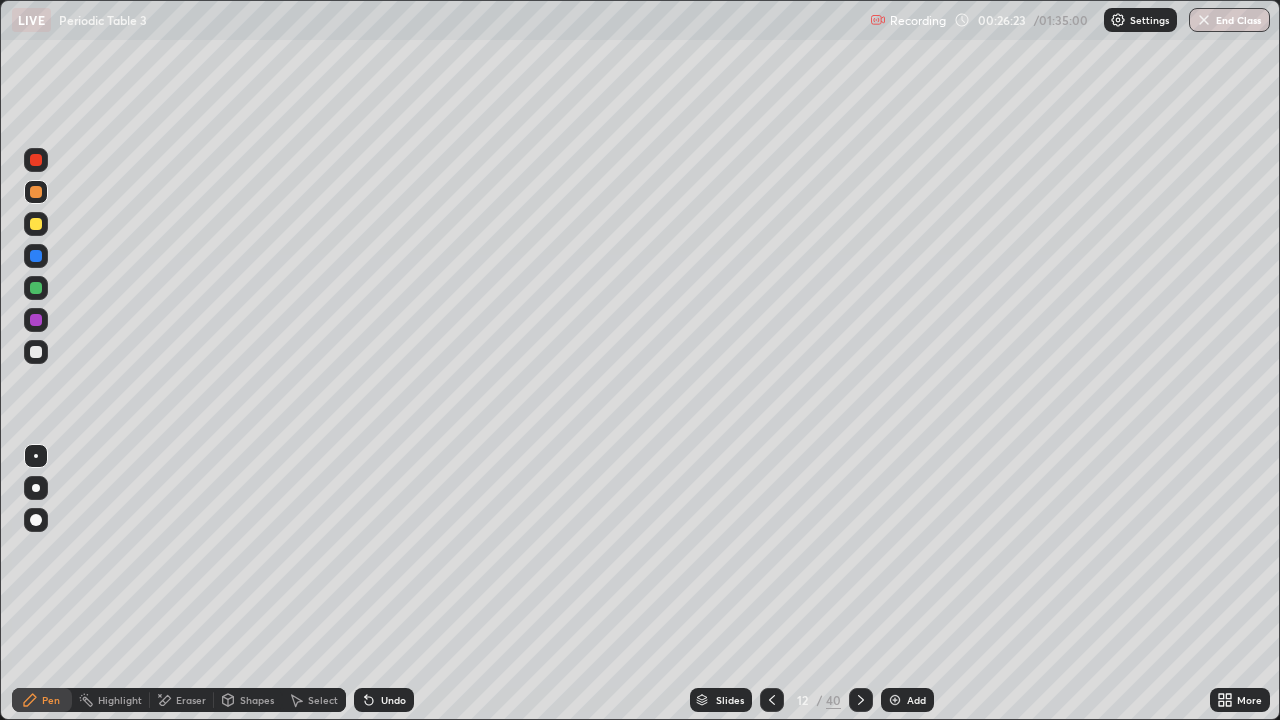 click at bounding box center (36, 352) 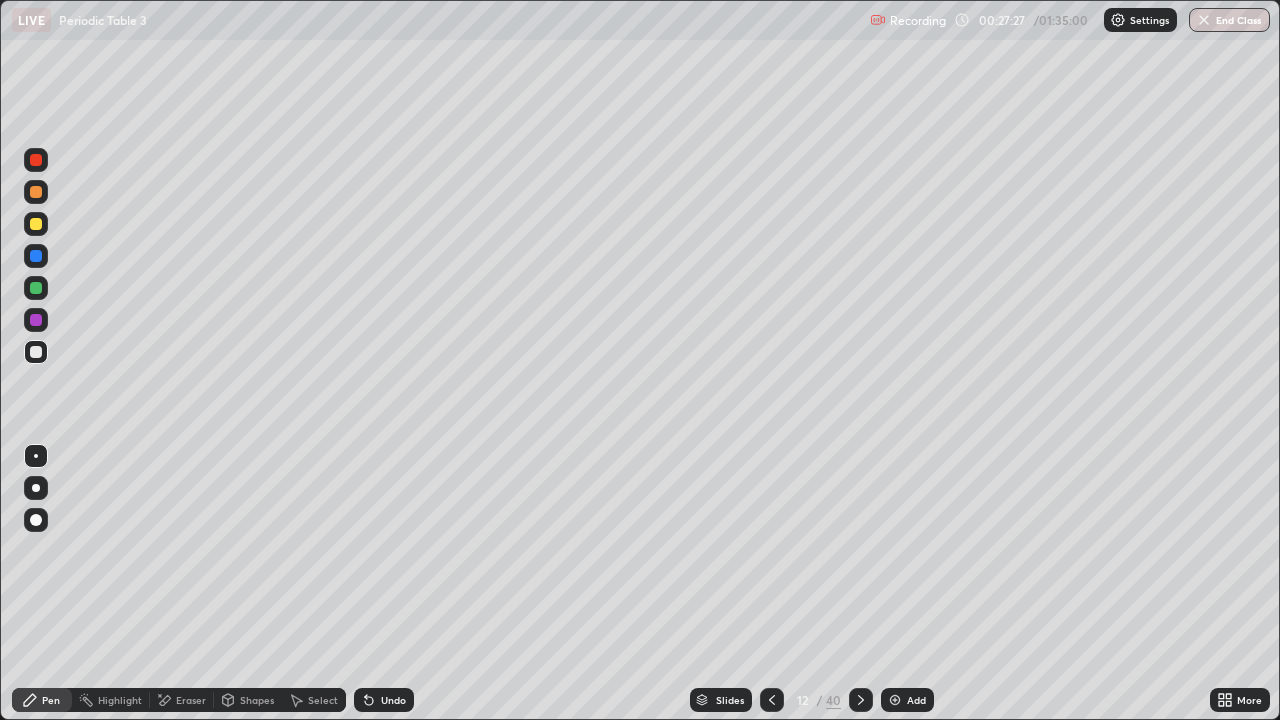 click 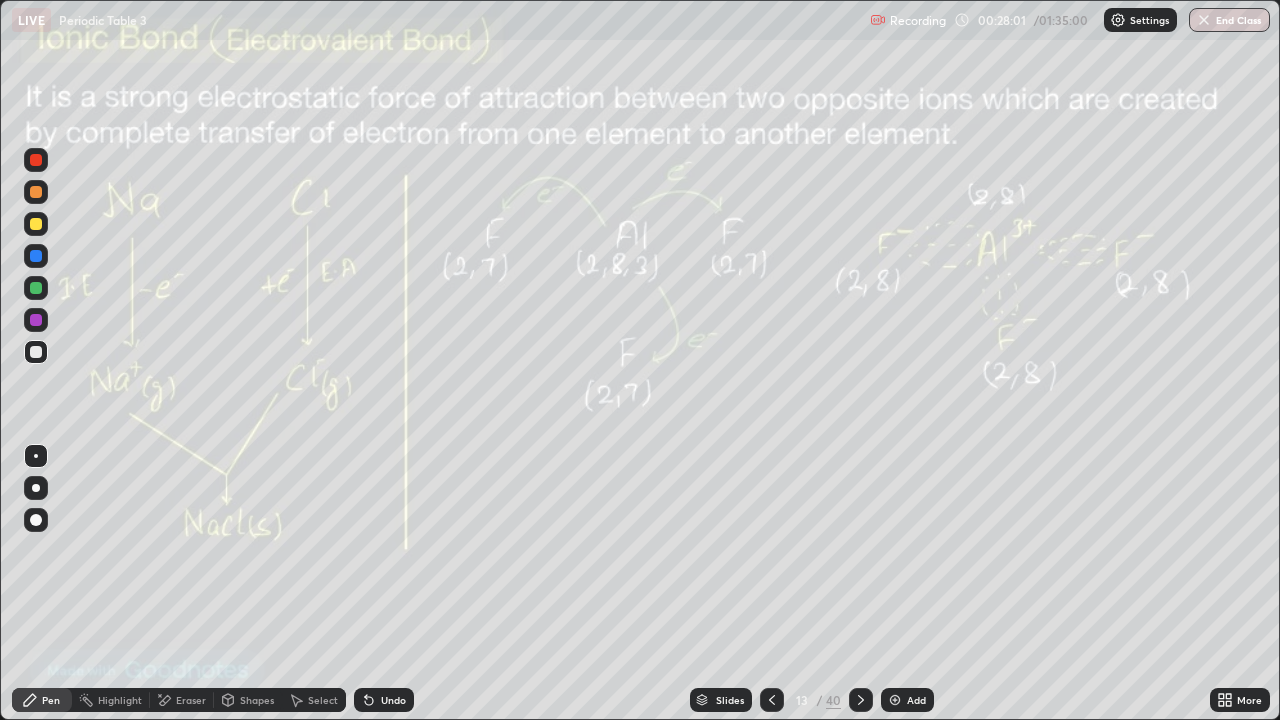 click at bounding box center [36, 352] 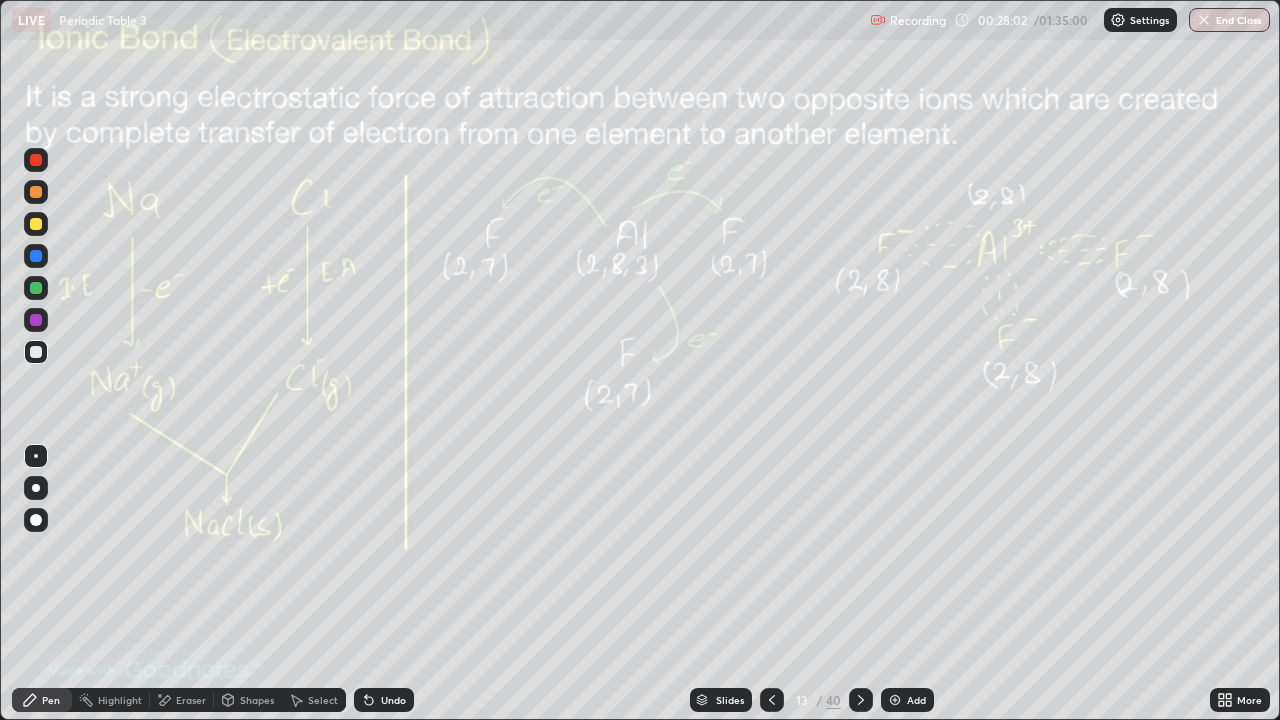 click 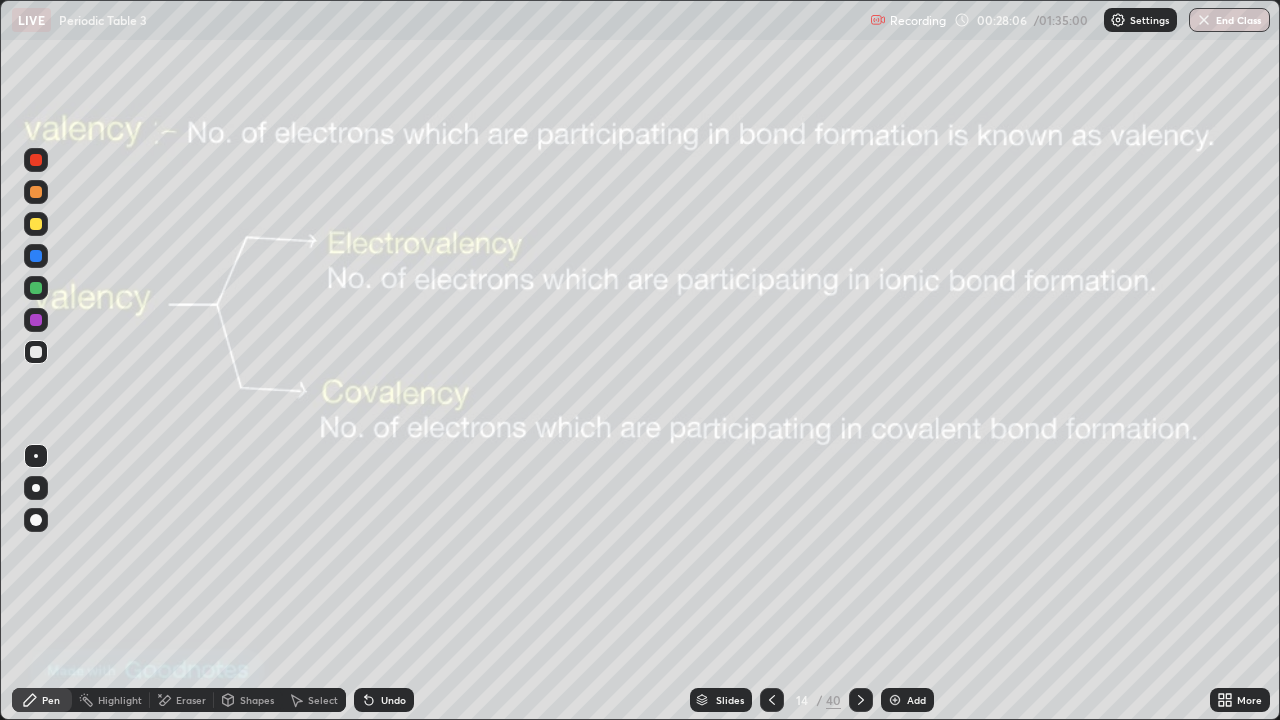 click at bounding box center (772, 700) 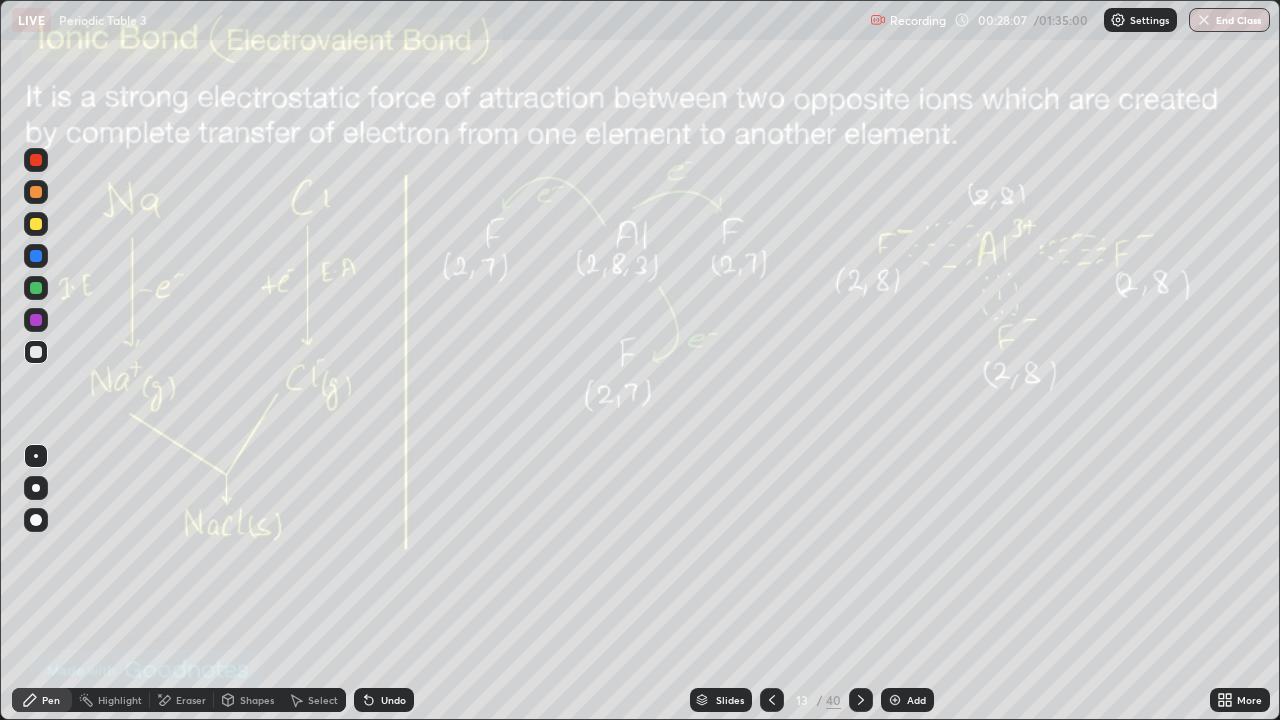 click on "Add" at bounding box center (907, 700) 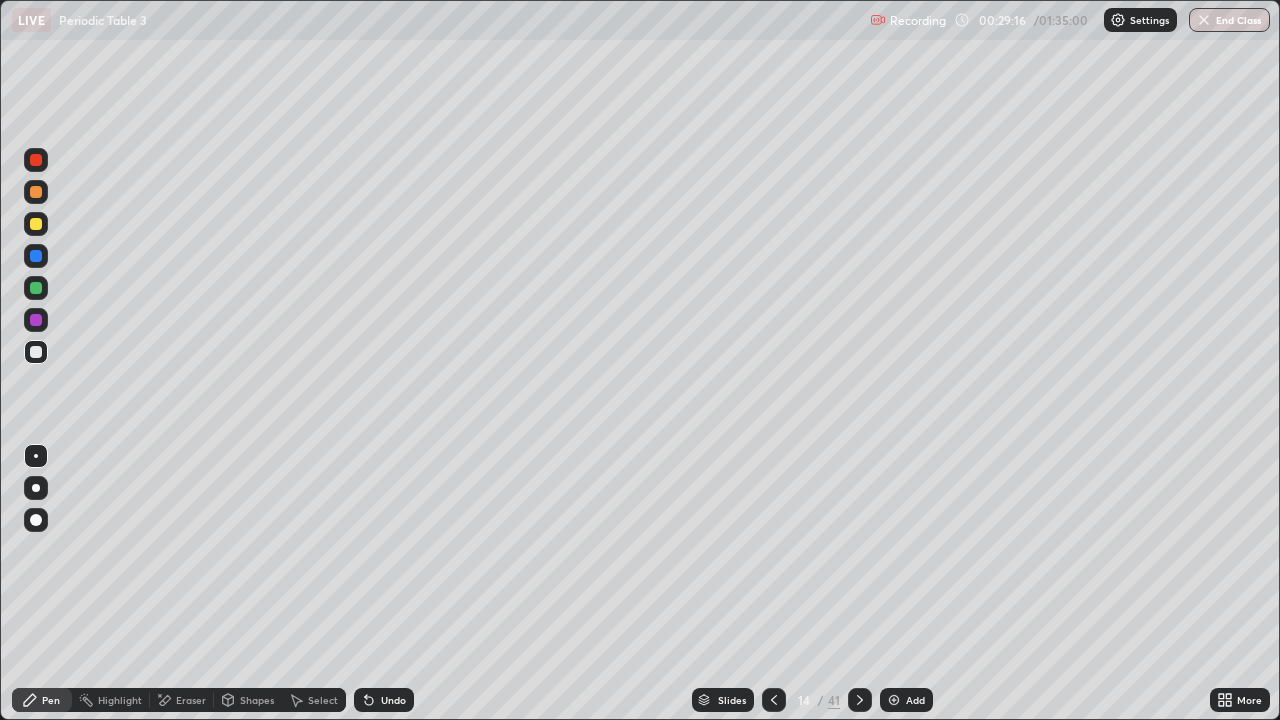 click on "Select" at bounding box center (323, 700) 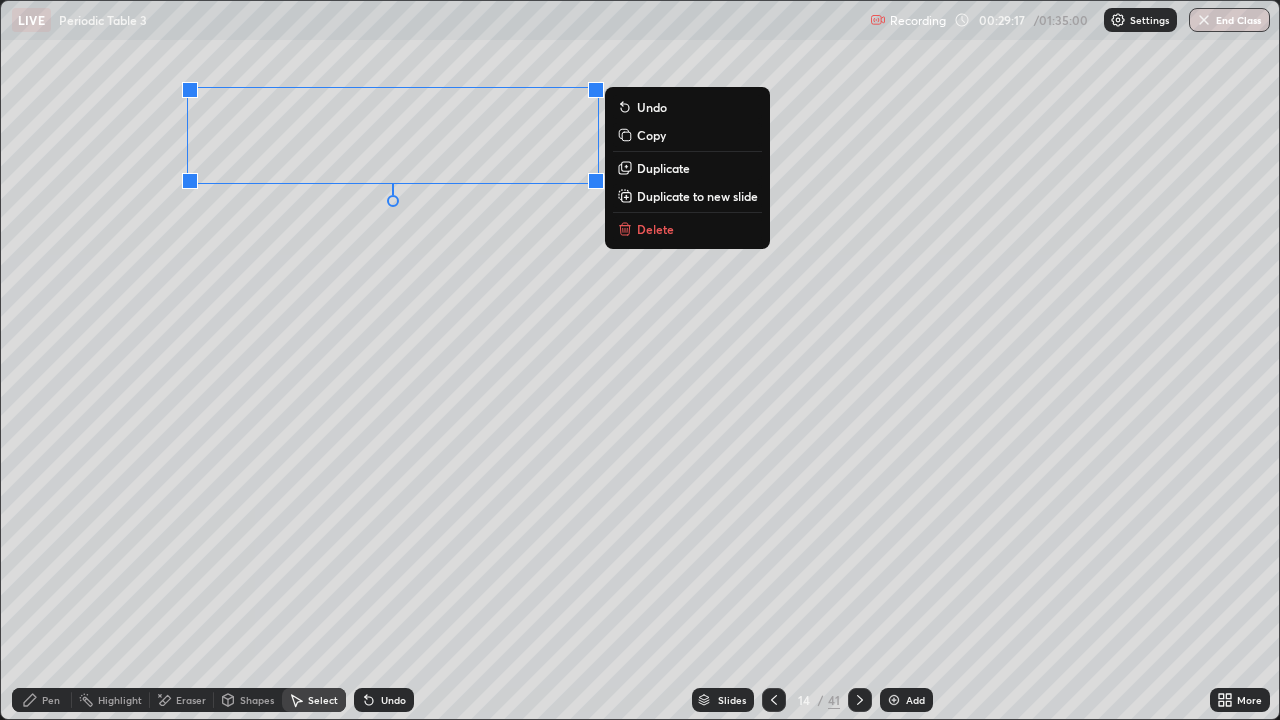 click on "Delete" at bounding box center [687, 229] 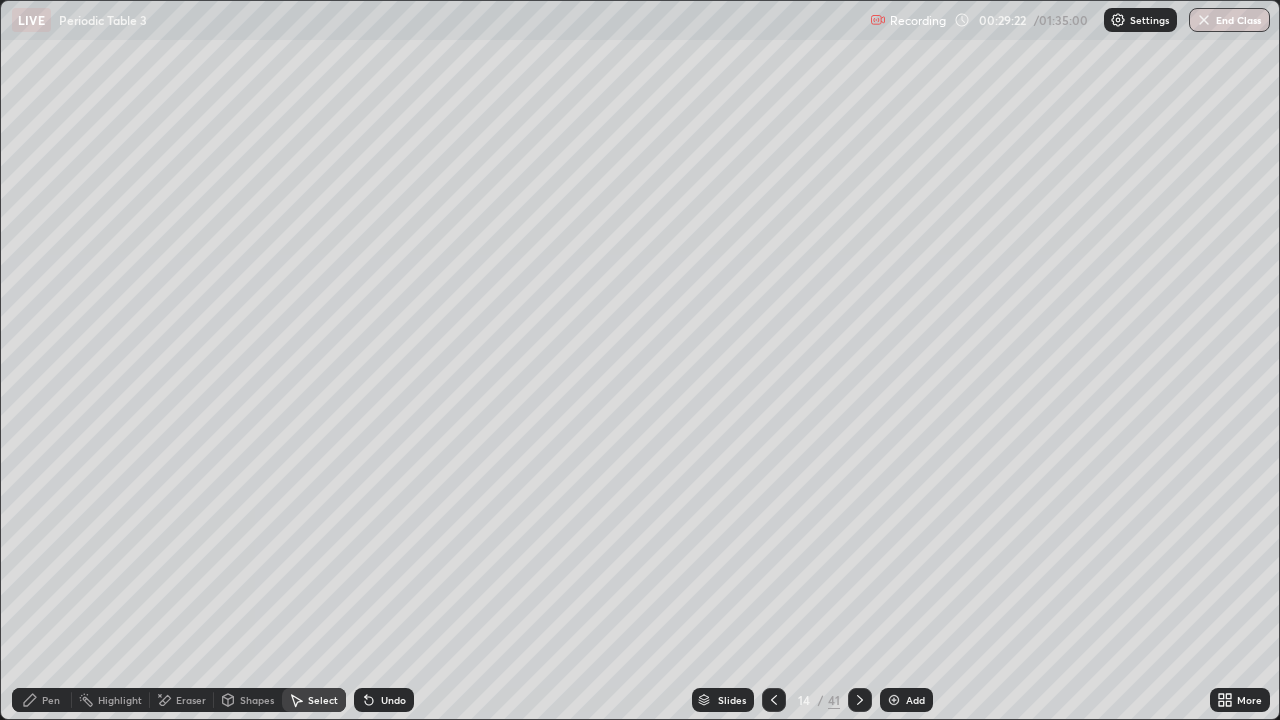 click 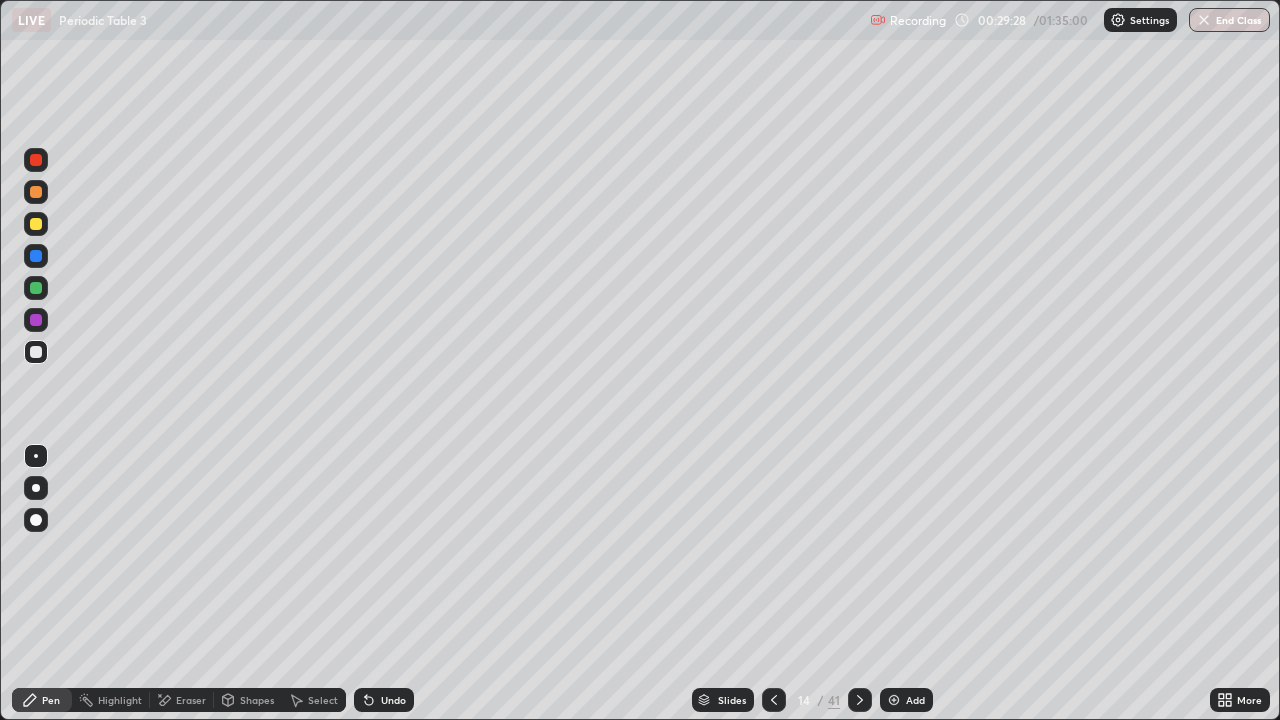 click at bounding box center (36, 224) 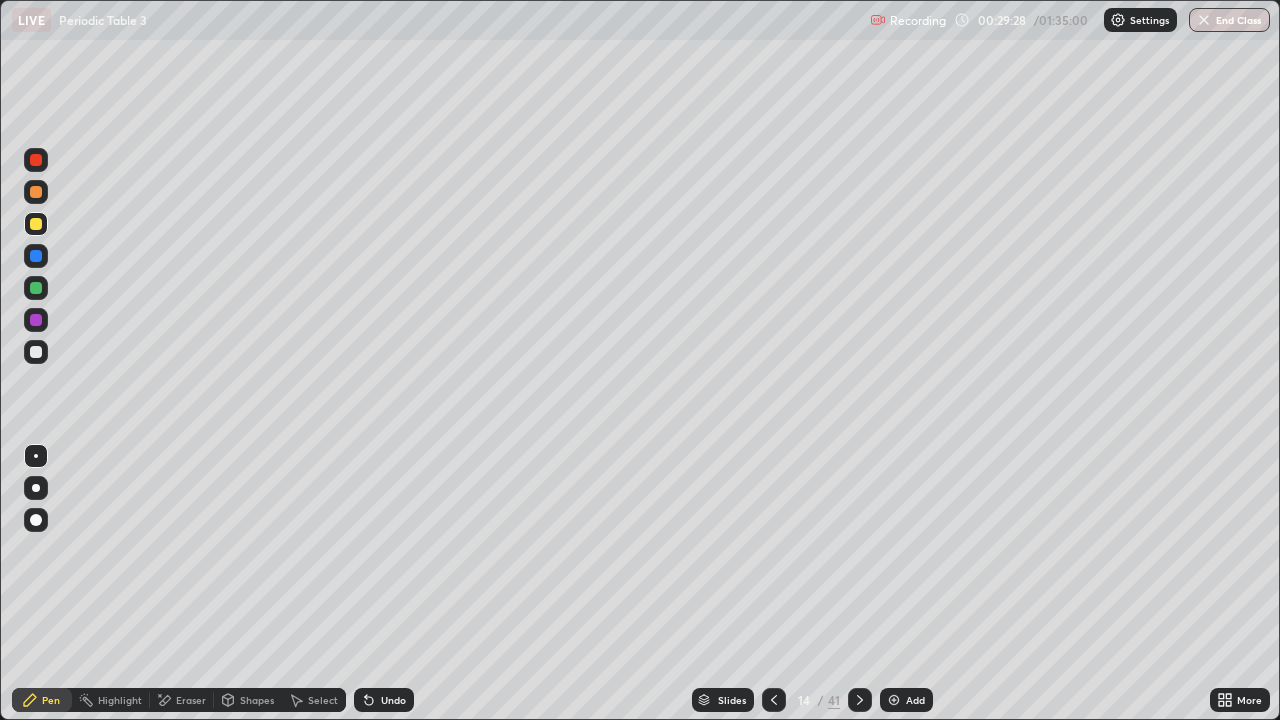 click at bounding box center (36, 192) 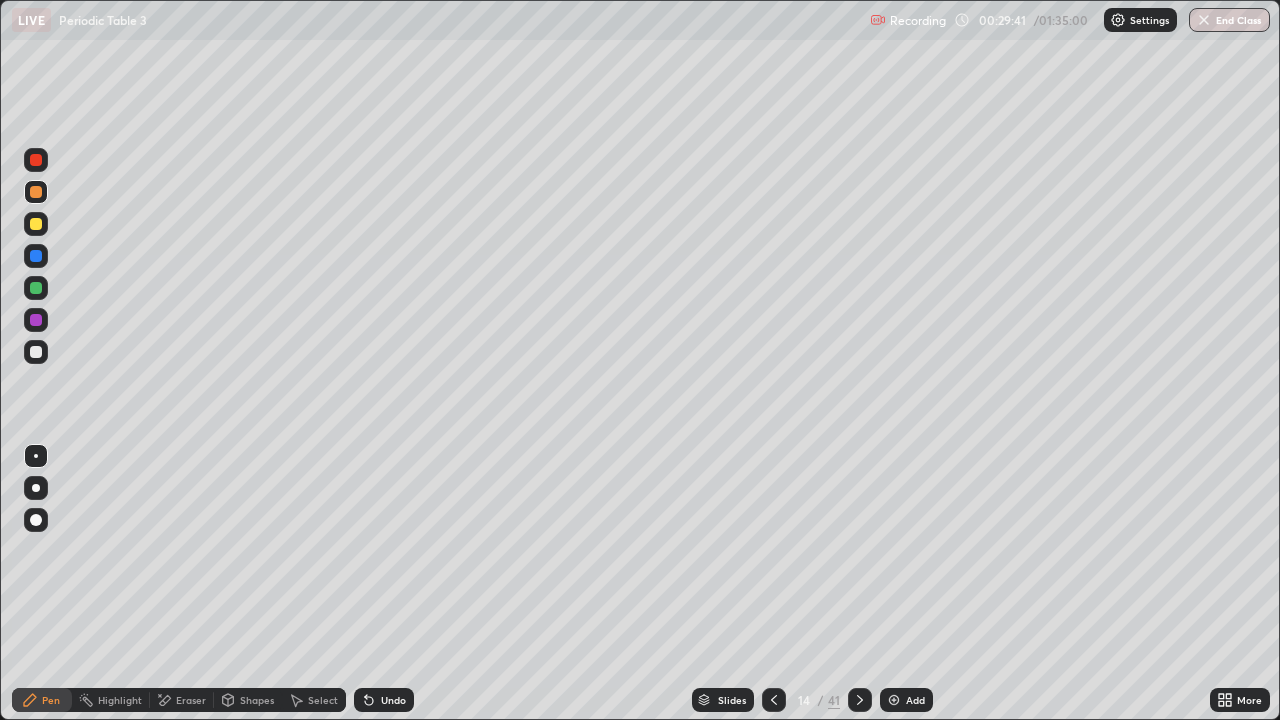click at bounding box center [36, 352] 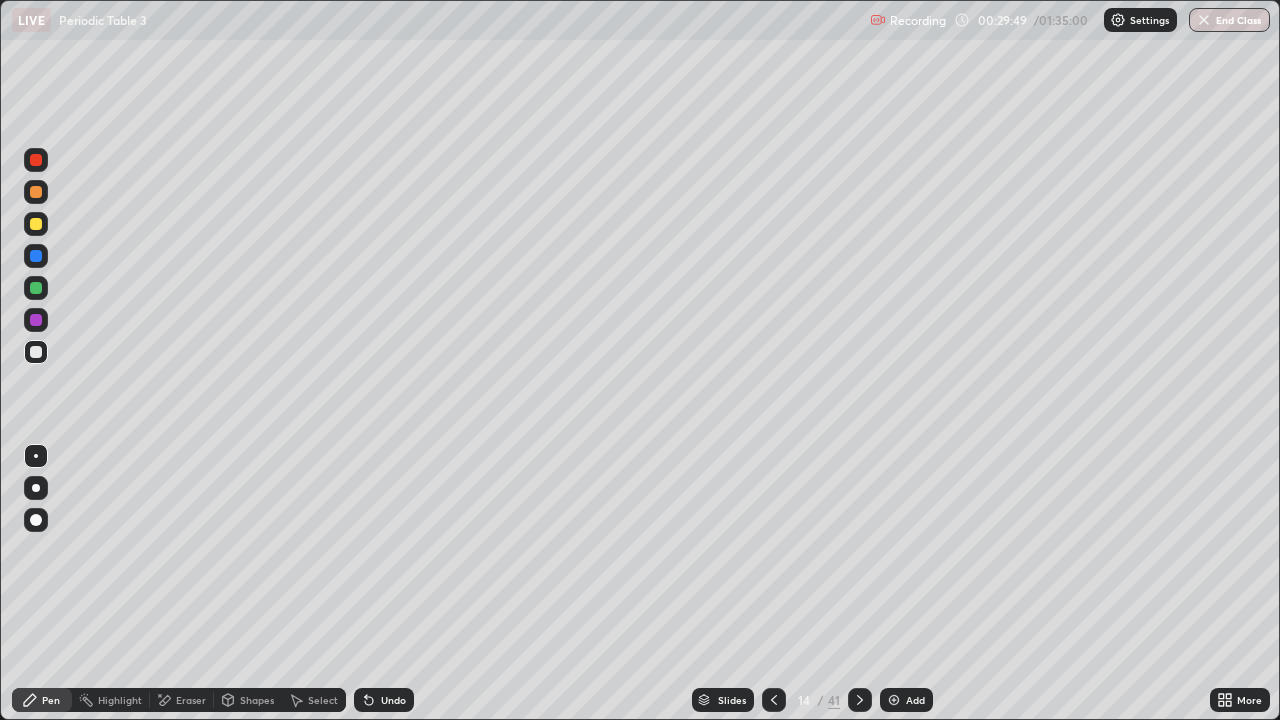 click on "Eraser" at bounding box center [182, 700] 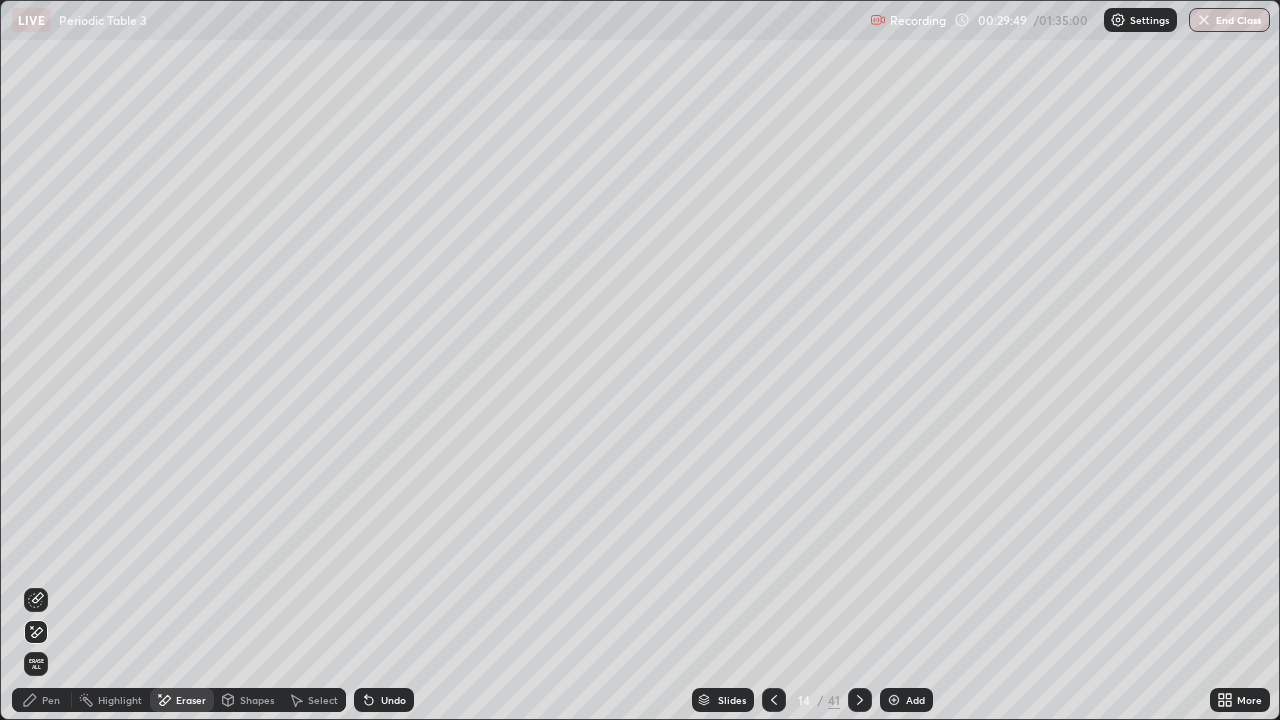 click on "Eraser" at bounding box center (182, 700) 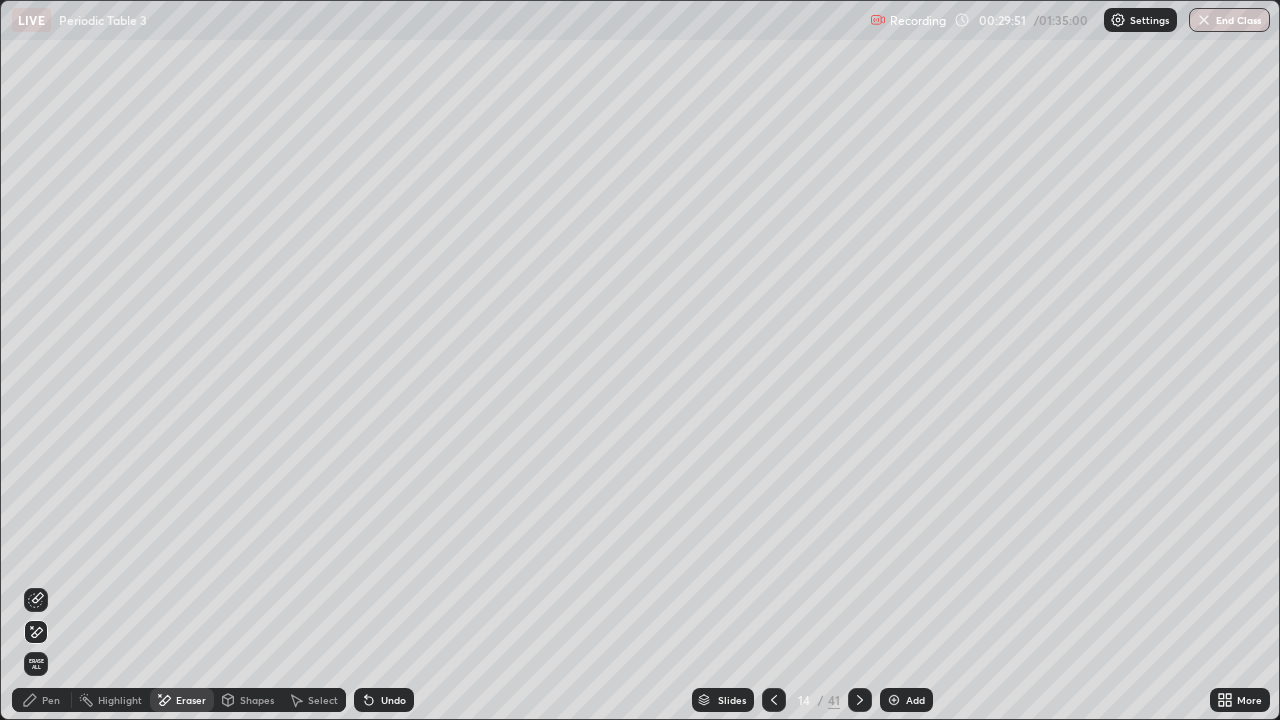 click on "Select" at bounding box center [323, 700] 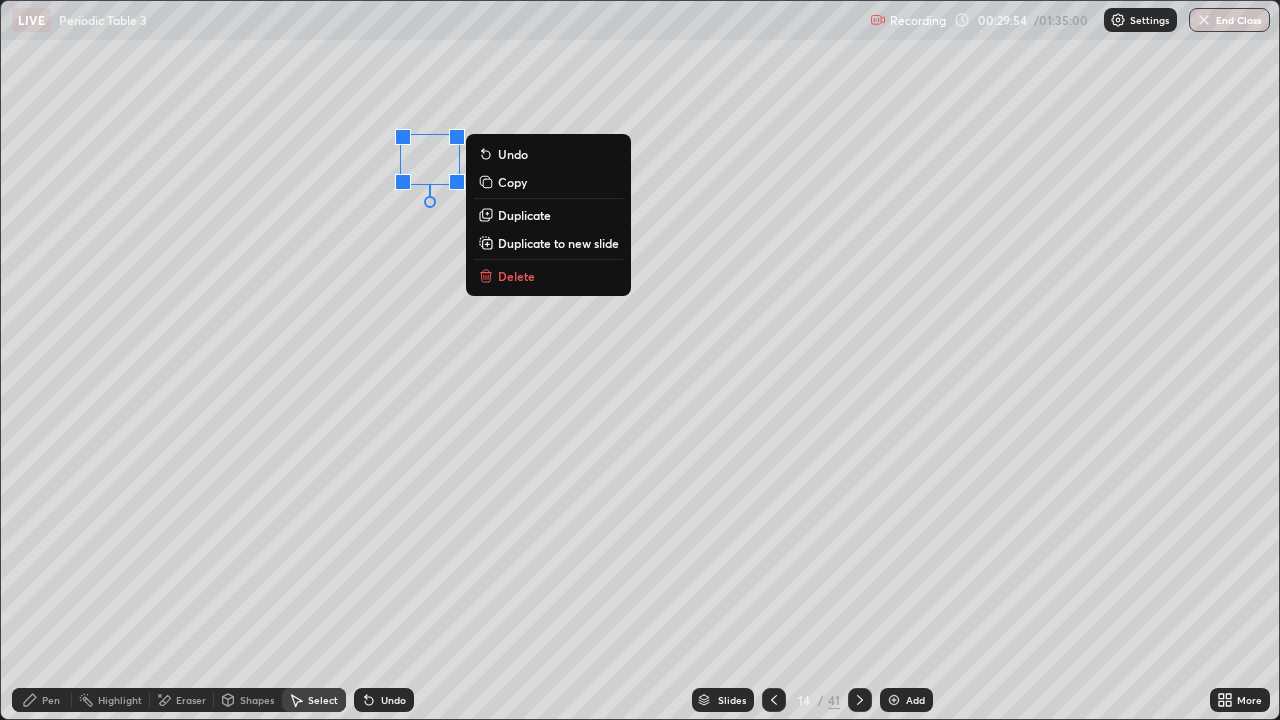 click on "0 ° Undo Copy Duplicate Duplicate to new slide Delete" at bounding box center [640, 360] 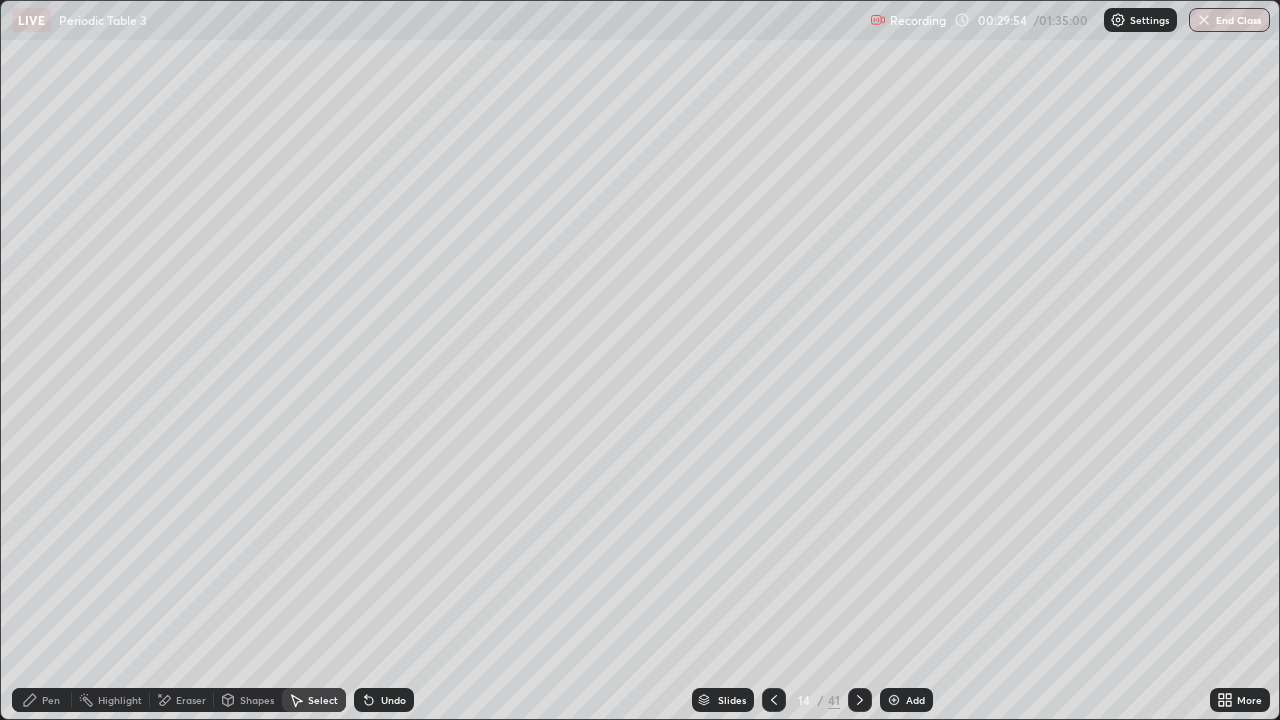 click on "Pen" at bounding box center (51, 700) 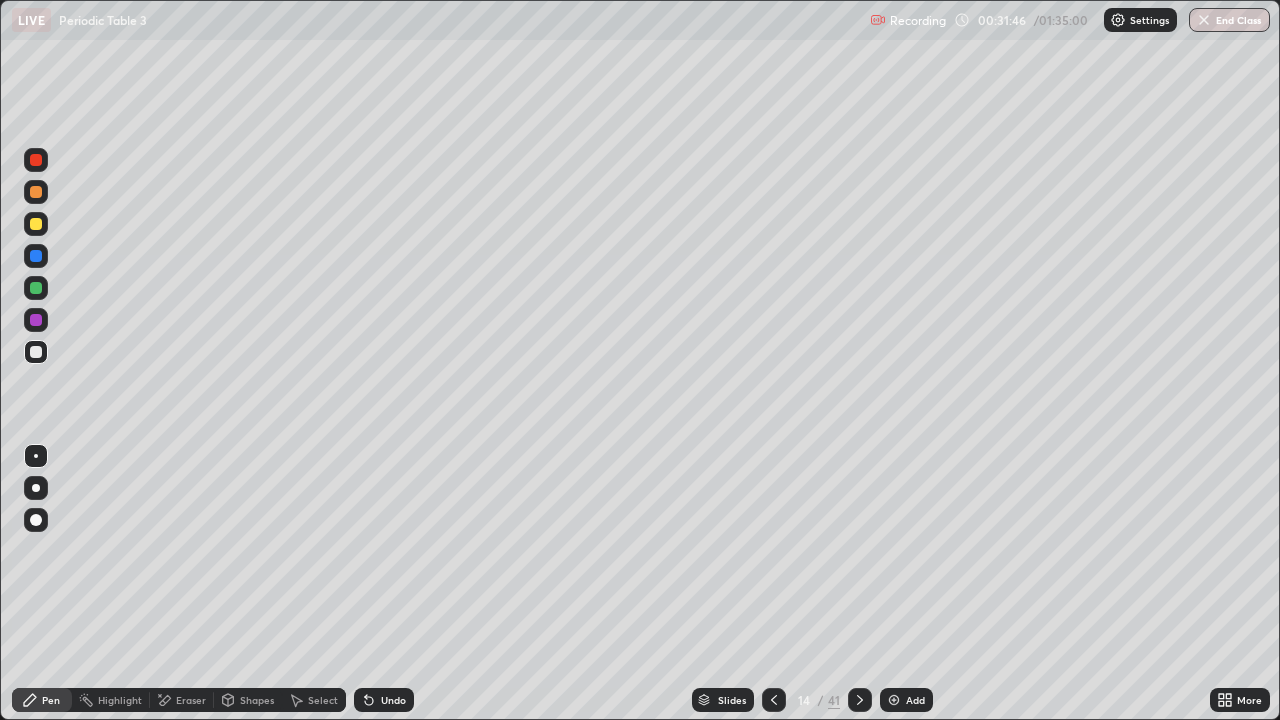 click at bounding box center [36, 224] 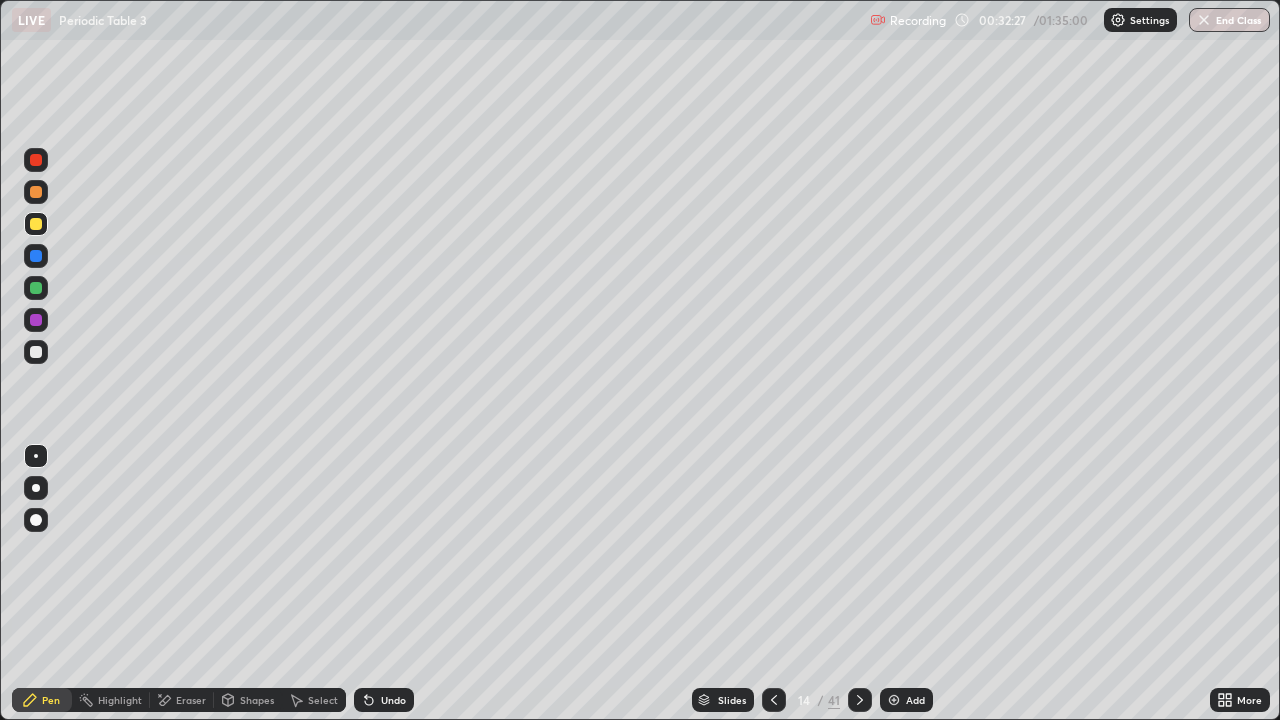 click on "Select" at bounding box center [323, 700] 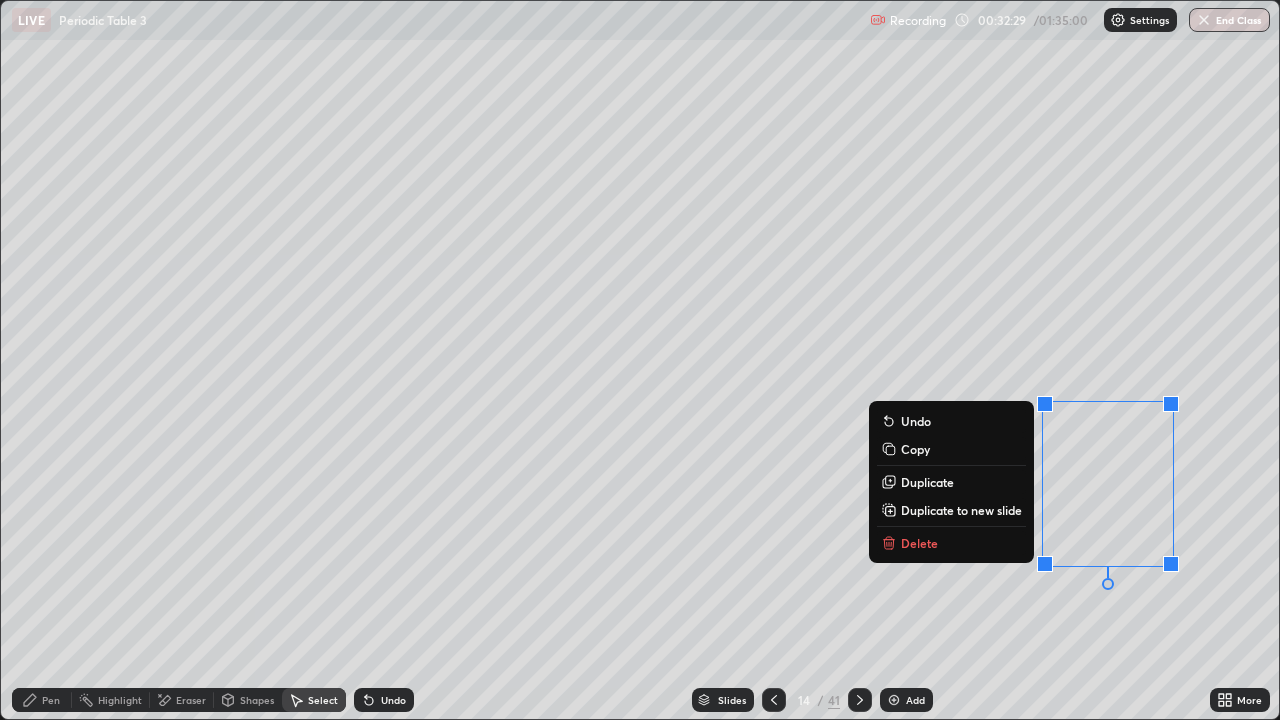 click on "0 ° Undo Copy Duplicate Duplicate to new slide Delete" at bounding box center (640, 360) 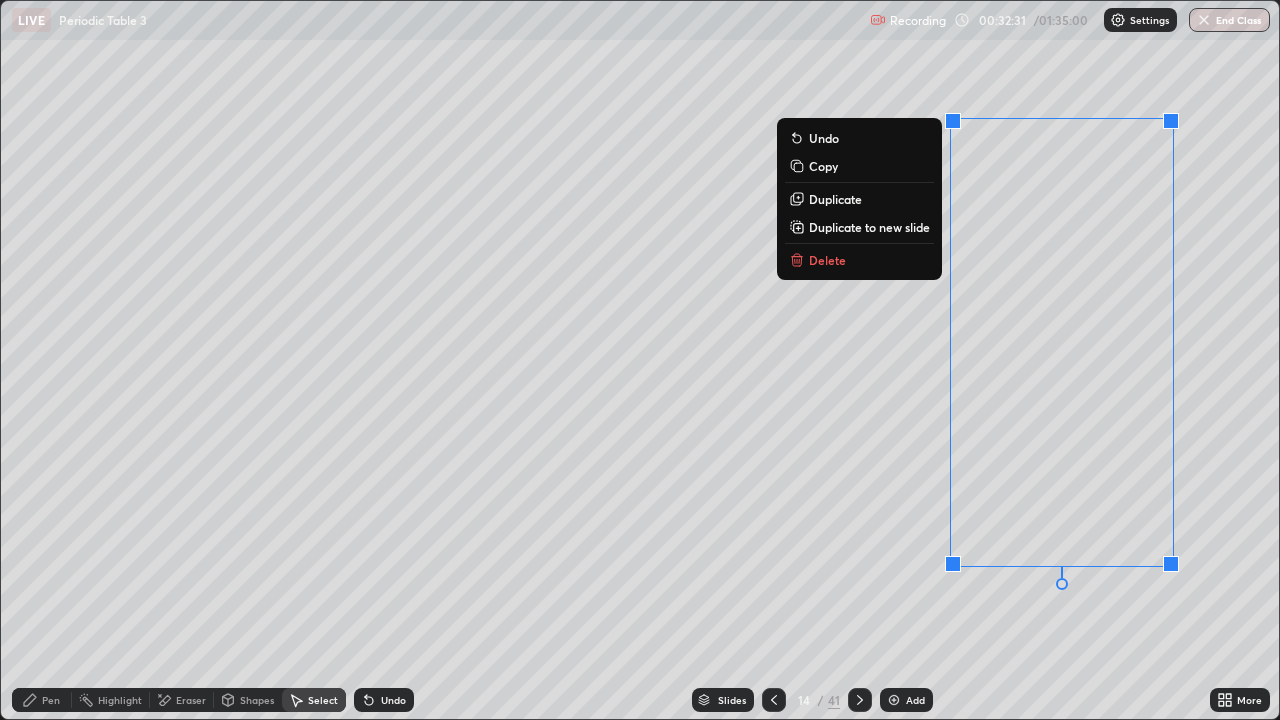 click on "0 ° Undo Copy Duplicate Duplicate to new slide Delete" at bounding box center [640, 360] 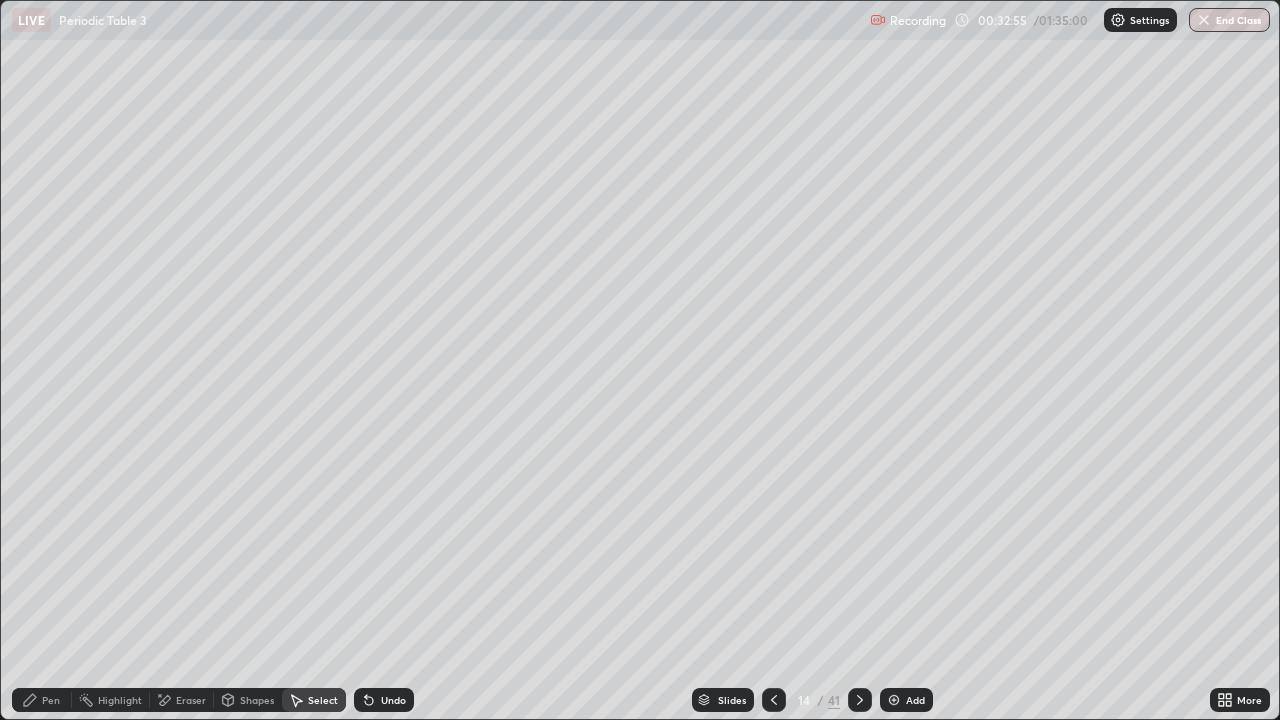click on "Pen" at bounding box center [42, 700] 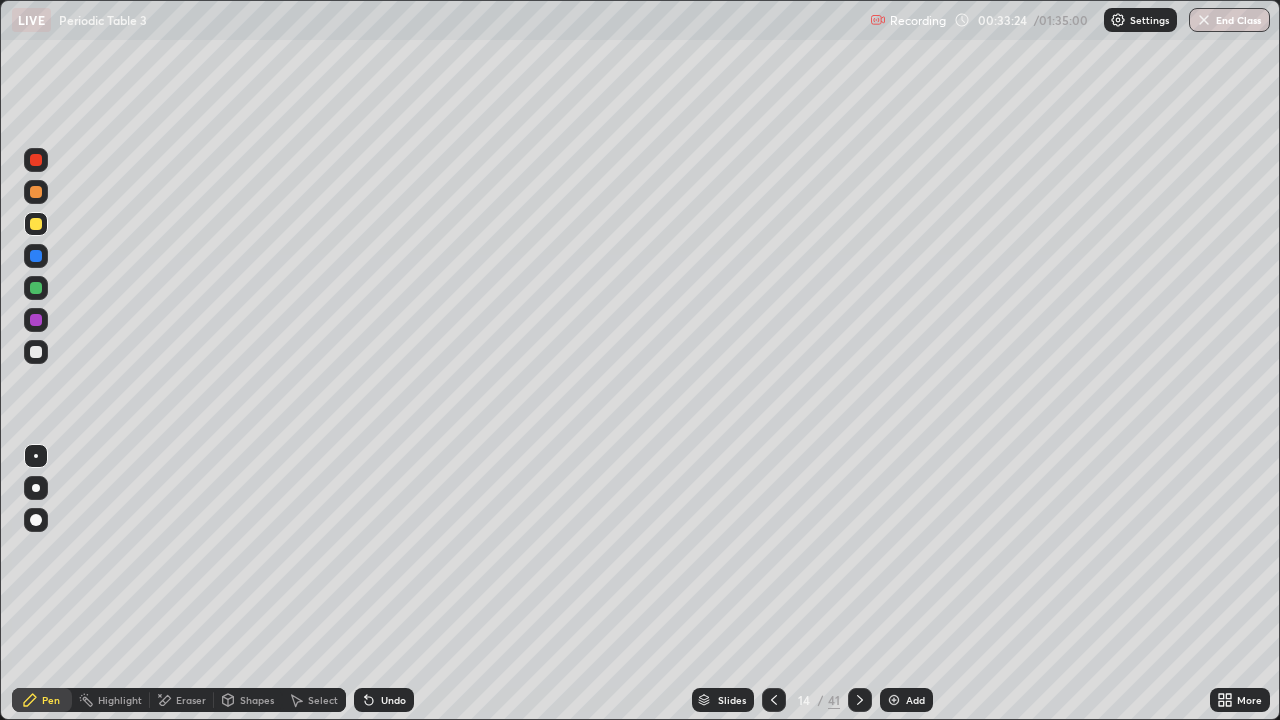 click 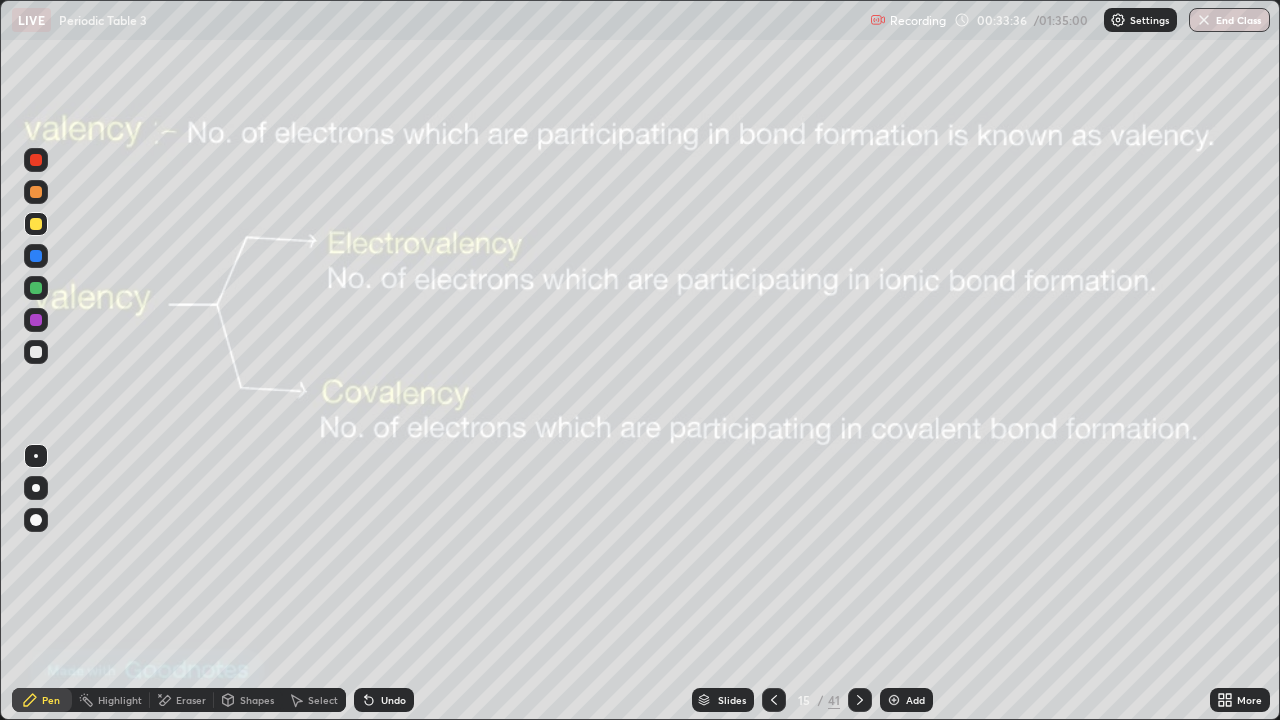 click on "Highlight" at bounding box center (120, 700) 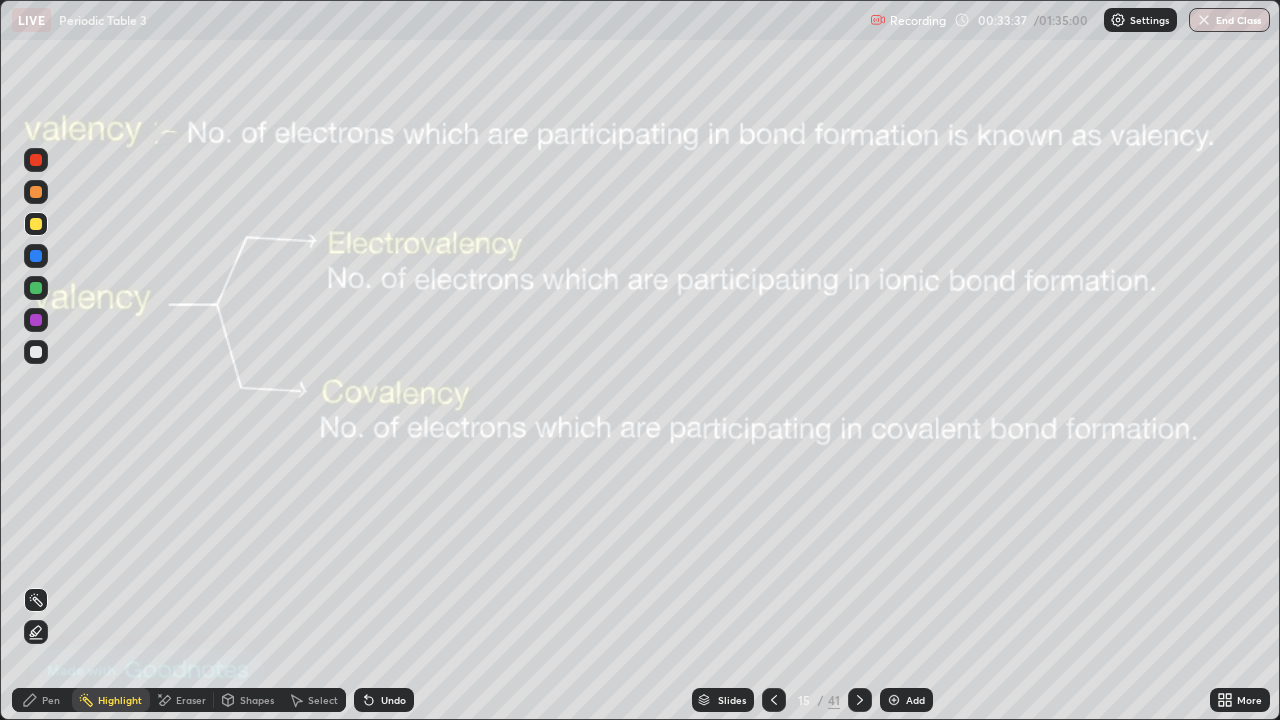 click on "Eraser" at bounding box center [191, 700] 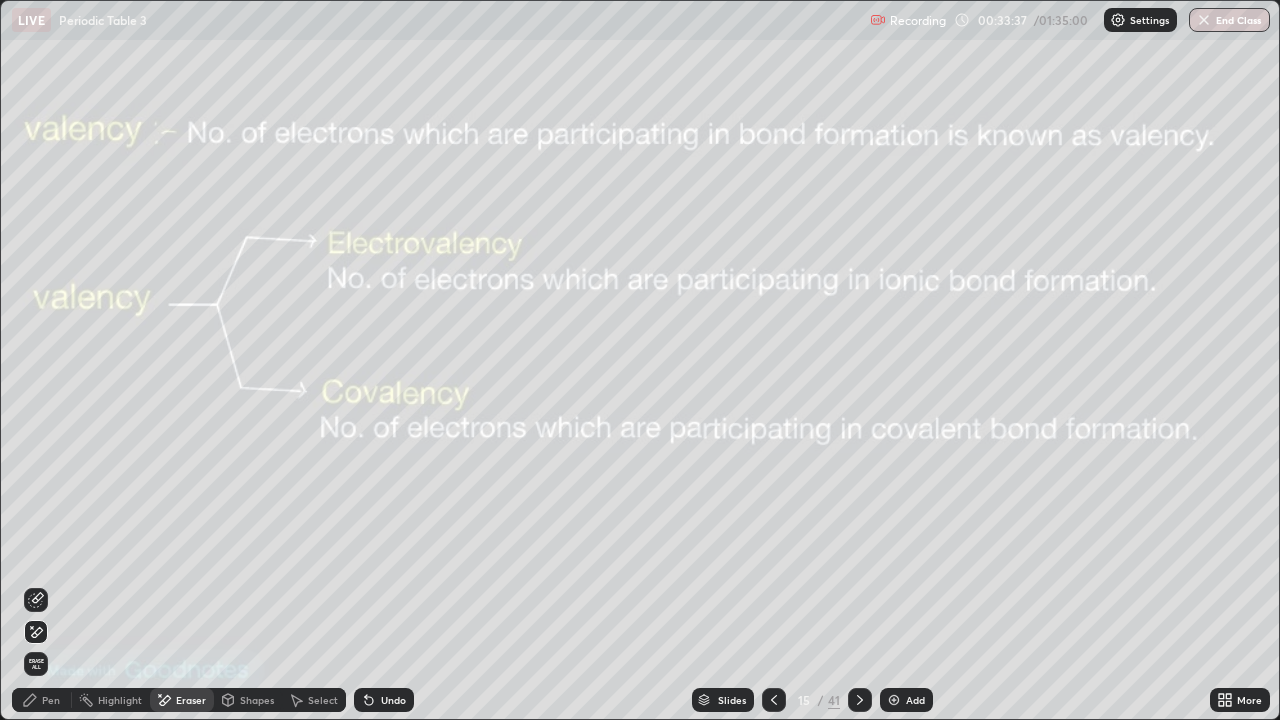 click on "Erase all" at bounding box center (36, 664) 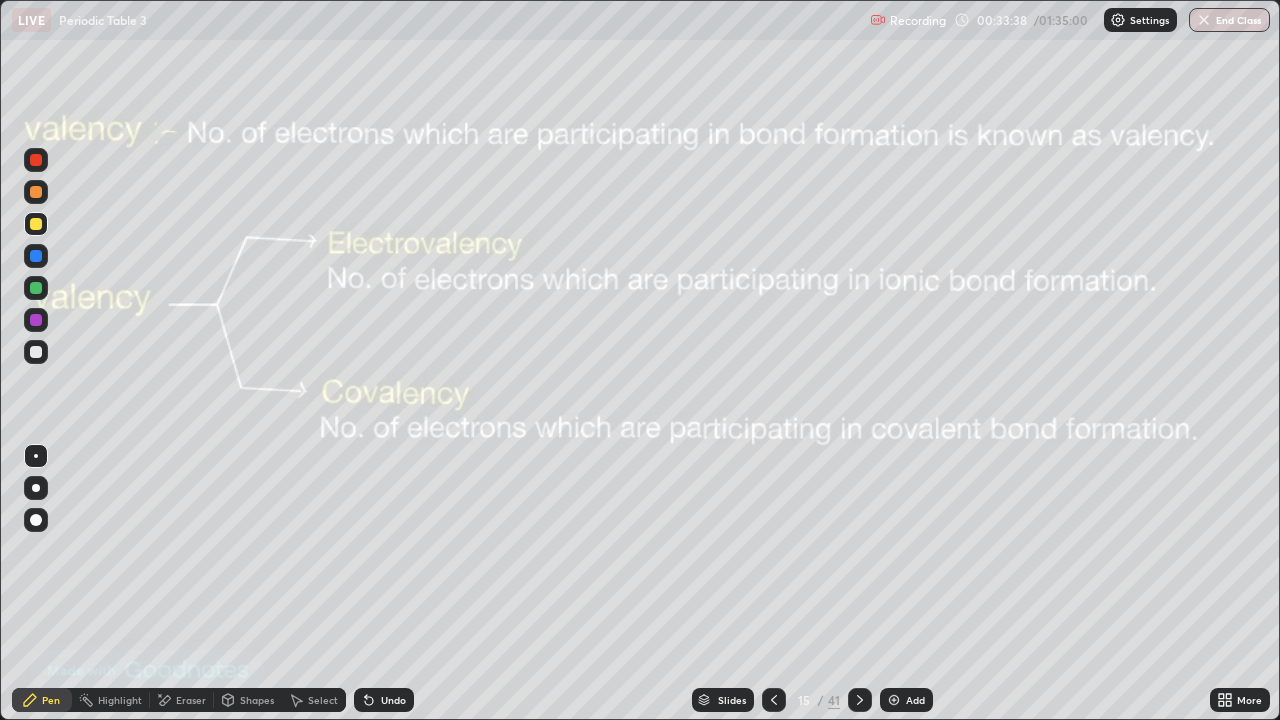 click on "Pen" at bounding box center (42, 700) 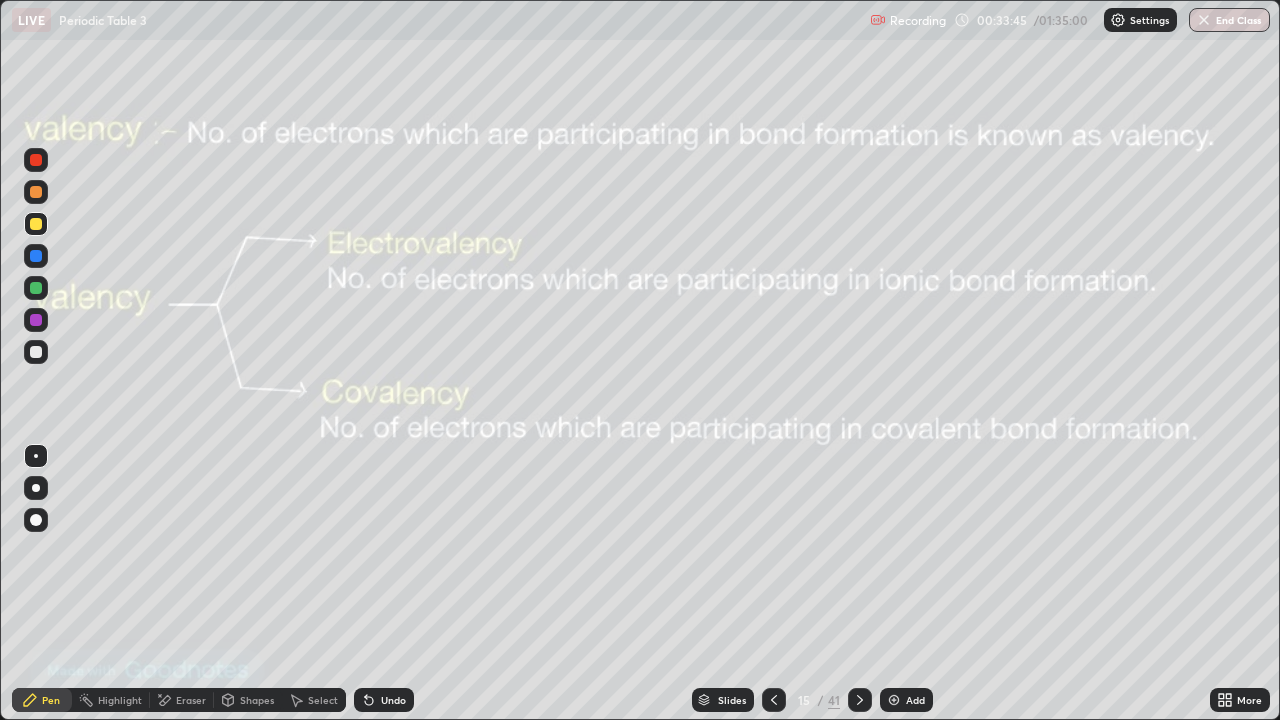 click 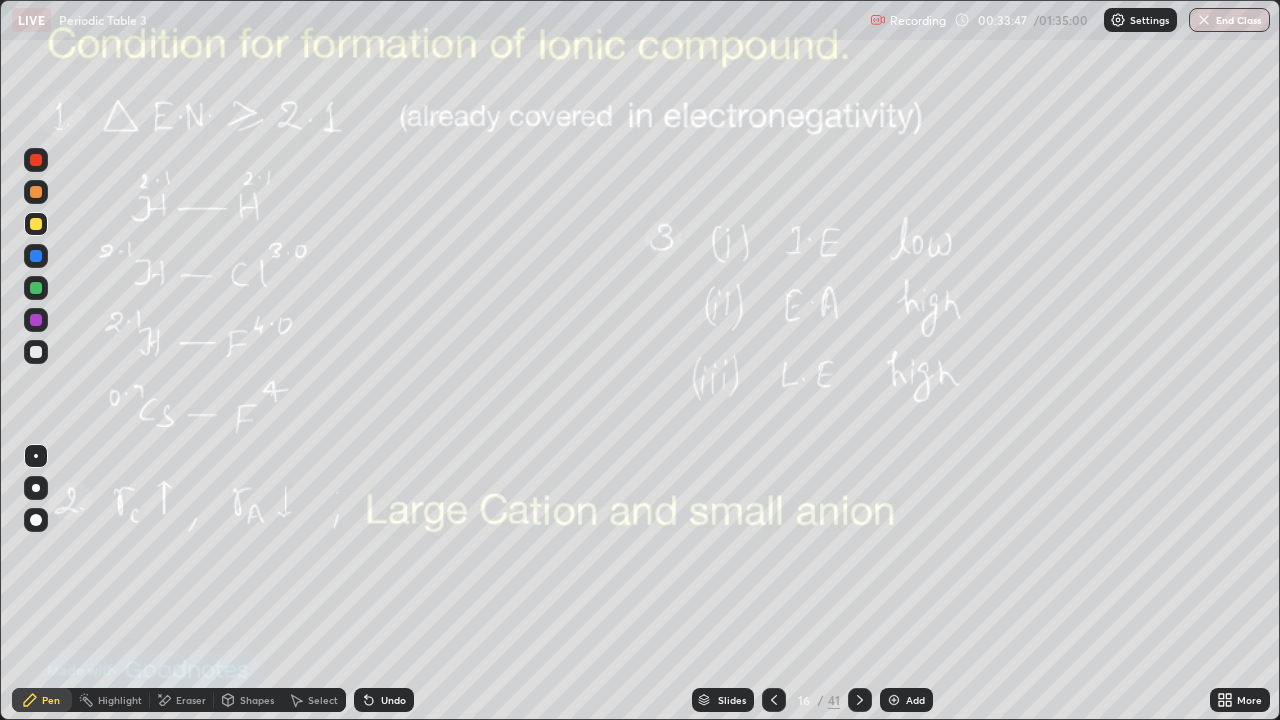 click 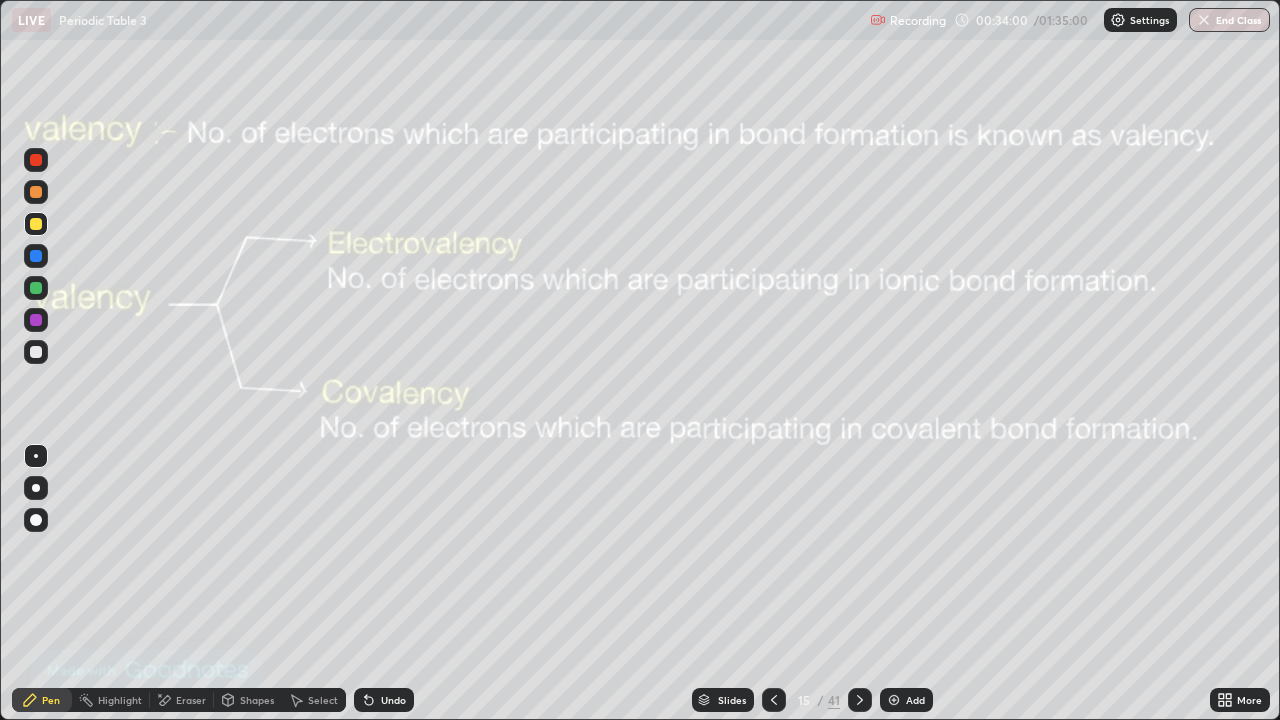 click on "Add" at bounding box center (915, 700) 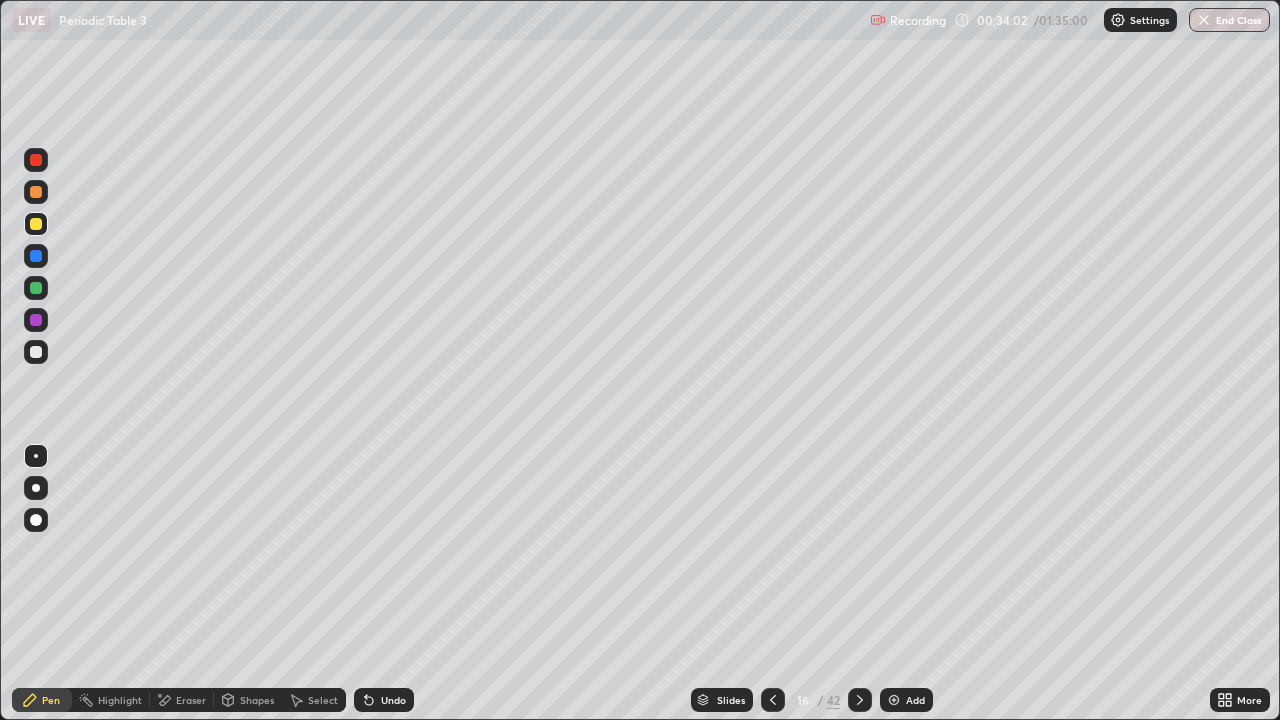 click at bounding box center (36, 288) 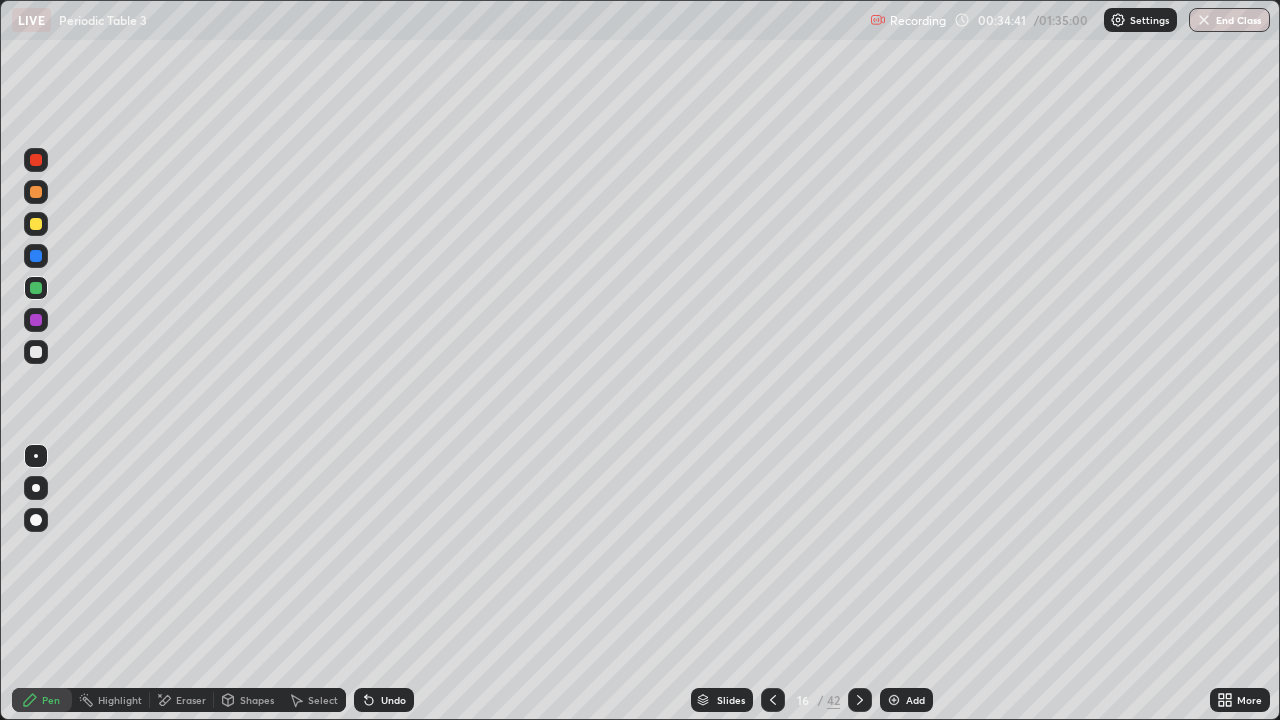 click 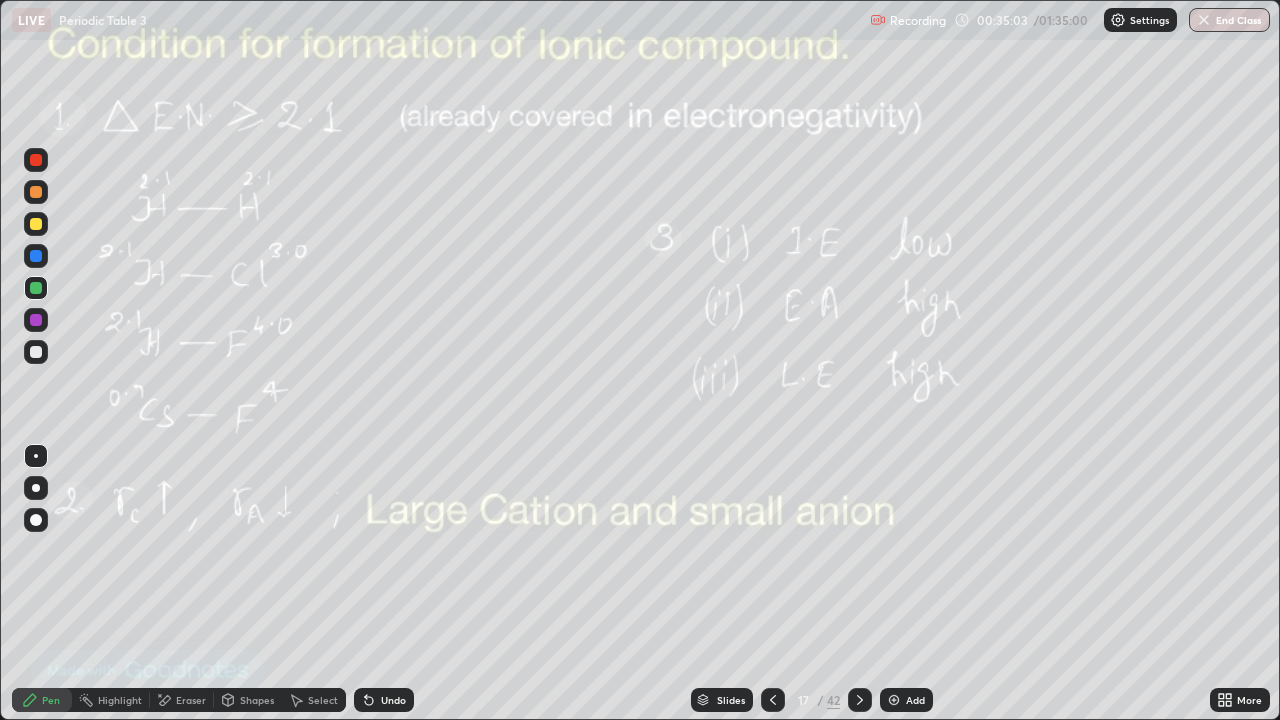 click on "Add" at bounding box center (906, 700) 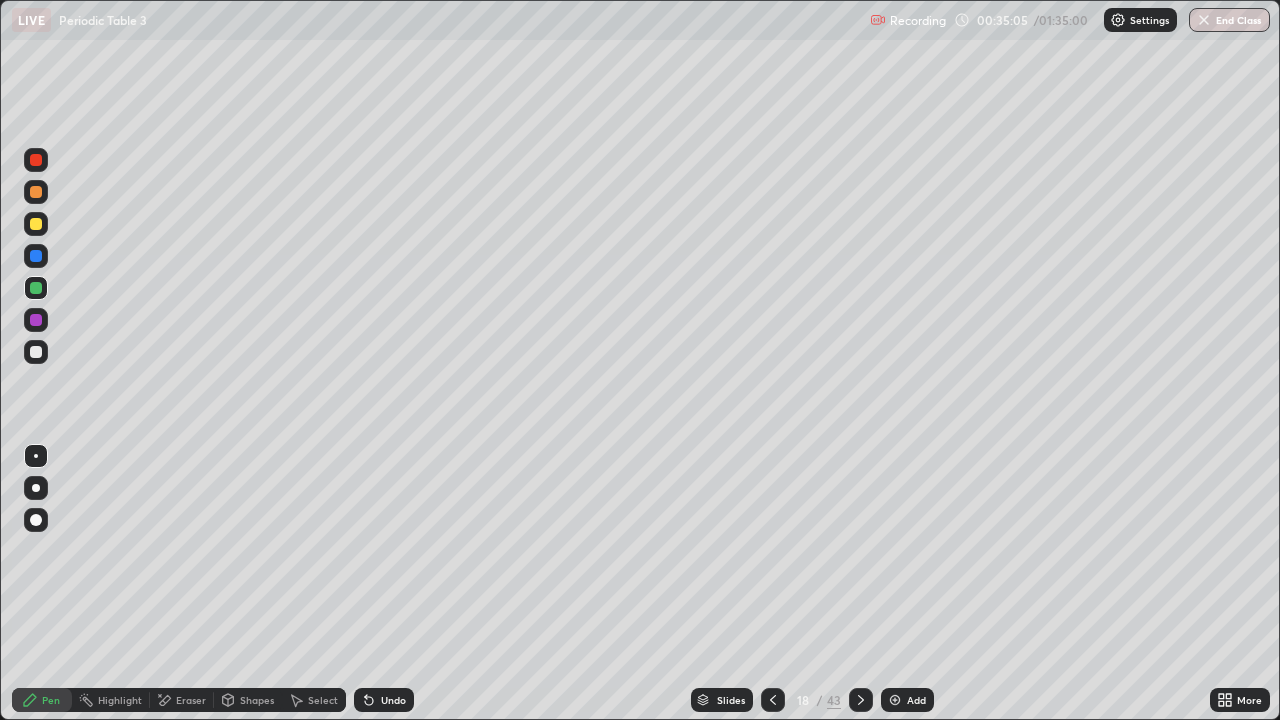 click at bounding box center (36, 352) 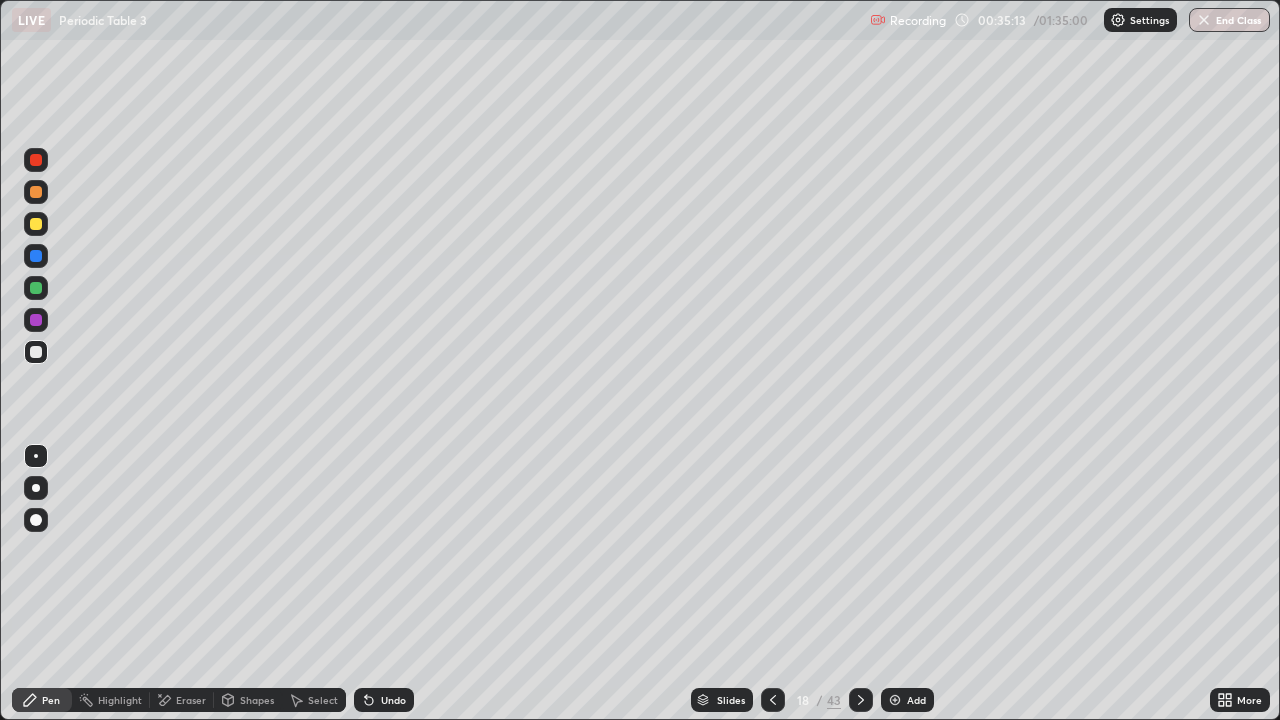 click at bounding box center (36, 224) 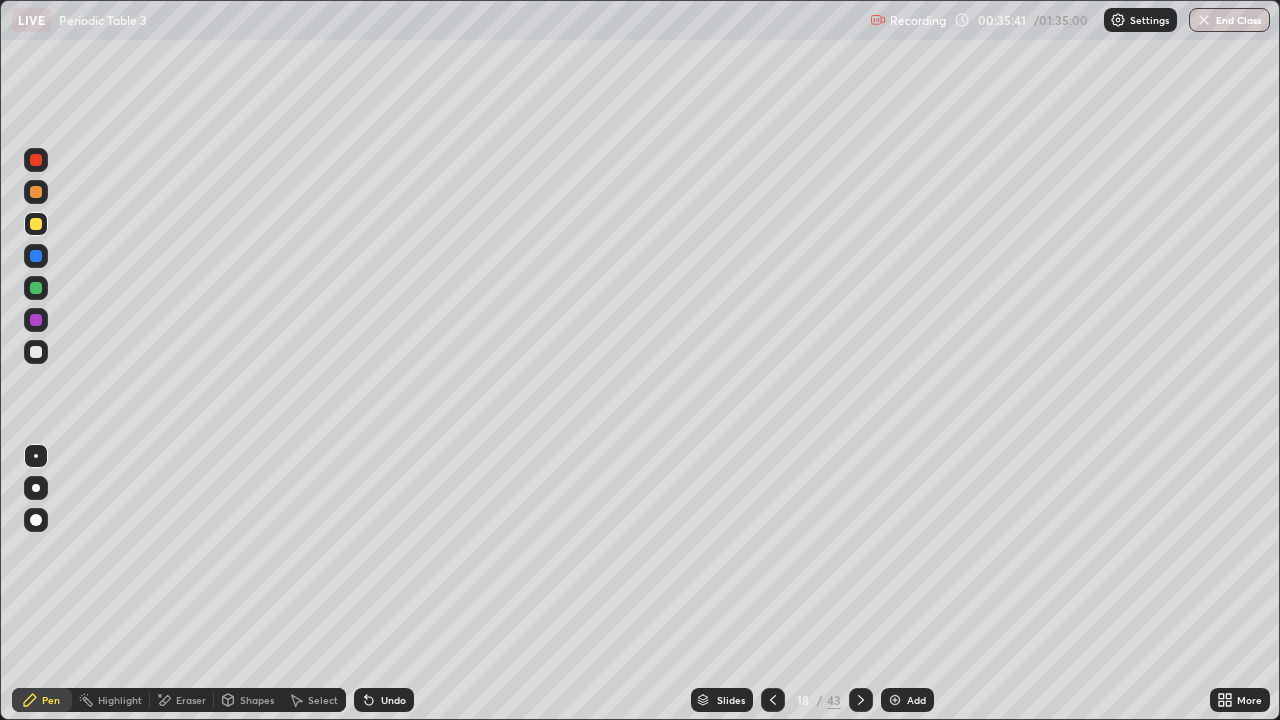 click 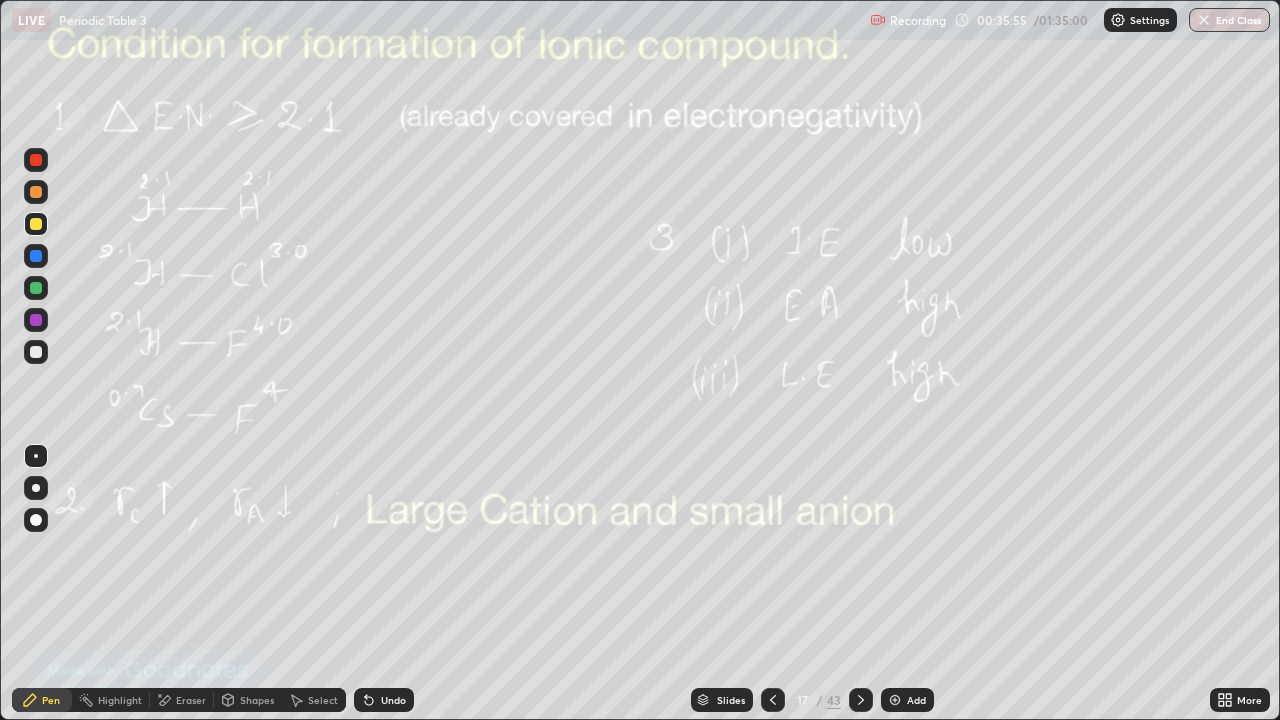 click on "Eraser" at bounding box center [191, 700] 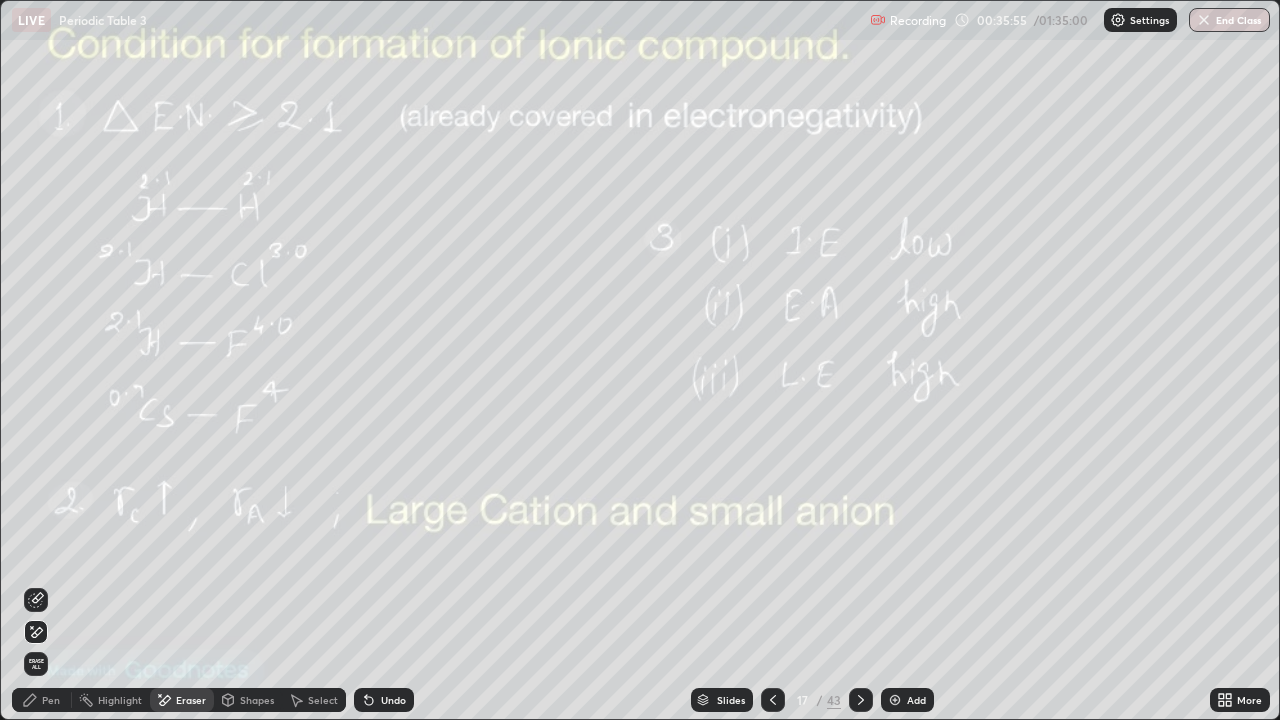 click on "Erase all" at bounding box center [36, 664] 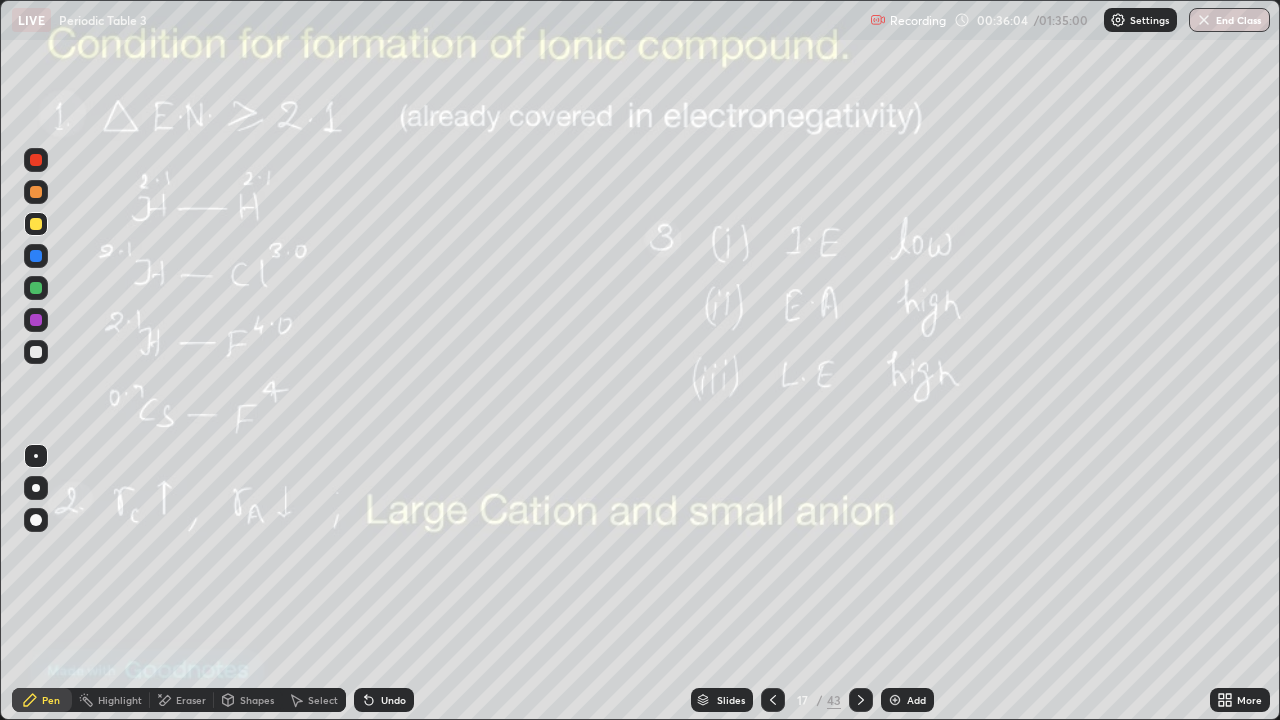 click at bounding box center [861, 700] 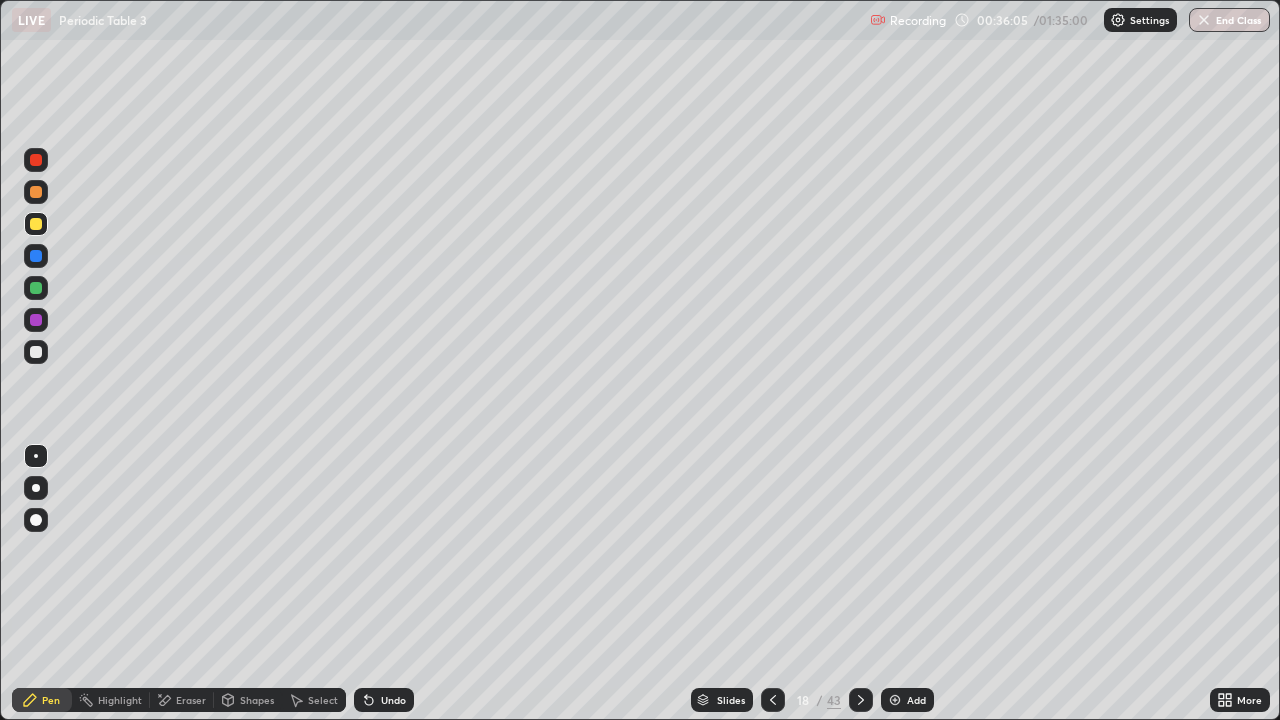 click at bounding box center [861, 700] 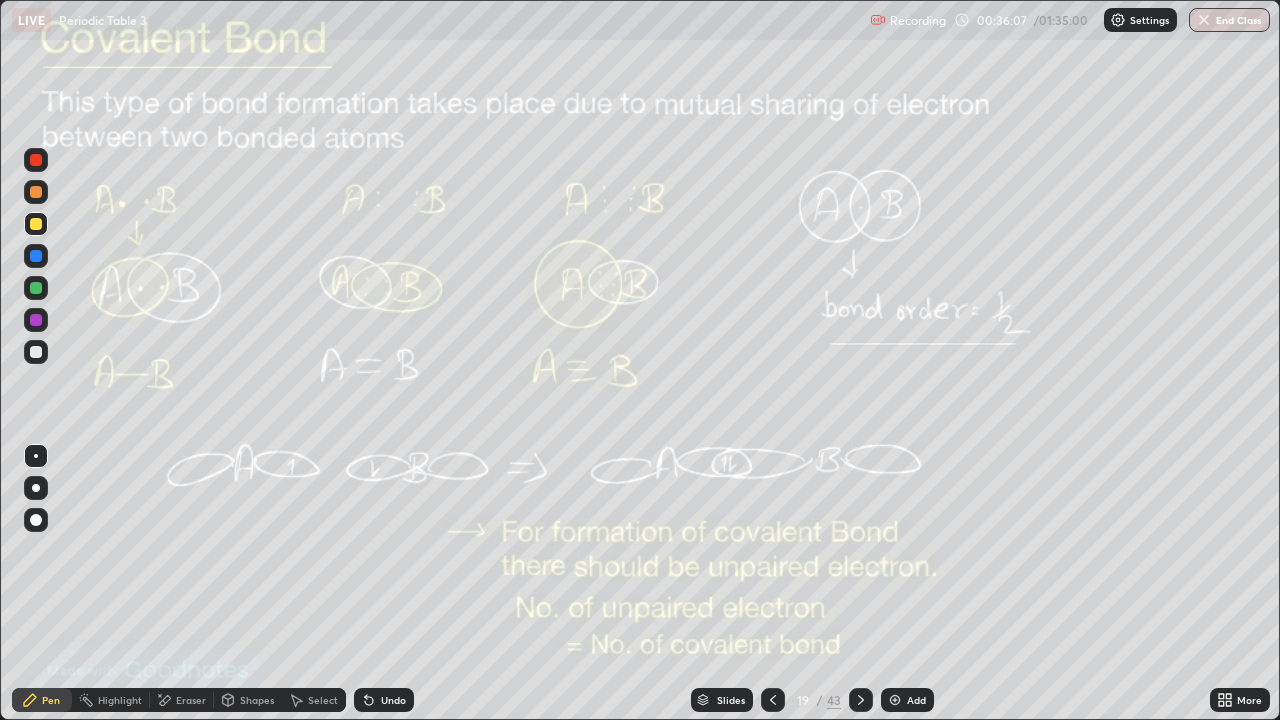 click 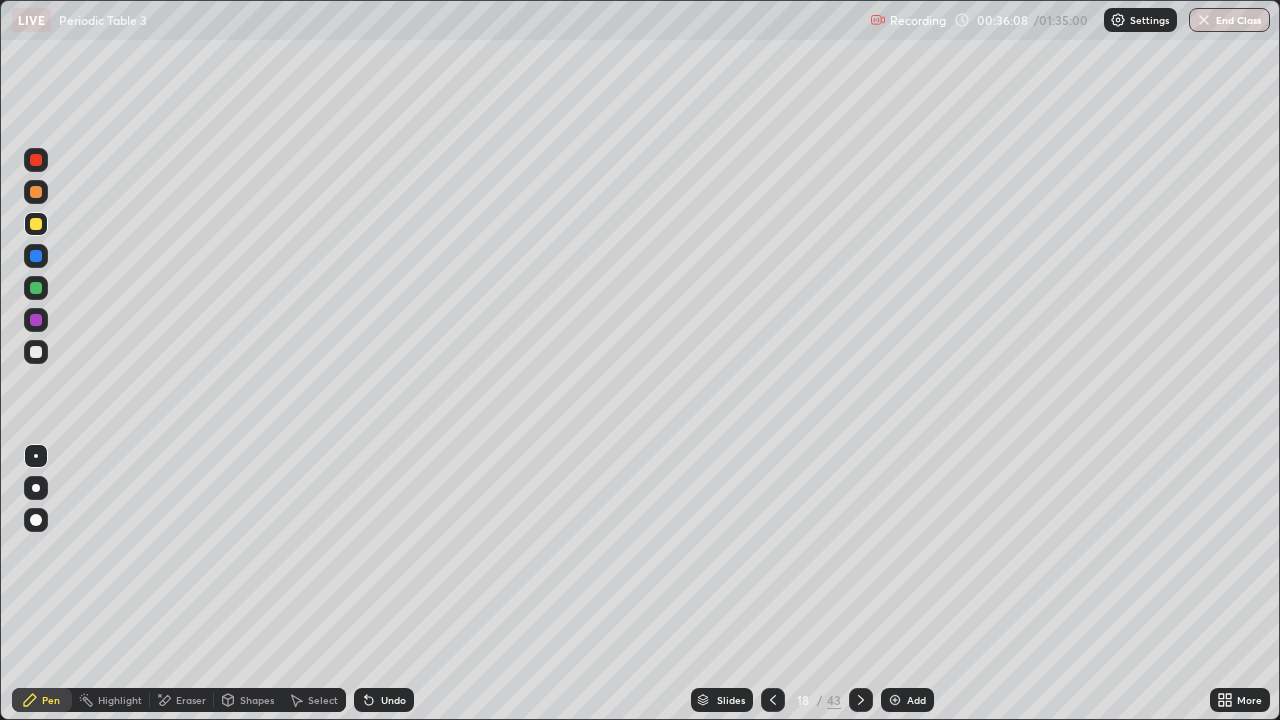 click on "Add" at bounding box center [916, 700] 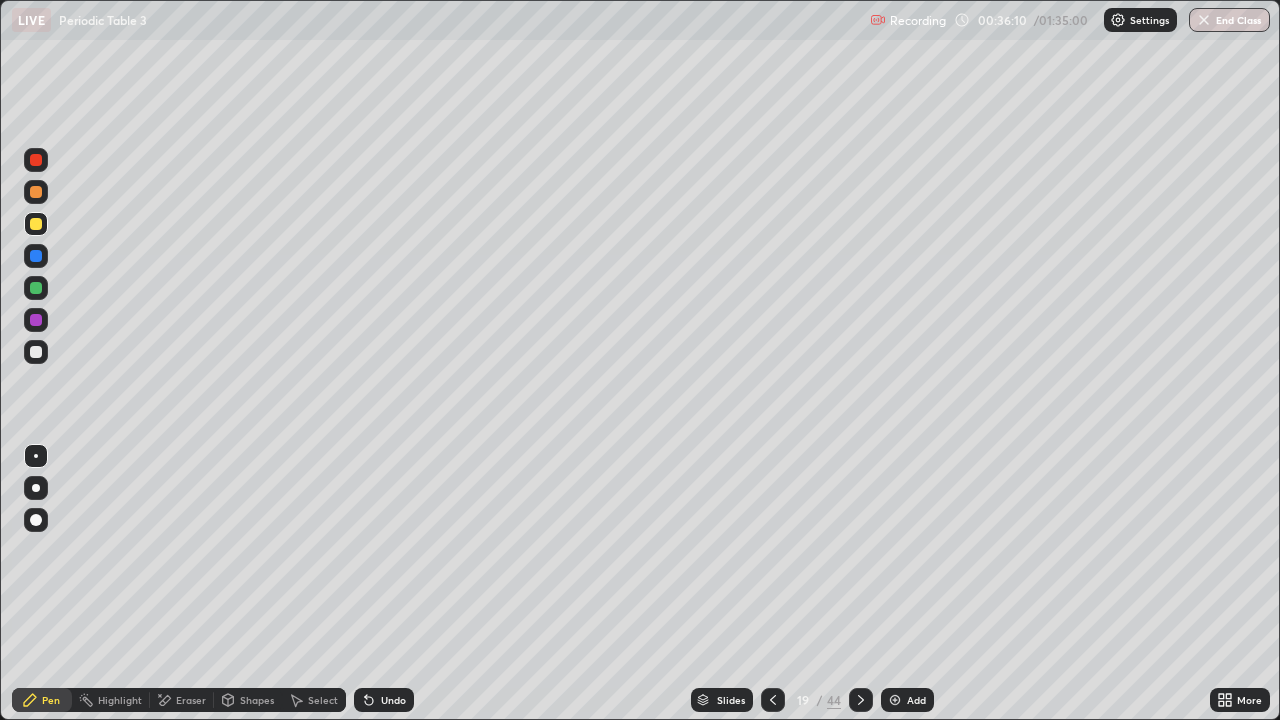 click at bounding box center (36, 192) 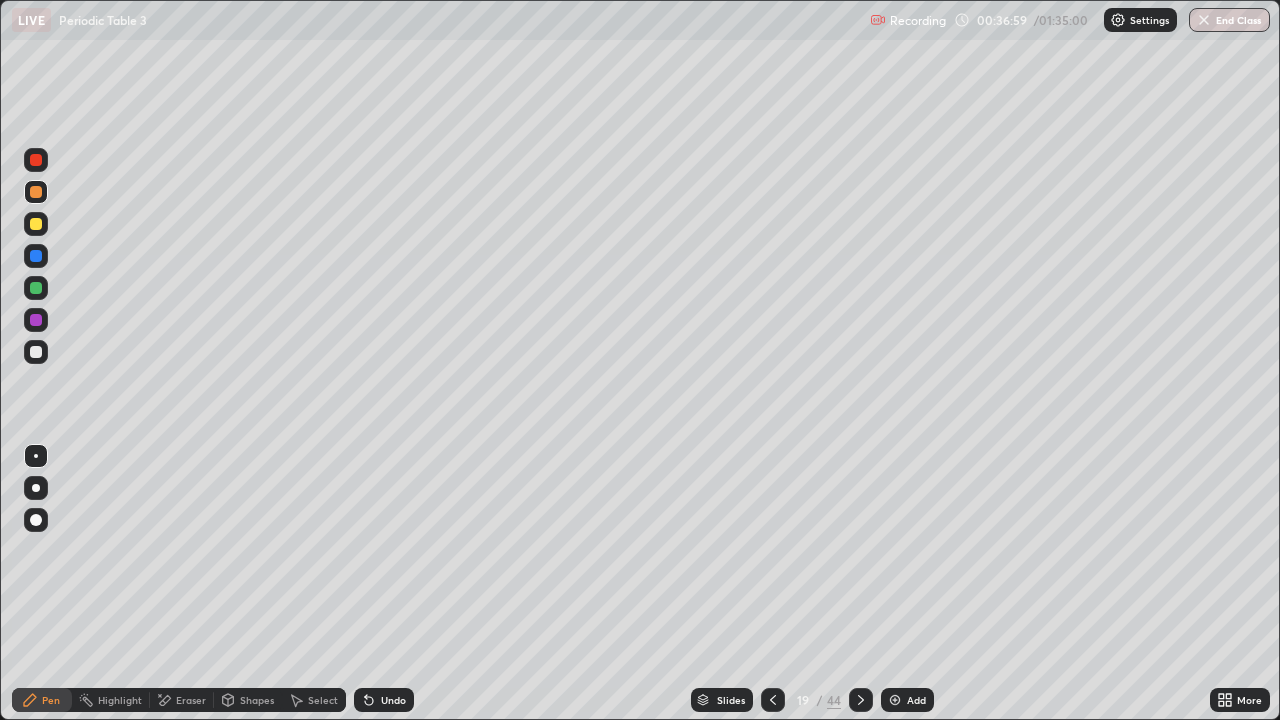 click on "Pen" at bounding box center (51, 700) 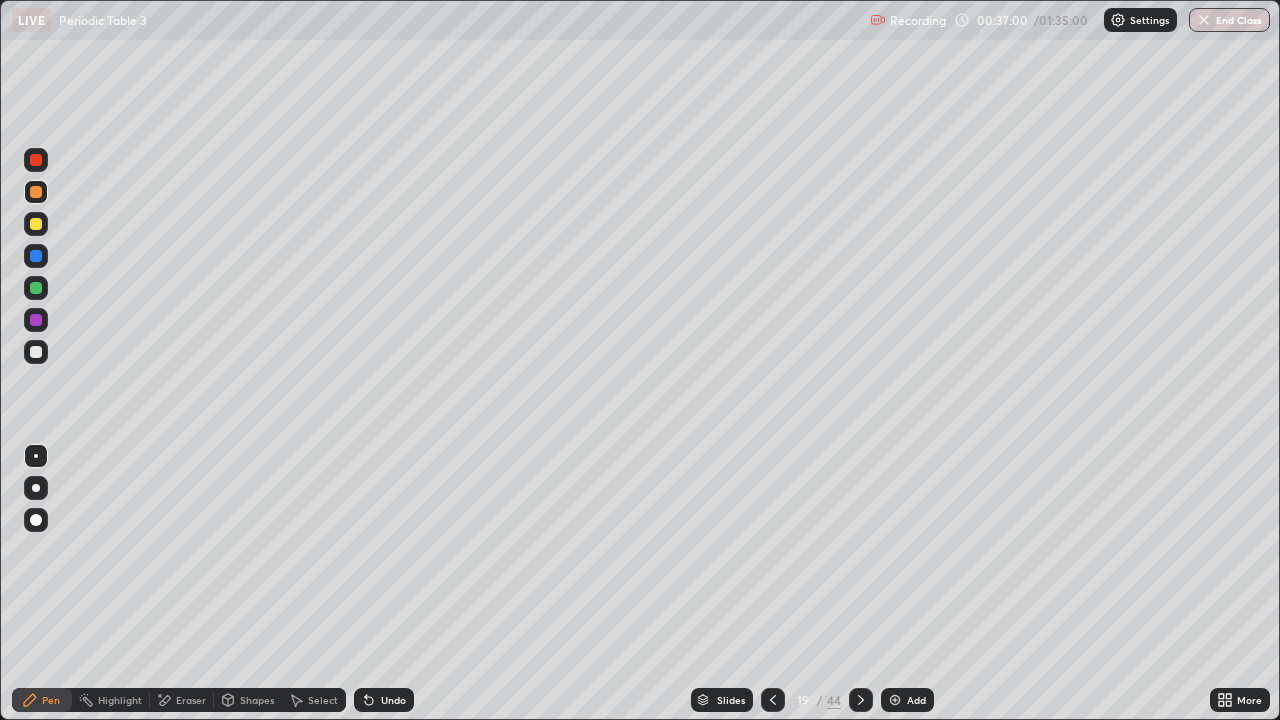 click at bounding box center (36, 352) 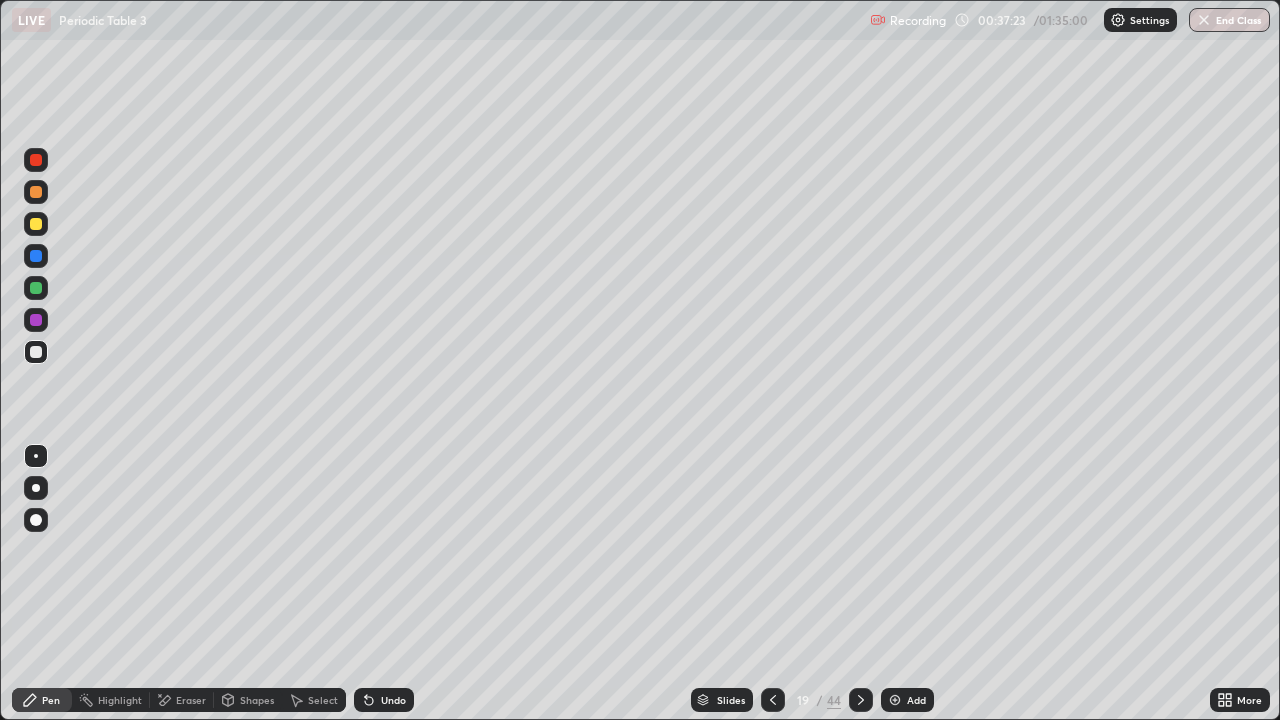 click at bounding box center [36, 256] 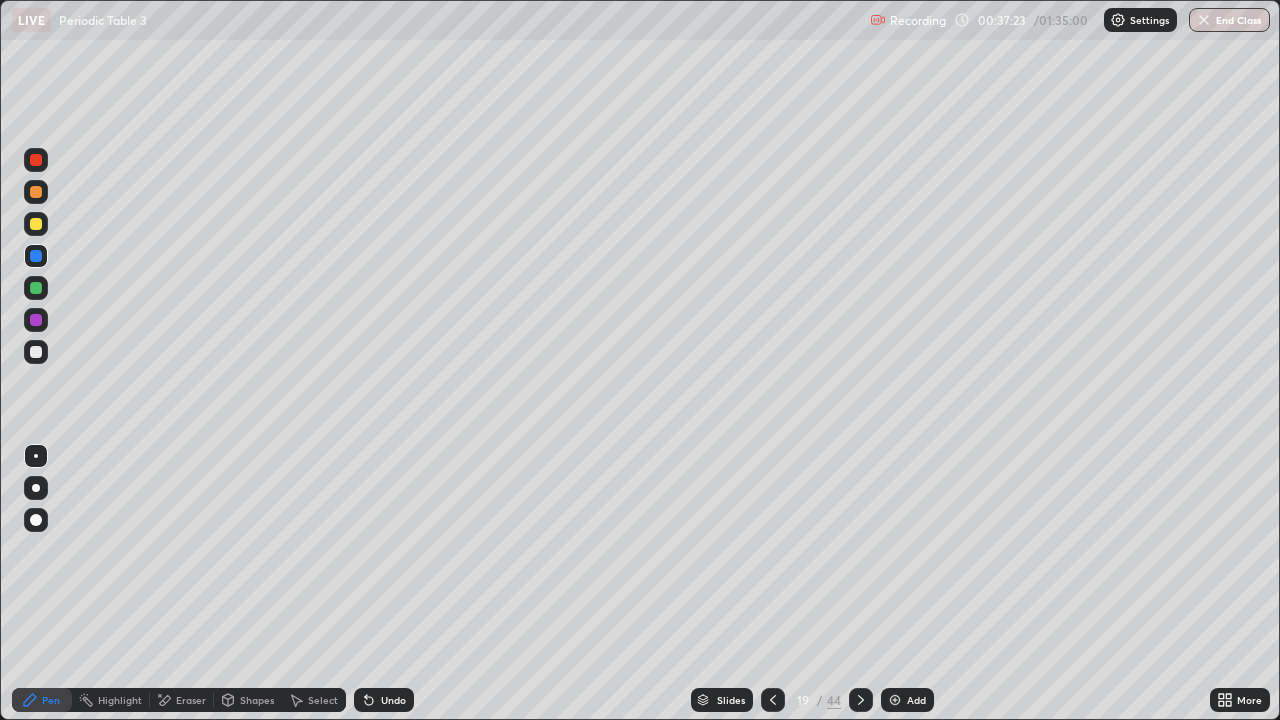 click at bounding box center (36, 288) 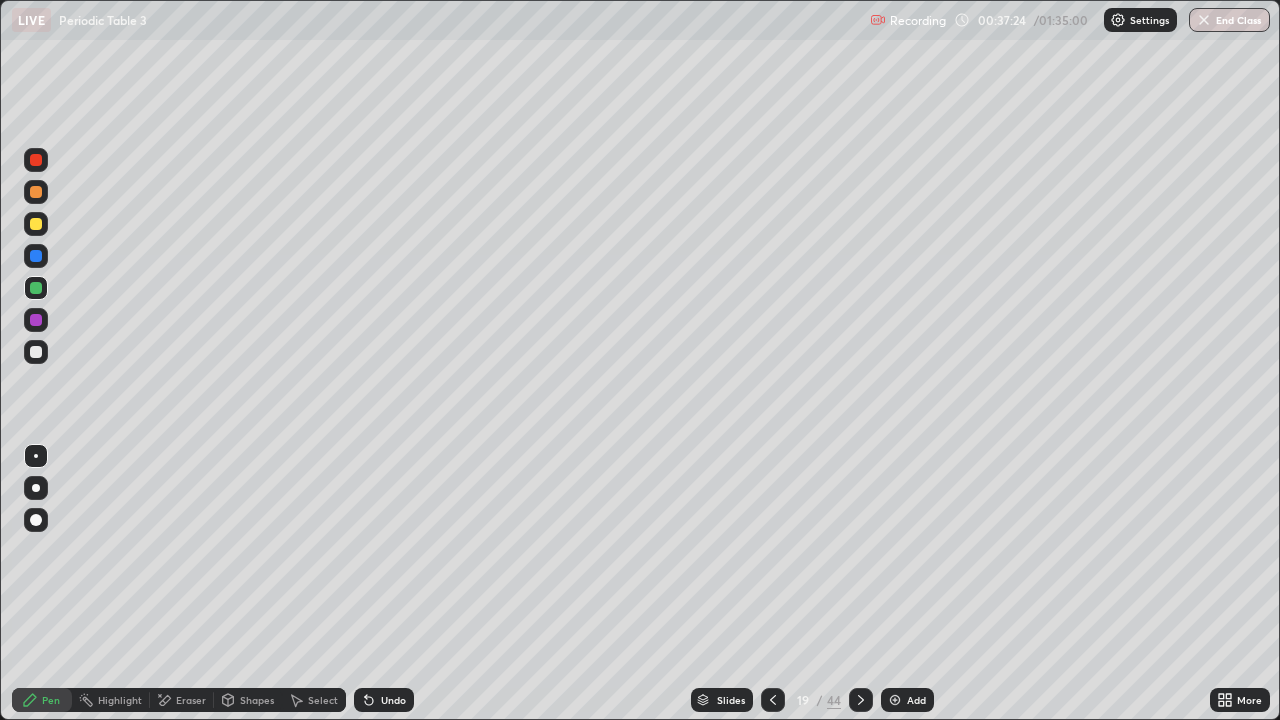 click at bounding box center [36, 192] 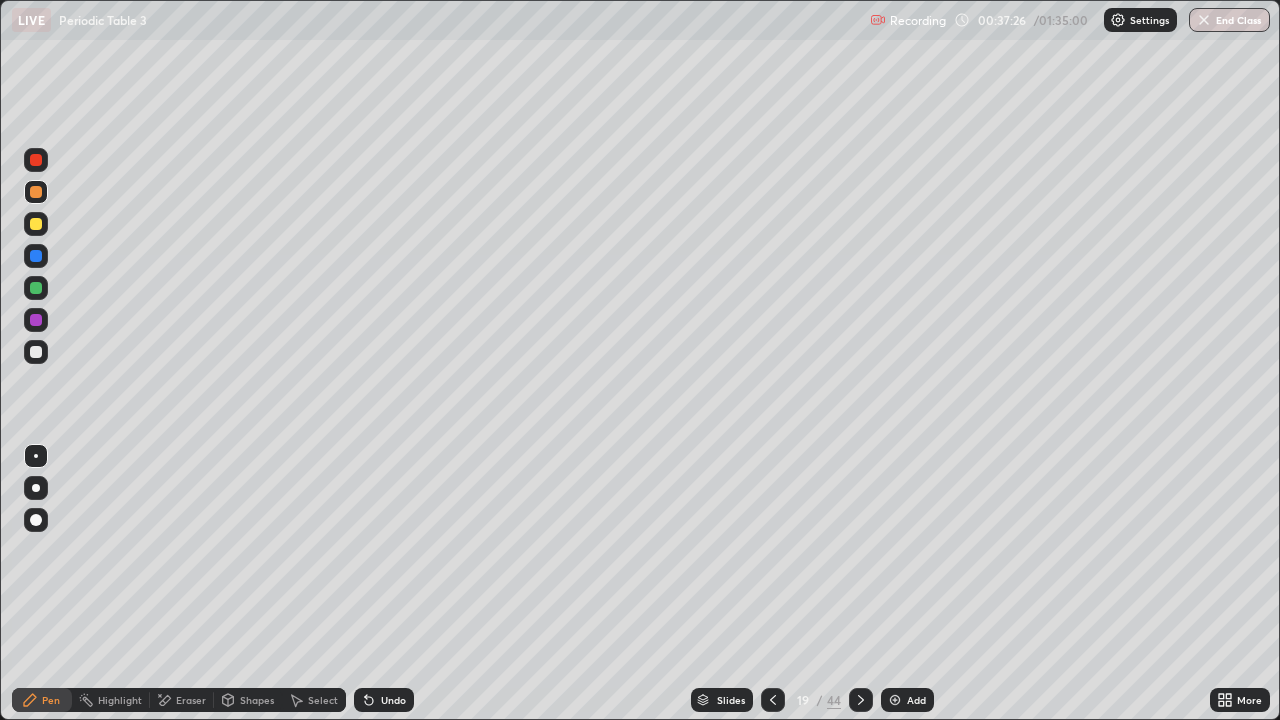 click at bounding box center [36, 288] 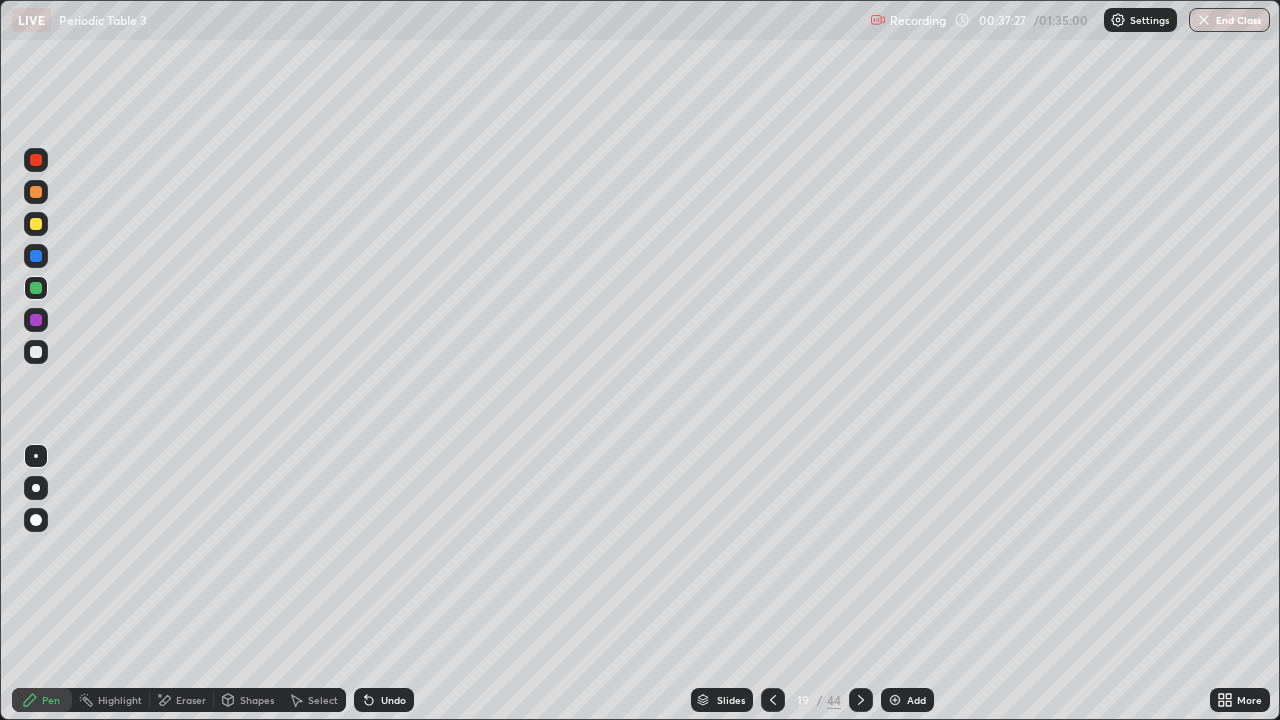click at bounding box center [36, 352] 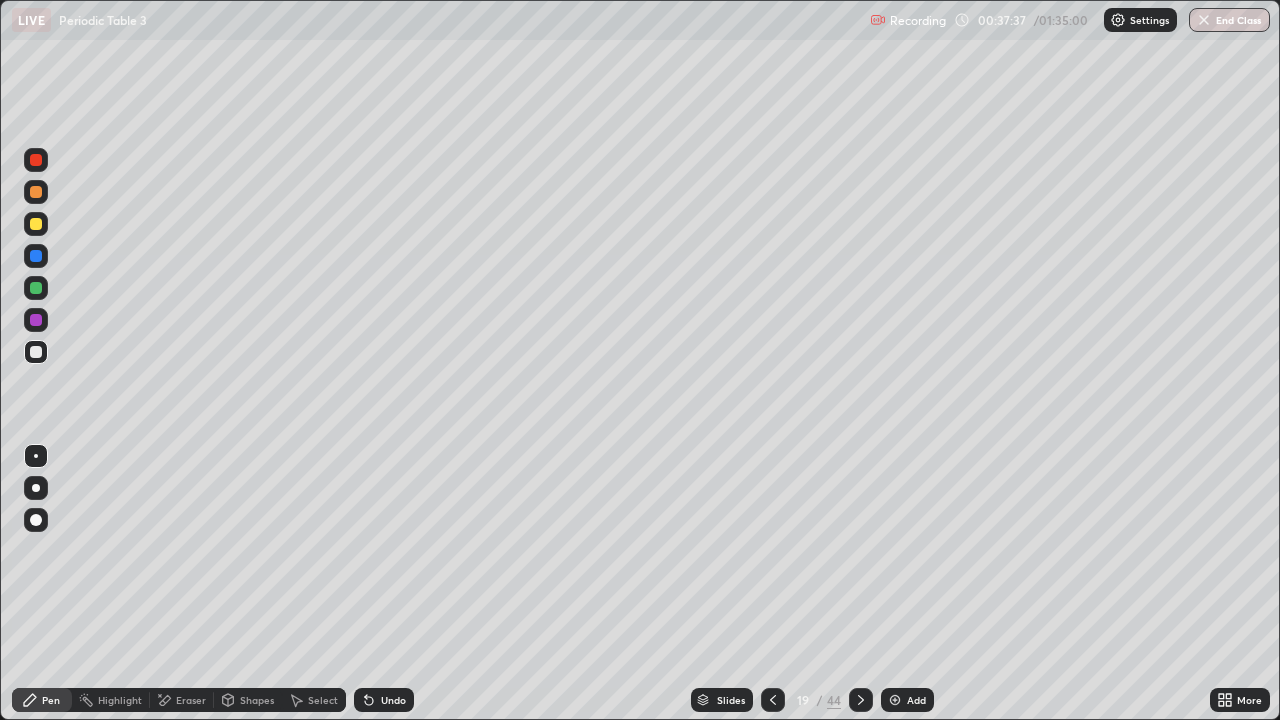 click at bounding box center (36, 224) 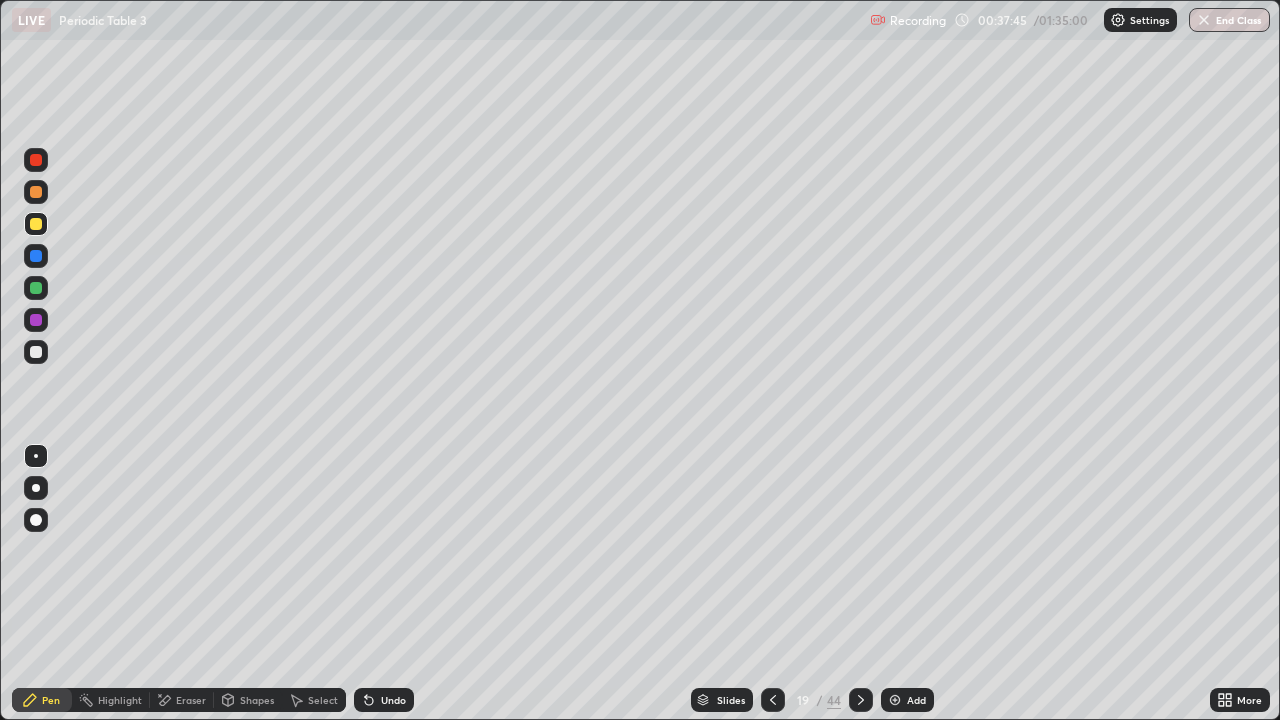 click at bounding box center (36, 352) 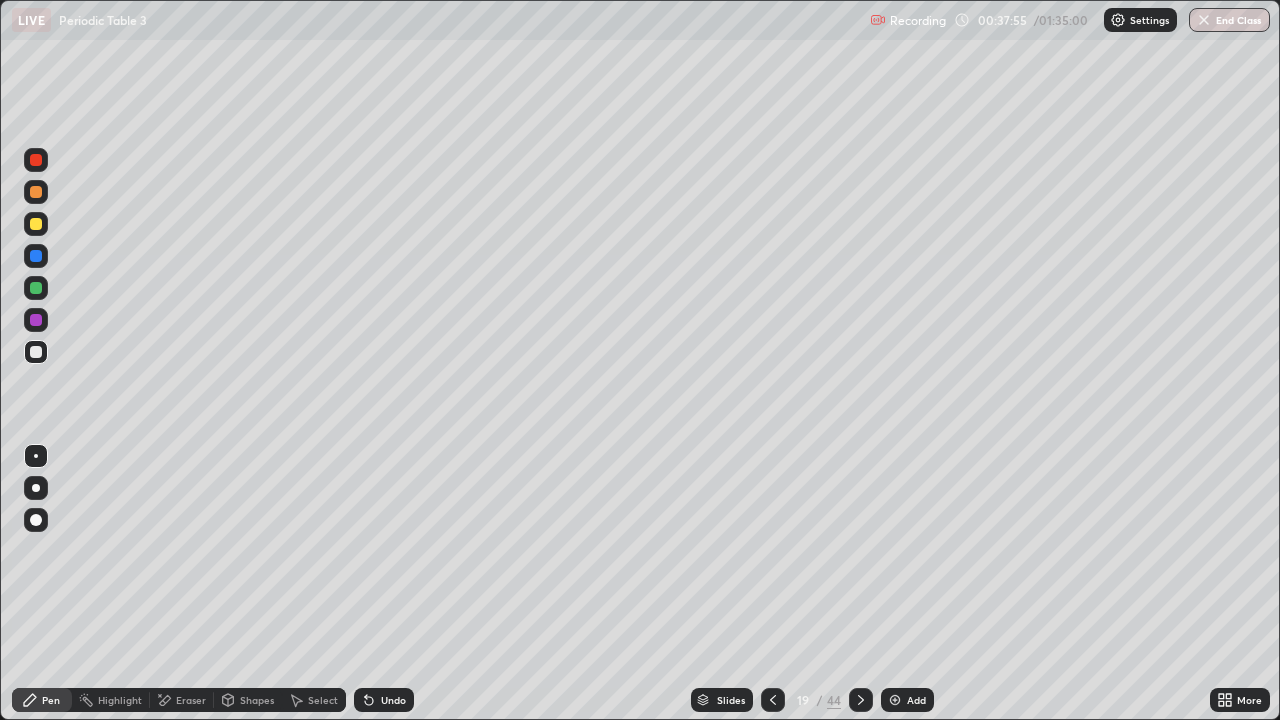 click at bounding box center (36, 352) 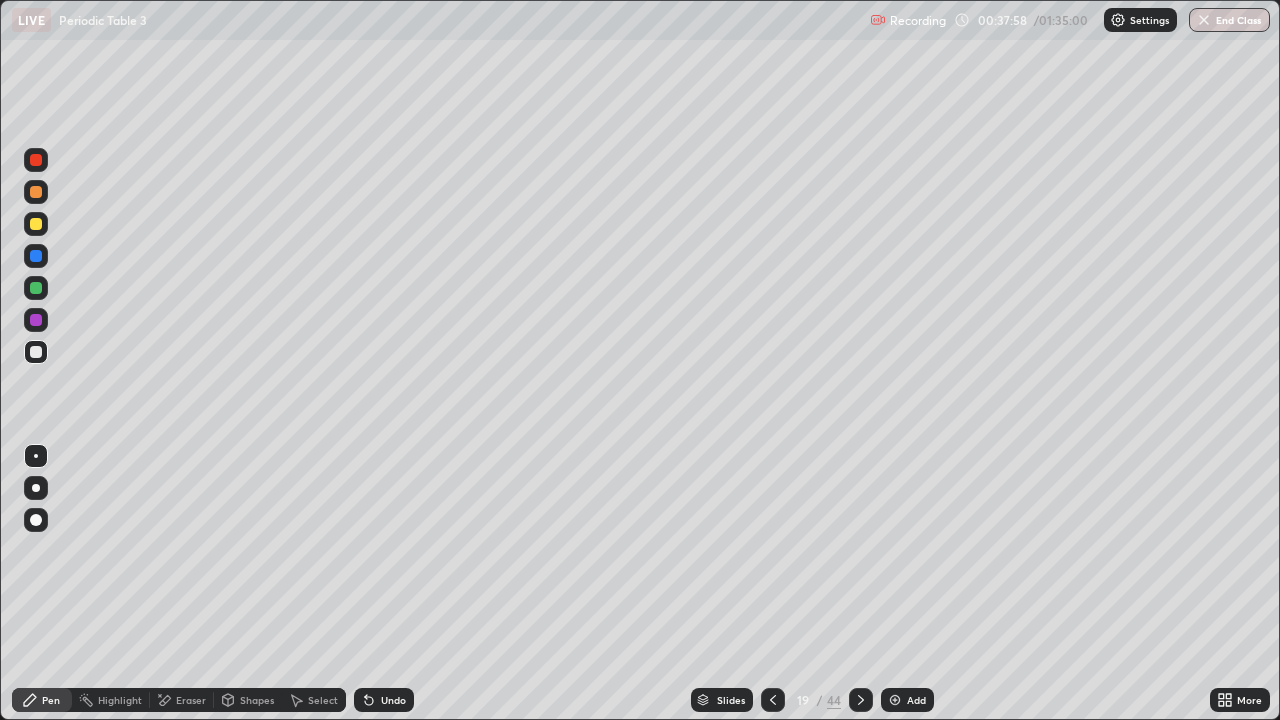 click at bounding box center [36, 288] 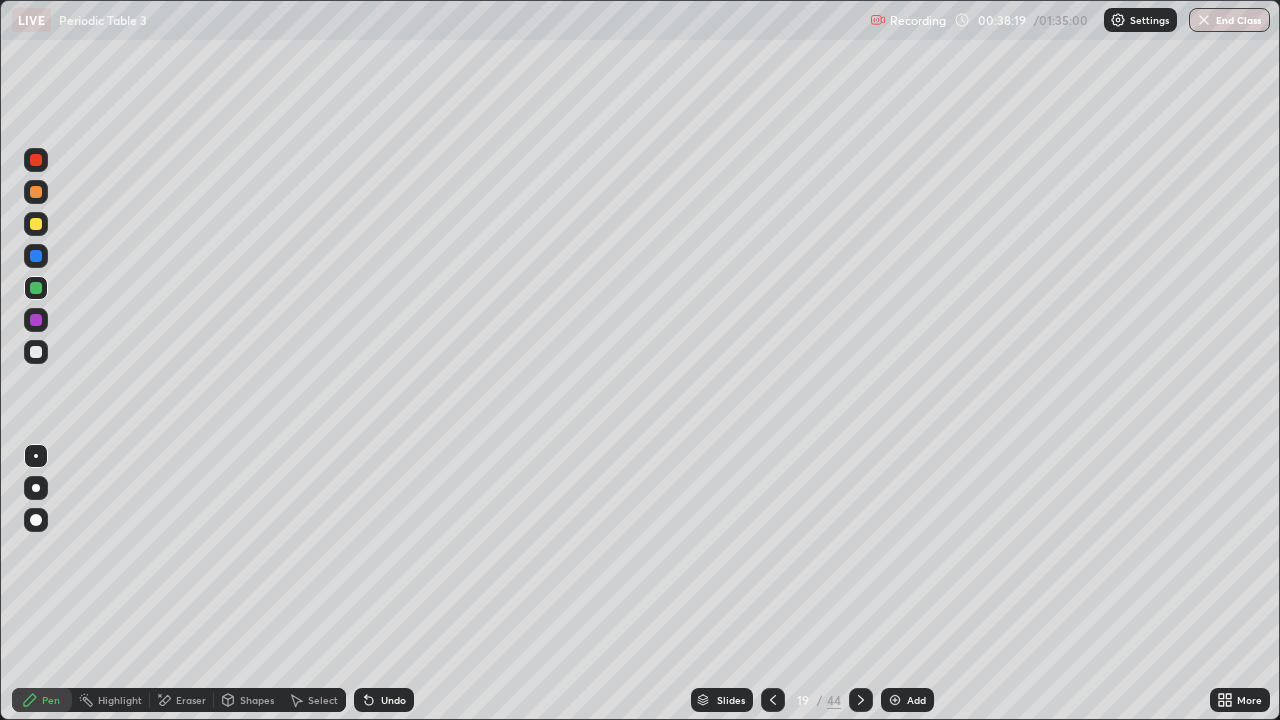 click at bounding box center [36, 352] 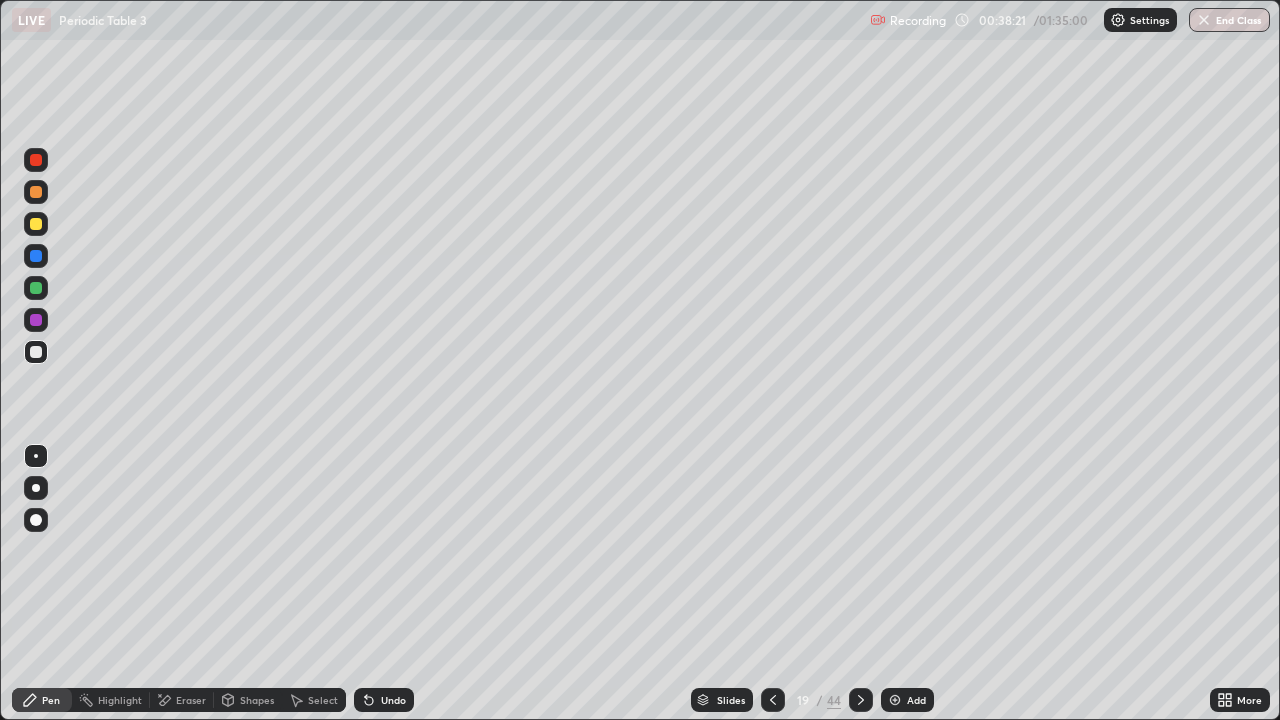 click at bounding box center [36, 320] 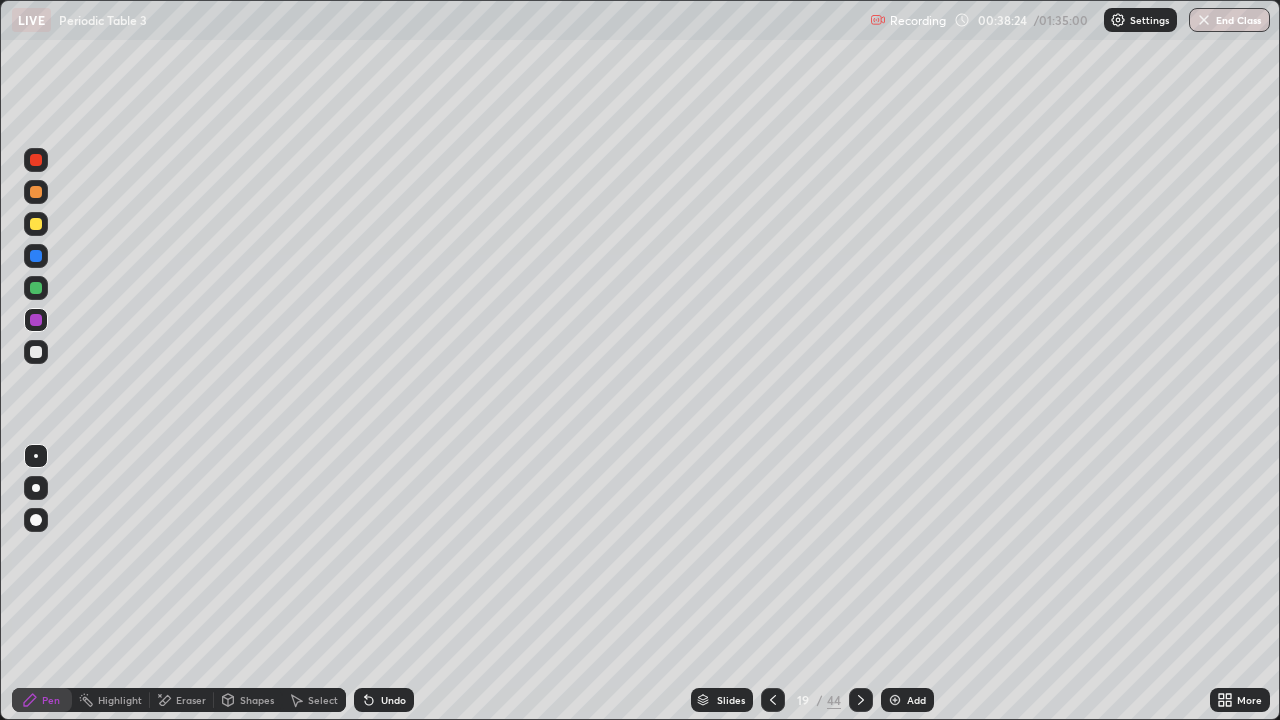click at bounding box center (36, 256) 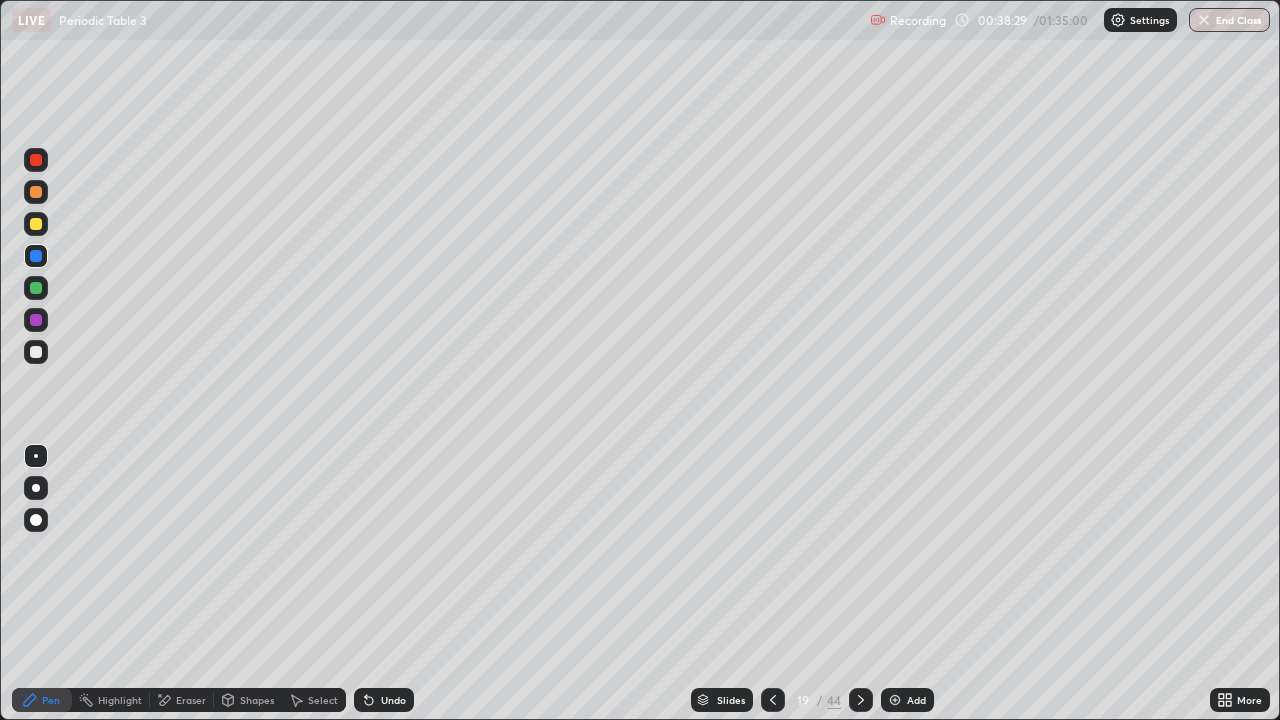 click at bounding box center (36, 352) 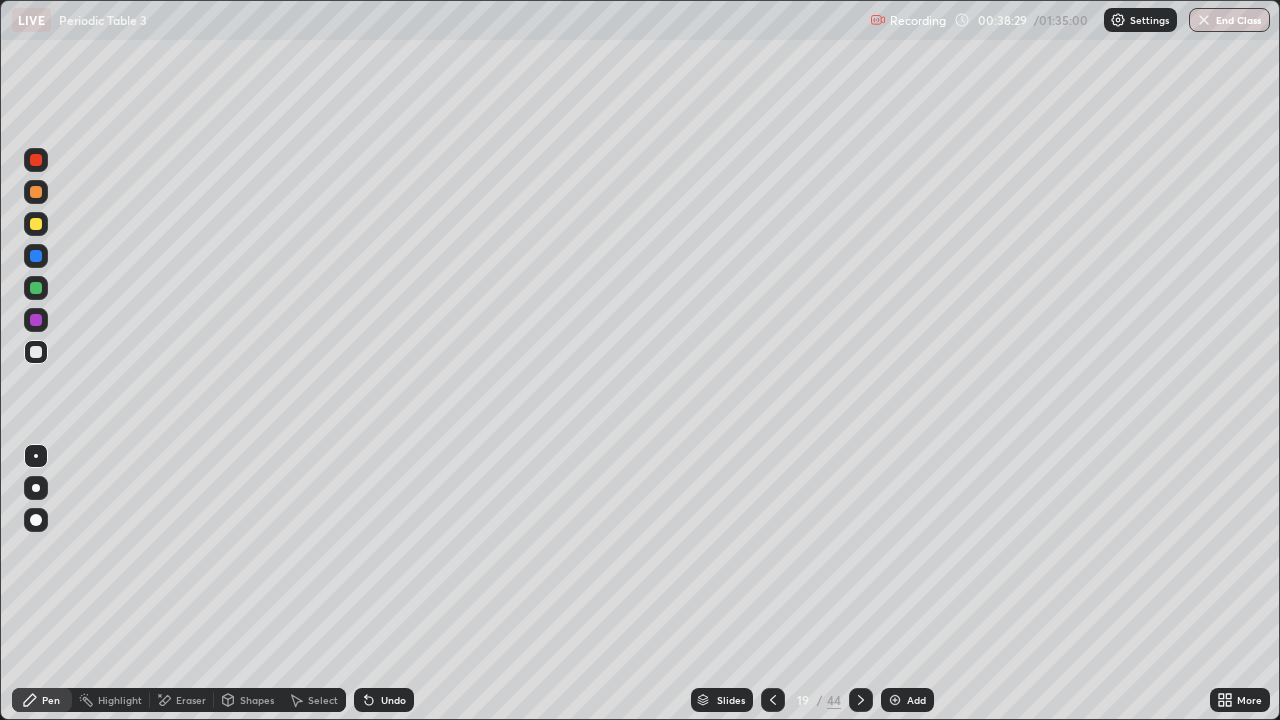 click at bounding box center [36, 288] 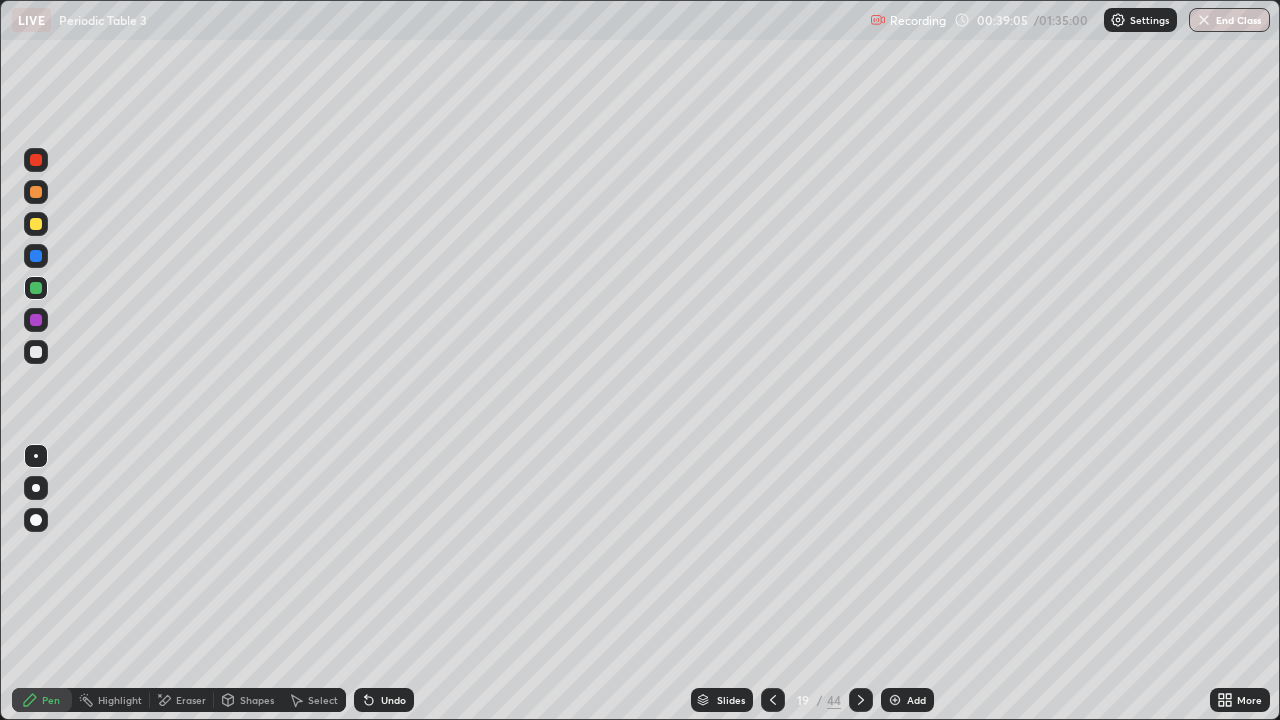 click at bounding box center [36, 352] 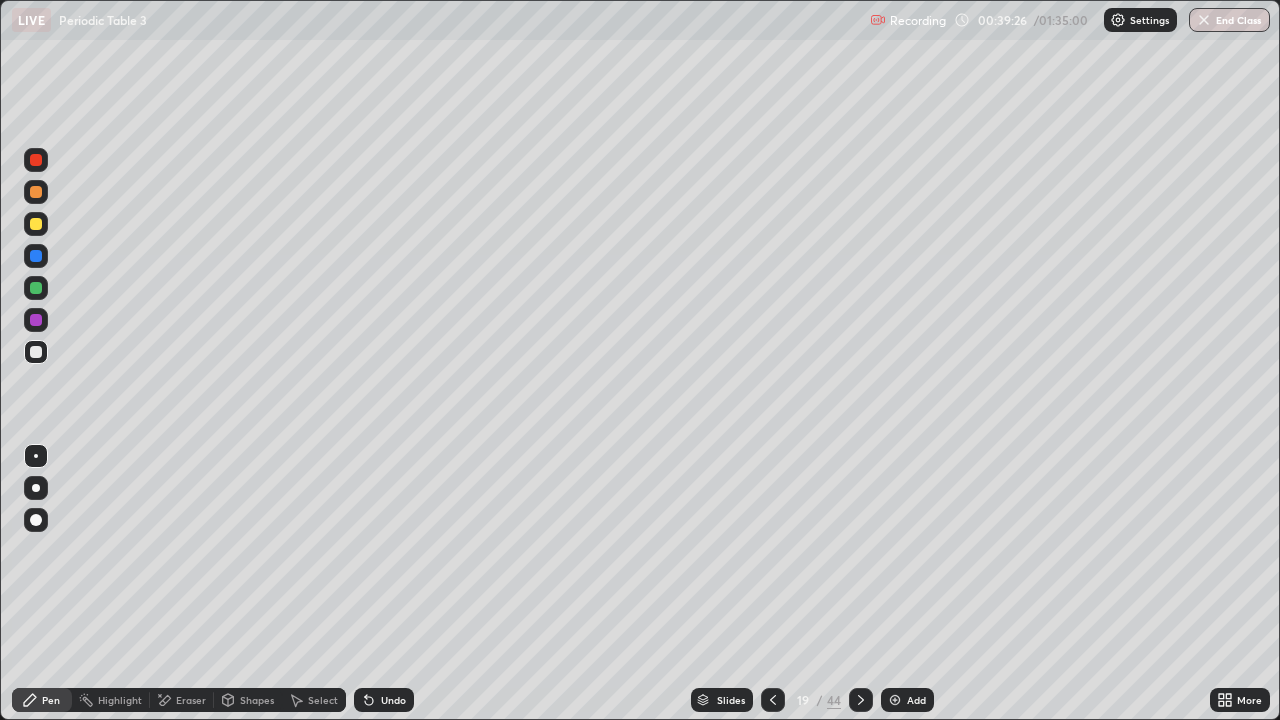 click at bounding box center (36, 224) 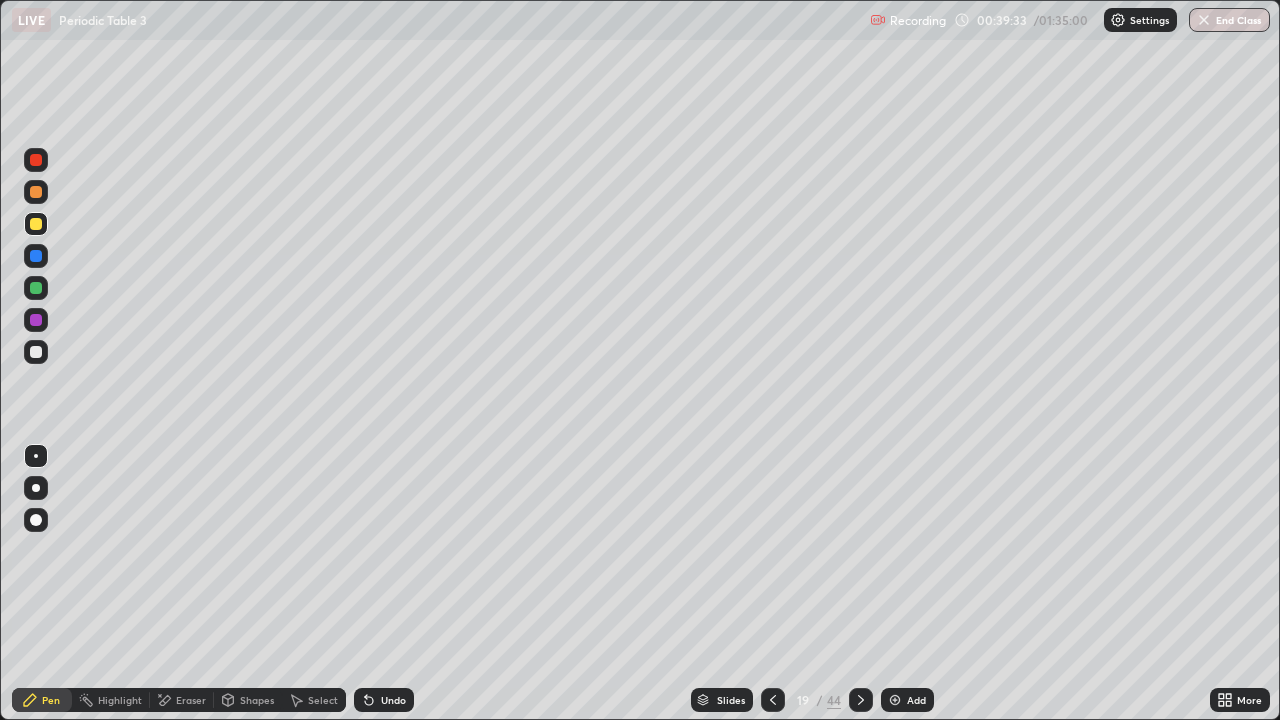 click at bounding box center (36, 288) 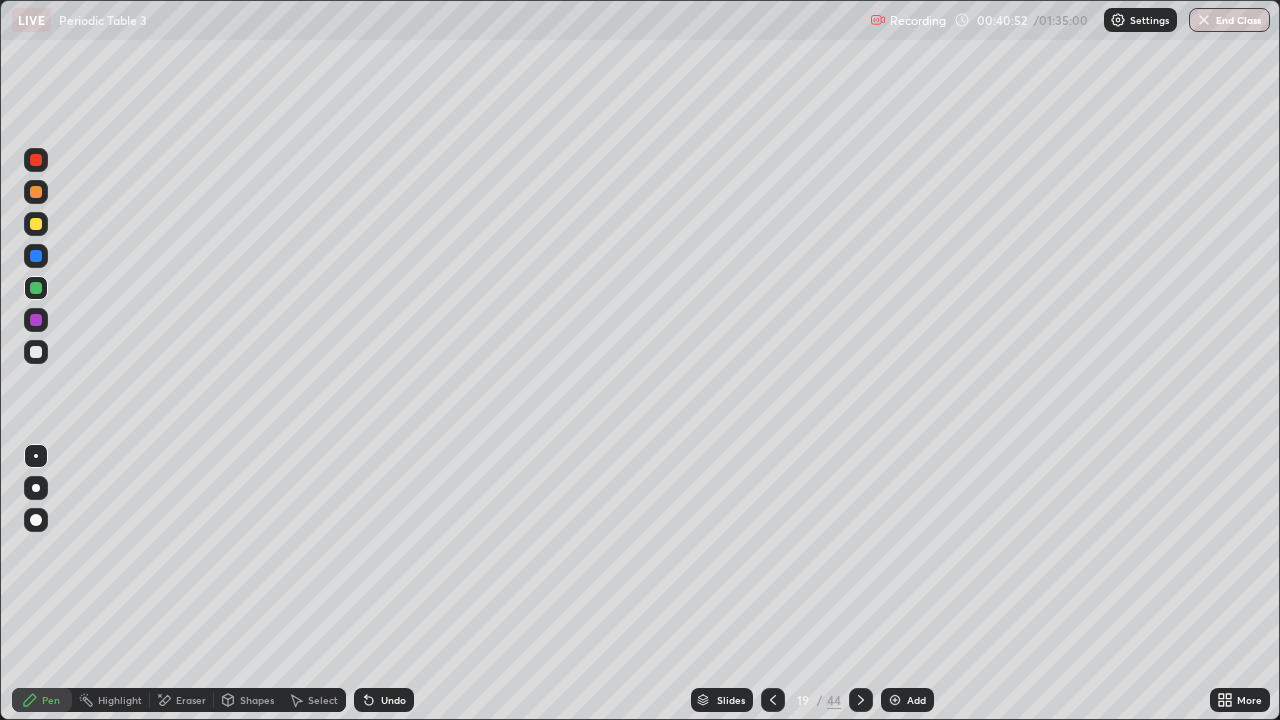 click on "Select" at bounding box center [323, 700] 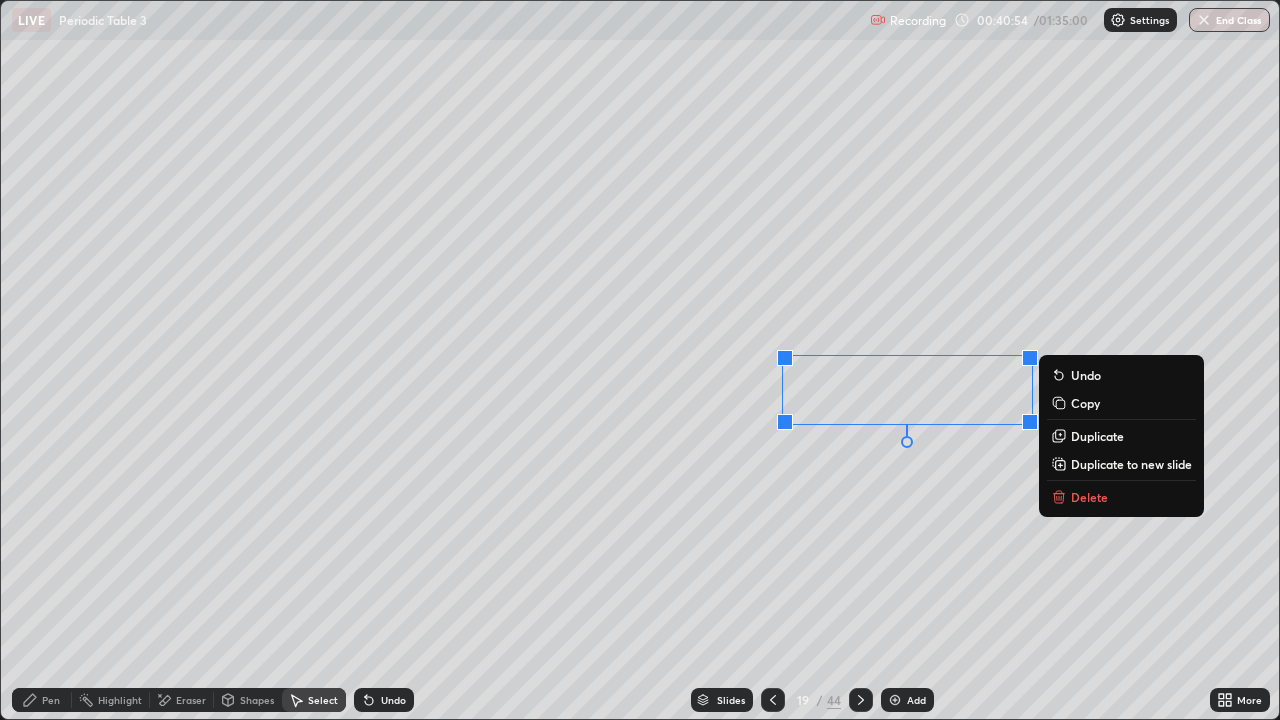 click on "Delete" at bounding box center (1089, 497) 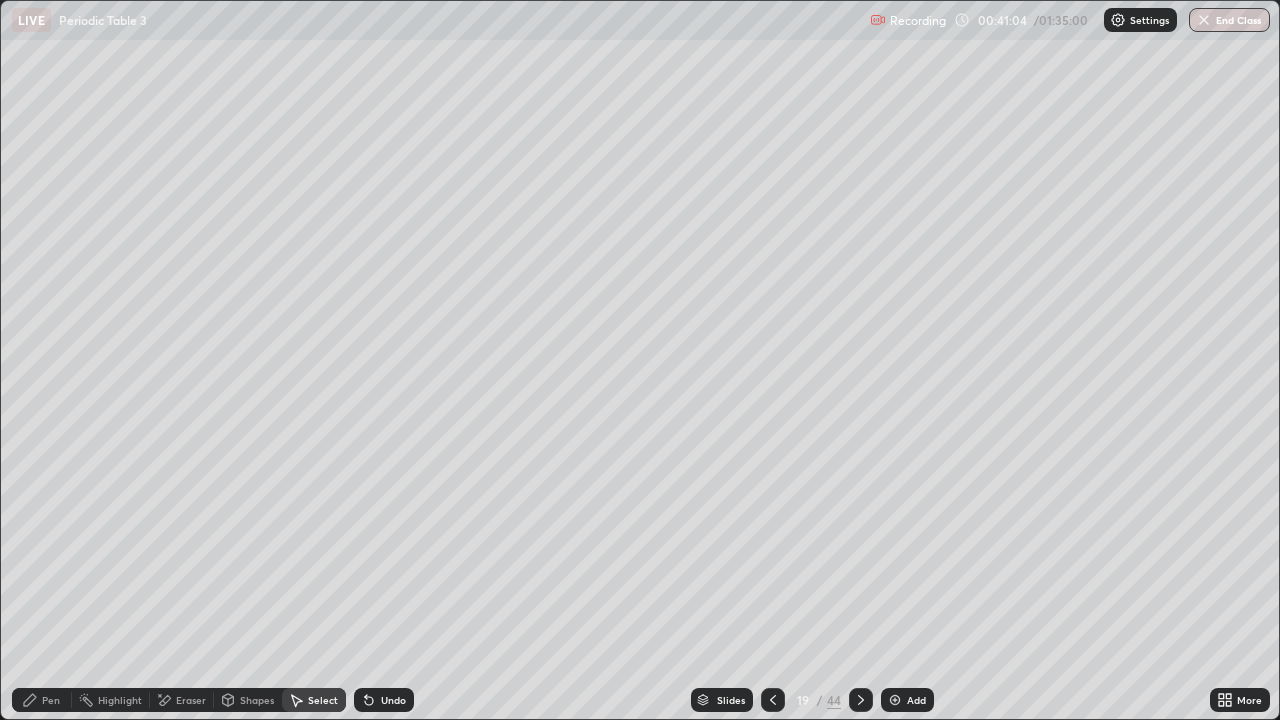 click on "Select" at bounding box center (314, 700) 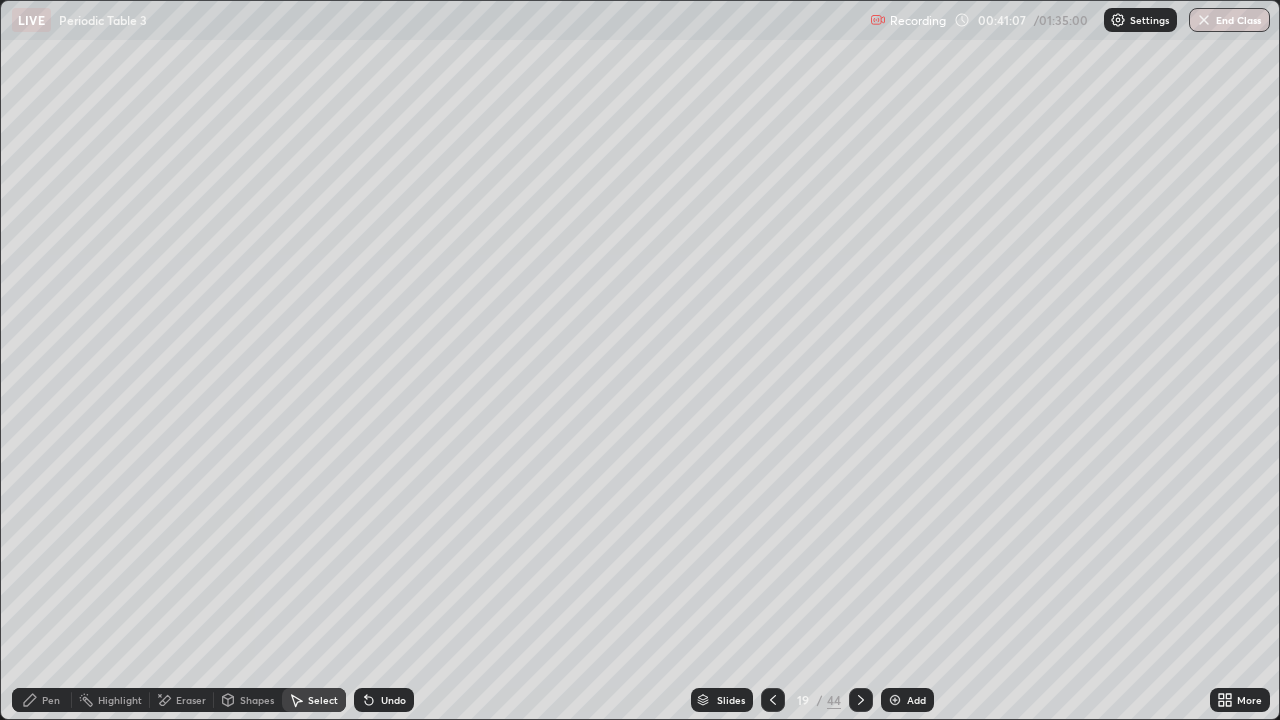 click on "Slides 19 / 44 Add" at bounding box center (812, 700) 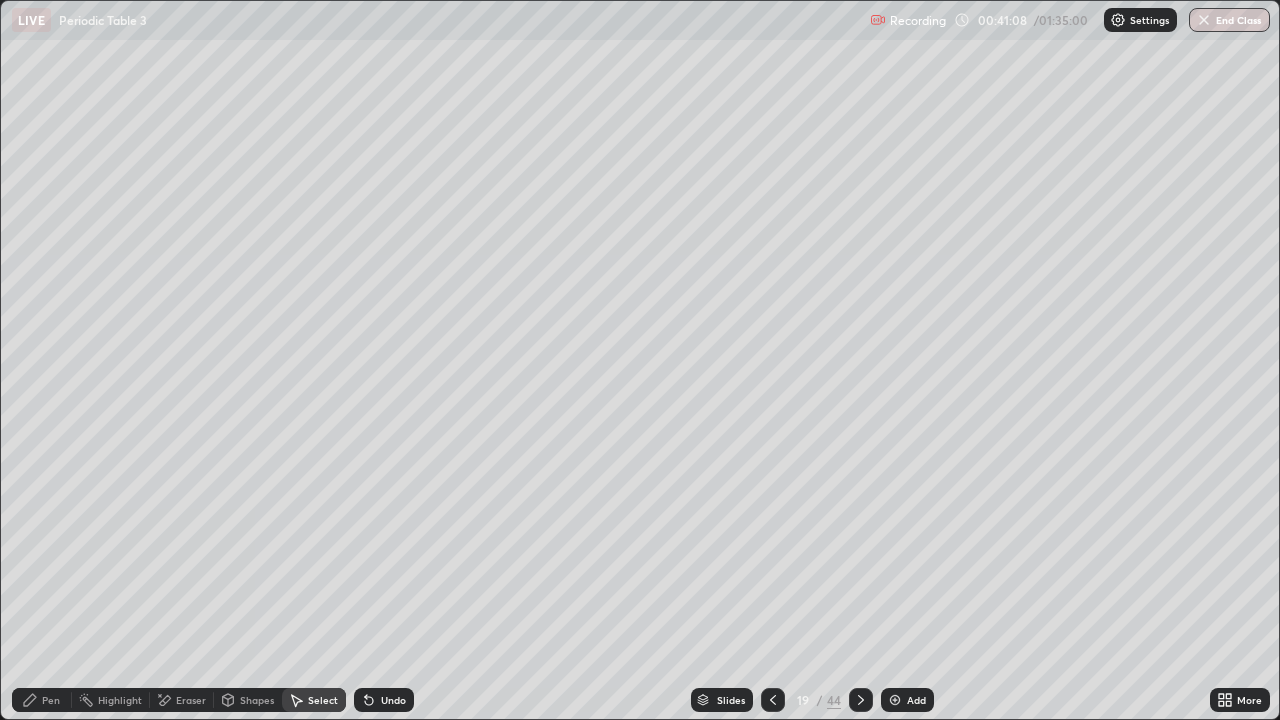 click at bounding box center (773, 700) 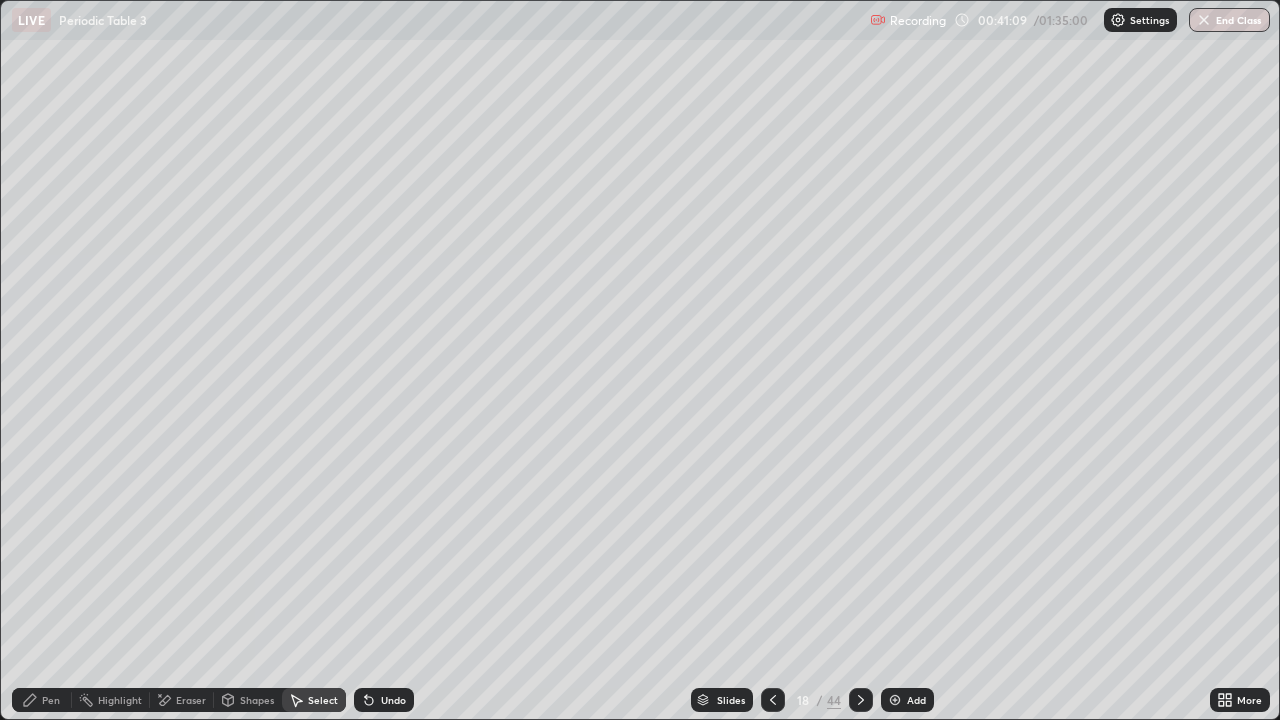 click 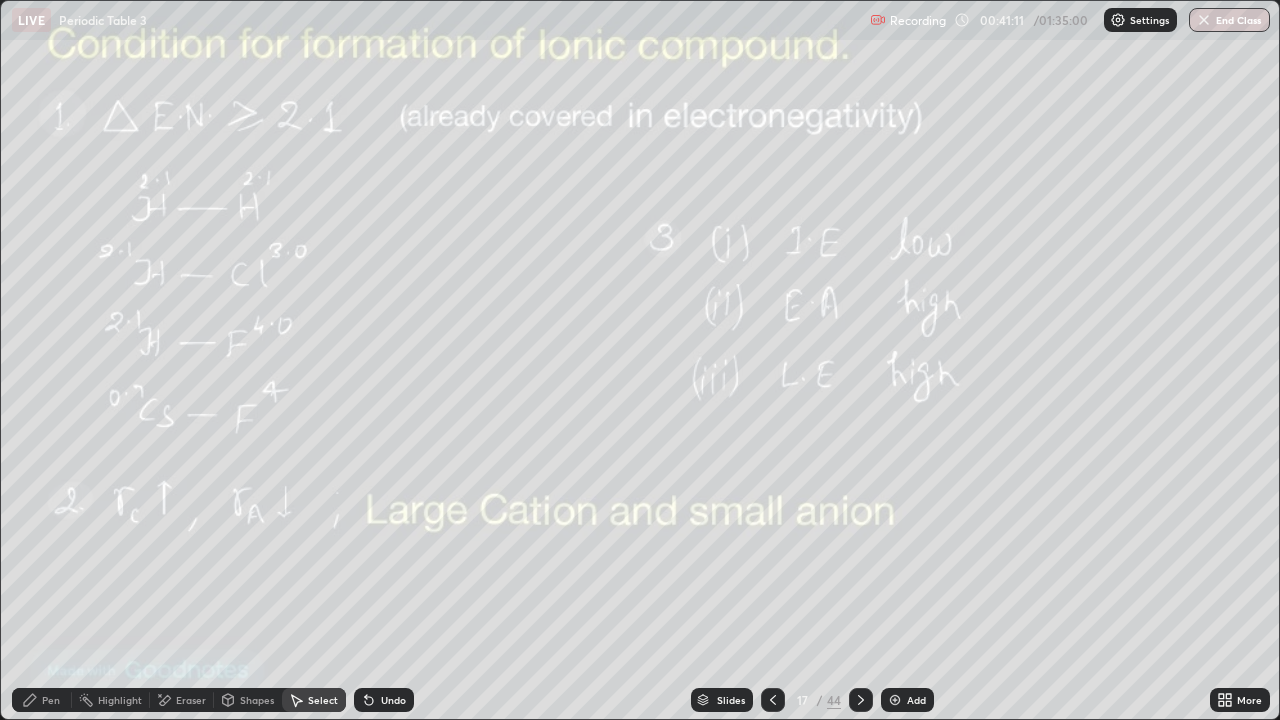 click 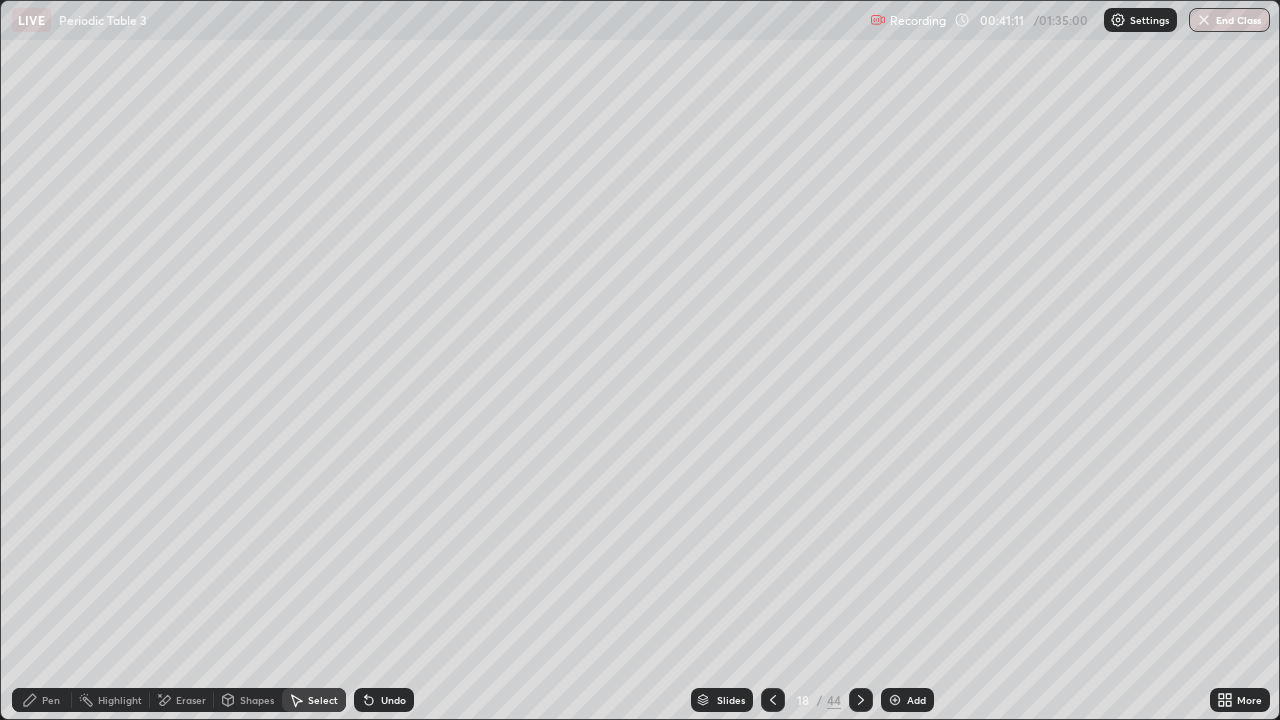 click 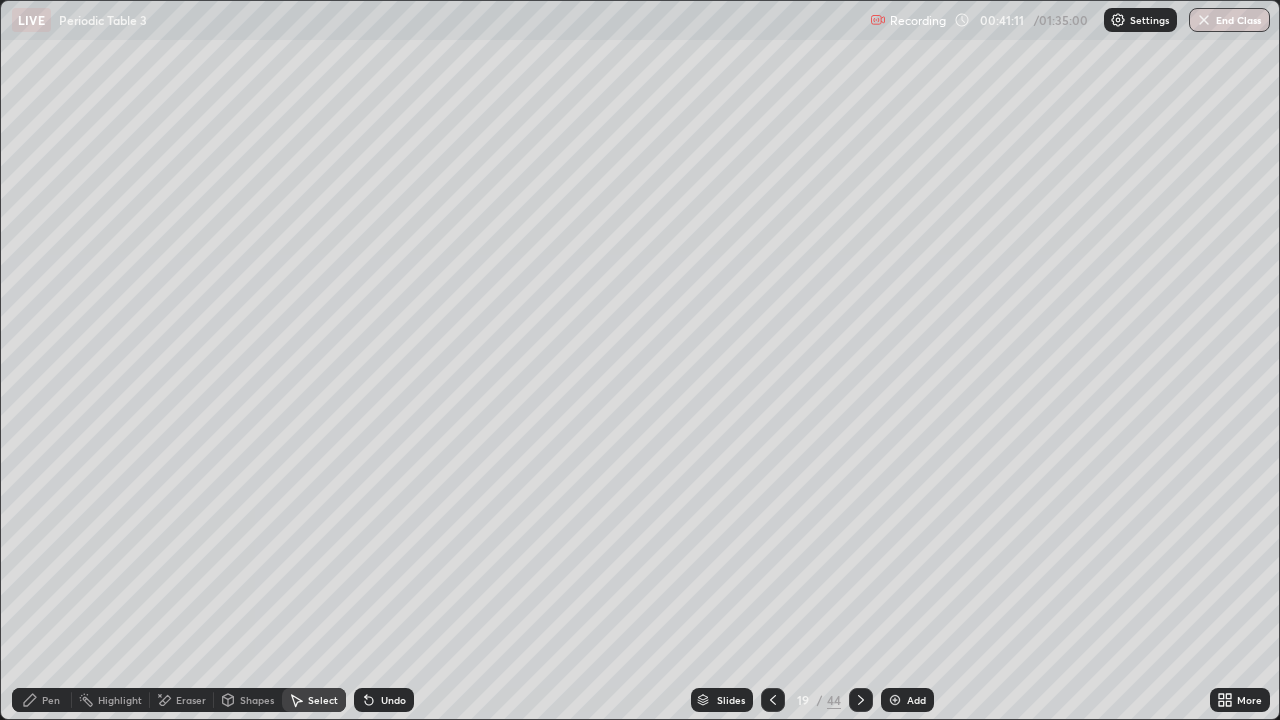 click at bounding box center (861, 700) 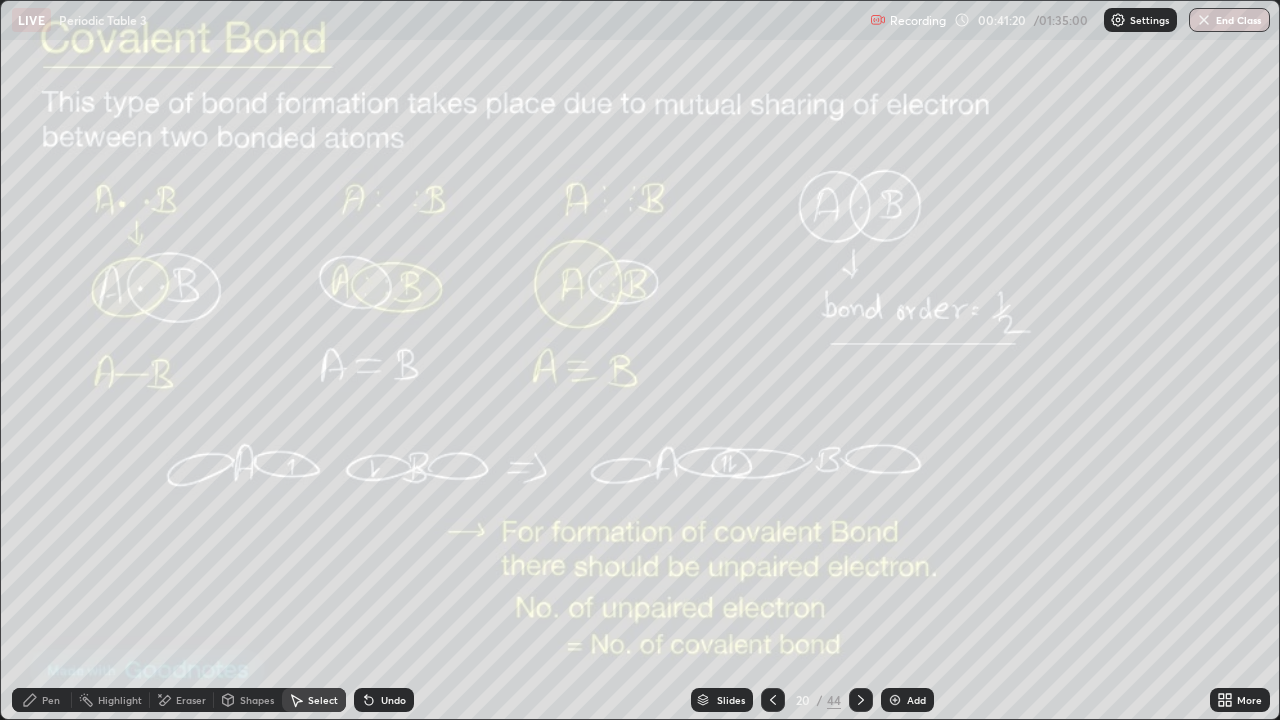 click 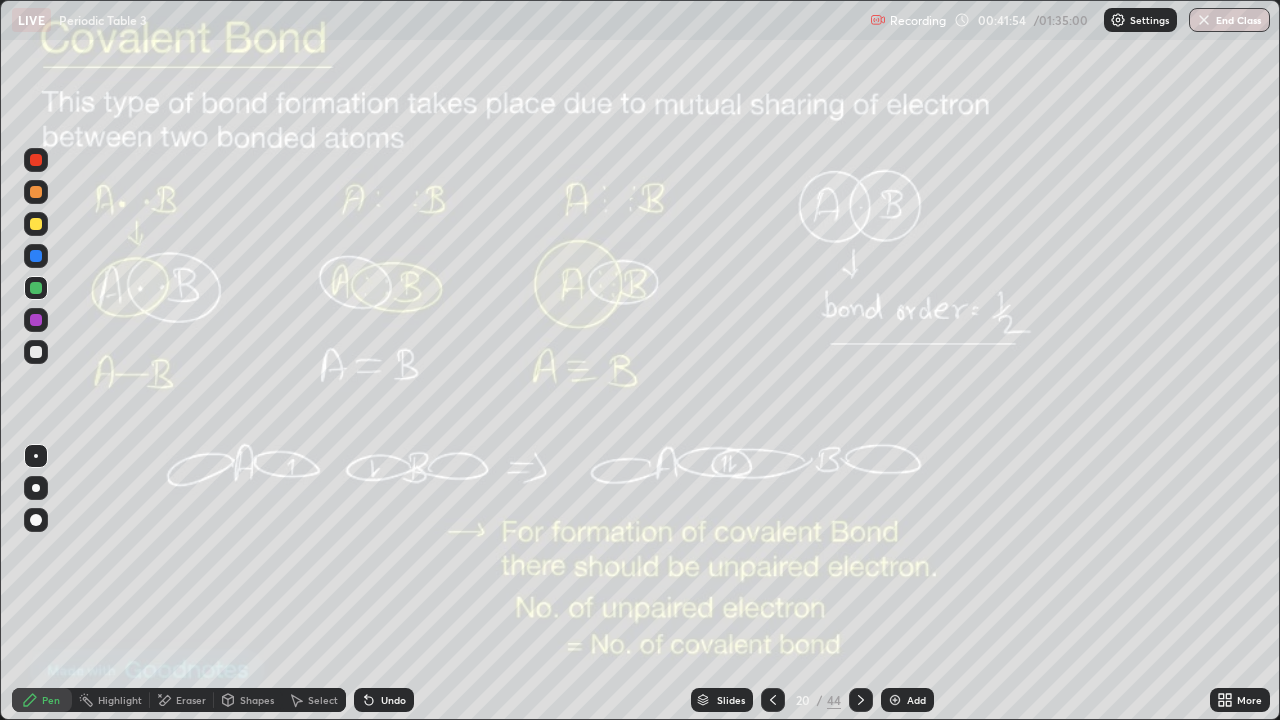 click on "Add" at bounding box center [907, 700] 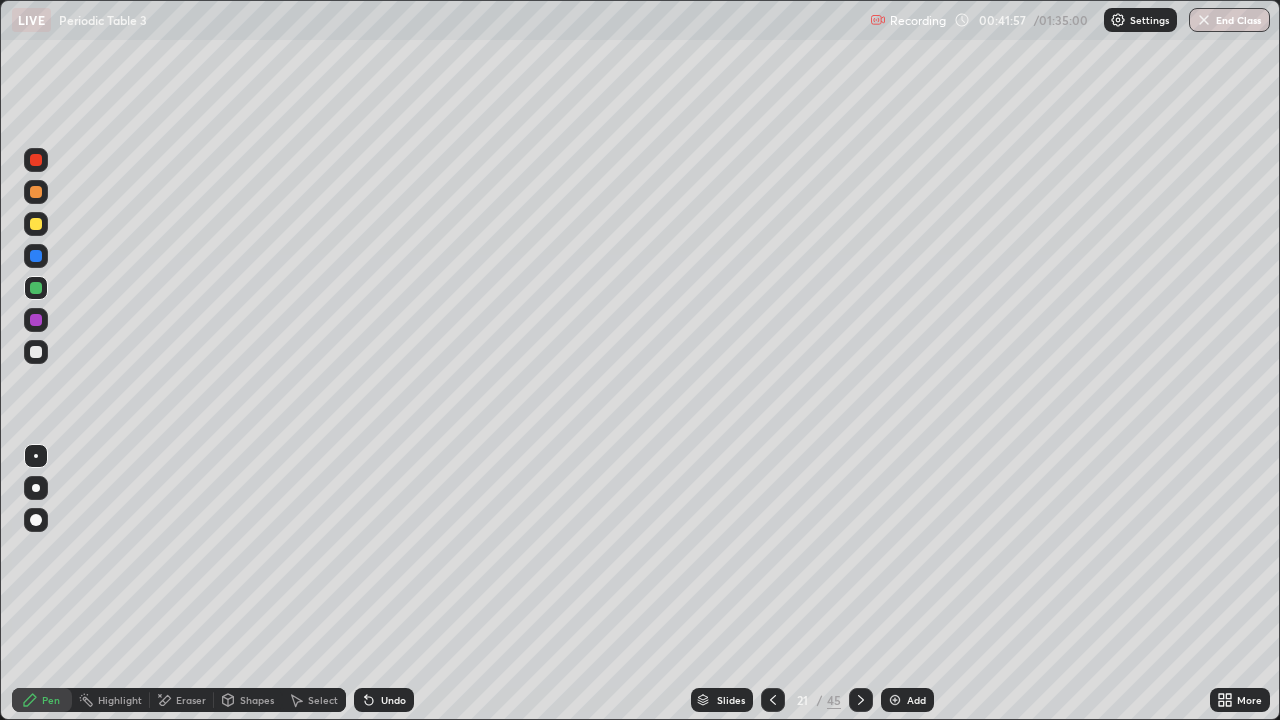 click at bounding box center (36, 192) 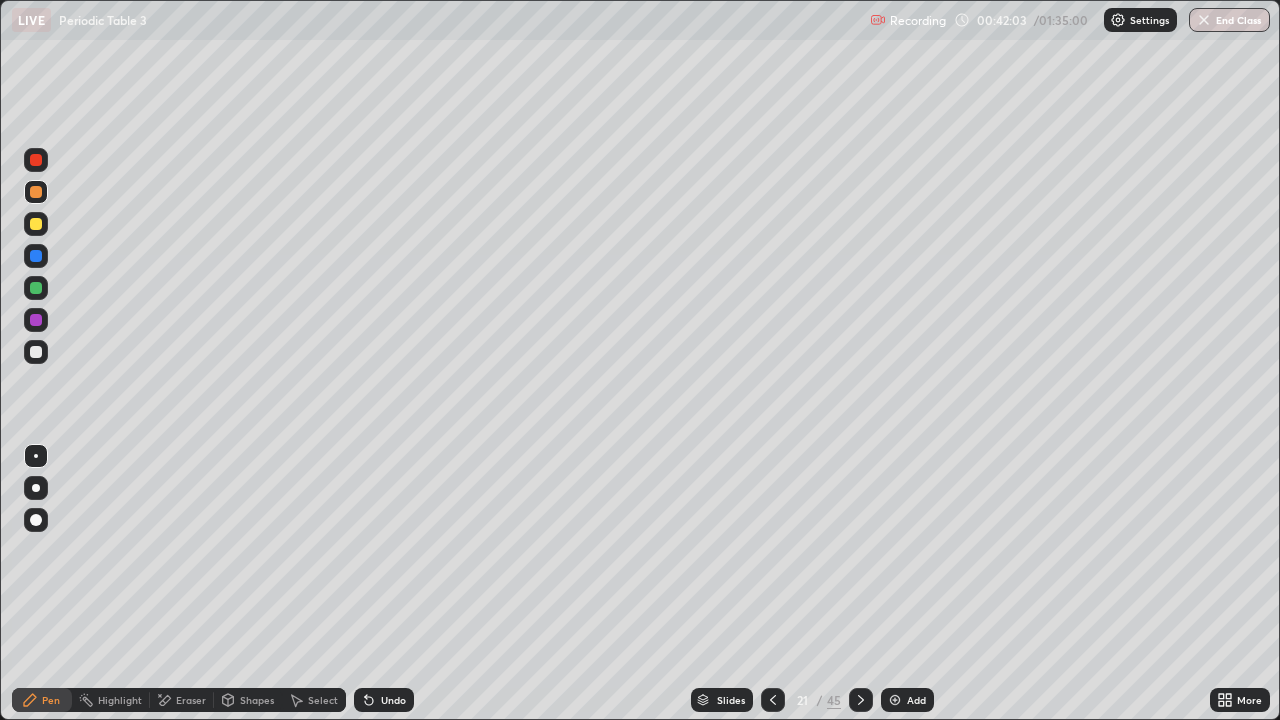 click at bounding box center [36, 352] 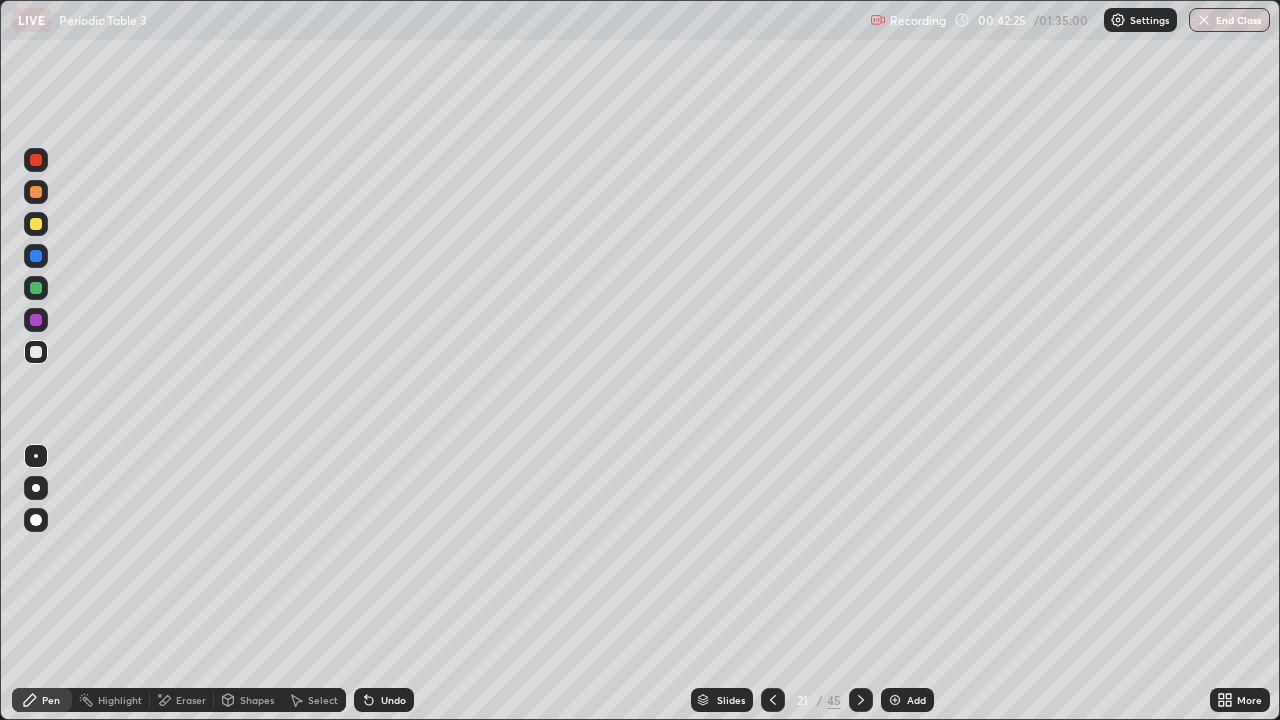 click at bounding box center [36, 288] 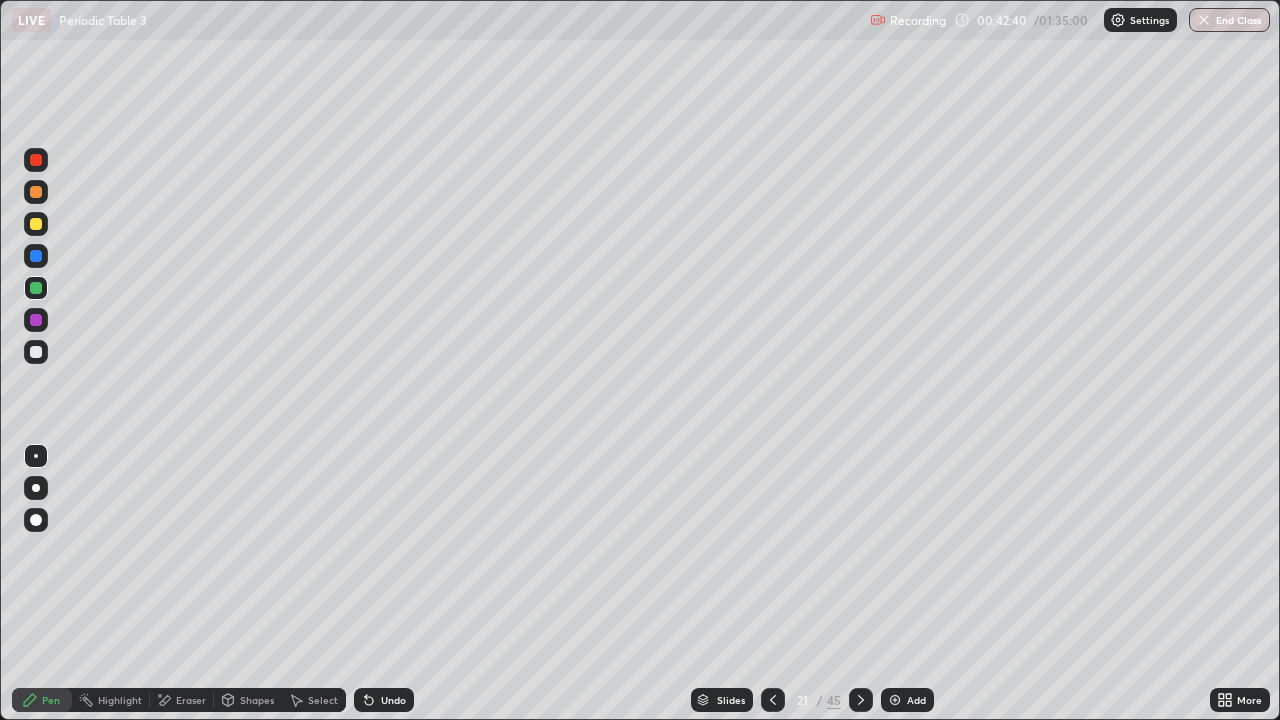 click at bounding box center [36, 192] 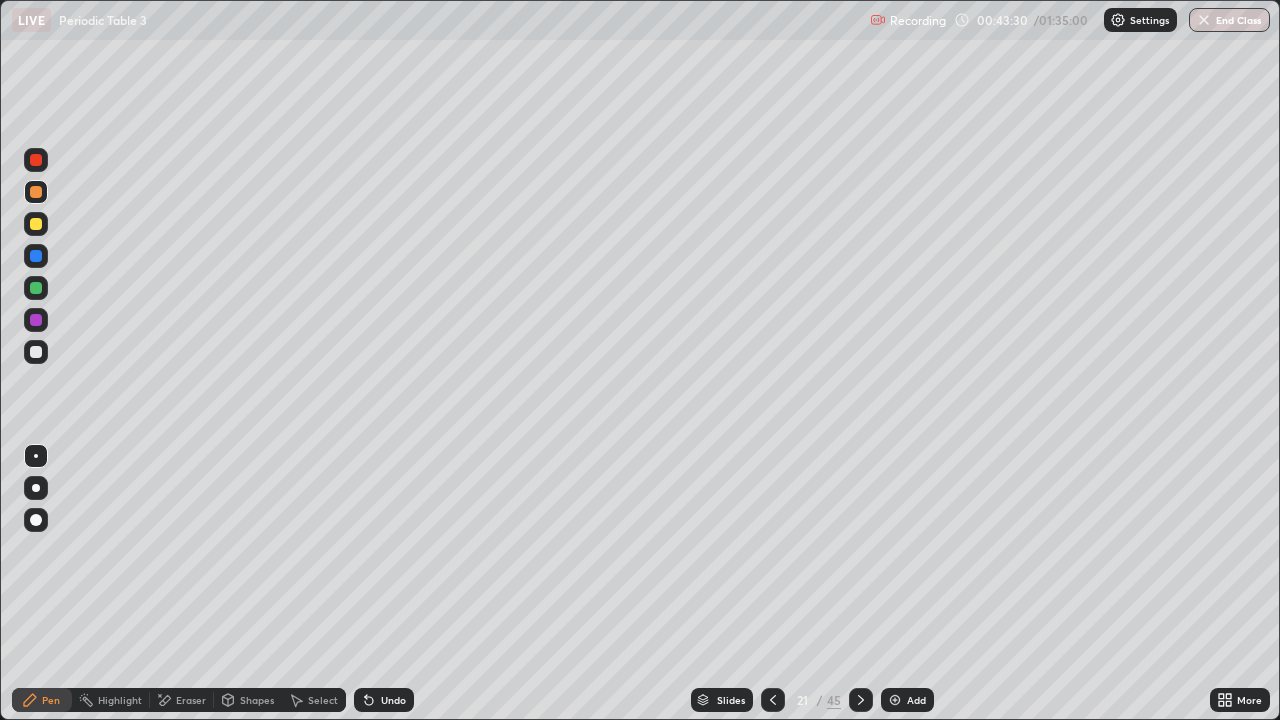 click 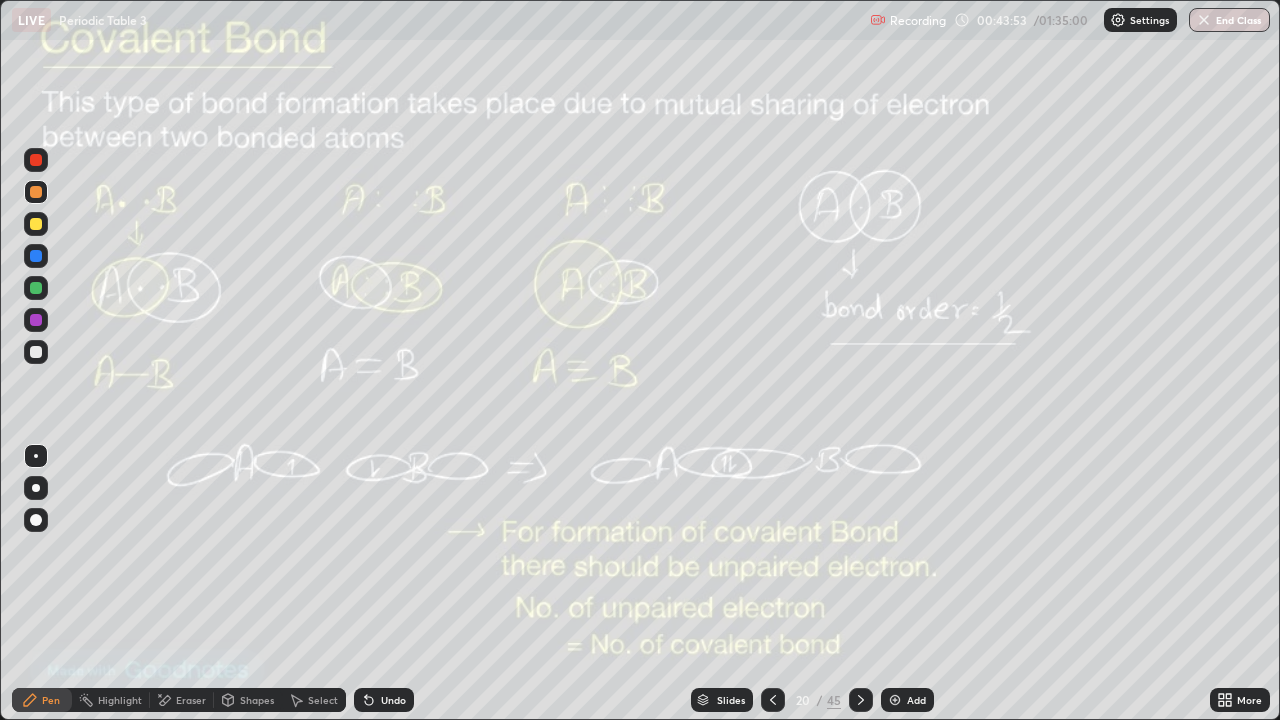click at bounding box center [895, 700] 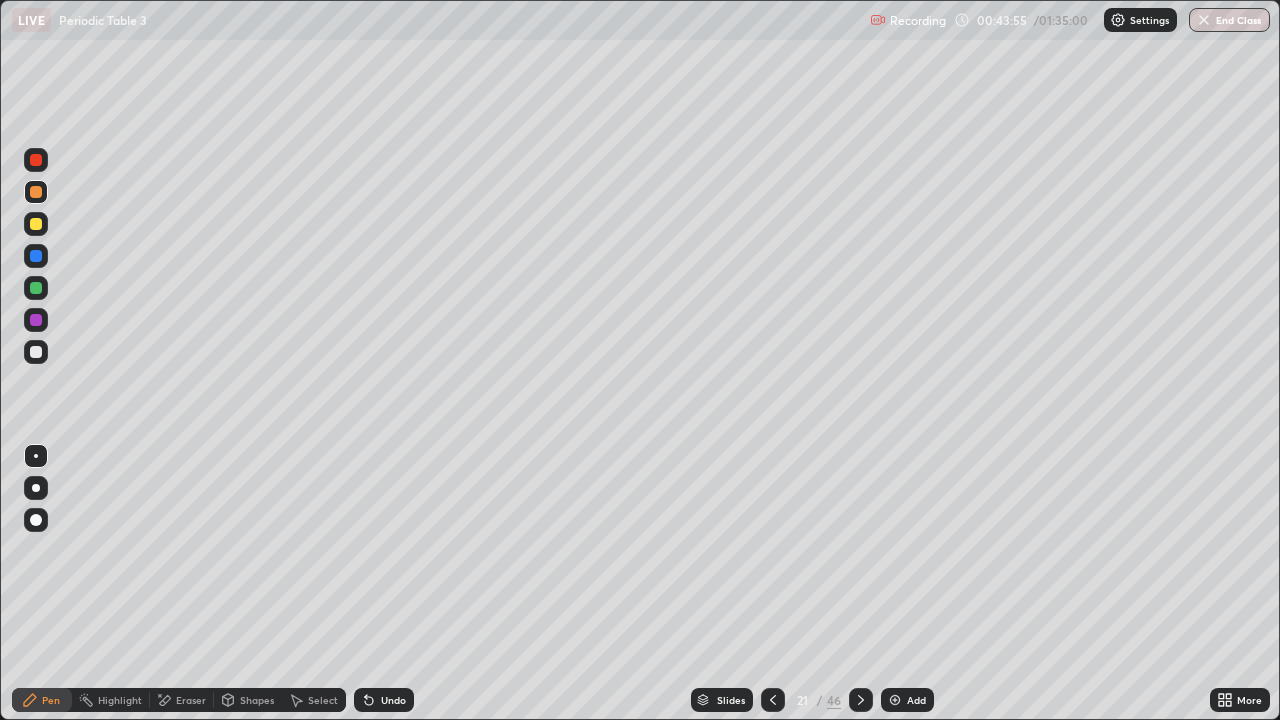 click at bounding box center [36, 224] 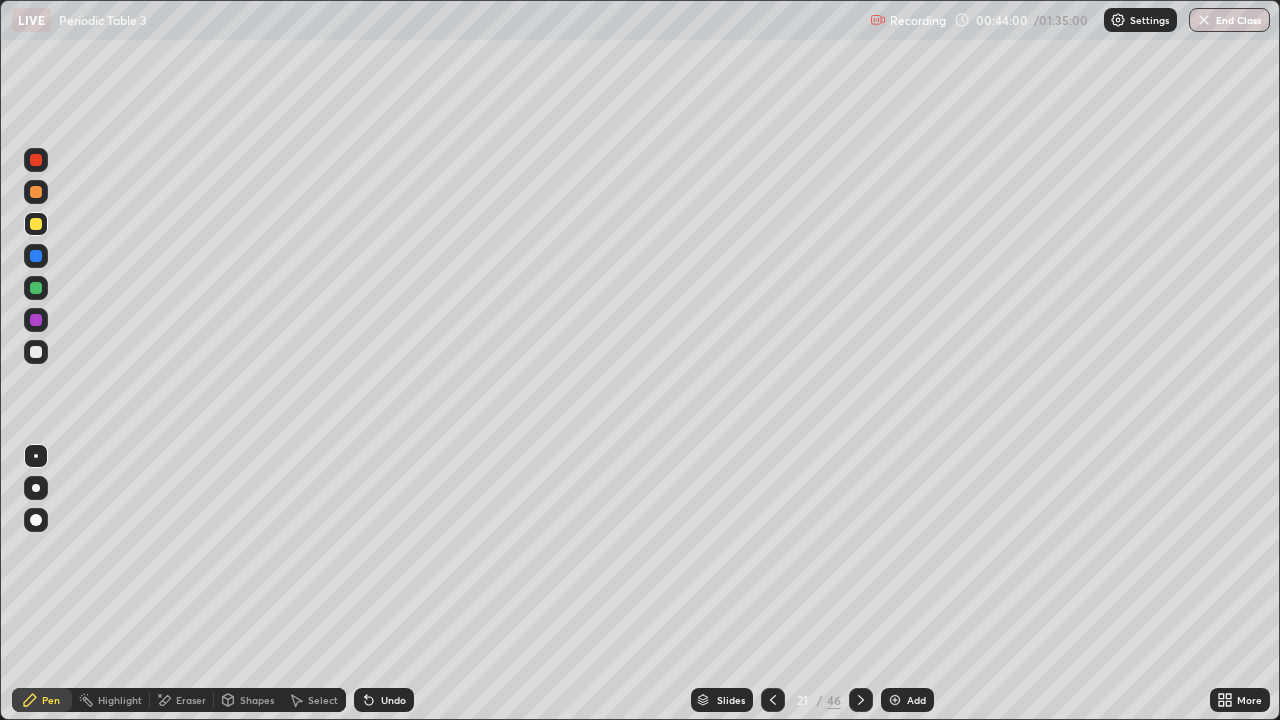 click at bounding box center (36, 352) 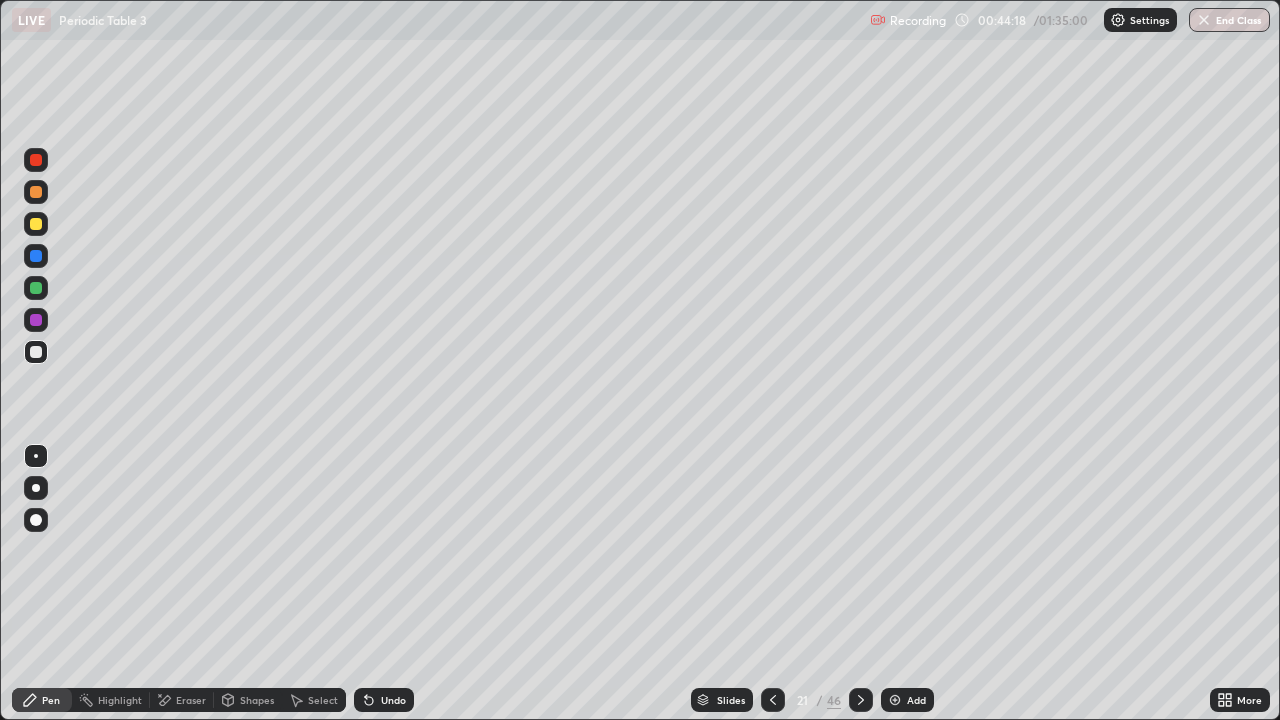 click at bounding box center (36, 352) 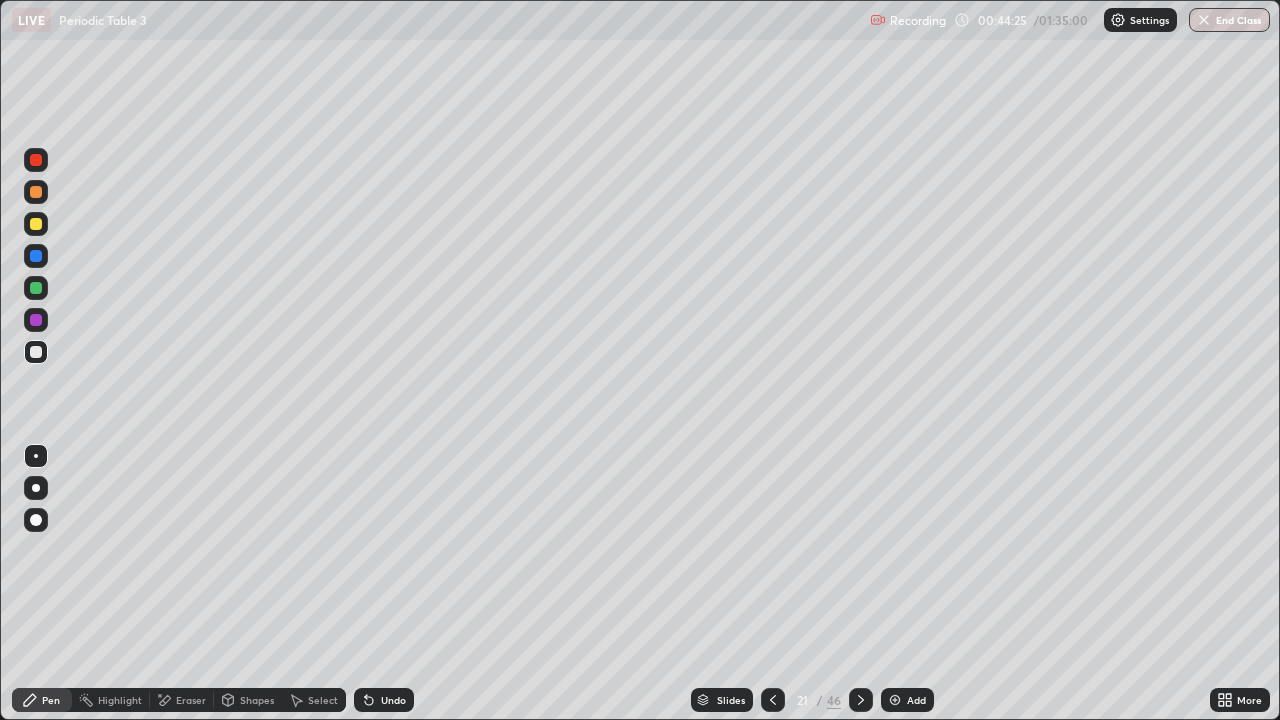 click on "Select" at bounding box center (323, 700) 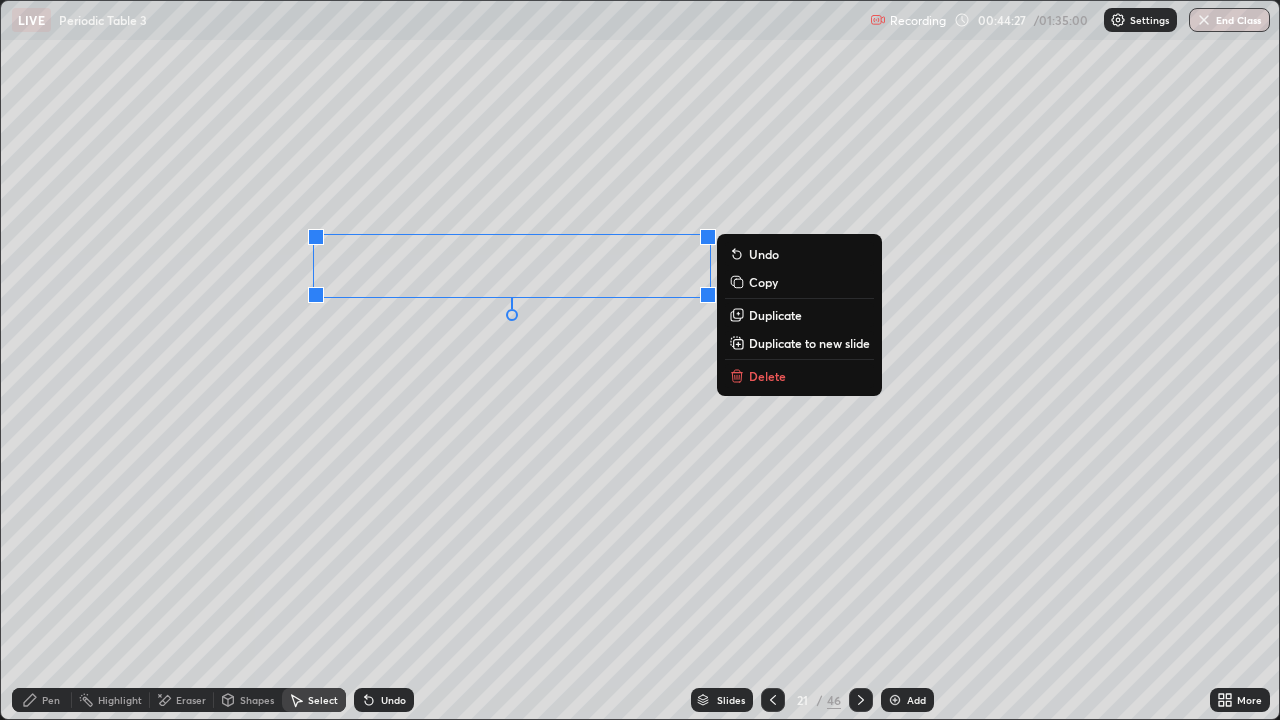 click on "Duplicate" at bounding box center [775, 315] 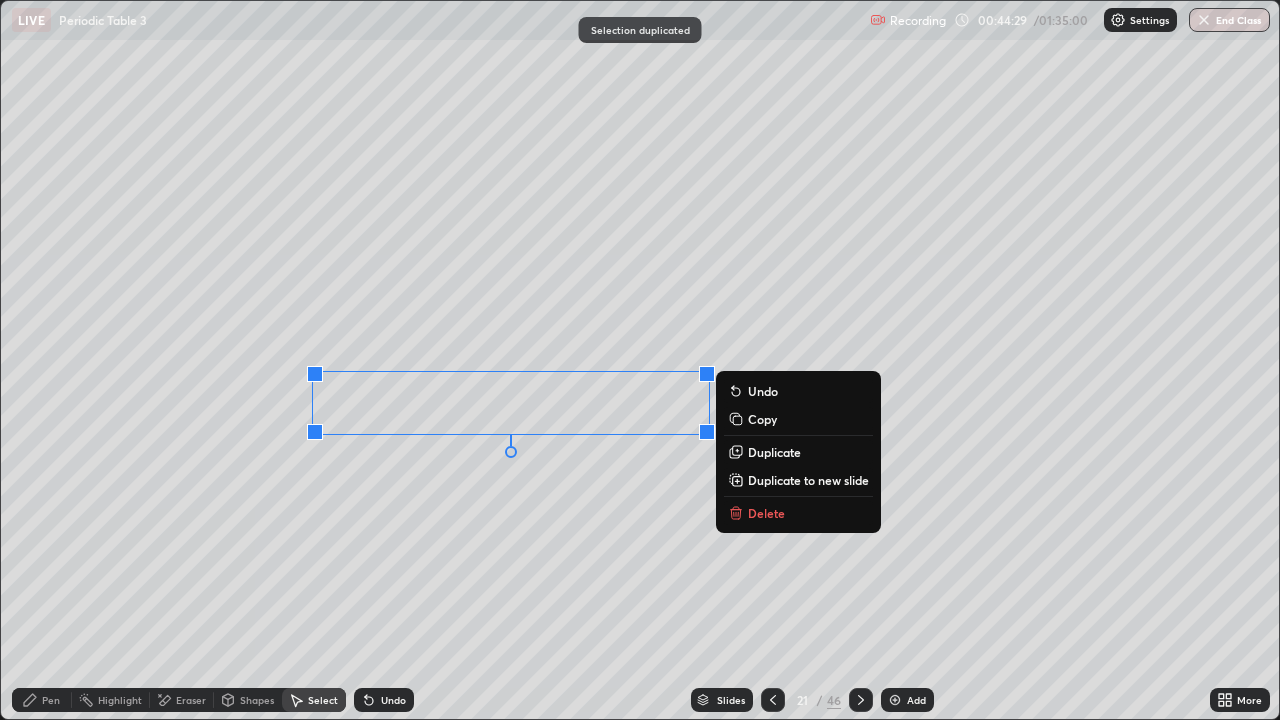 click on "Pen" at bounding box center [42, 700] 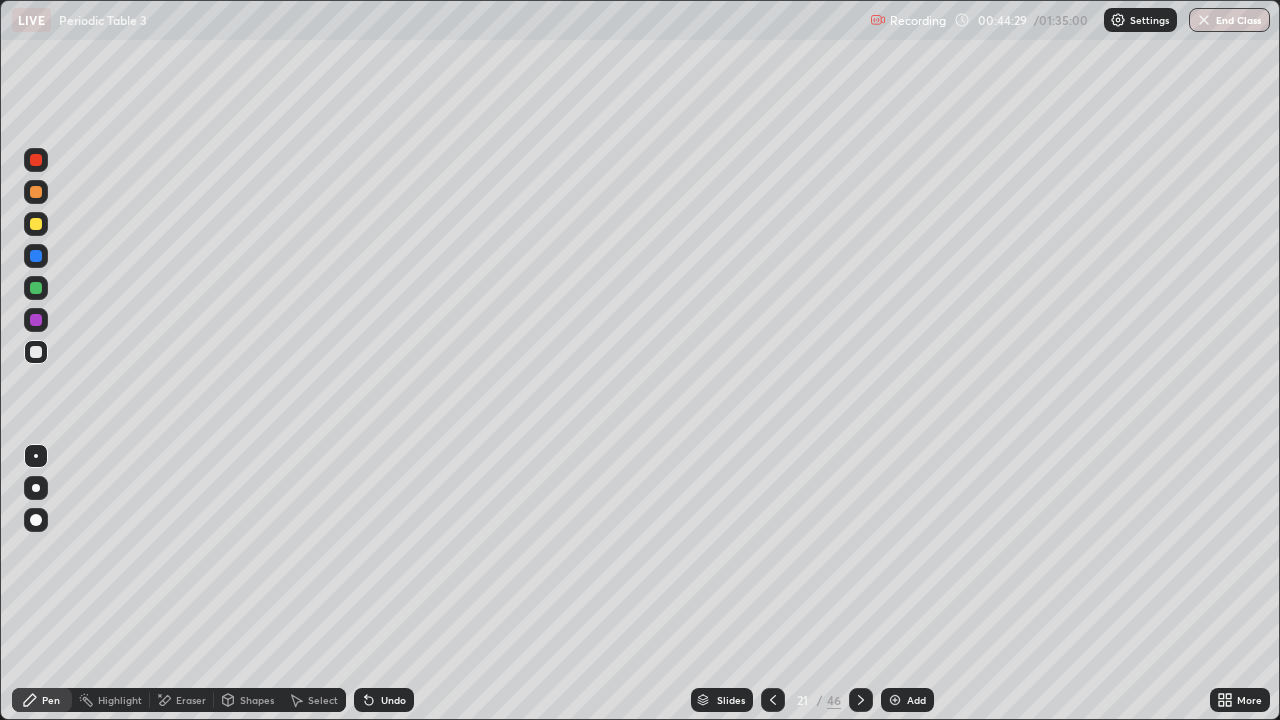 click at bounding box center (36, 288) 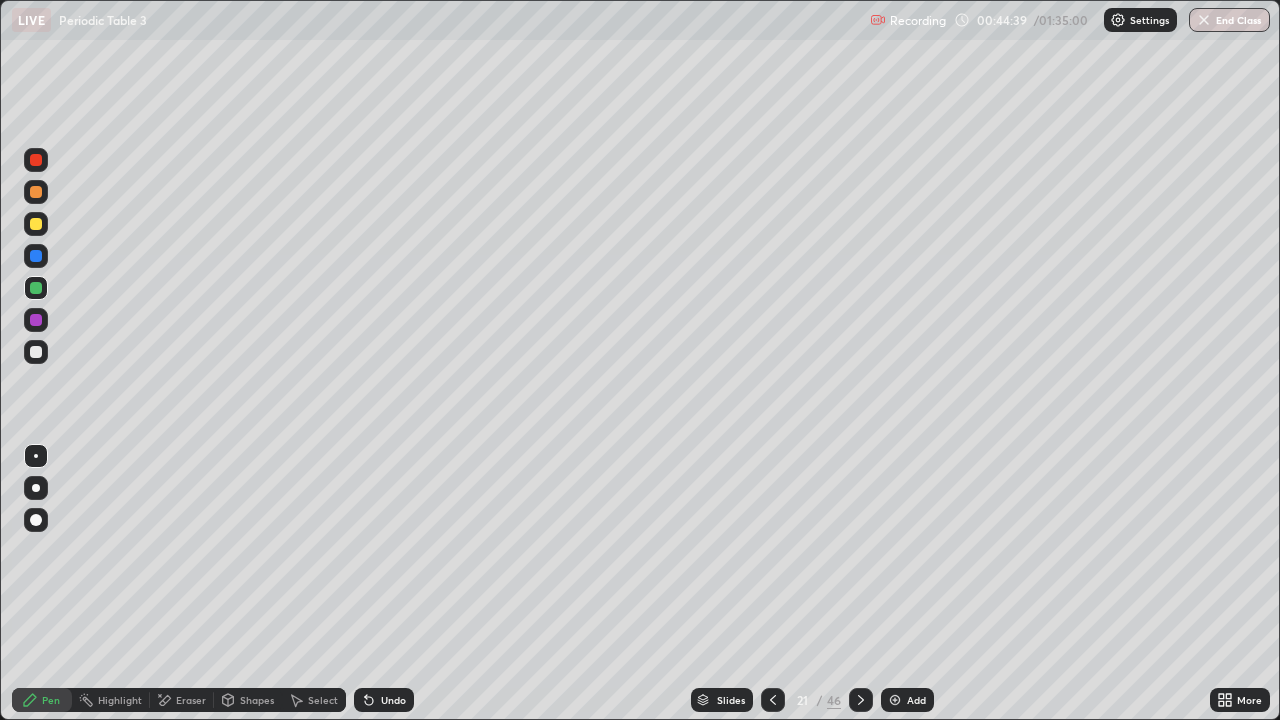 click on "Select" at bounding box center (323, 700) 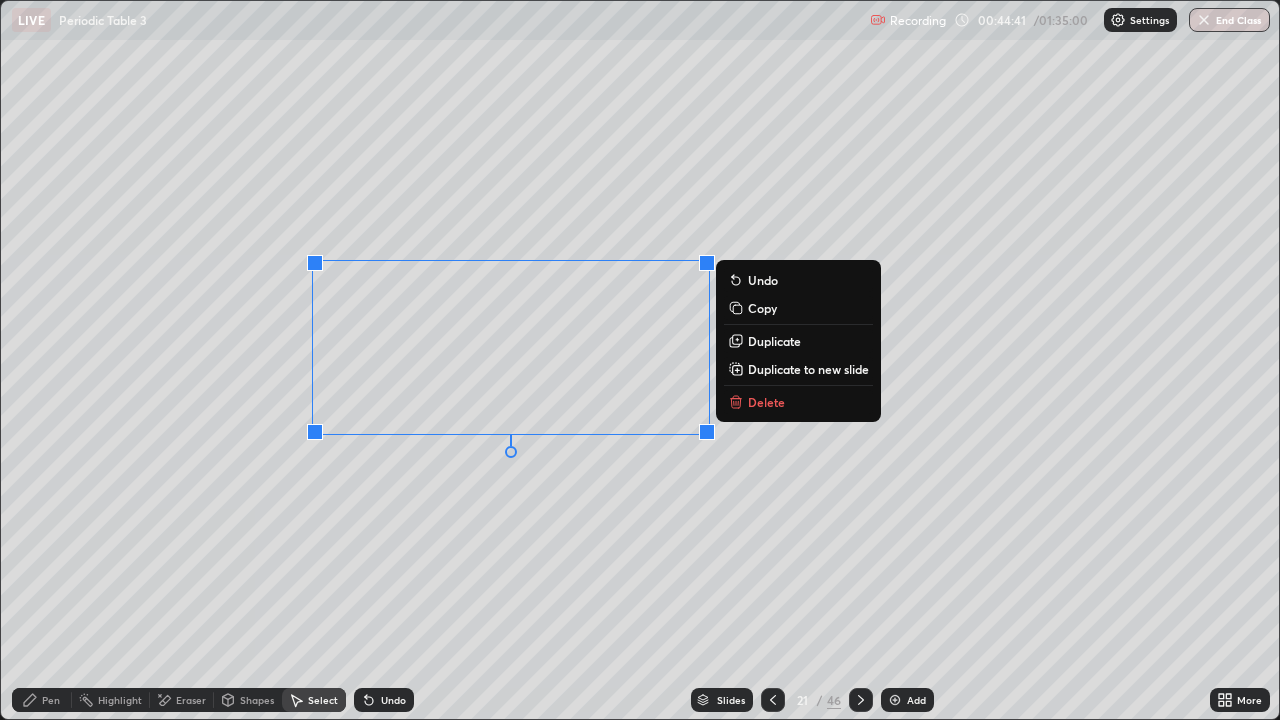 click on "Delete" at bounding box center (766, 402) 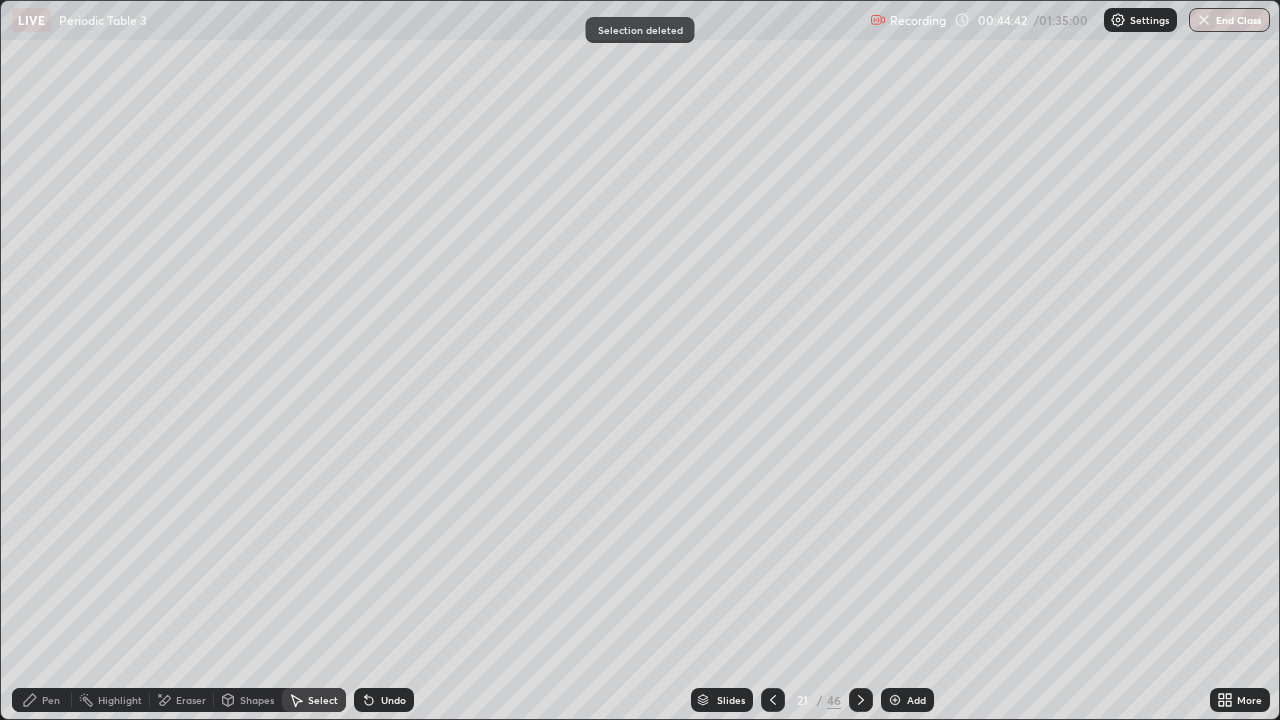 click on "Pen" at bounding box center (51, 700) 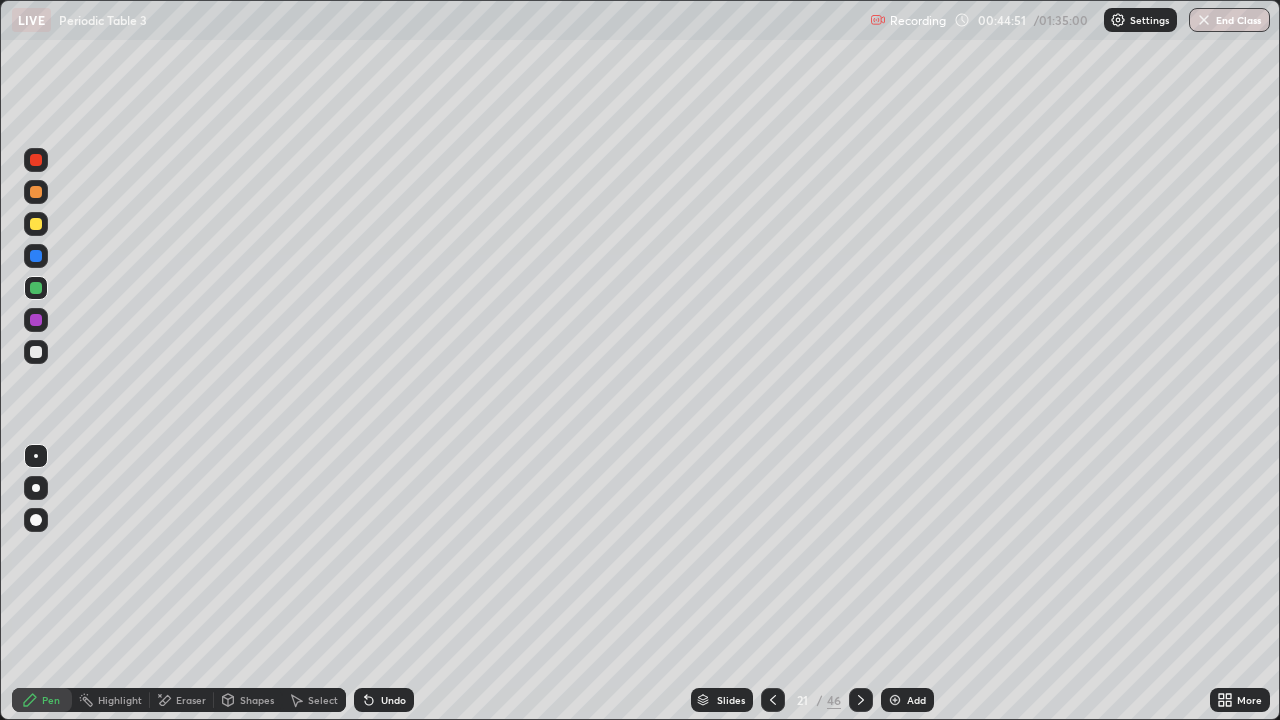 click at bounding box center (773, 700) 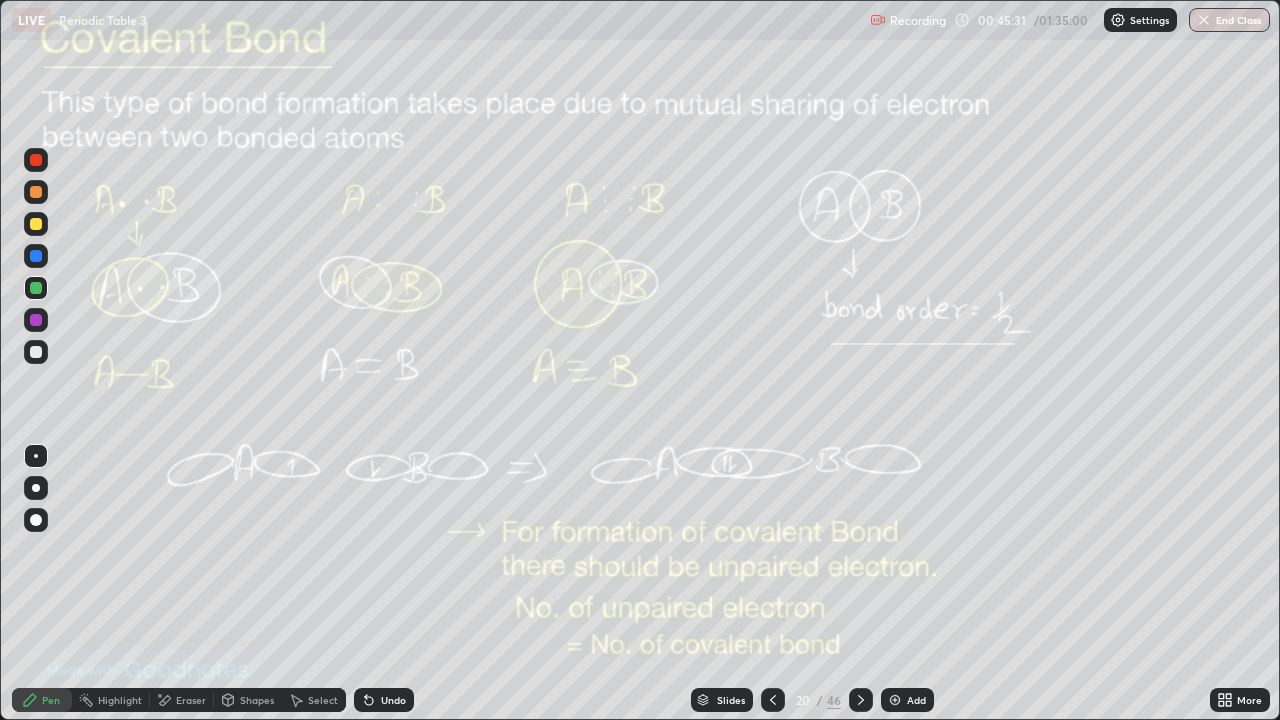 click 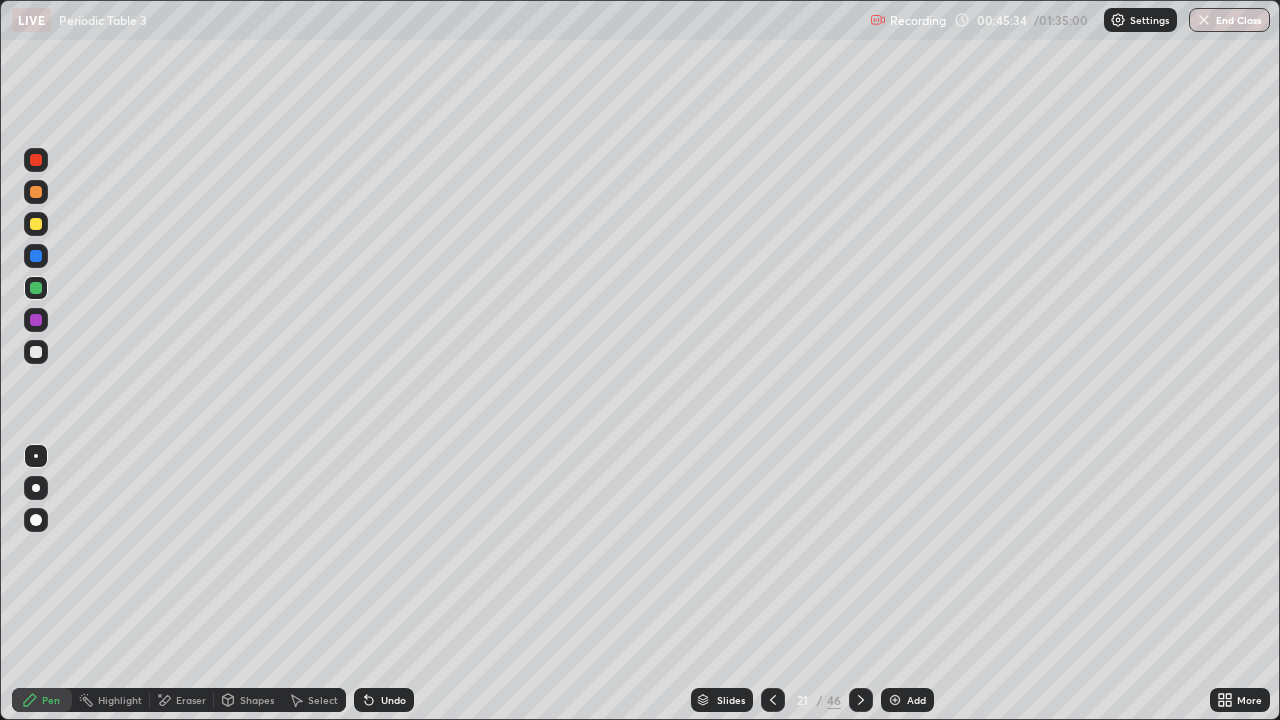 click 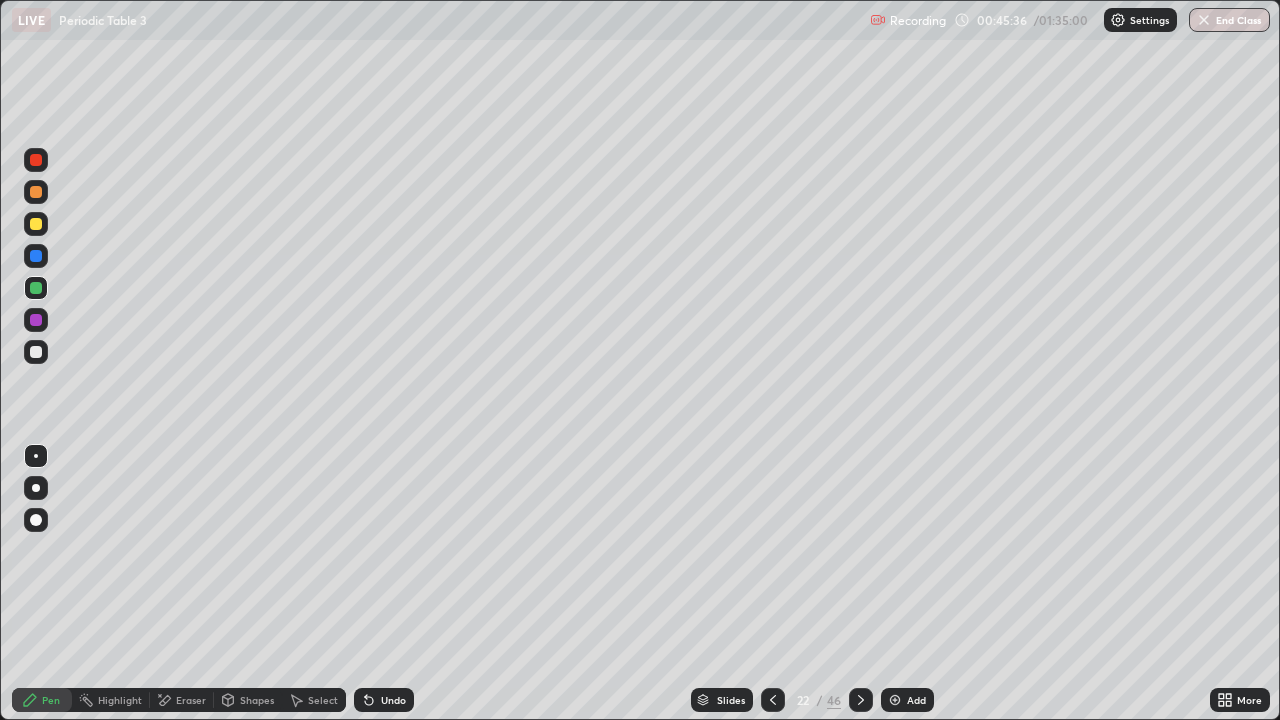 click at bounding box center (861, 700) 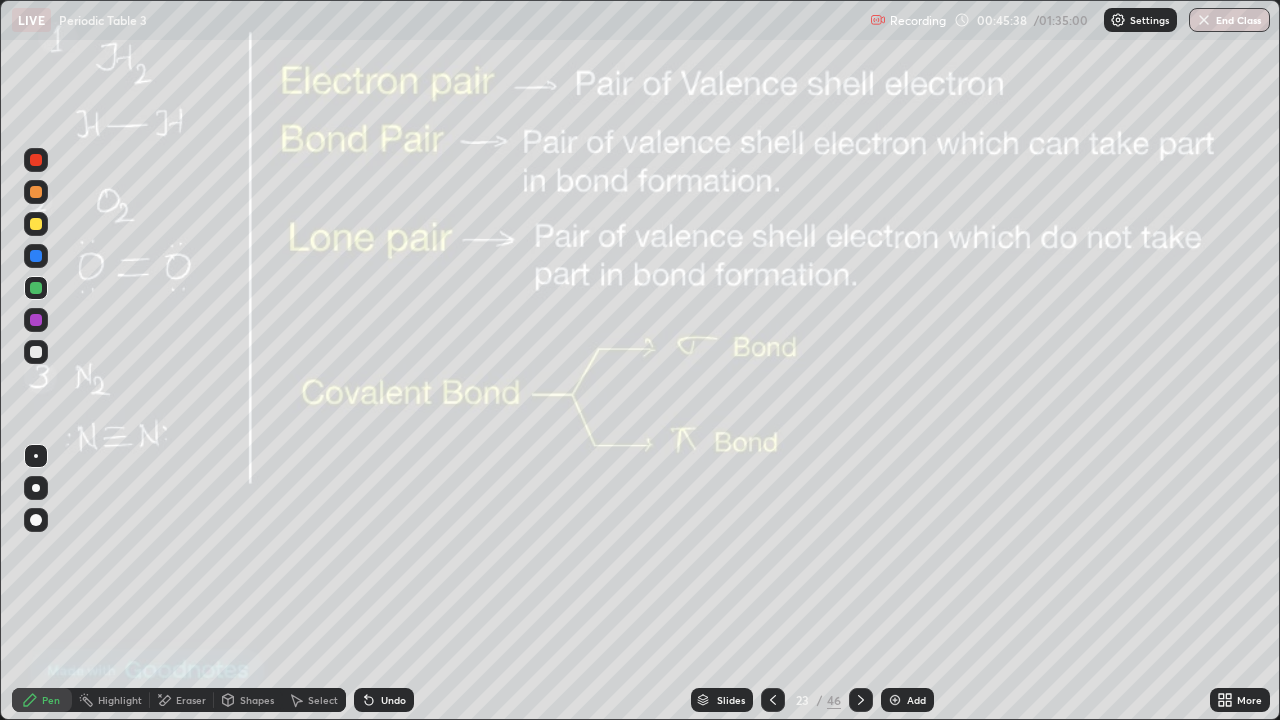 click 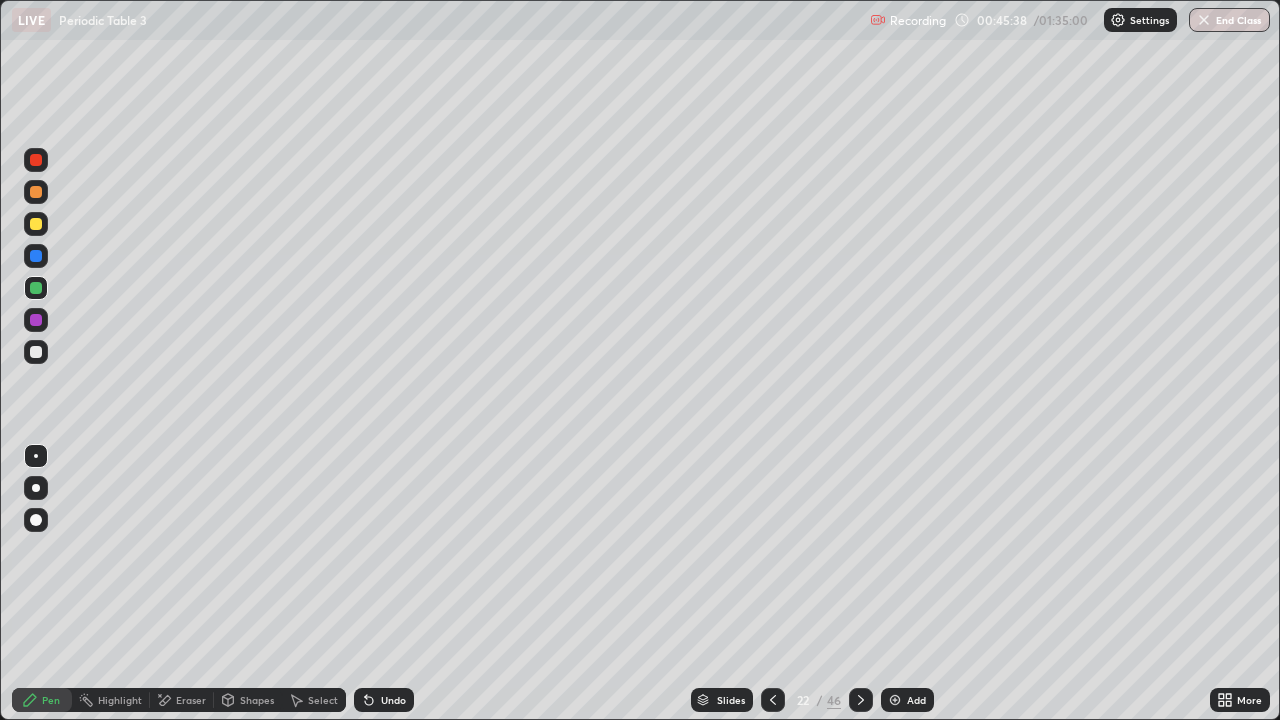 click 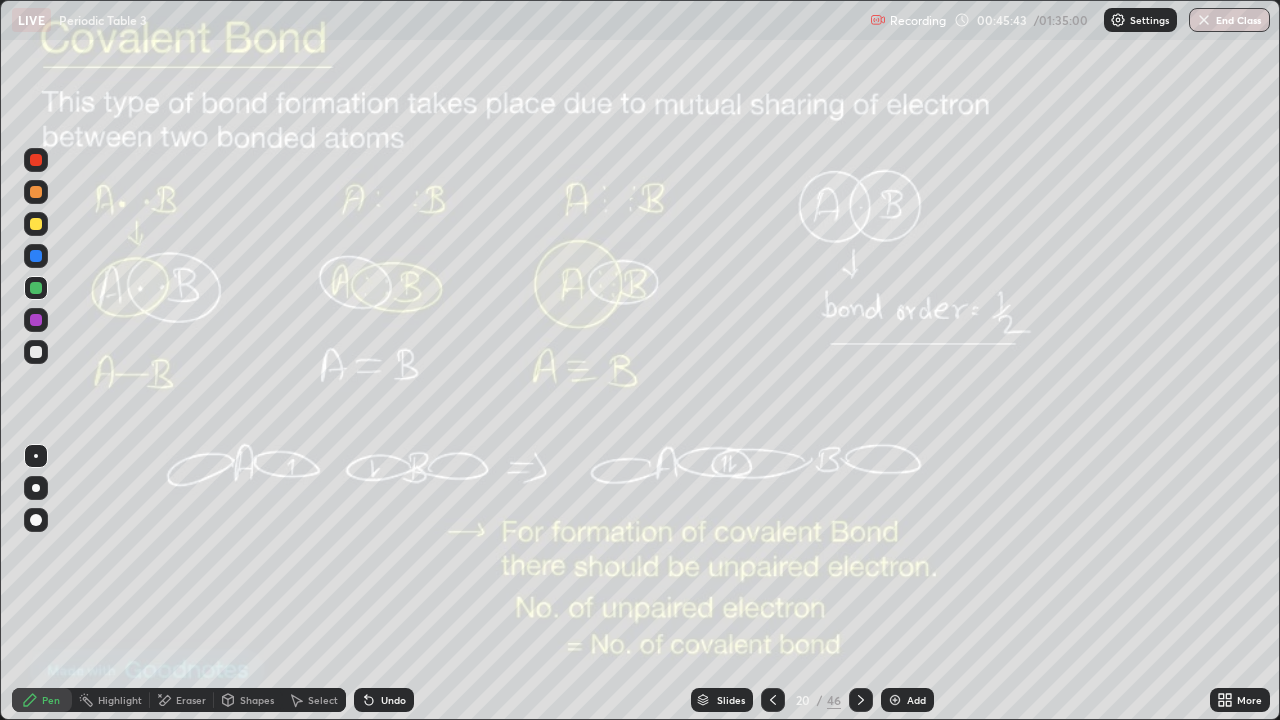 click at bounding box center (861, 700) 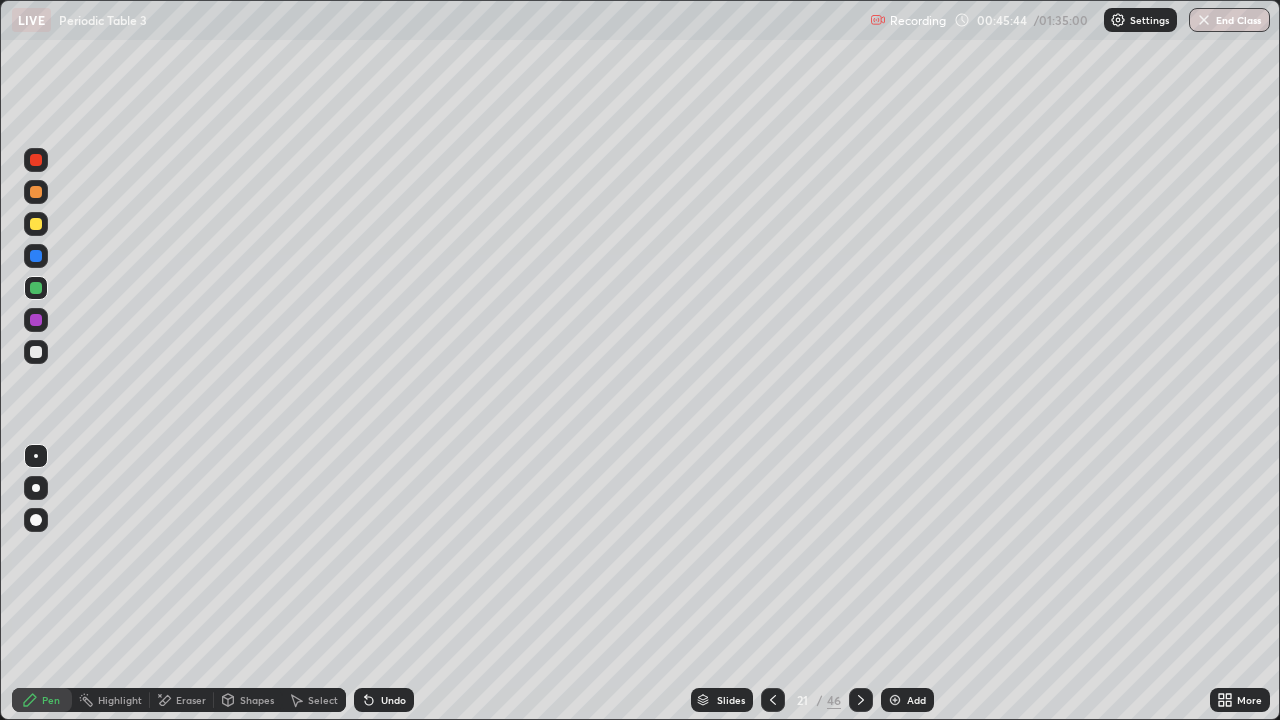 click 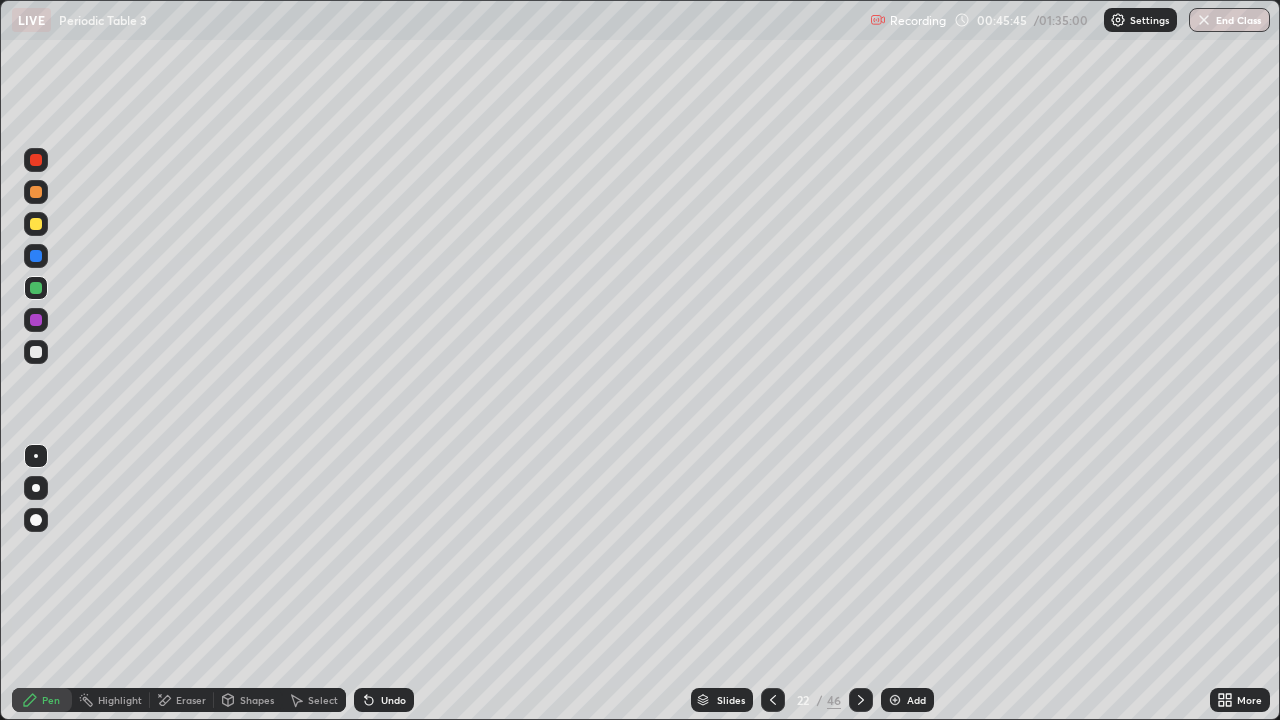 click 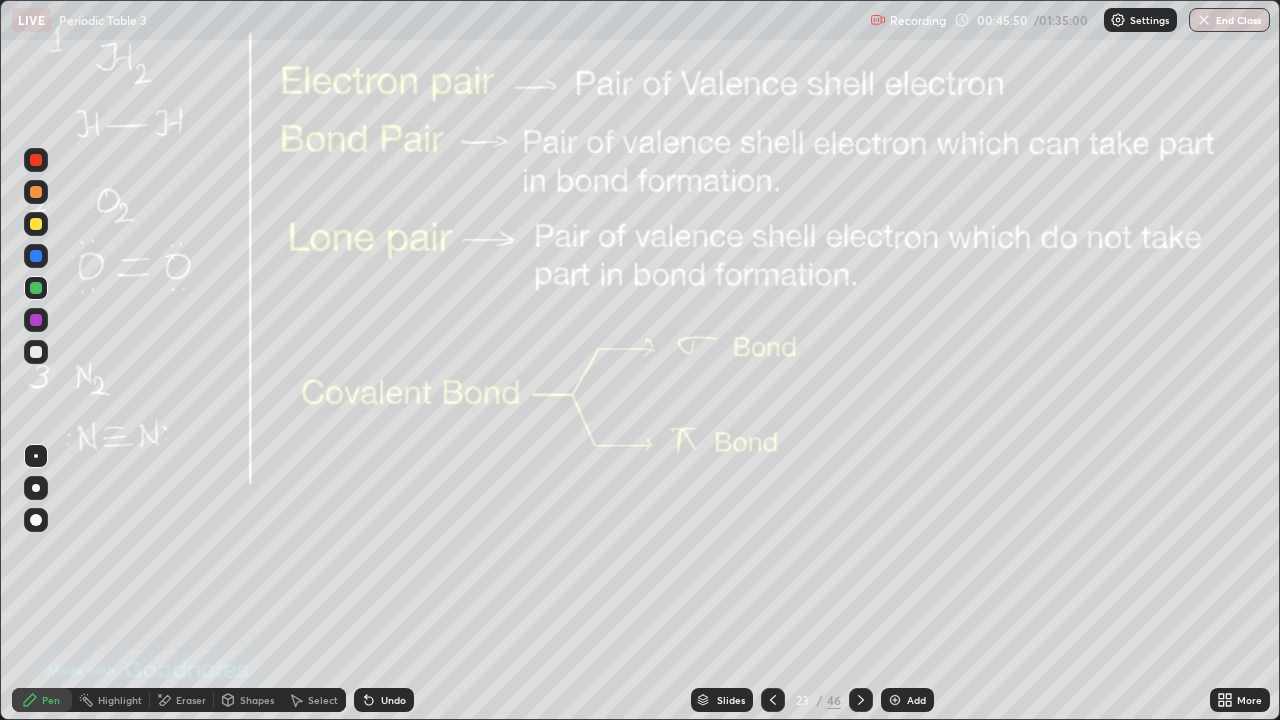 click at bounding box center (36, 352) 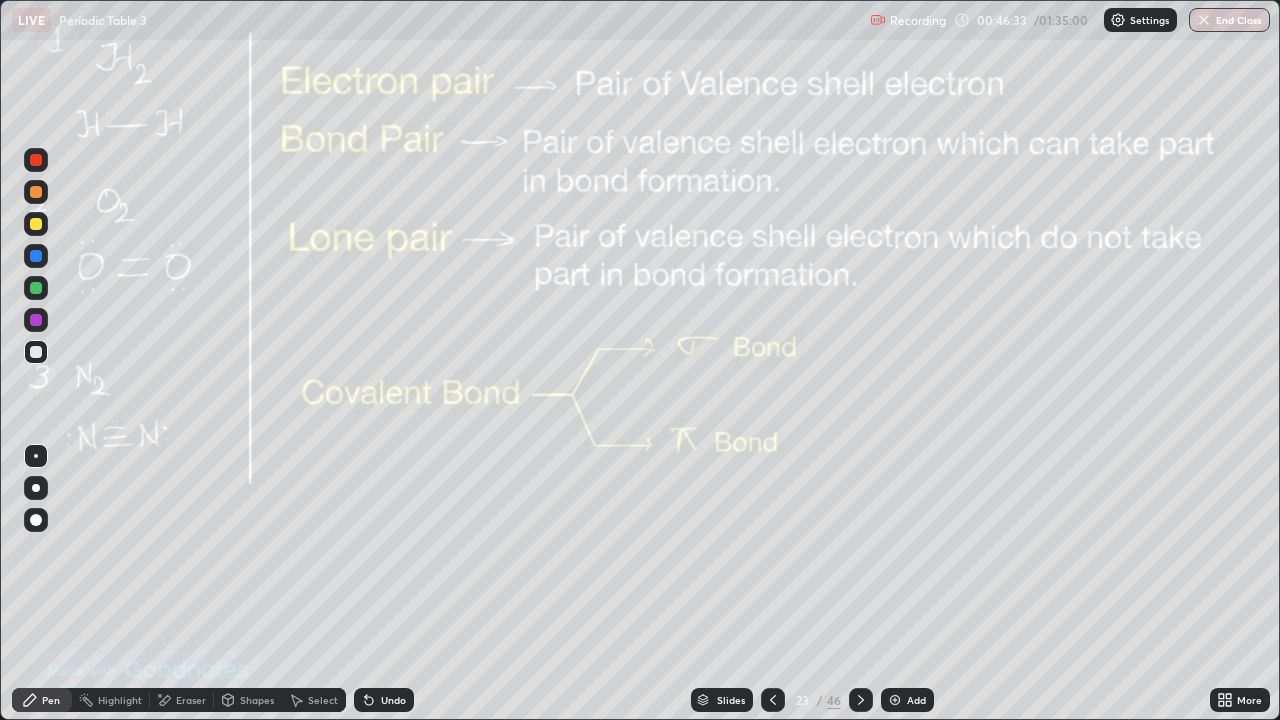 click at bounding box center [36, 288] 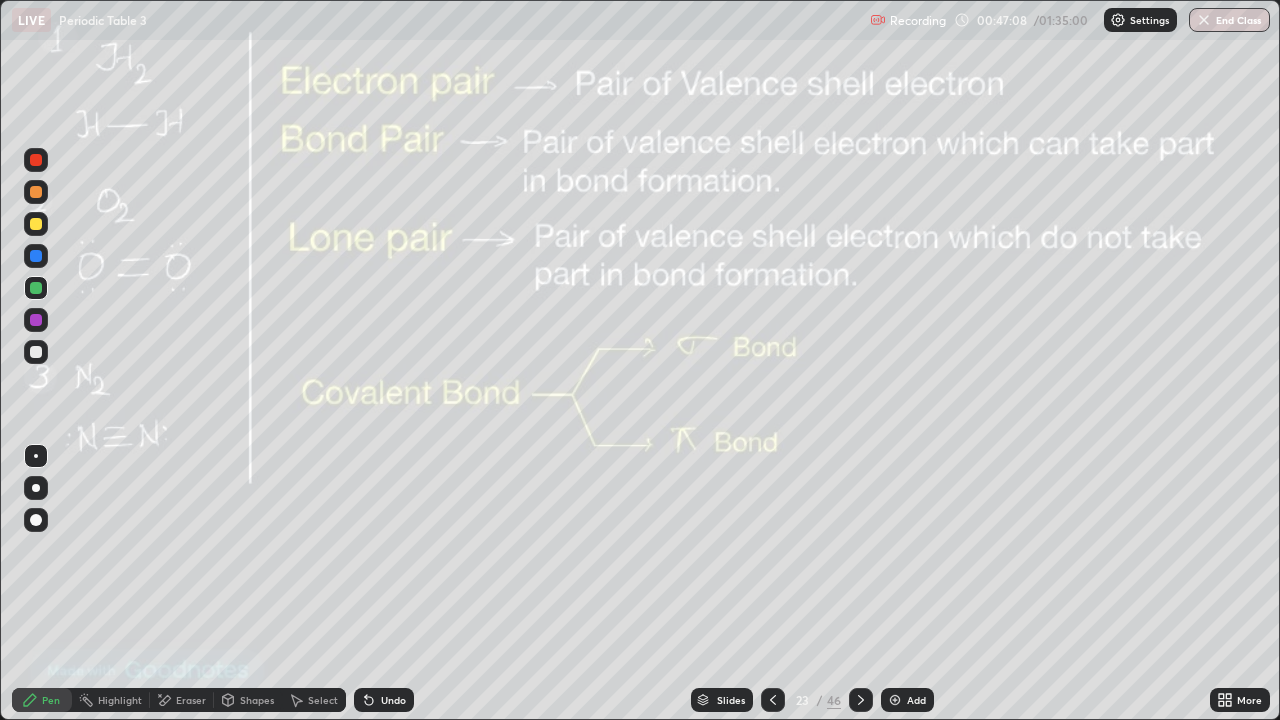 click 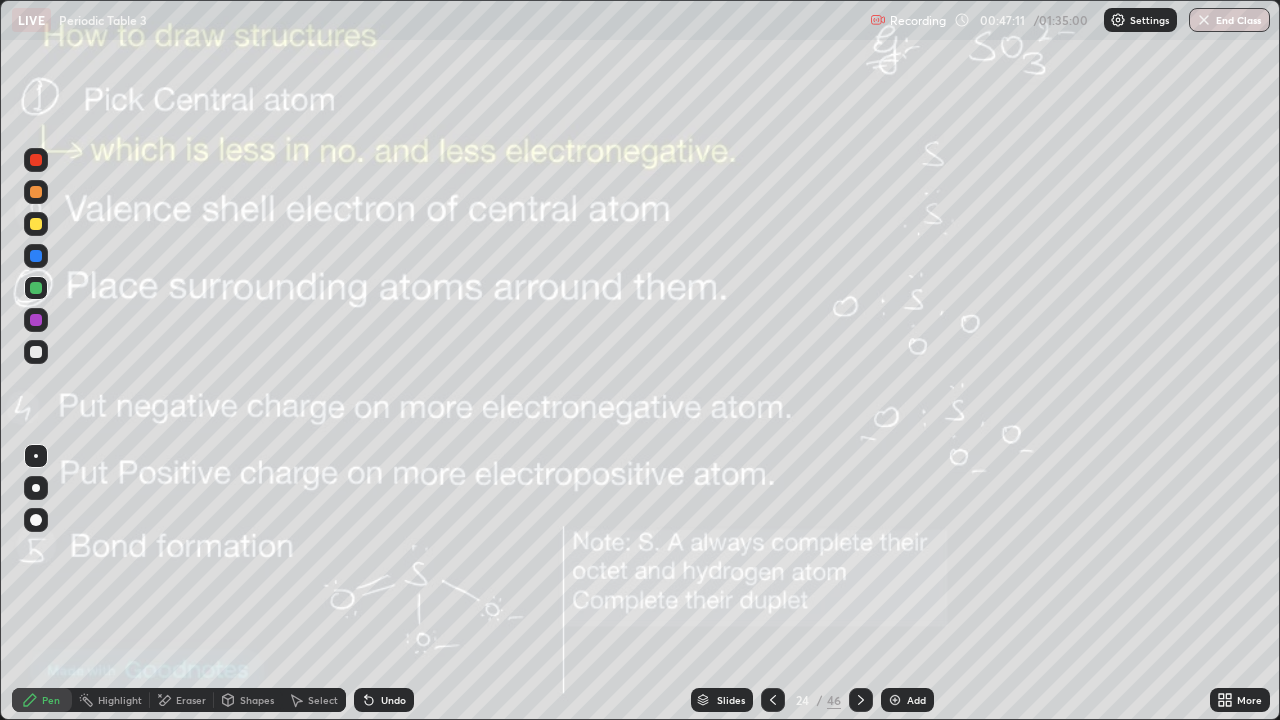 click on "Add" at bounding box center [916, 700] 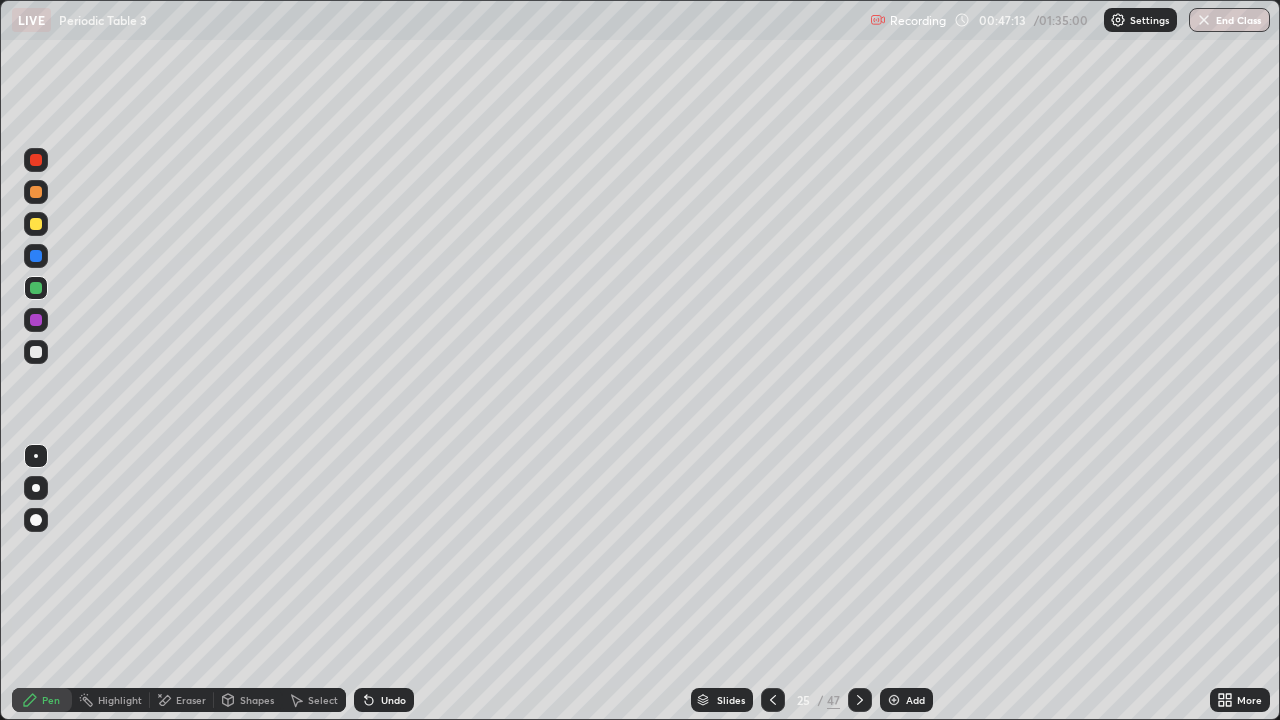 click at bounding box center (36, 192) 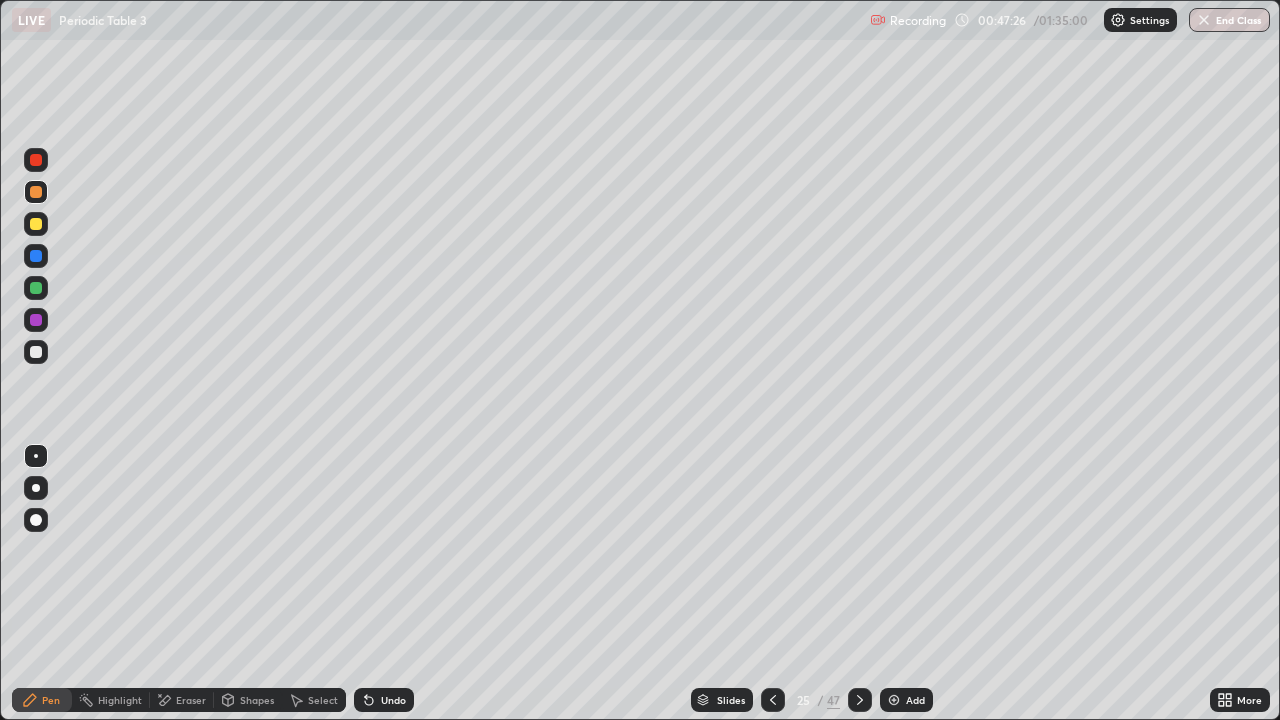 click at bounding box center [36, 352] 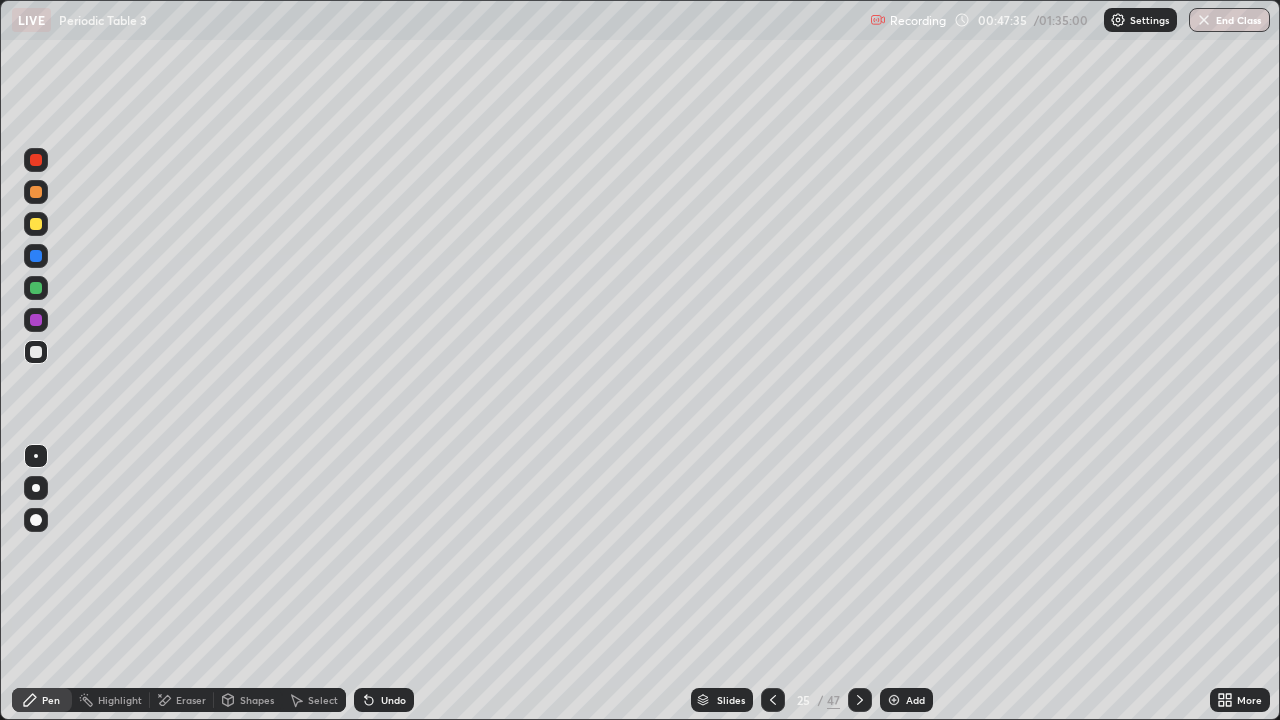click at bounding box center (36, 224) 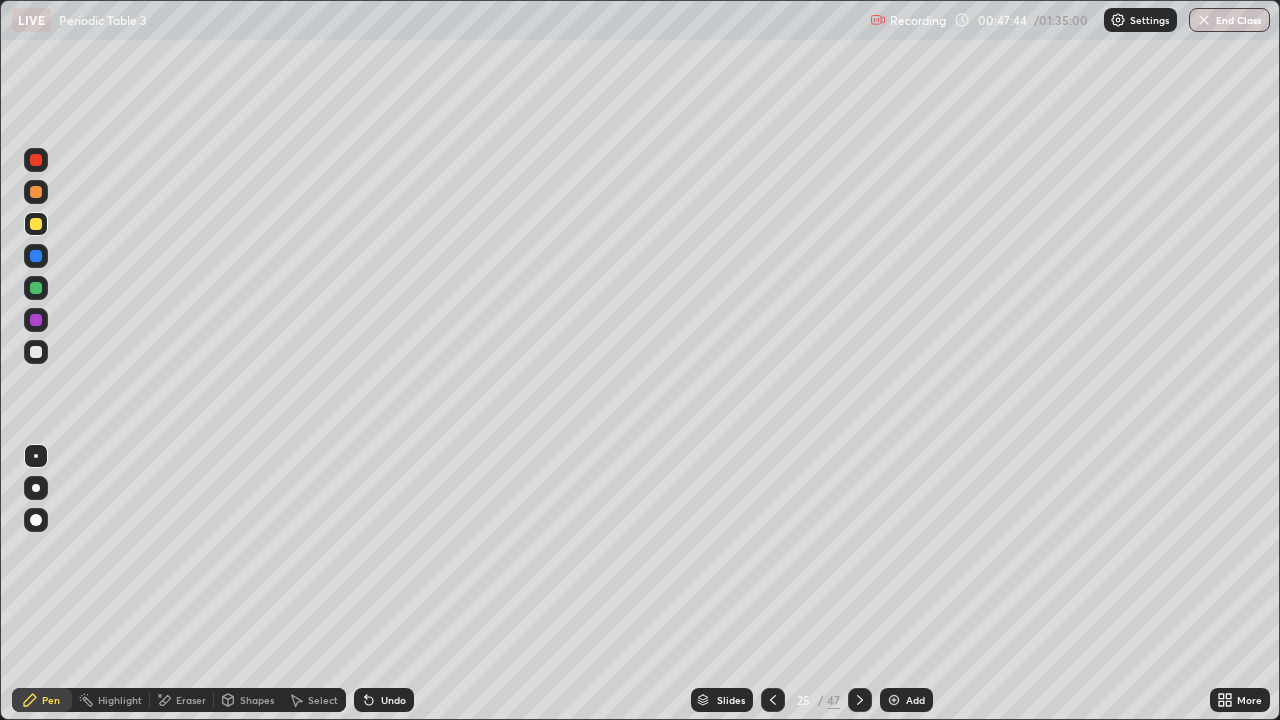 click at bounding box center (36, 352) 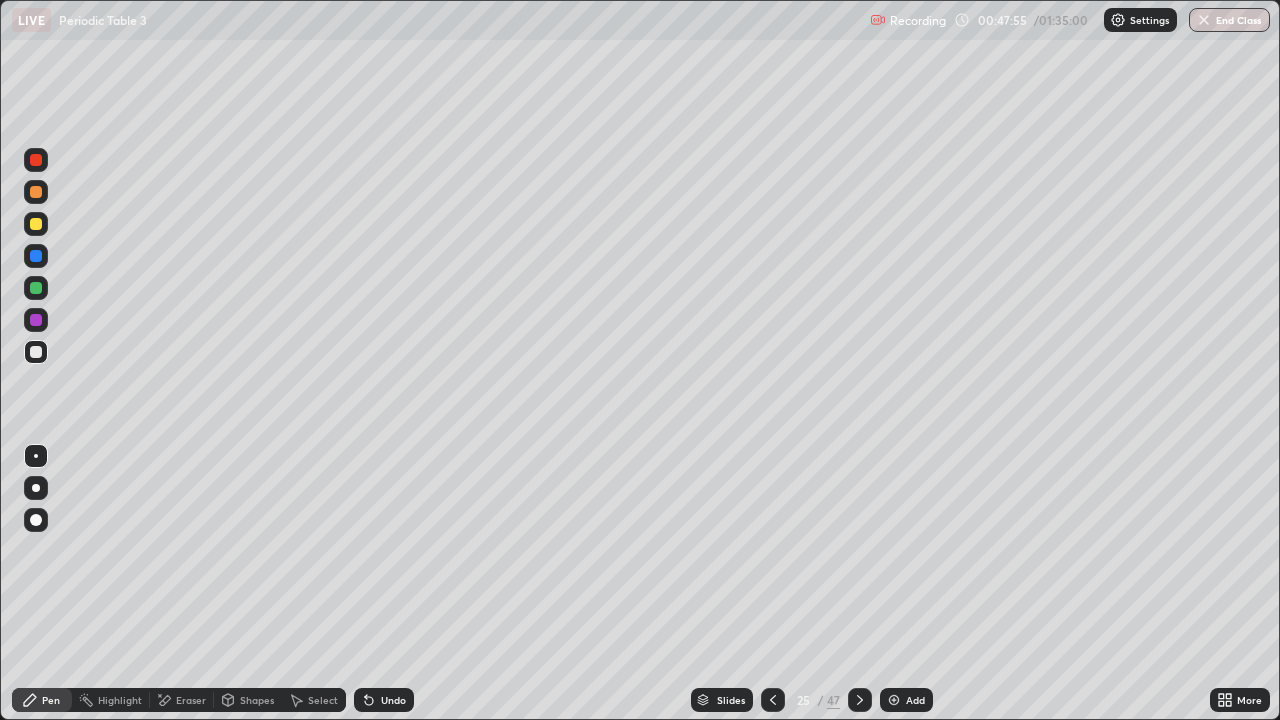 click at bounding box center [36, 352] 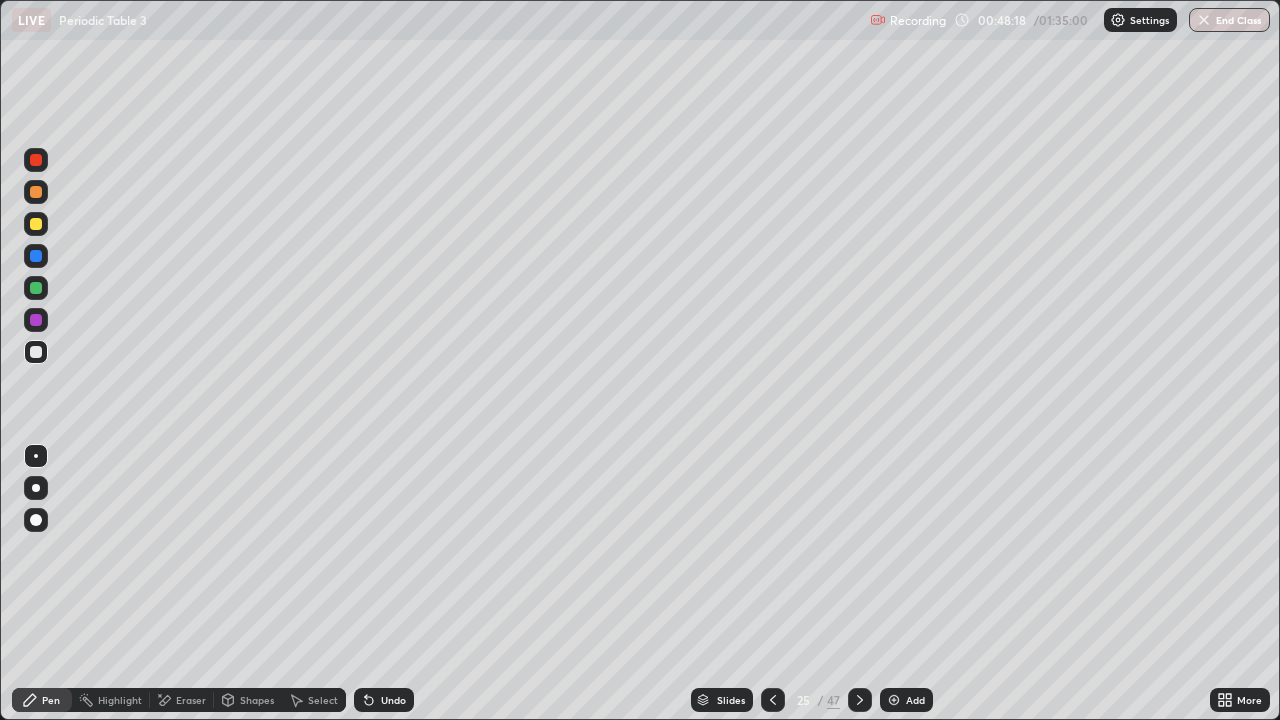 click on "Select" at bounding box center (314, 700) 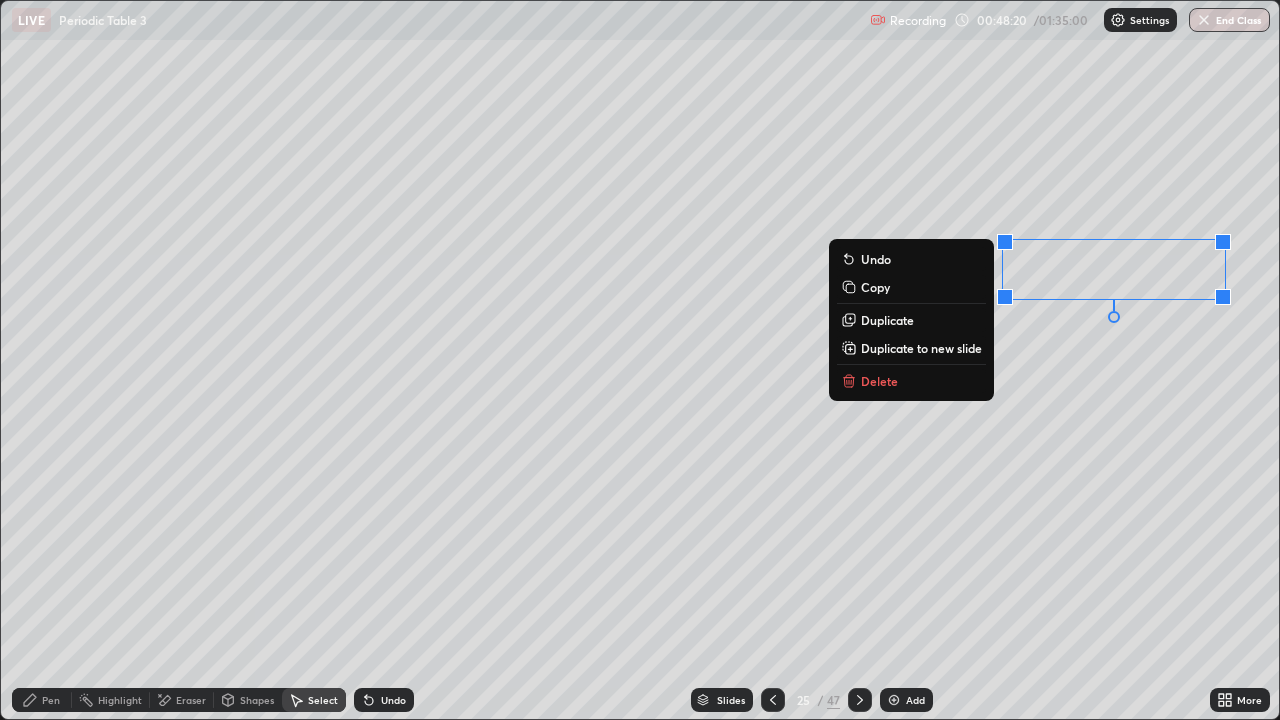 click on "Delete" at bounding box center [911, 381] 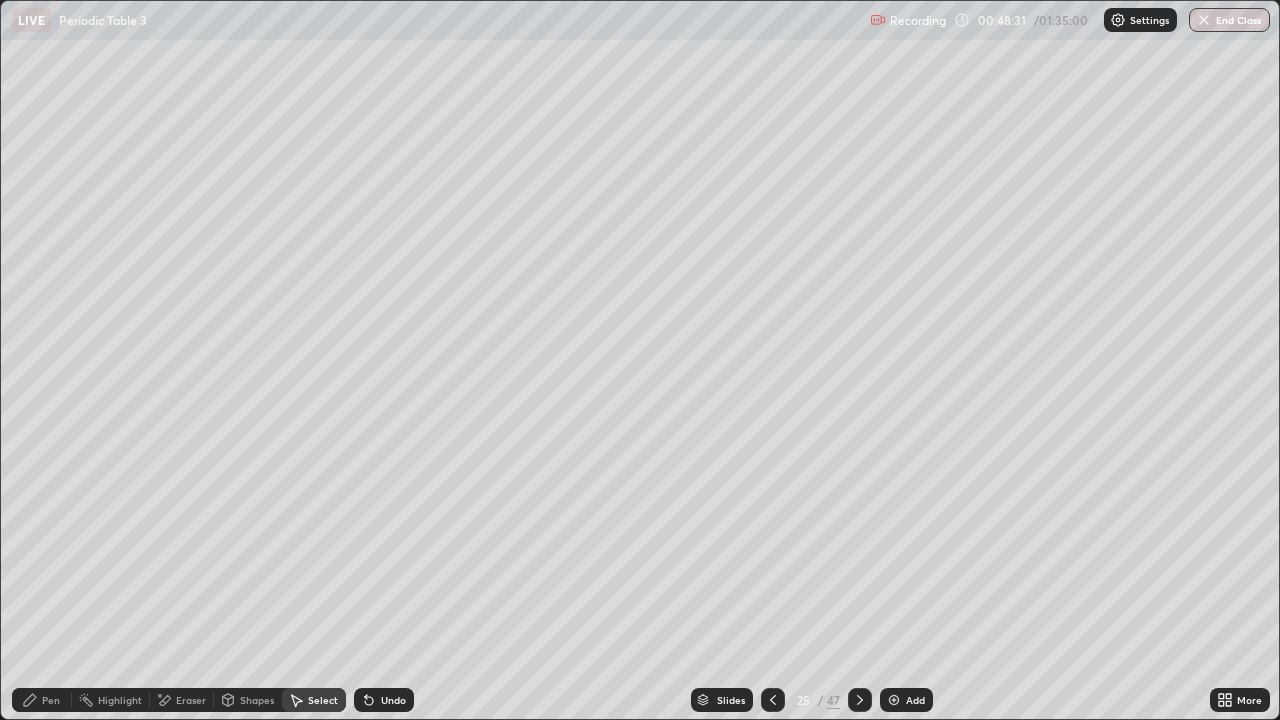 click on "Pen" at bounding box center [42, 700] 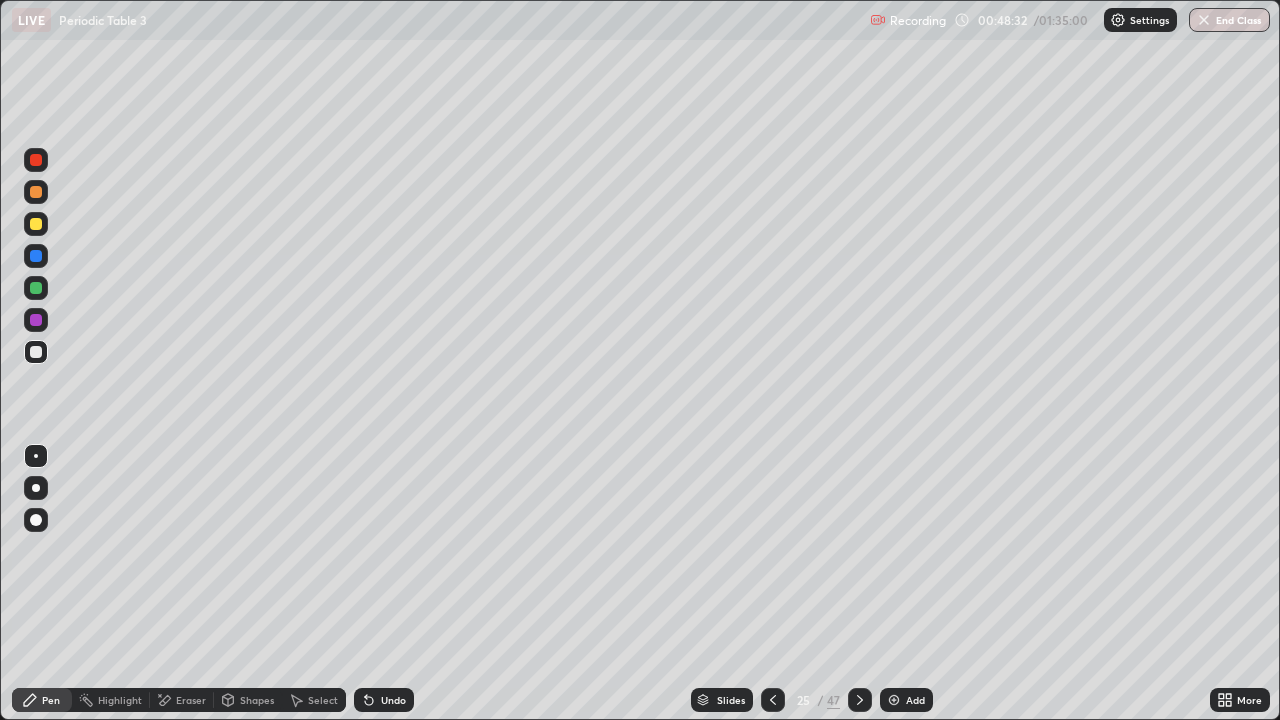 click at bounding box center (36, 352) 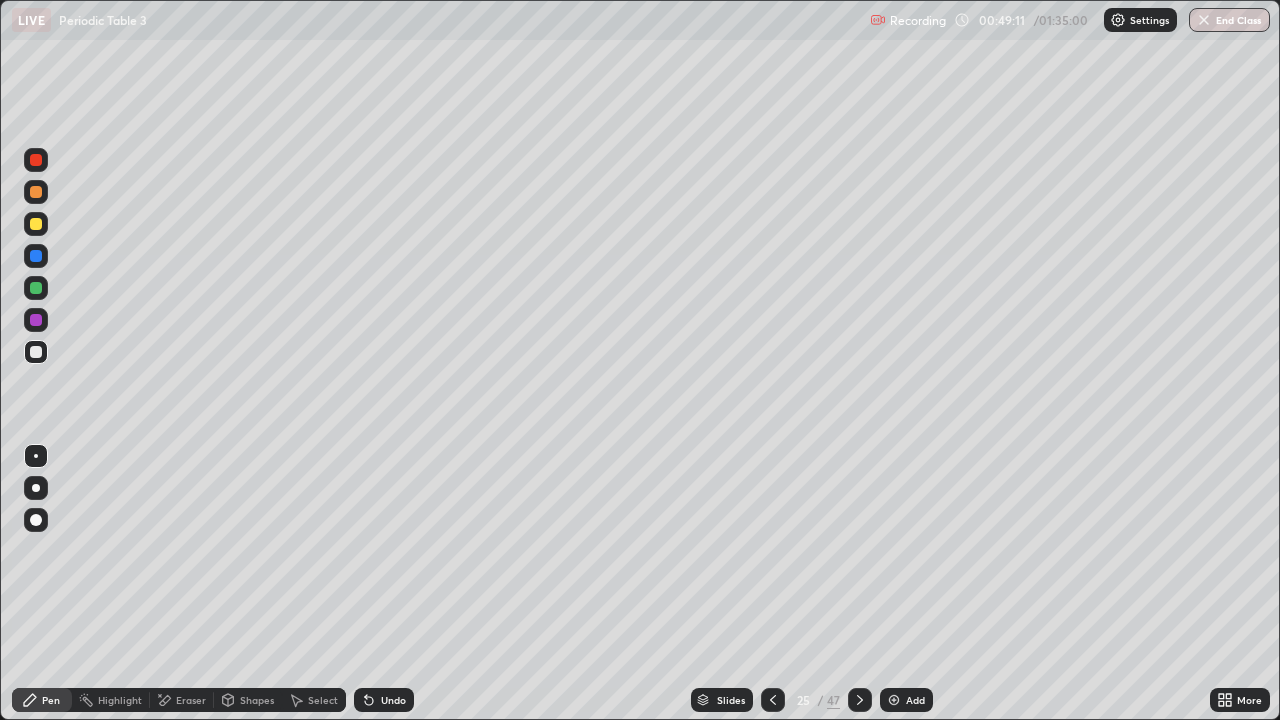 click on "Add" at bounding box center [906, 700] 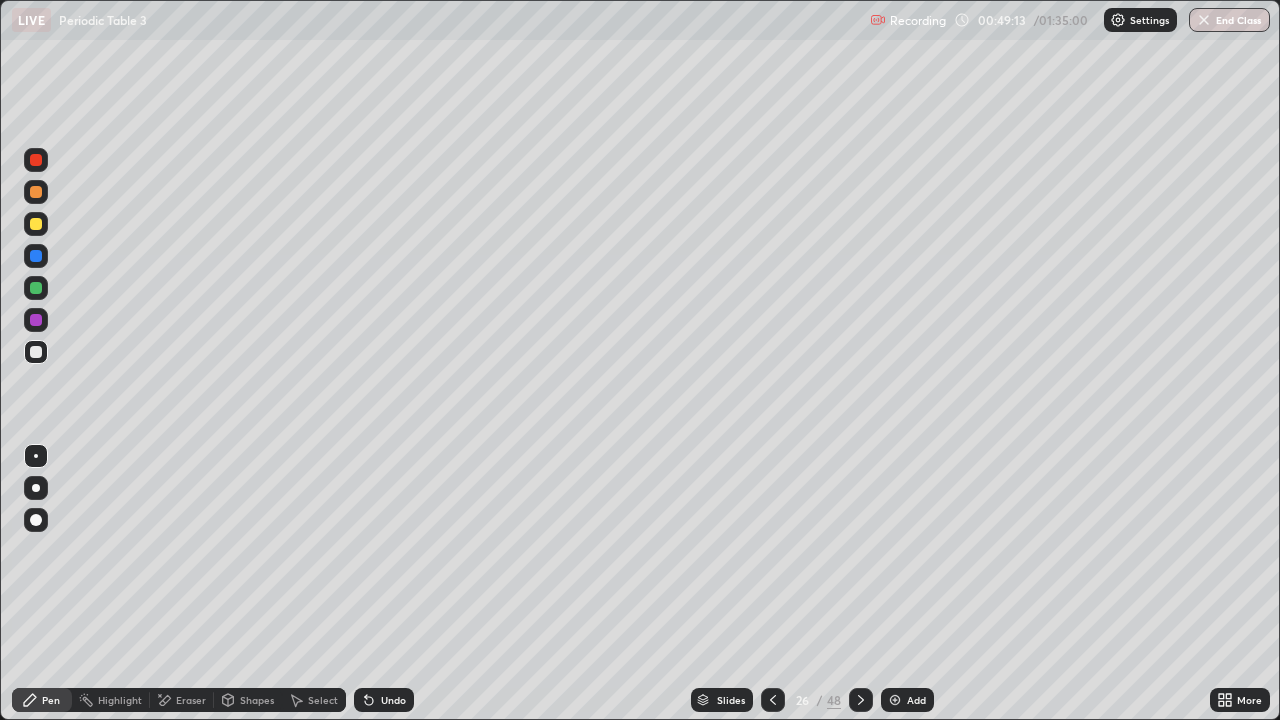 click at bounding box center [36, 288] 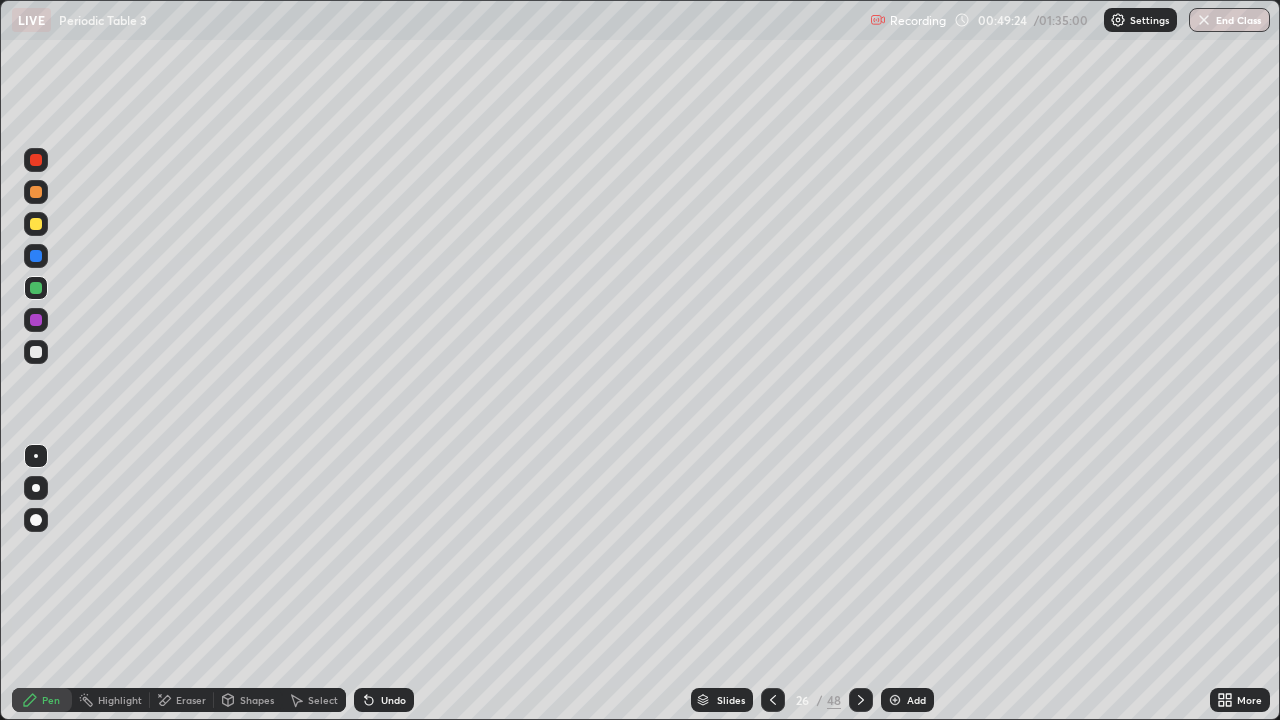 click at bounding box center (36, 352) 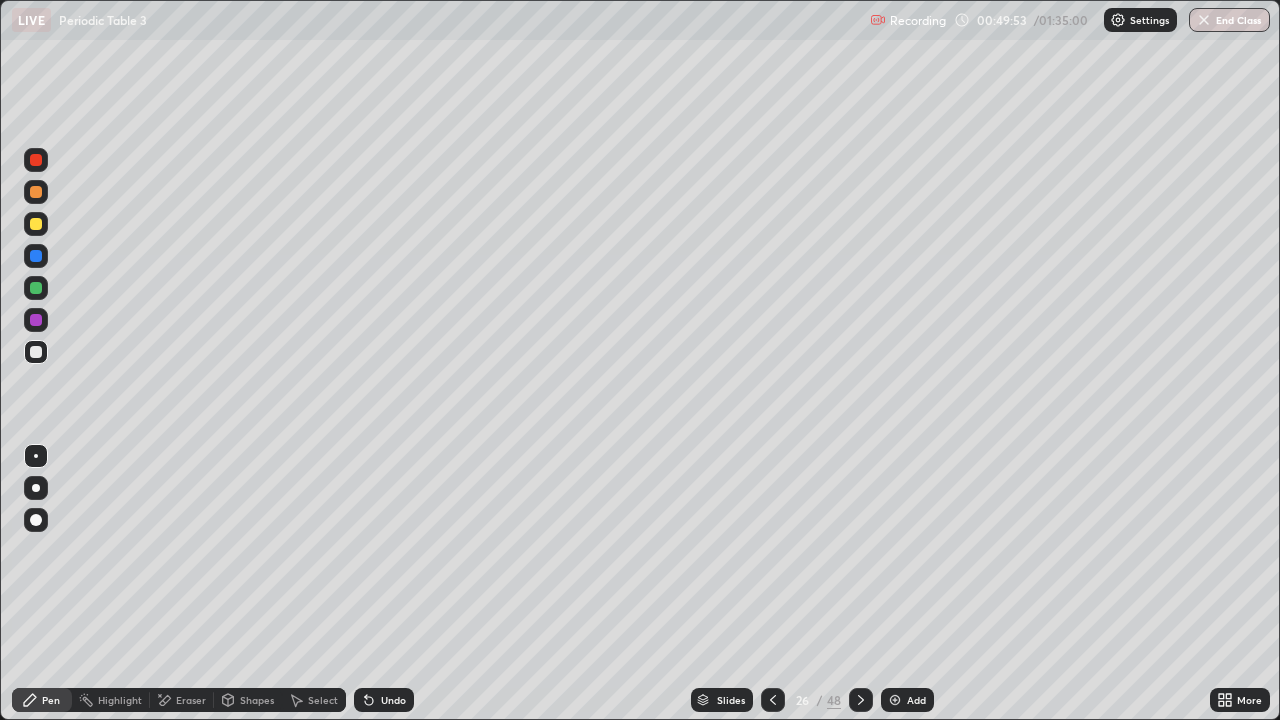 click at bounding box center [861, 700] 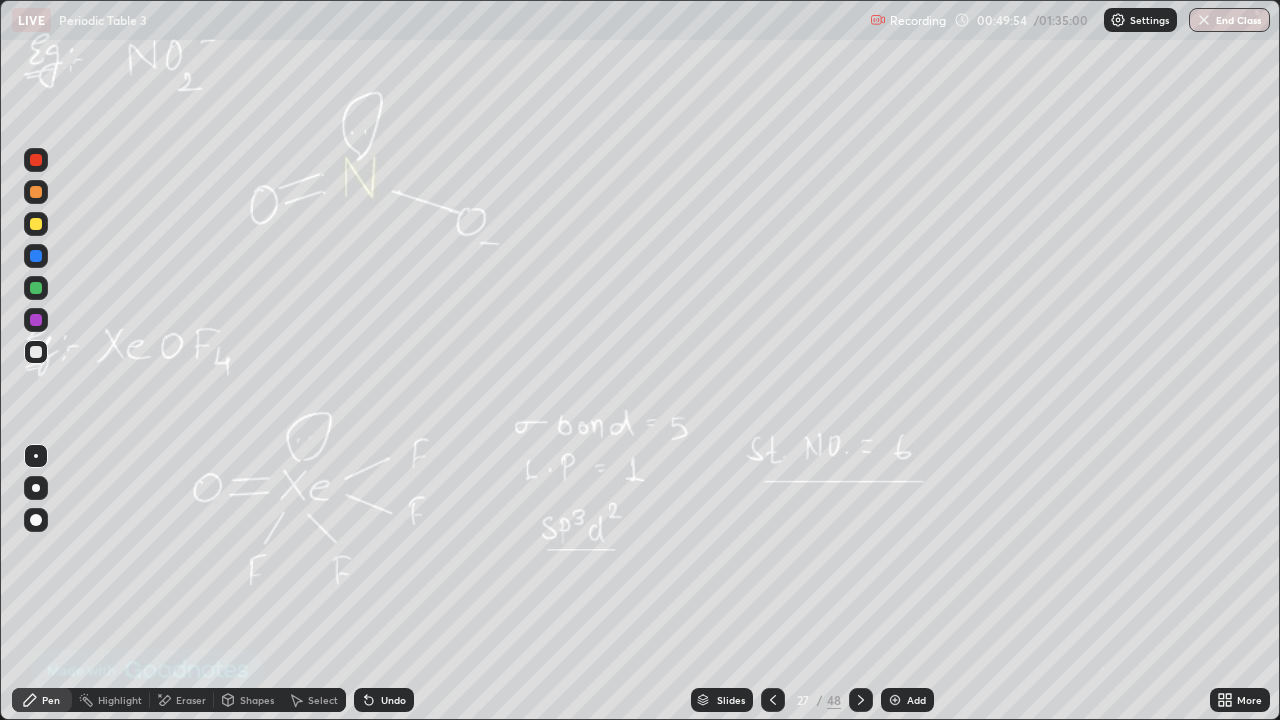 click at bounding box center (773, 700) 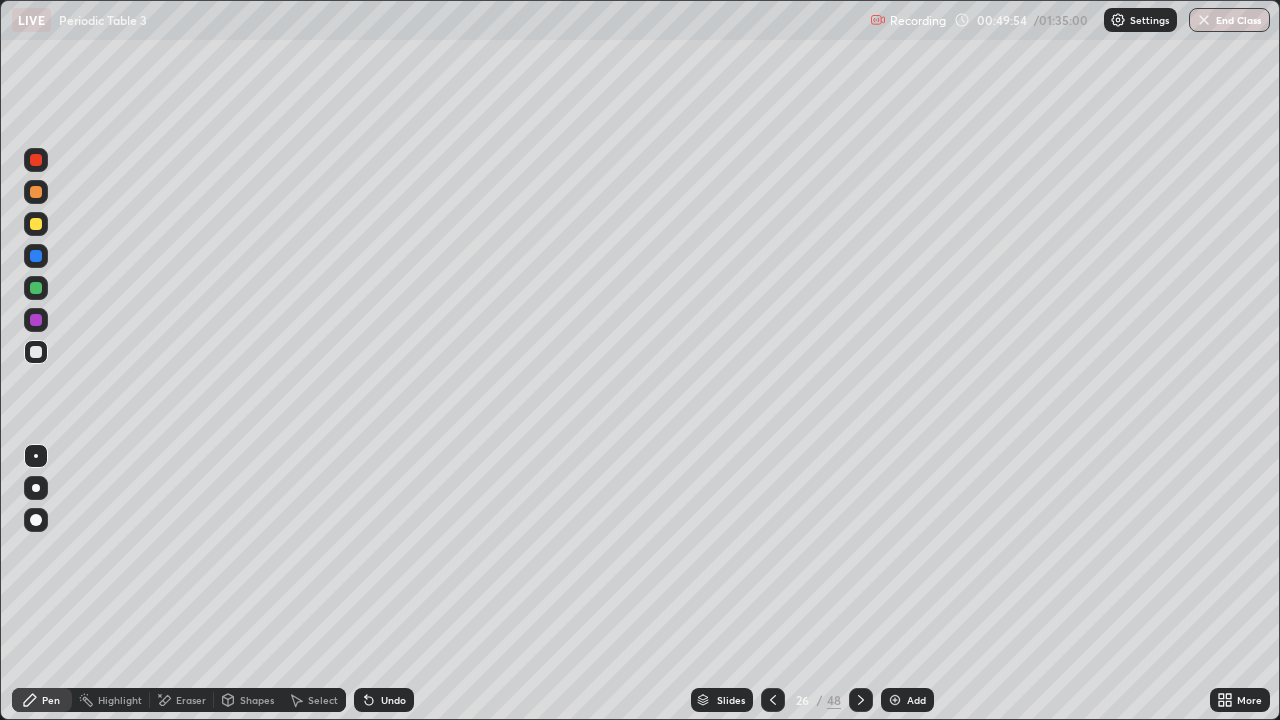 click 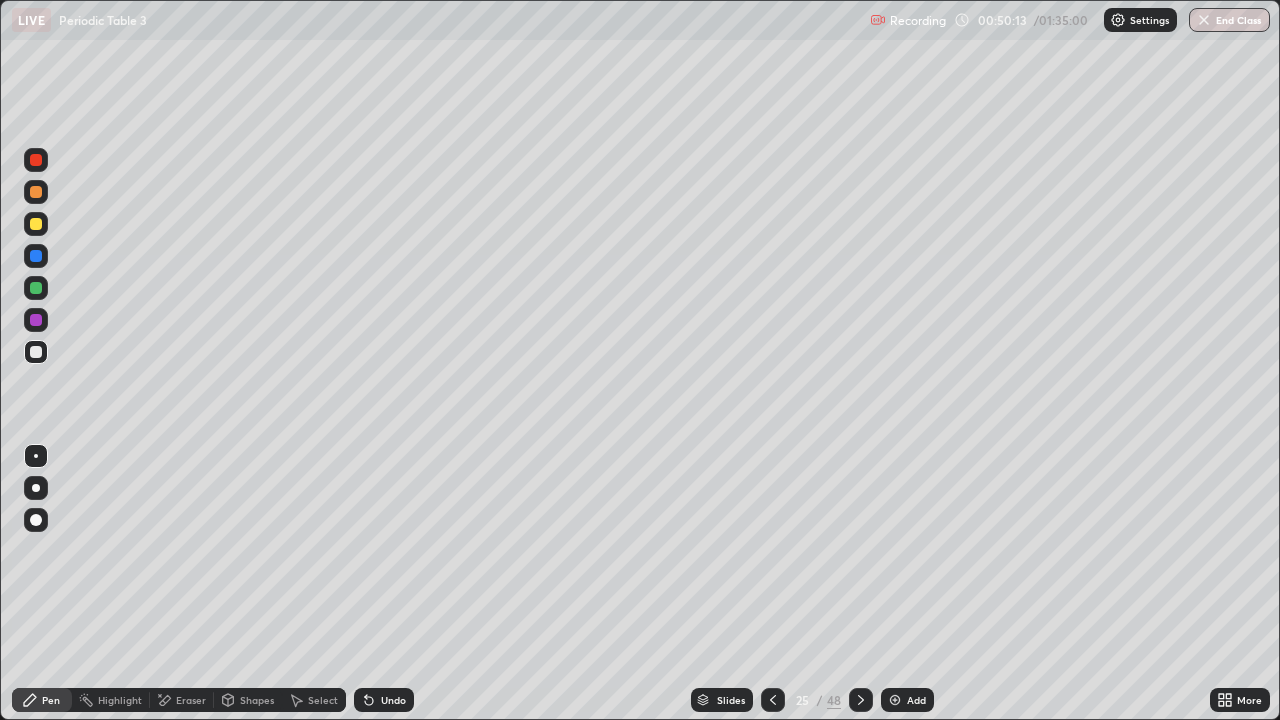 click on "Undo" at bounding box center [393, 700] 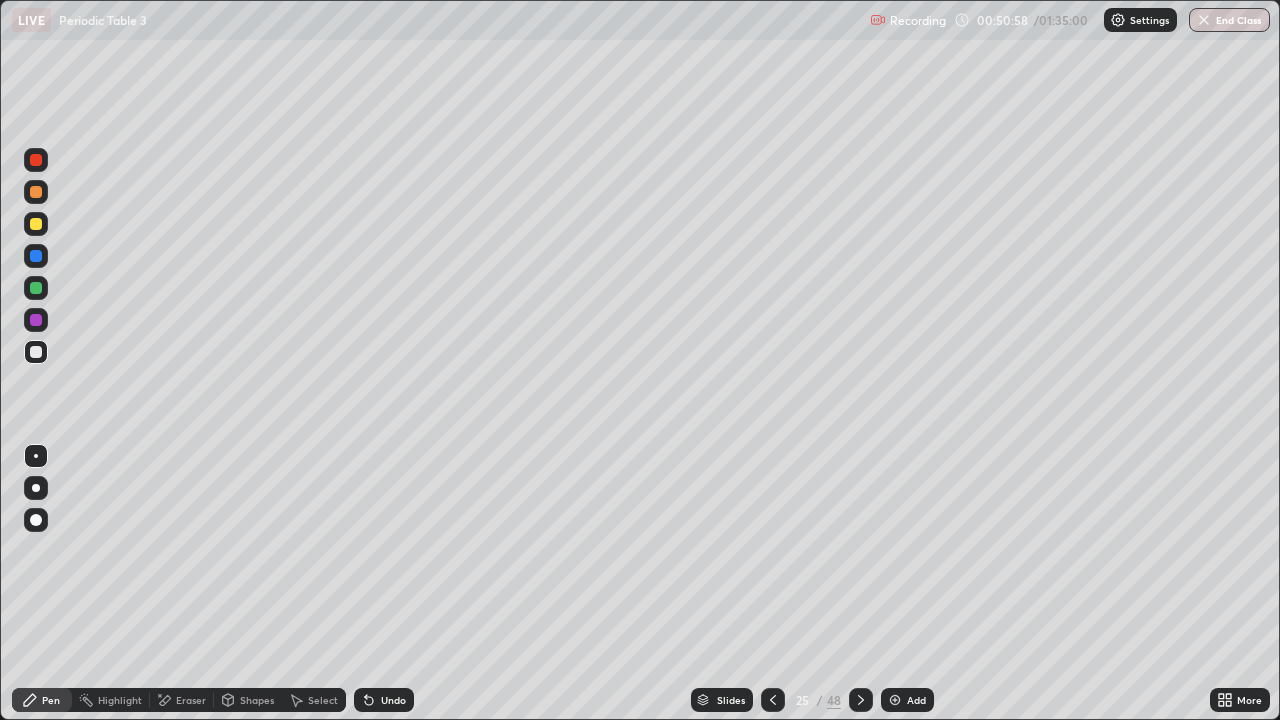 click at bounding box center [36, 352] 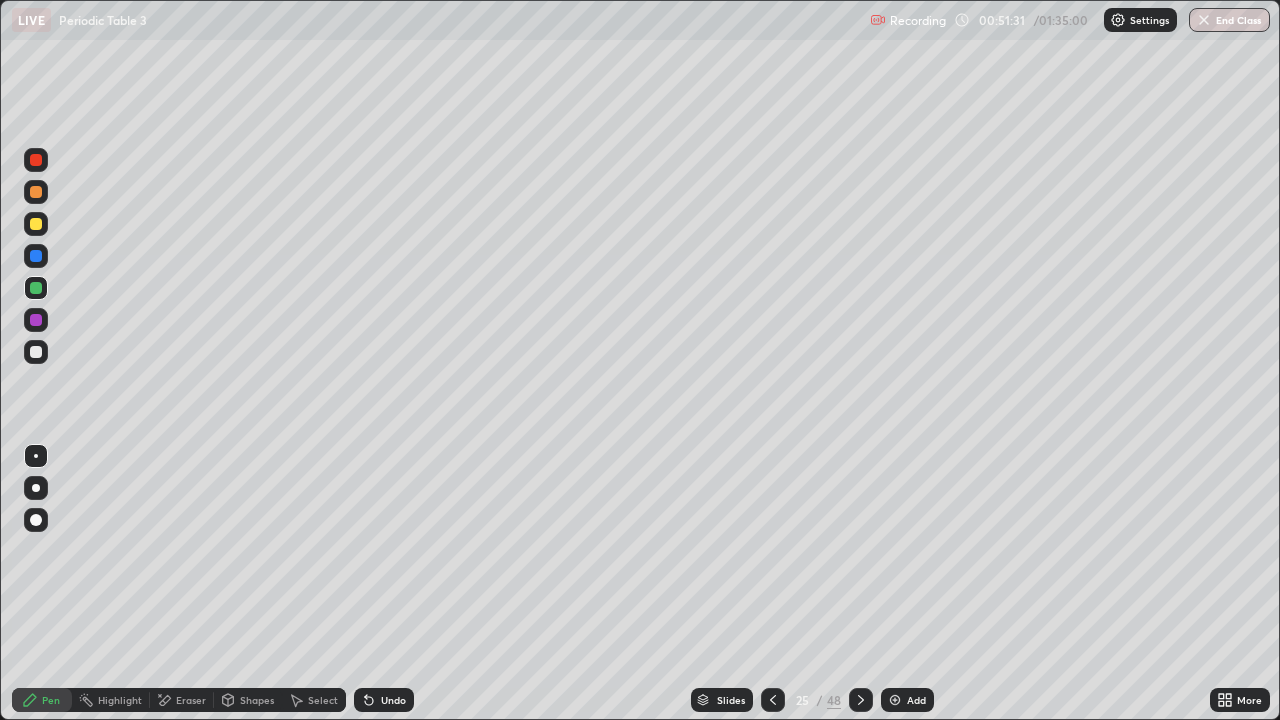click at bounding box center [773, 700] 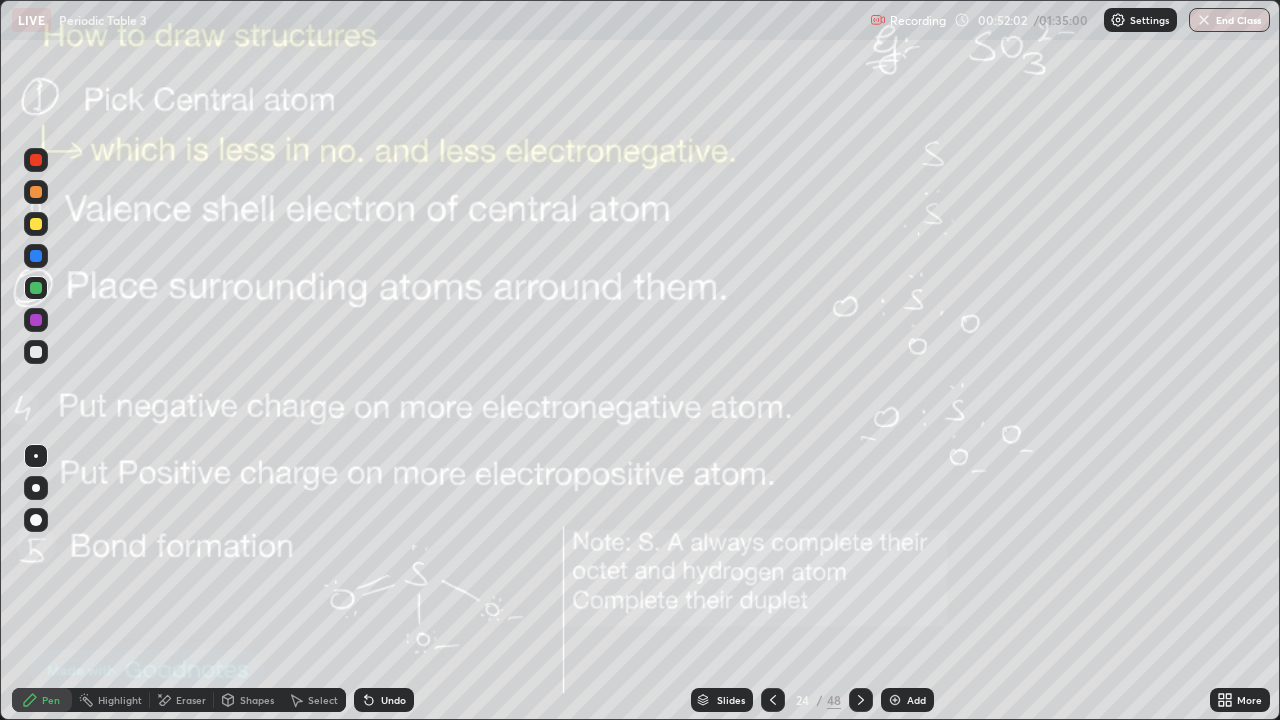 click on "Eraser" at bounding box center (191, 700) 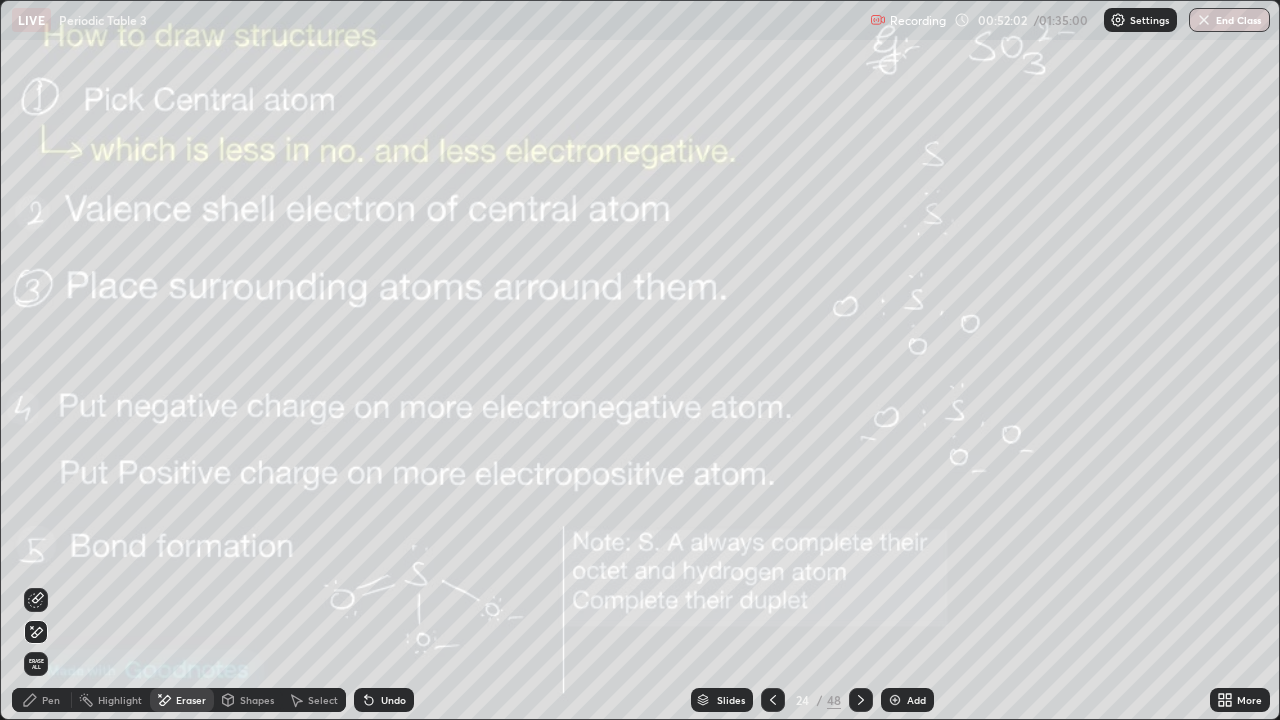 click on "Erase all" at bounding box center [36, 664] 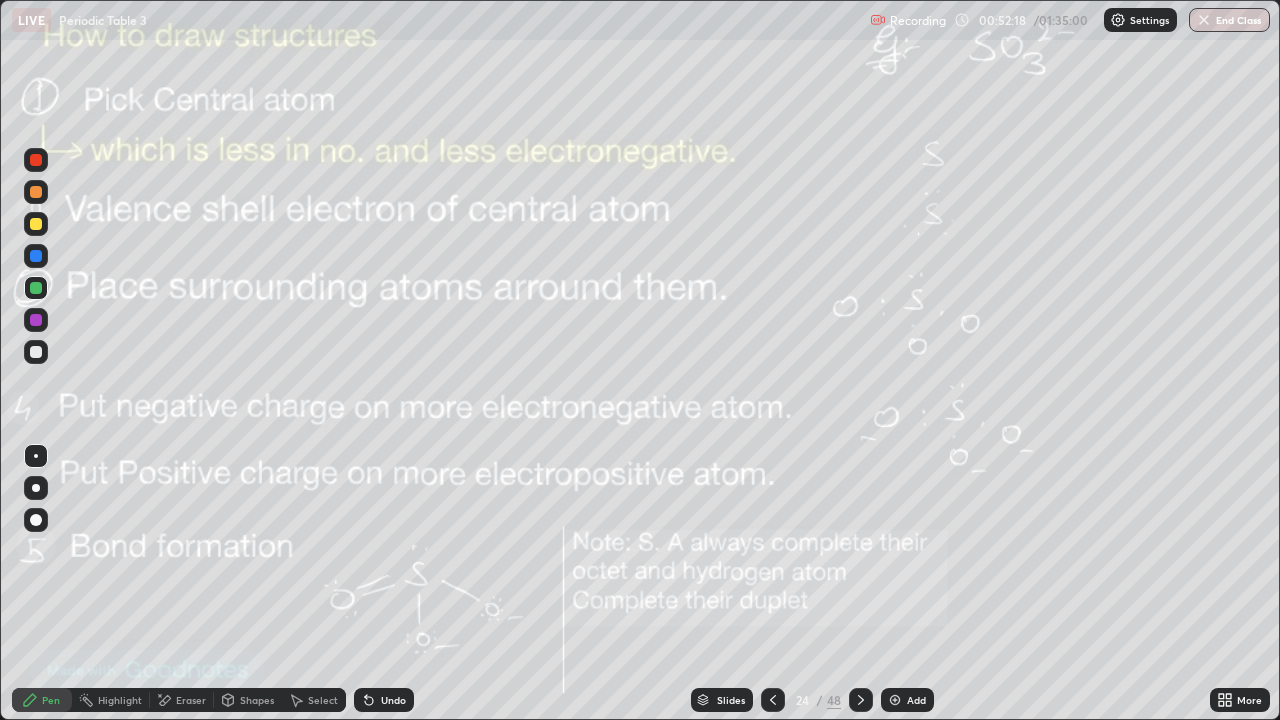 click on "Add" at bounding box center [907, 700] 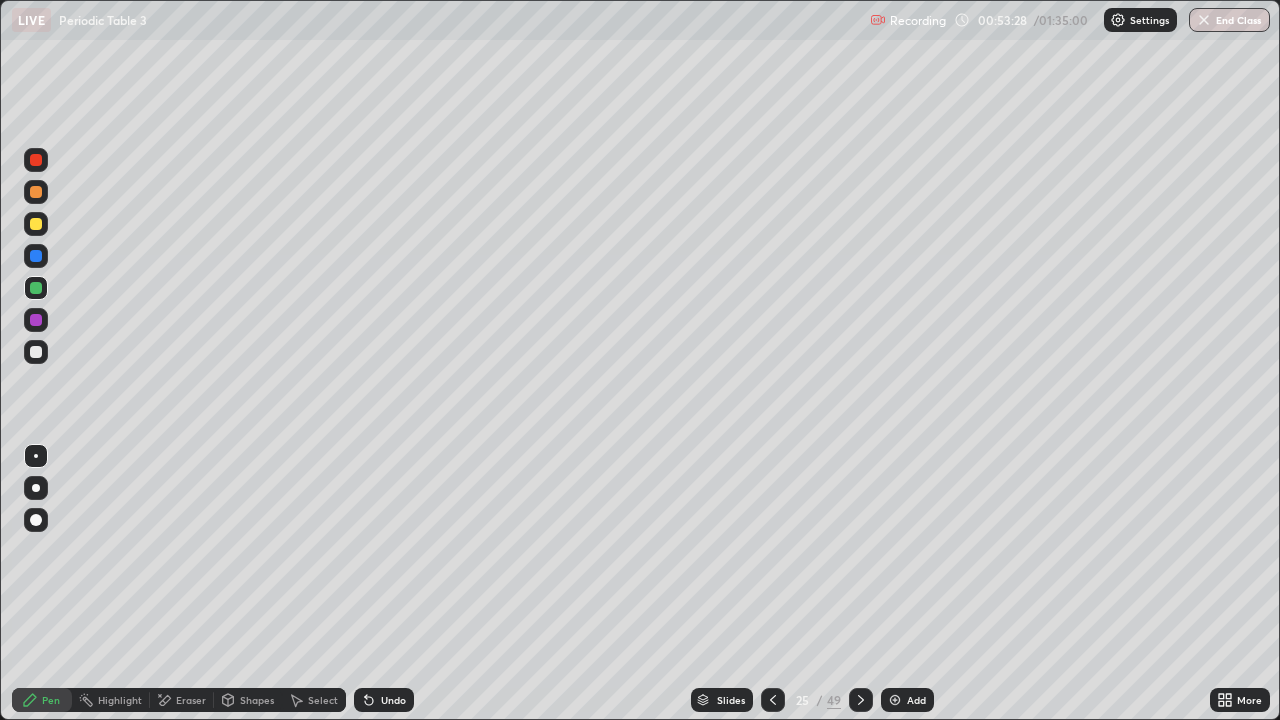 click at bounding box center (861, 700) 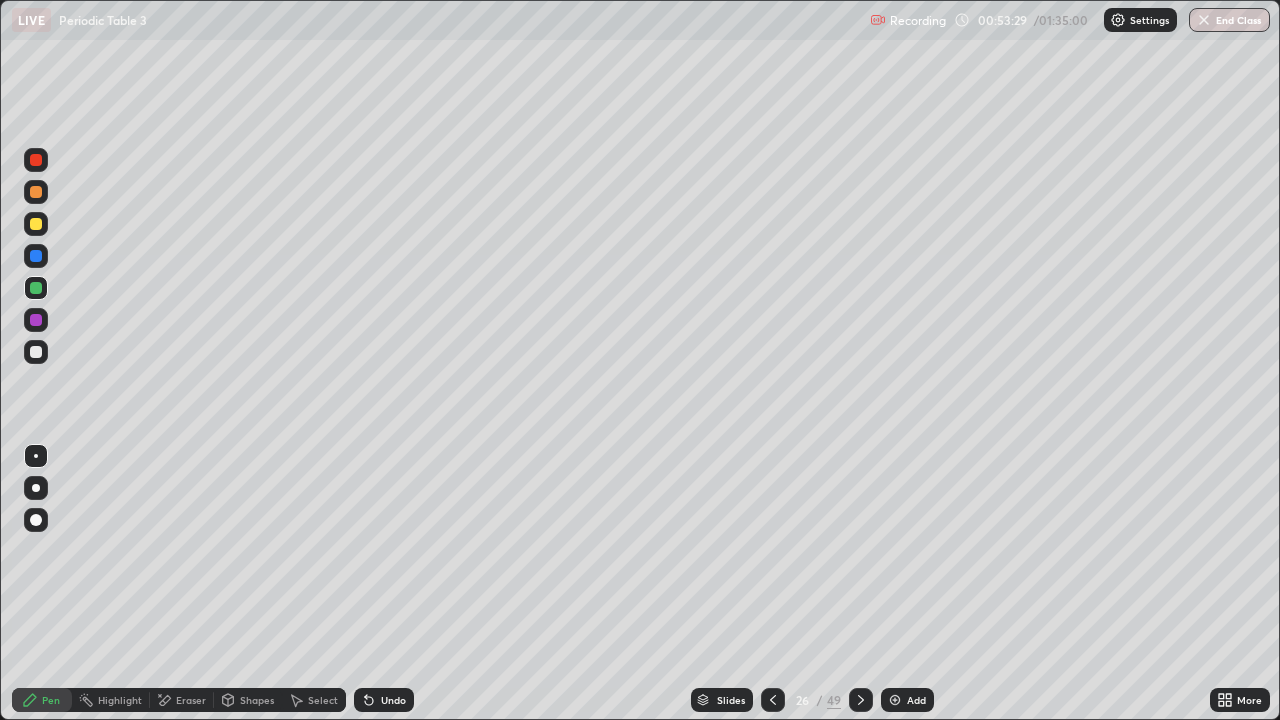 click at bounding box center (861, 700) 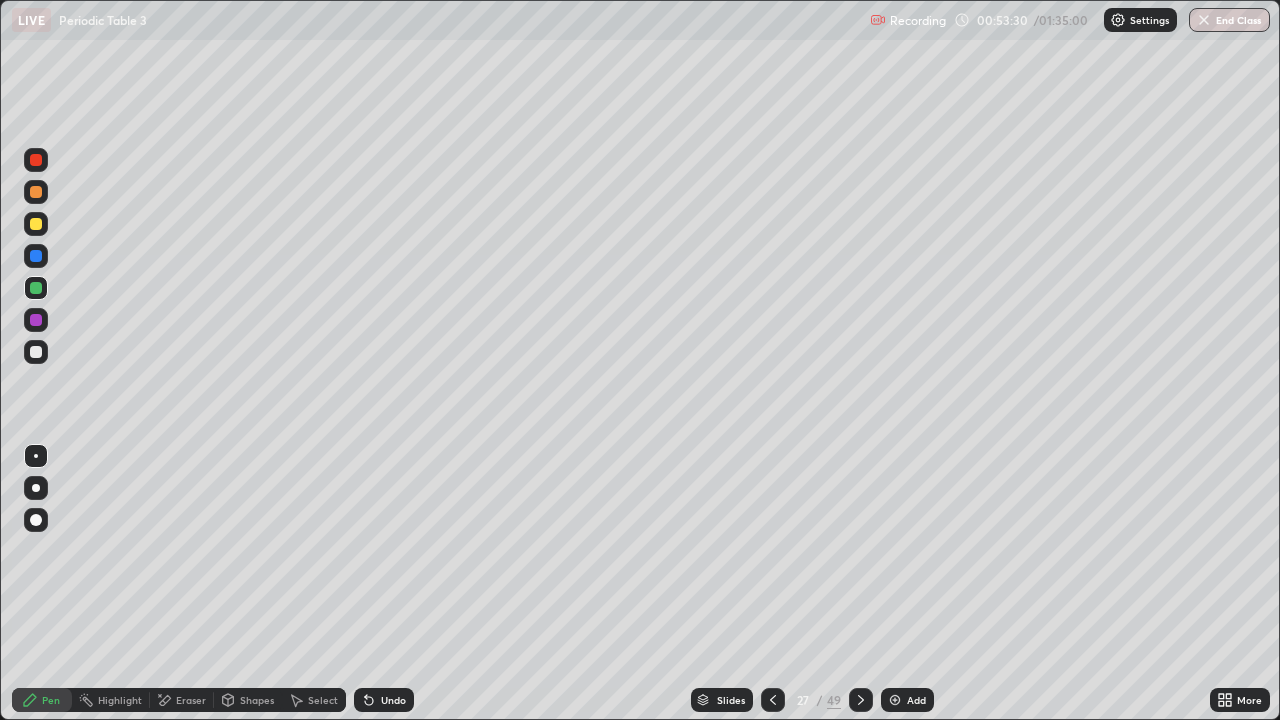 click at bounding box center (861, 700) 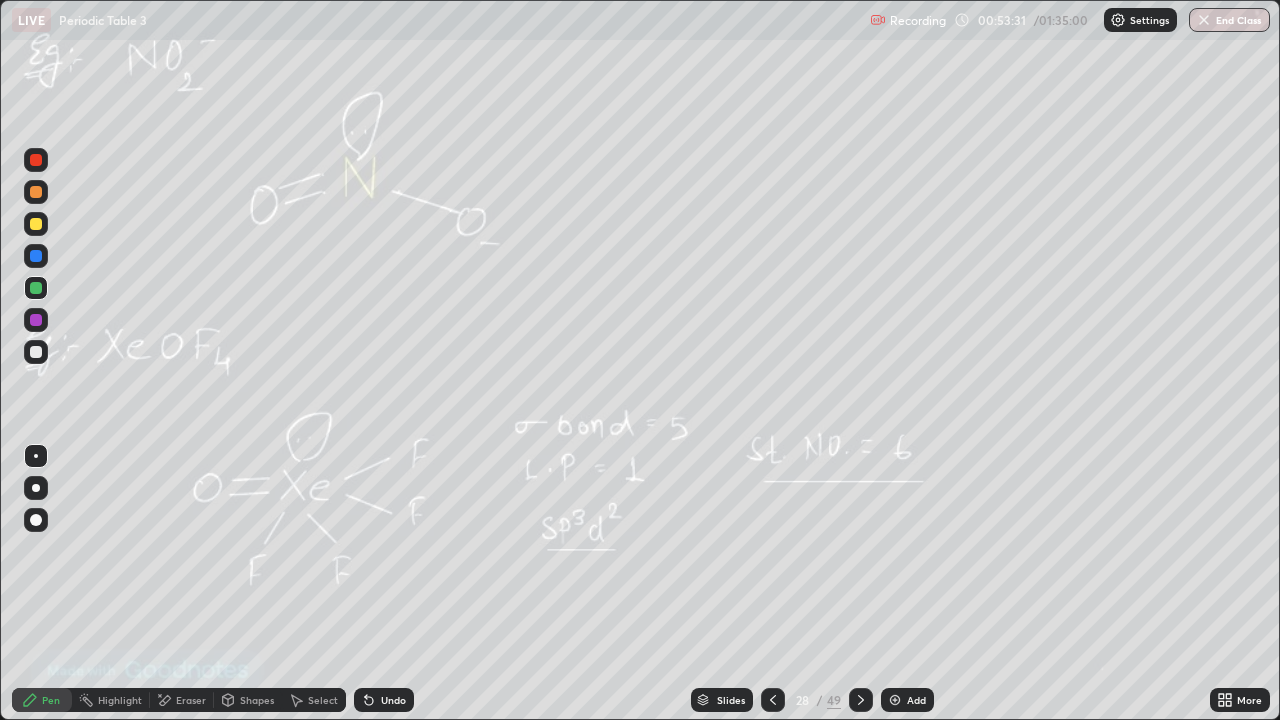 click on "Add" at bounding box center [916, 700] 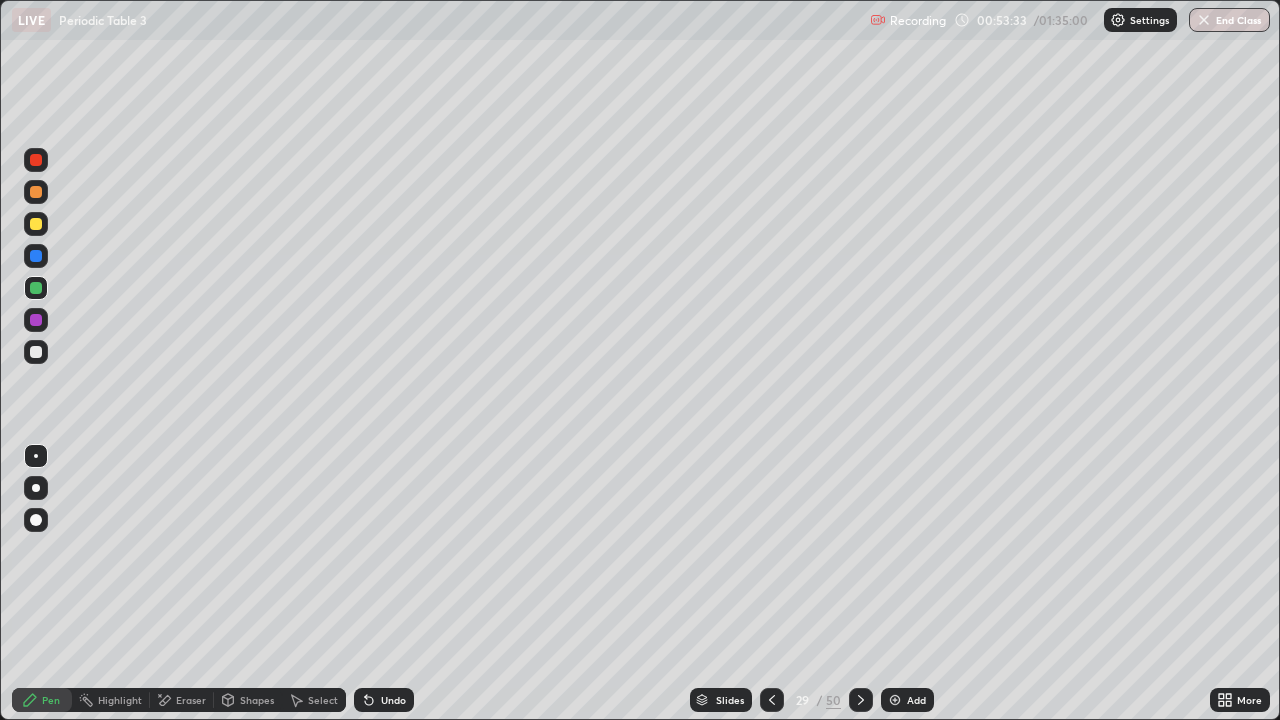 click at bounding box center (36, 352) 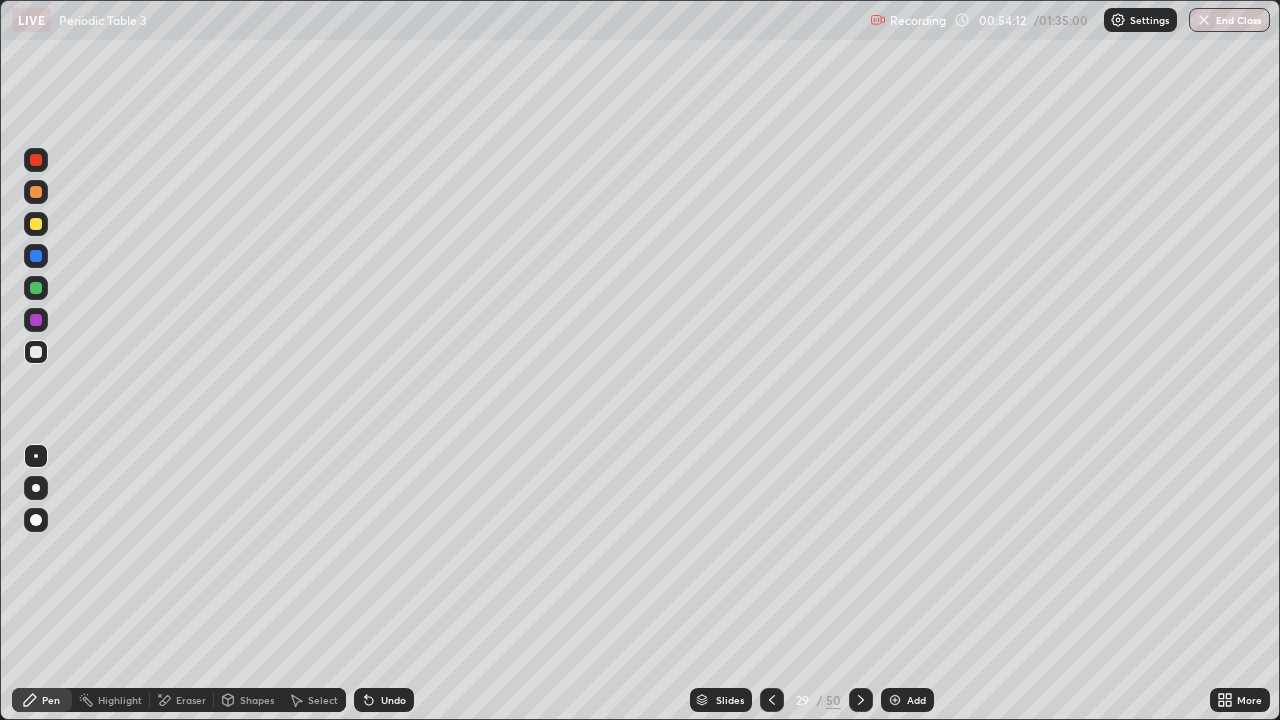 click 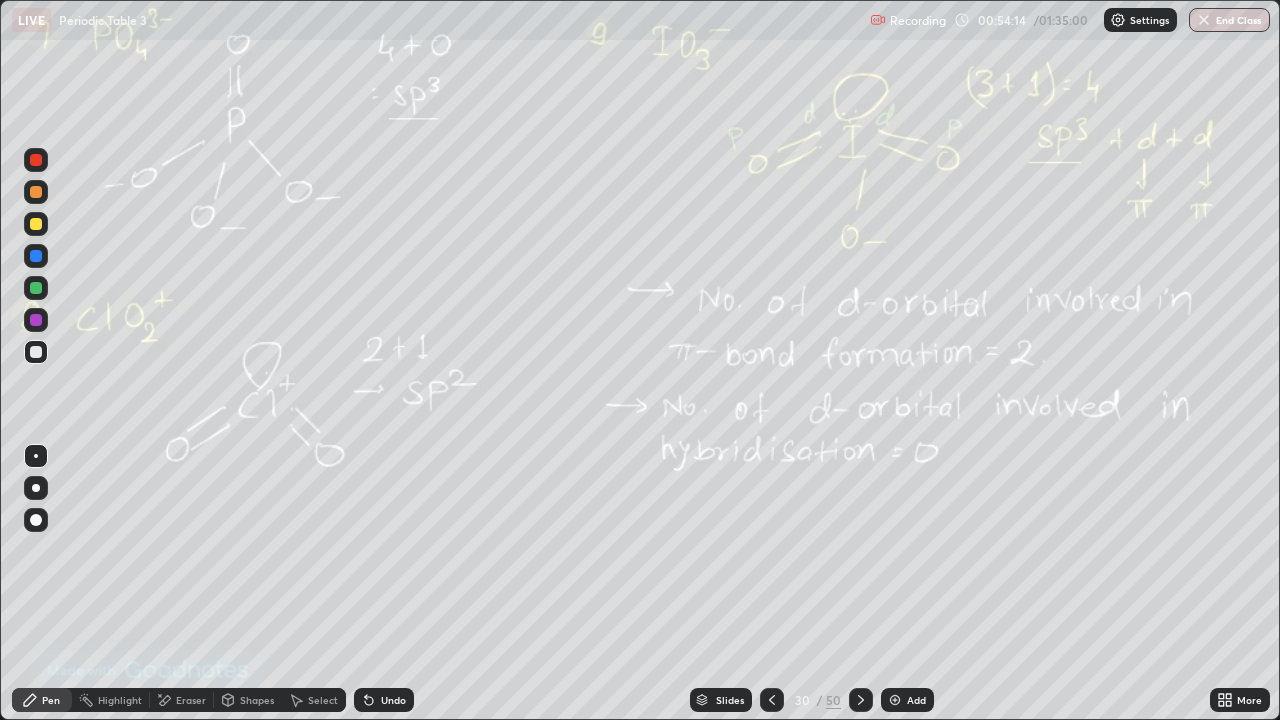 click on "Slides 30 / 50 Add" at bounding box center (812, 700) 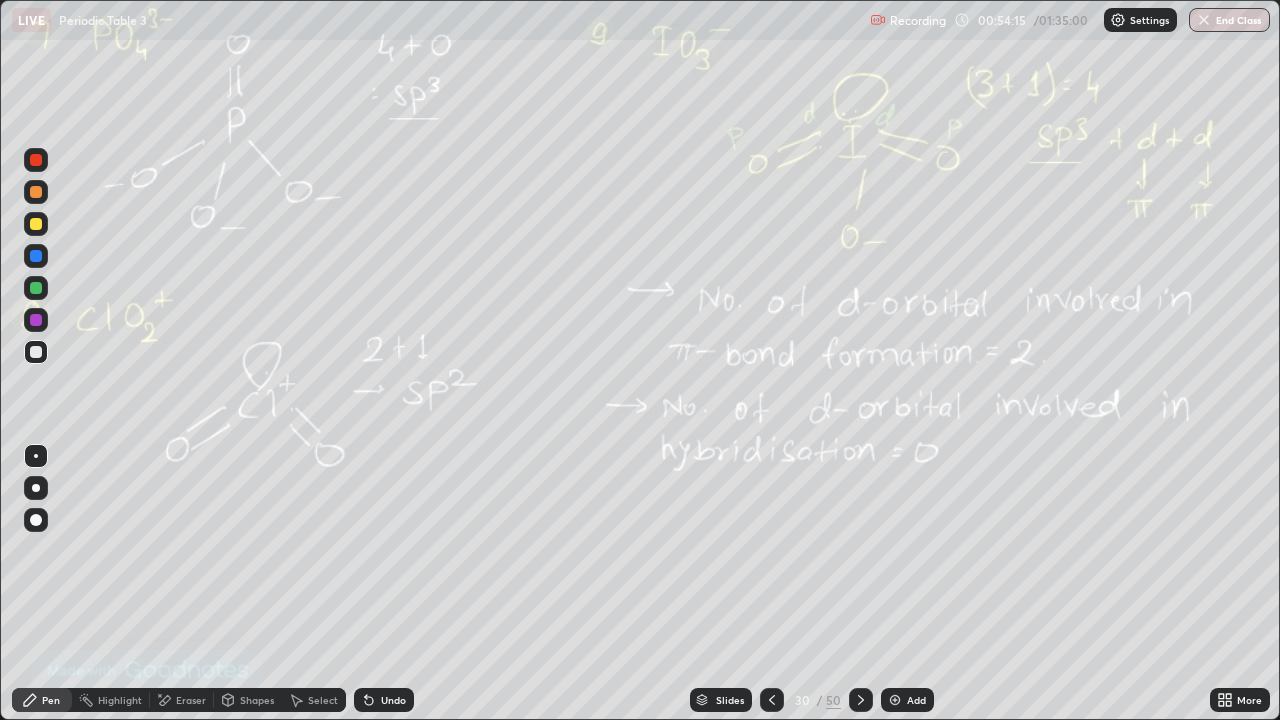 click 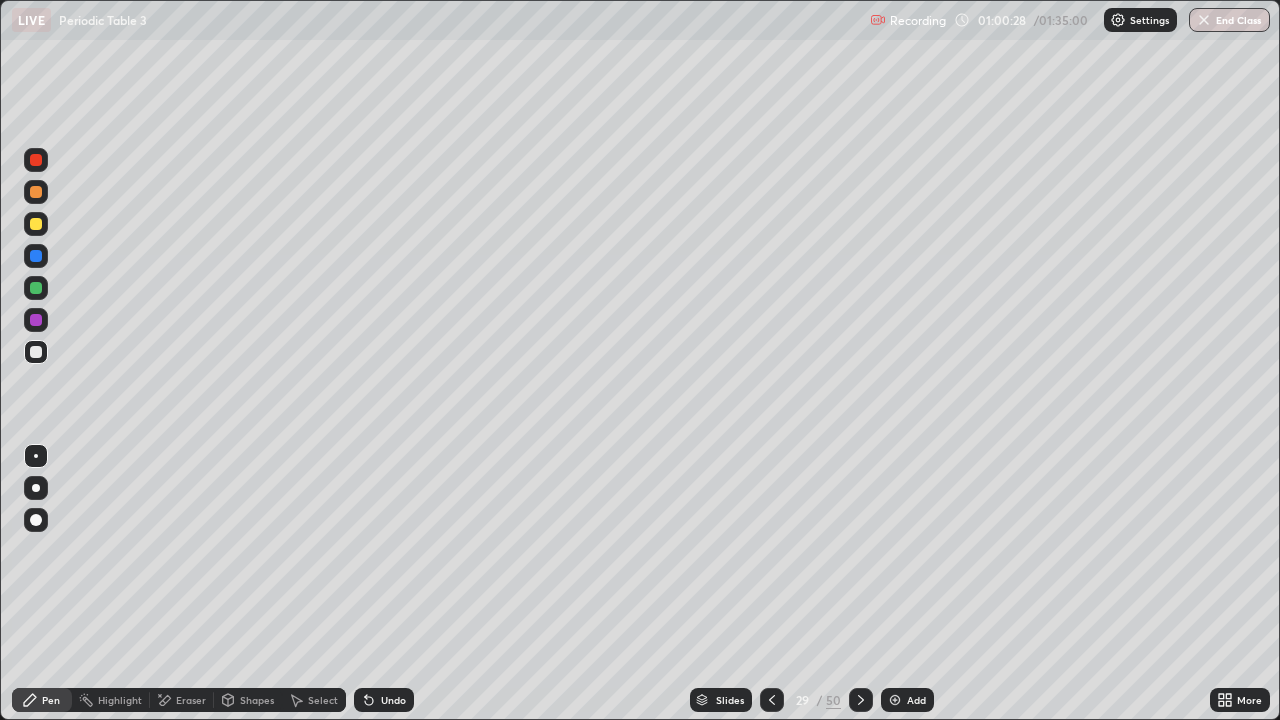 click at bounding box center (36, 288) 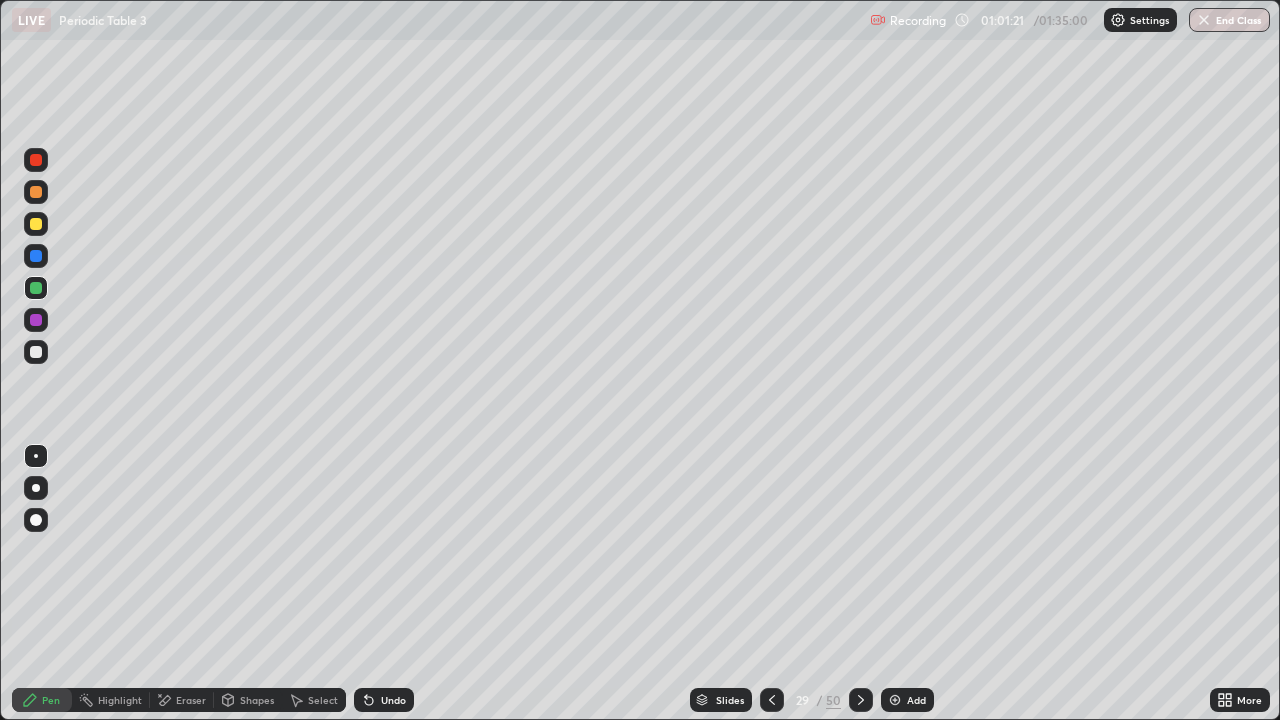 click at bounding box center (36, 224) 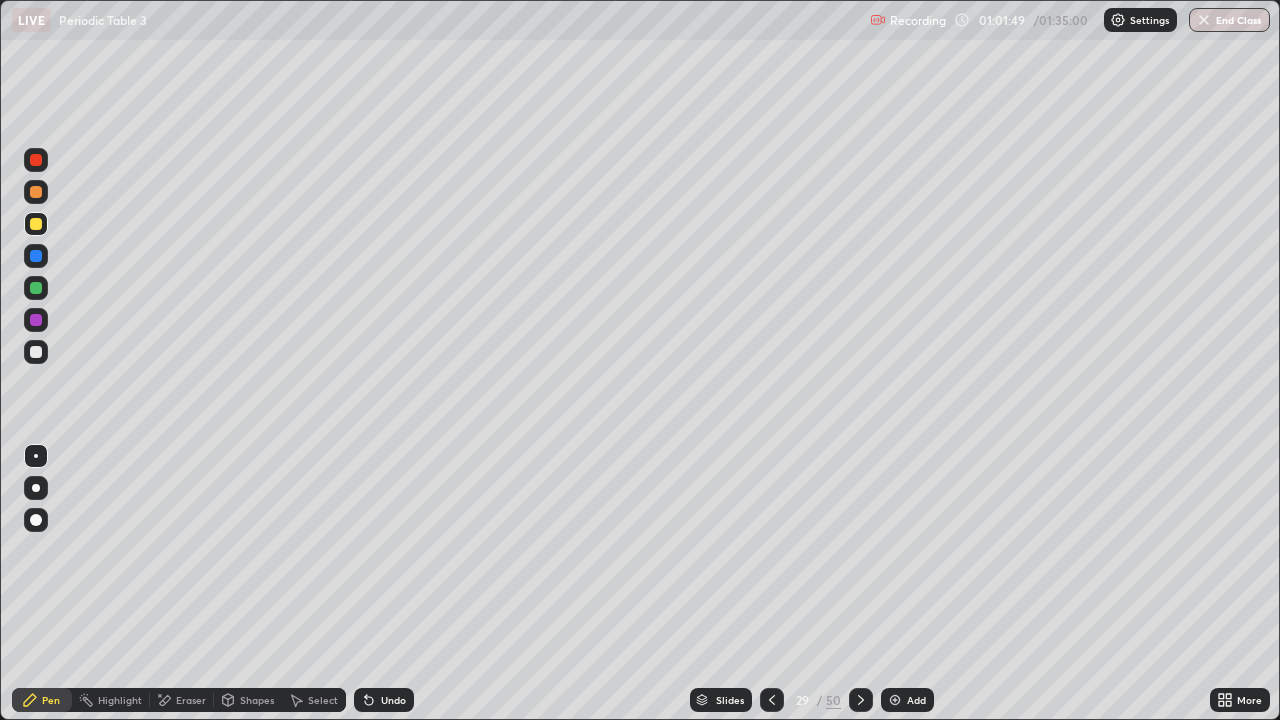 click on "Undo" at bounding box center [393, 700] 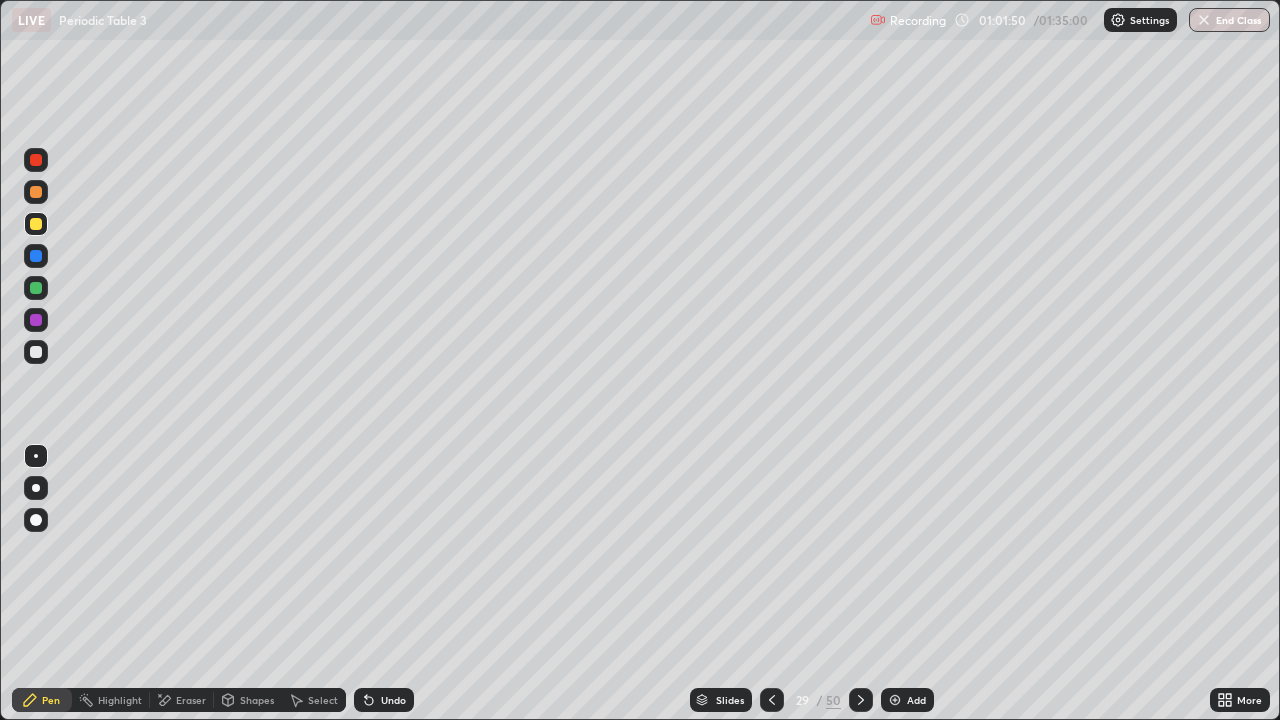 click on "Undo" at bounding box center [393, 700] 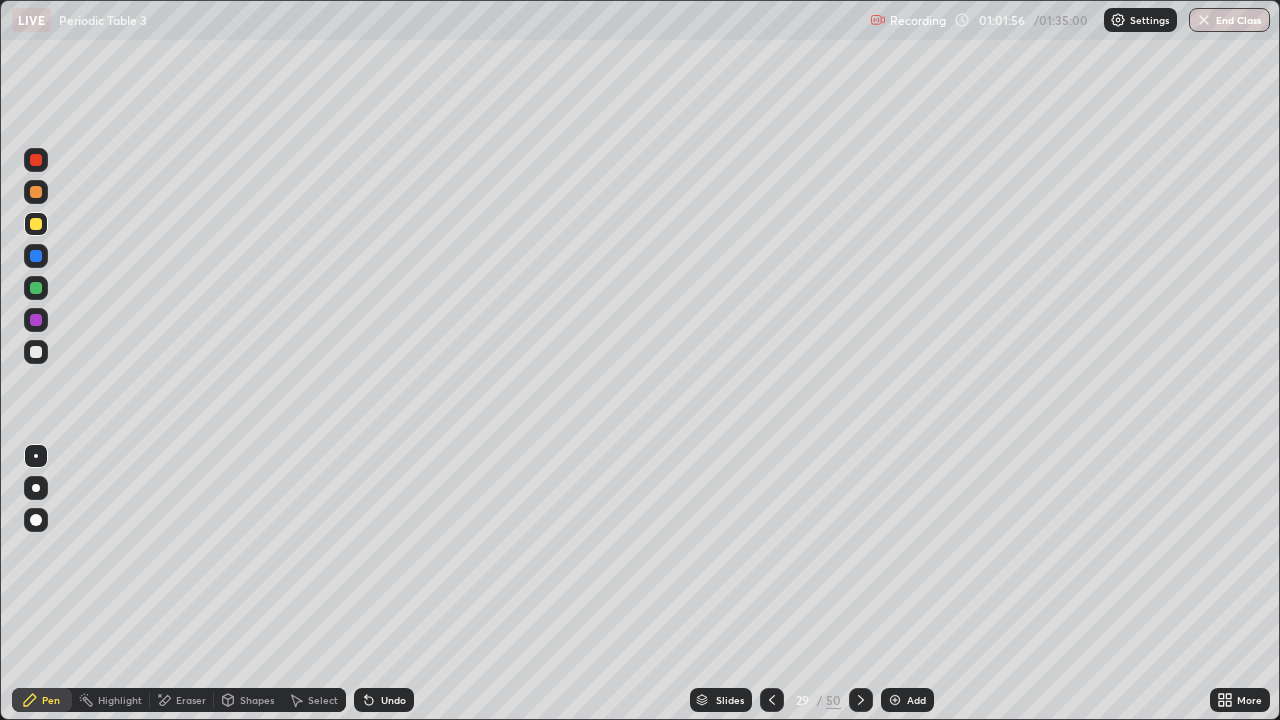 click at bounding box center (36, 352) 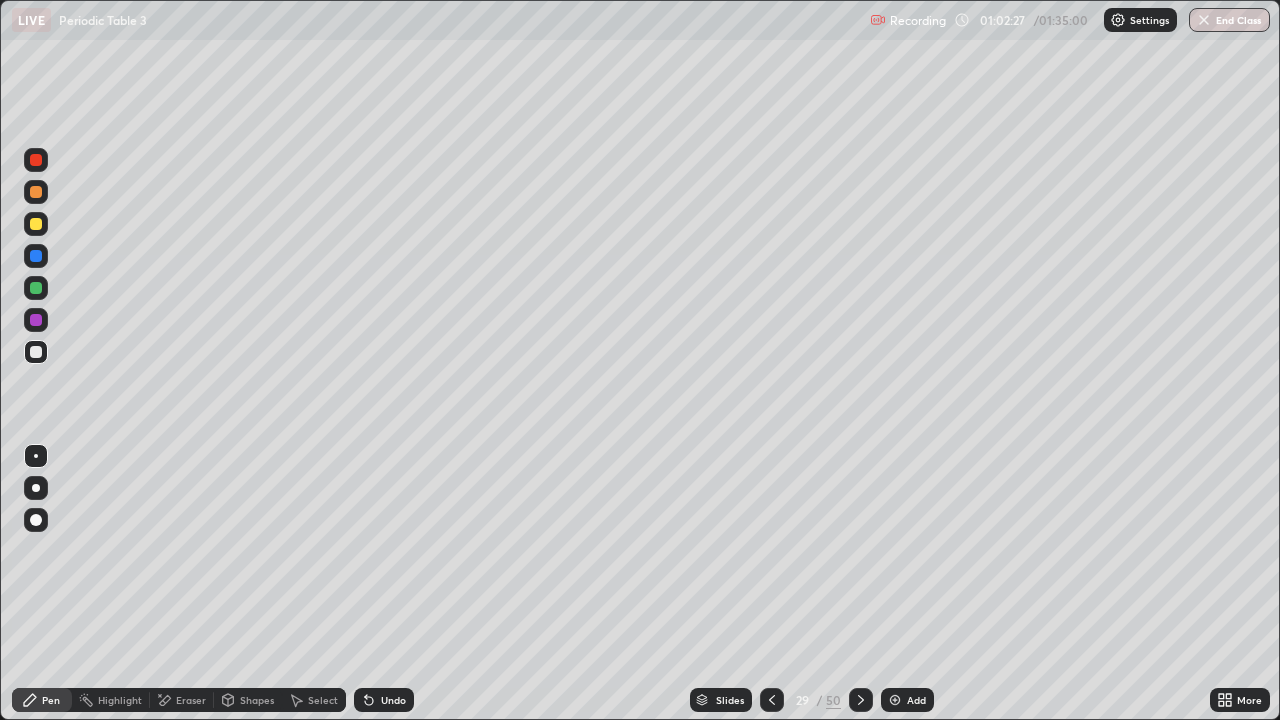 click on "Eraser" at bounding box center (182, 700) 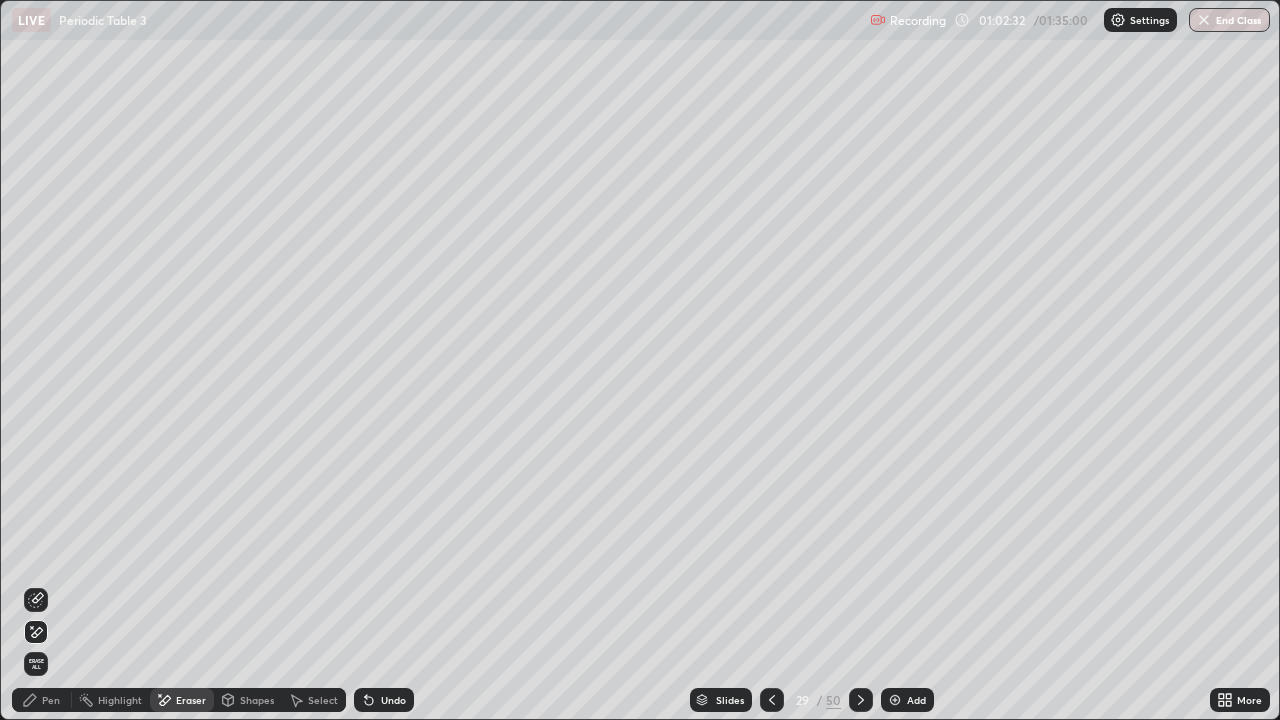 click on "Undo" at bounding box center [384, 700] 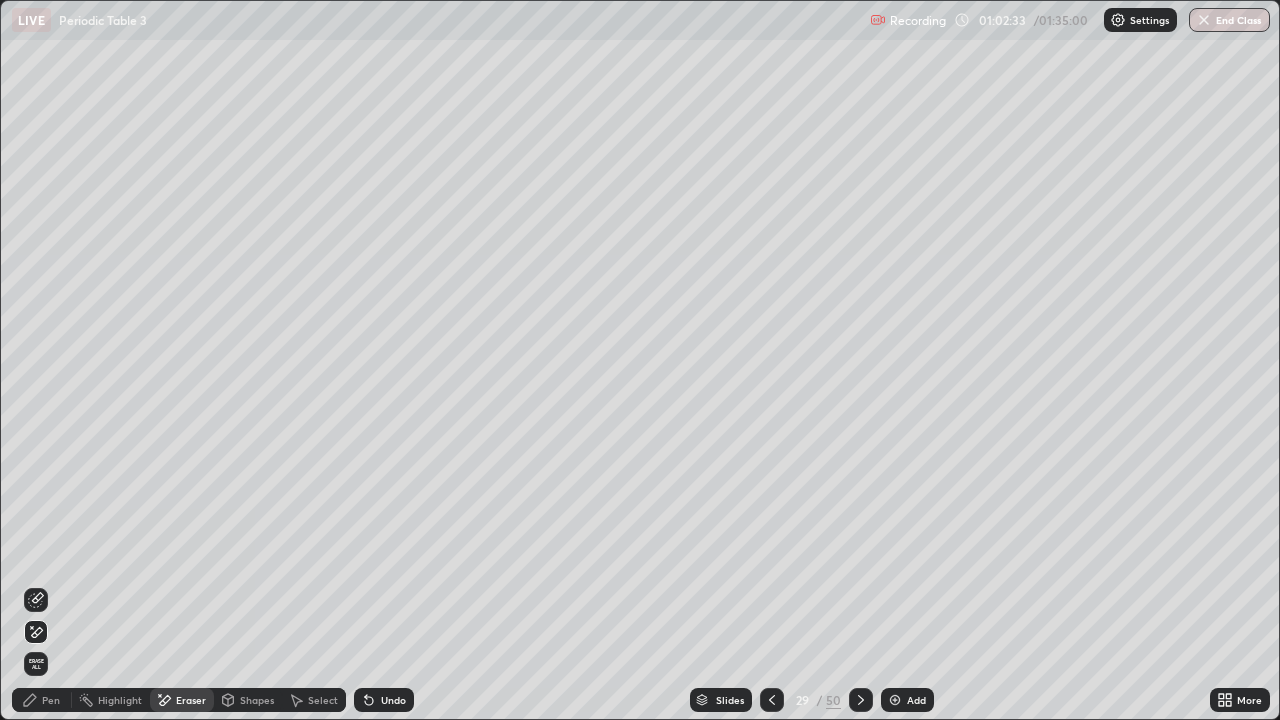 click on "Pen" at bounding box center (42, 700) 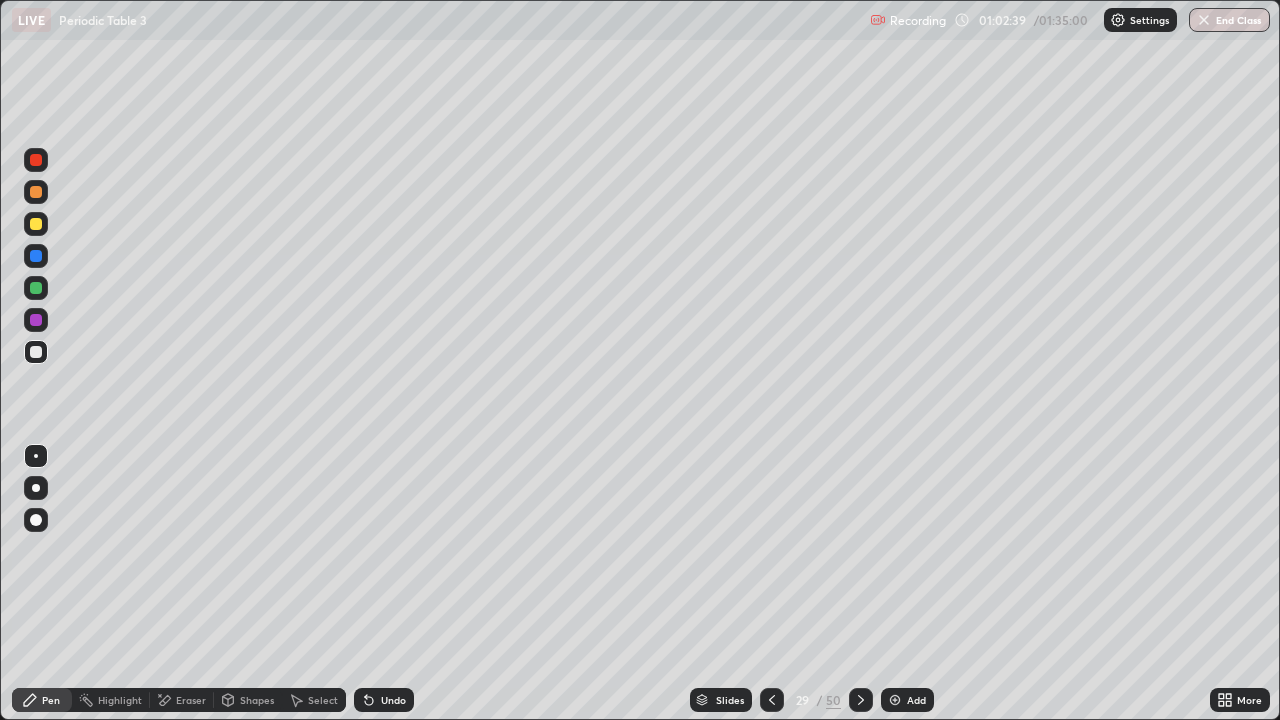 click on "Eraser" at bounding box center [182, 700] 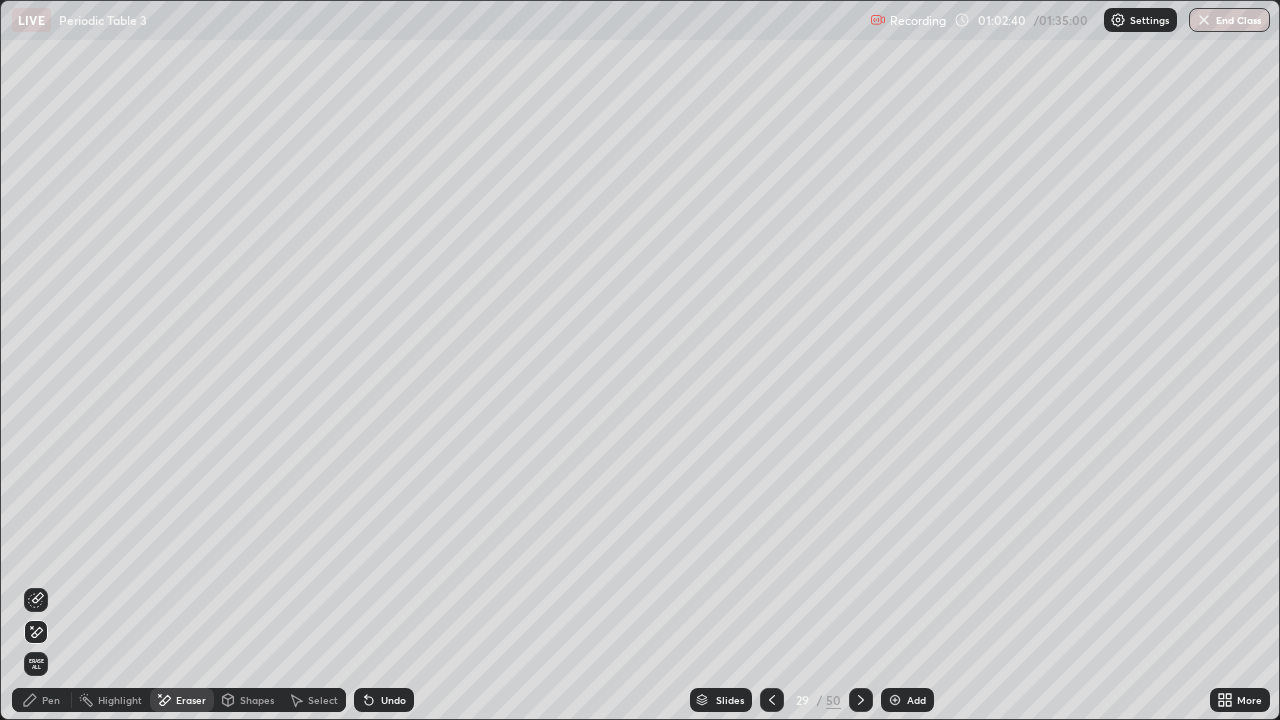 click on "Pen" at bounding box center (42, 700) 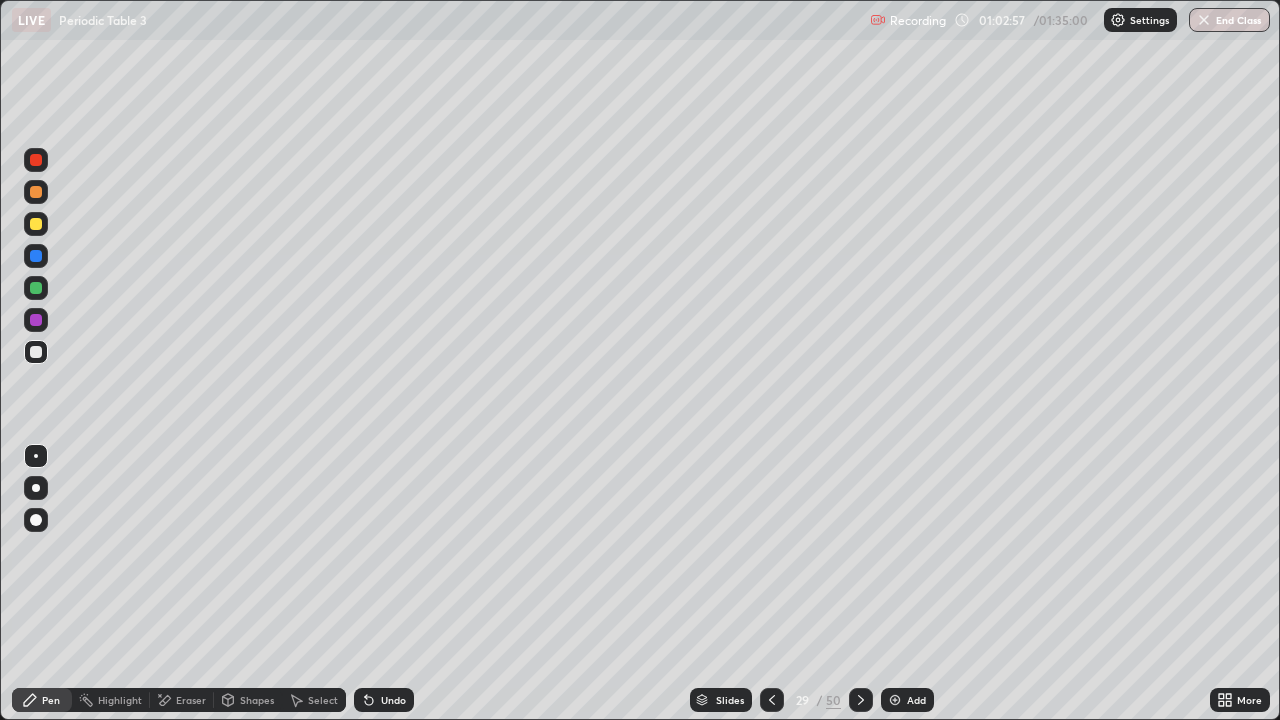click on "Select" at bounding box center [323, 700] 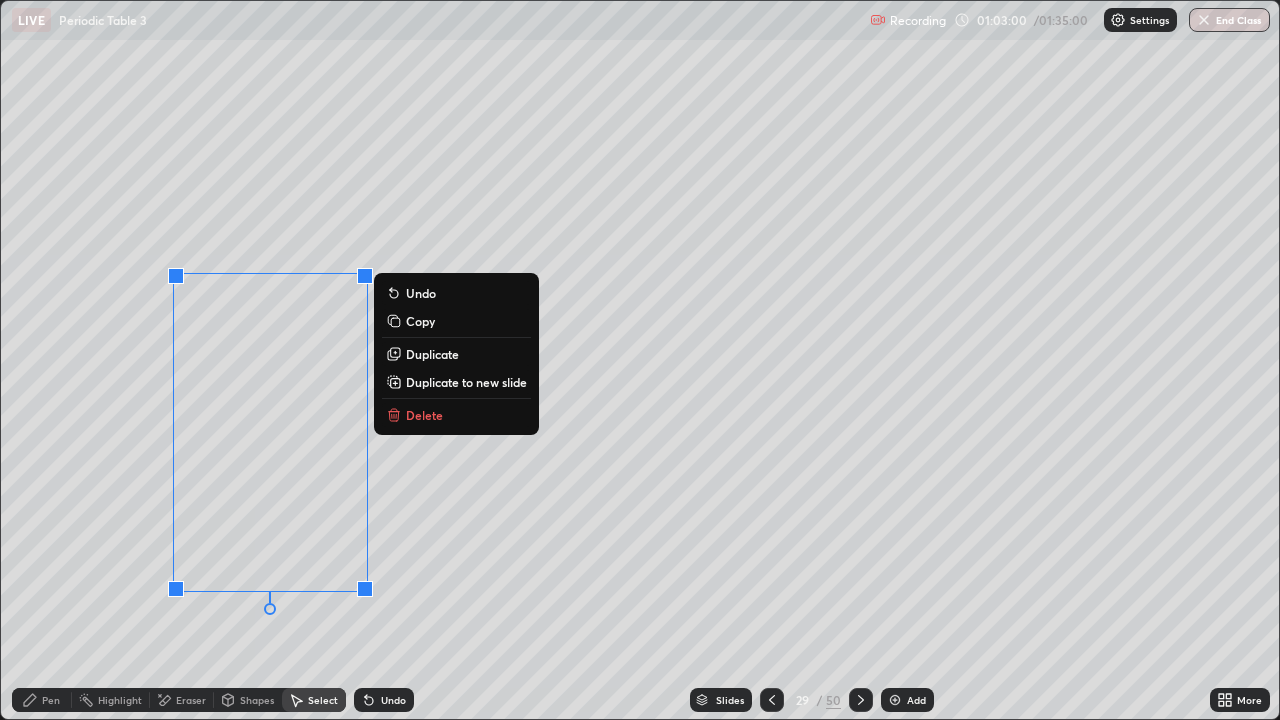 click on "Duplicate to new slide" at bounding box center [466, 382] 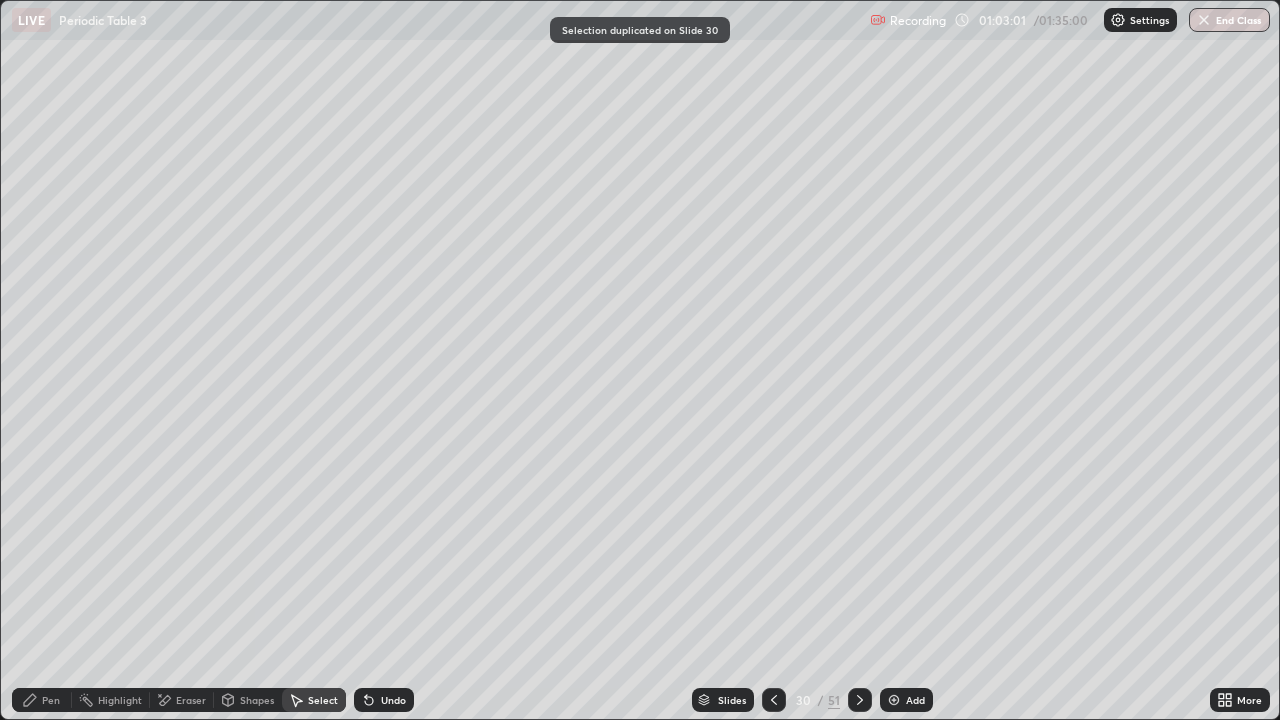 click on "Pen" at bounding box center (51, 700) 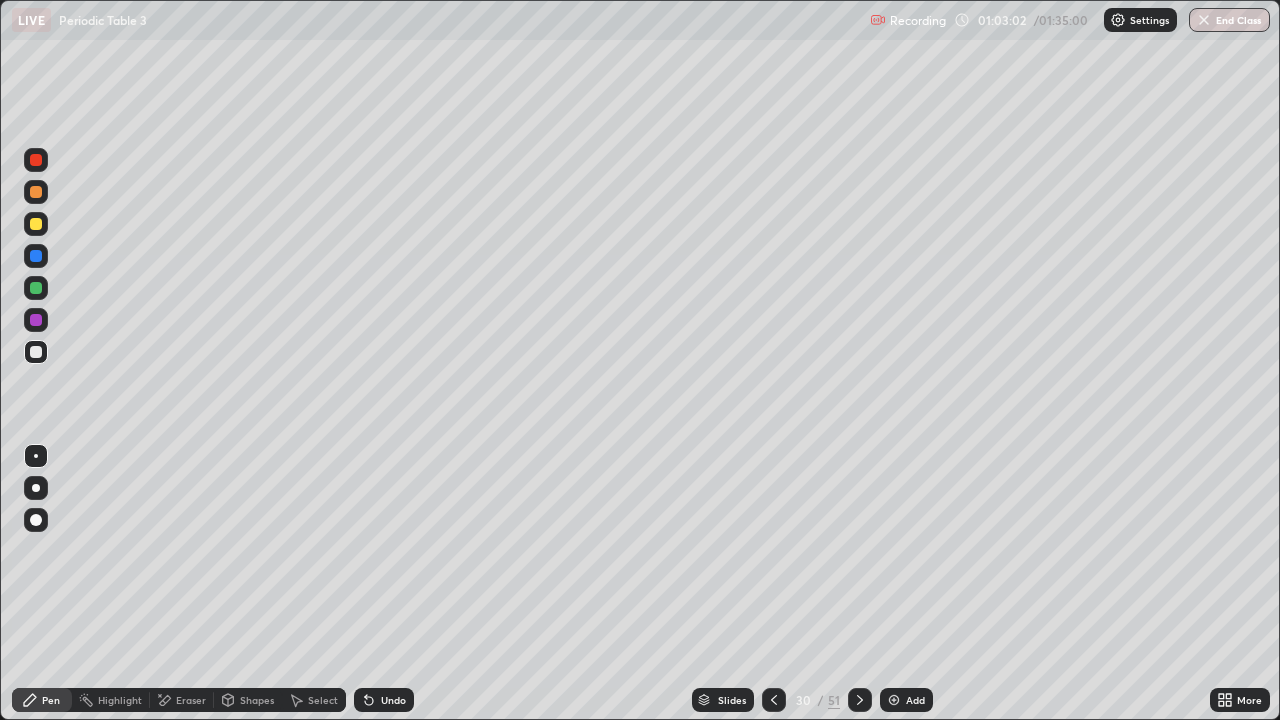 click at bounding box center (36, 288) 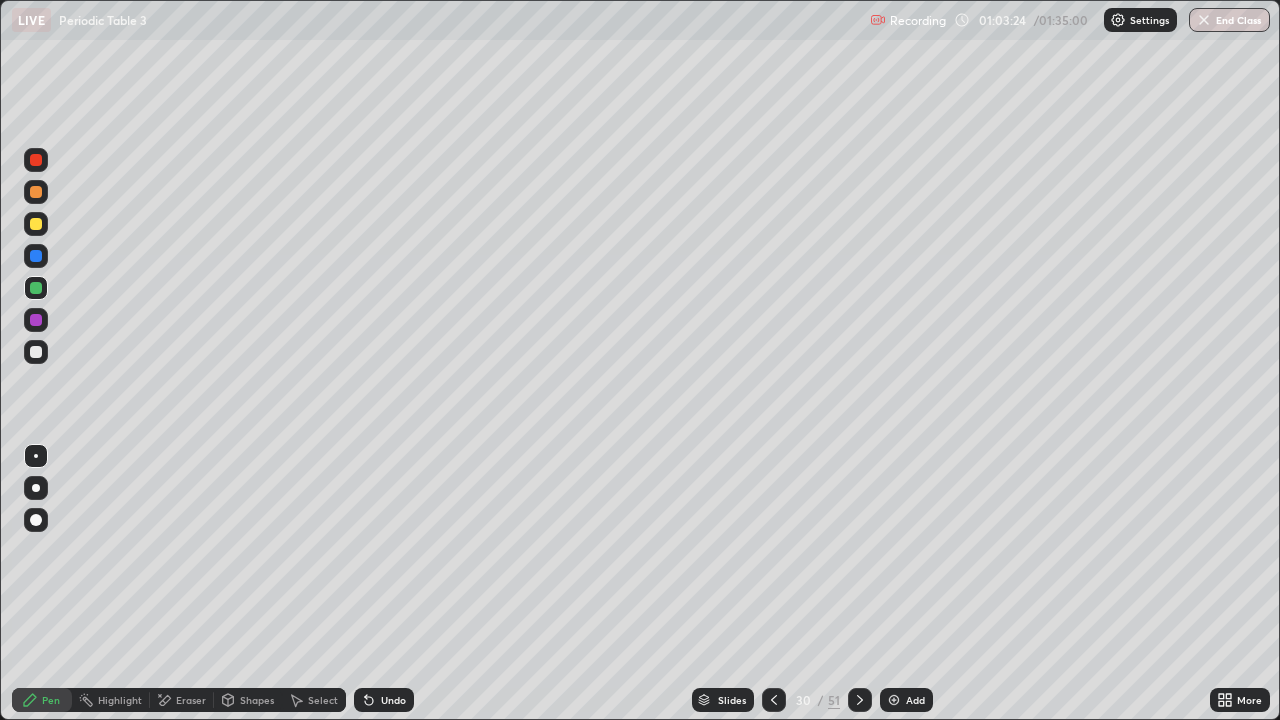 click on "Undo" at bounding box center (393, 700) 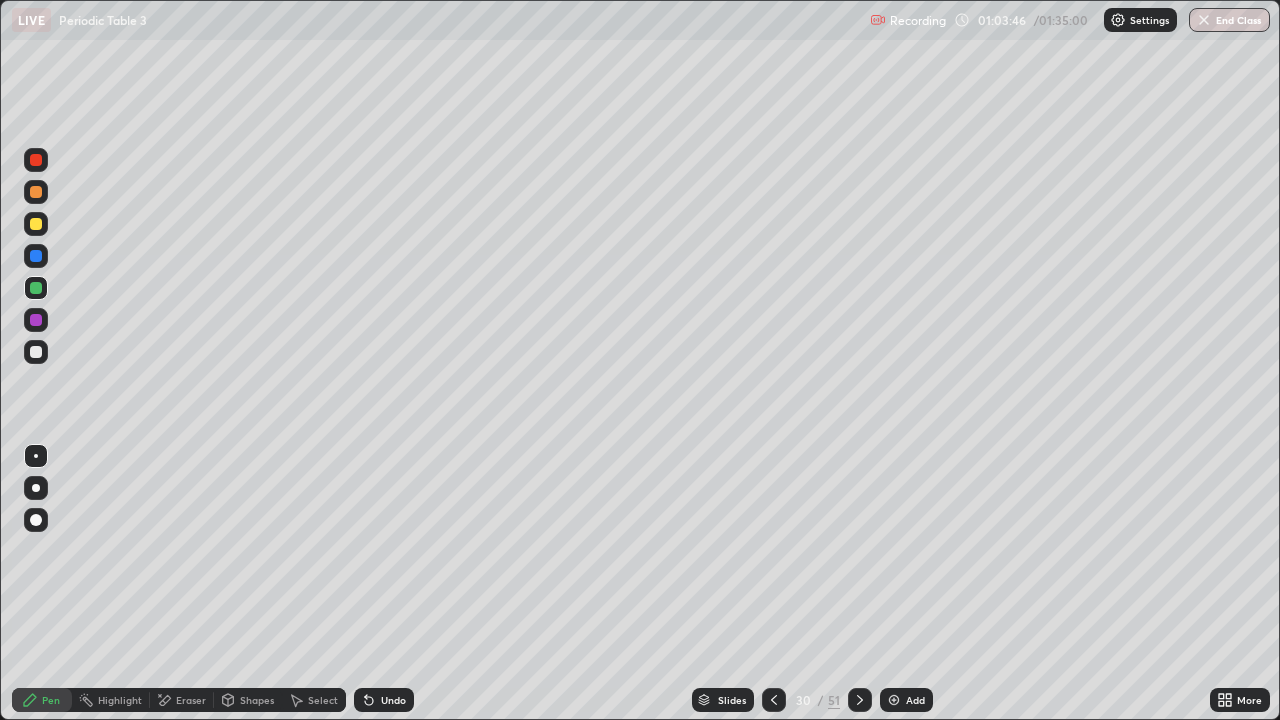 click on "Eraser" at bounding box center (191, 700) 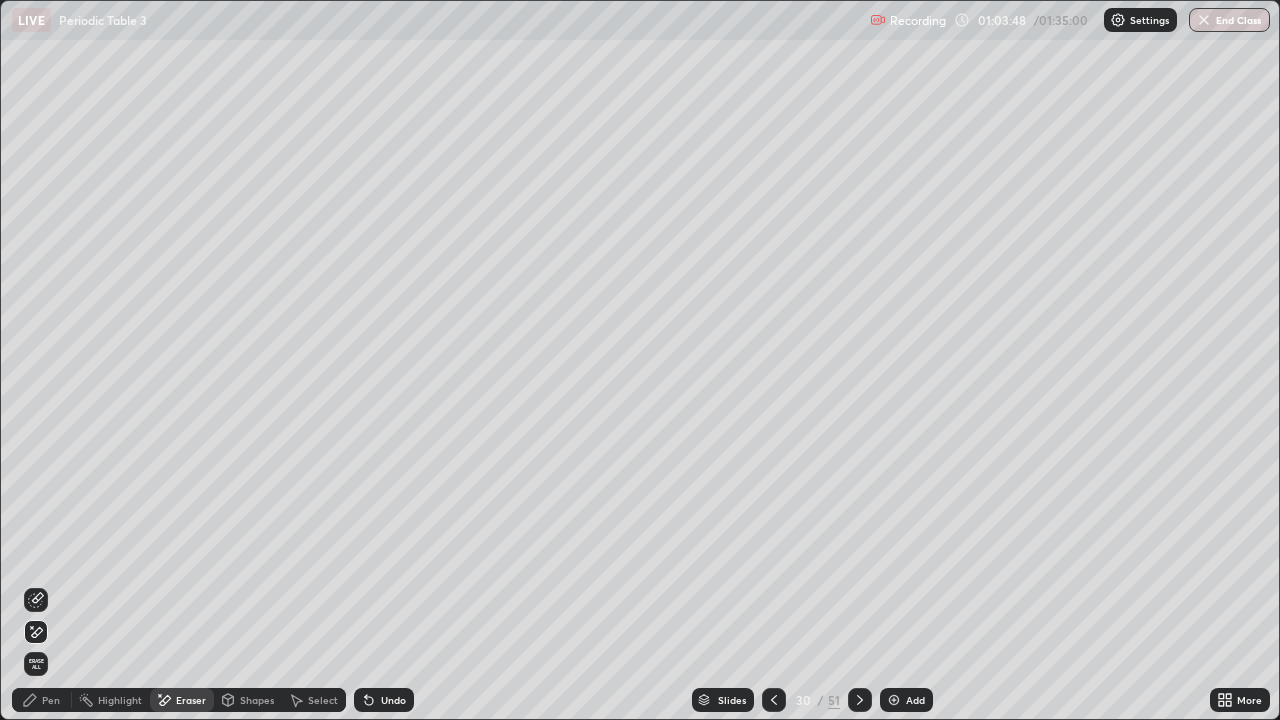 click on "Pen" at bounding box center [42, 700] 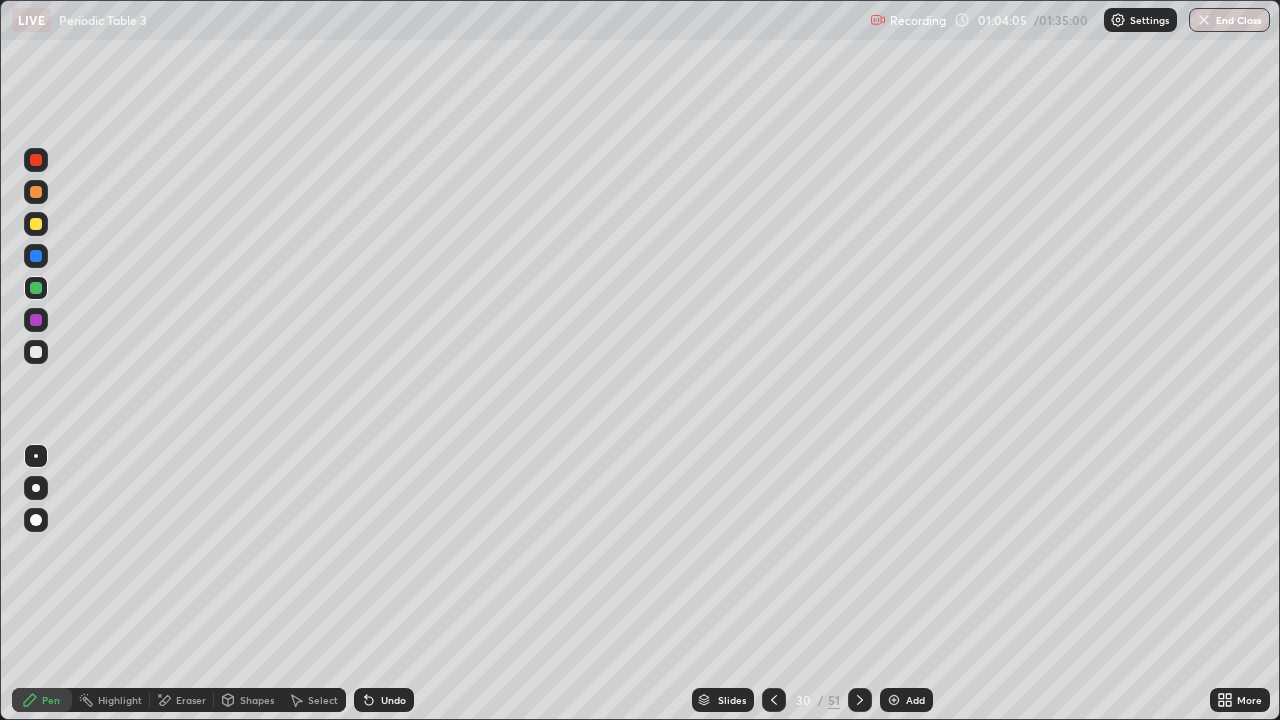 click on "Select" at bounding box center [323, 700] 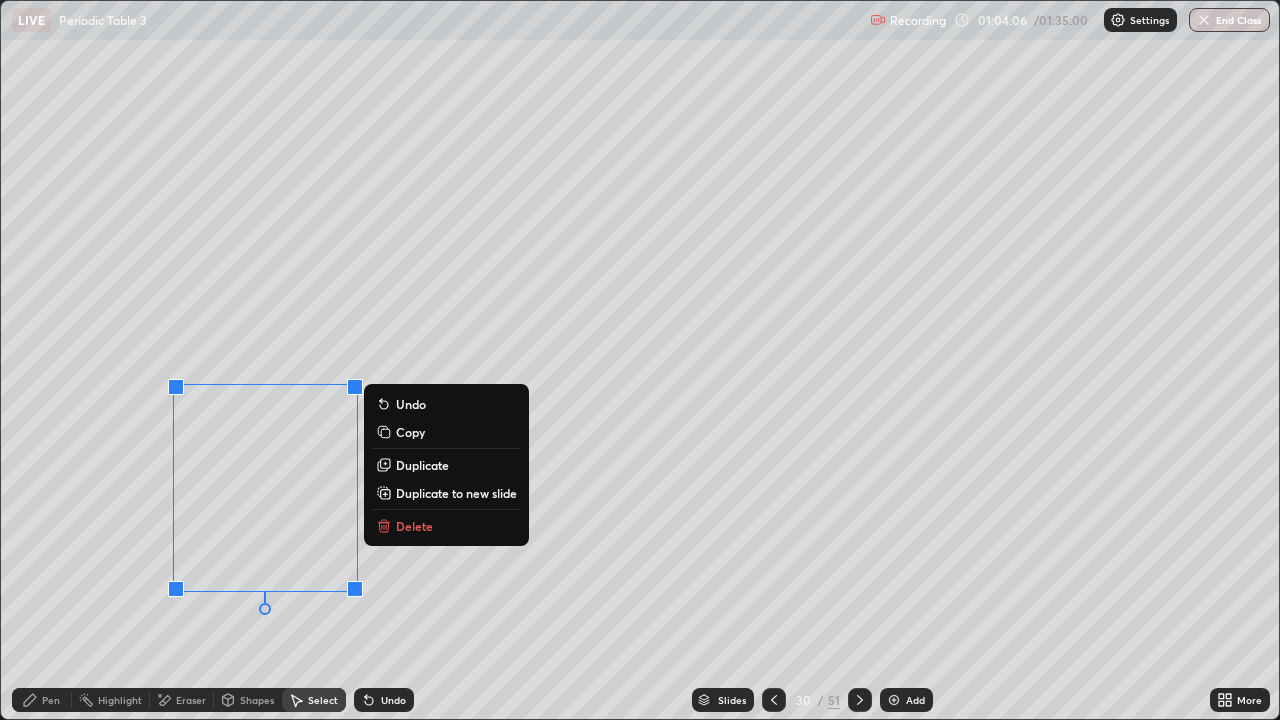 click on "Delete" at bounding box center [414, 526] 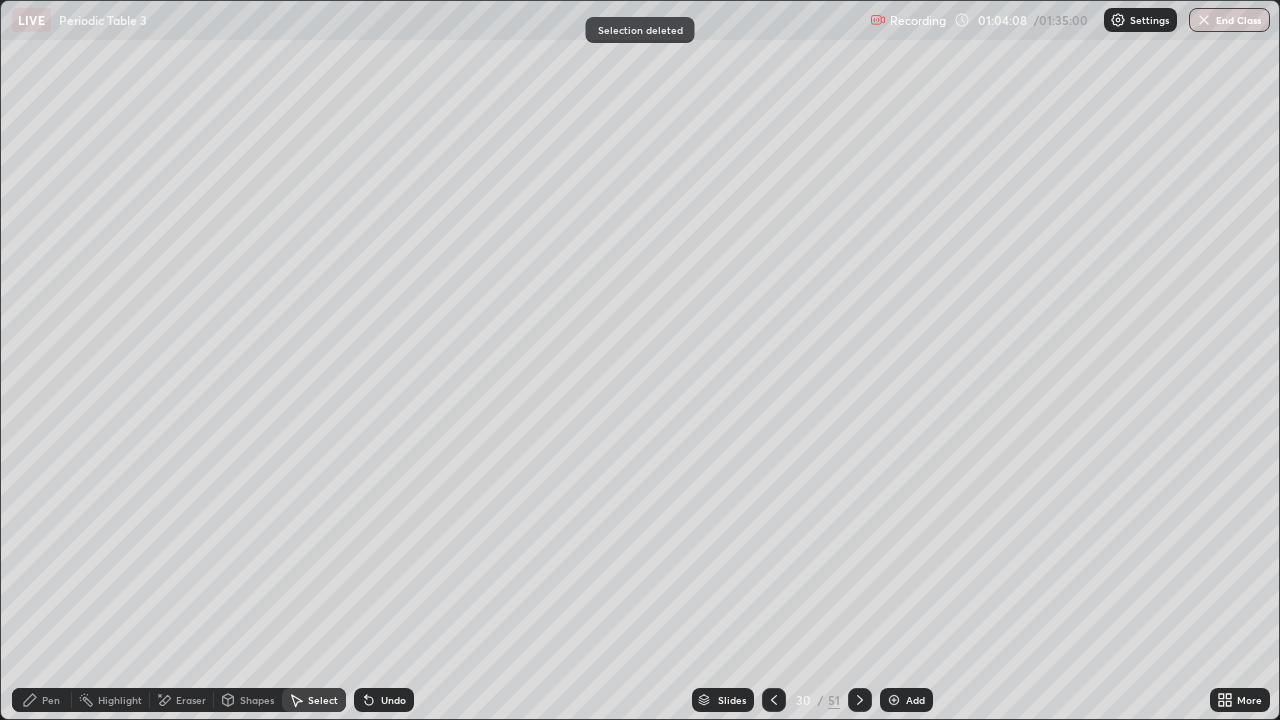 click on "Undo" at bounding box center (384, 700) 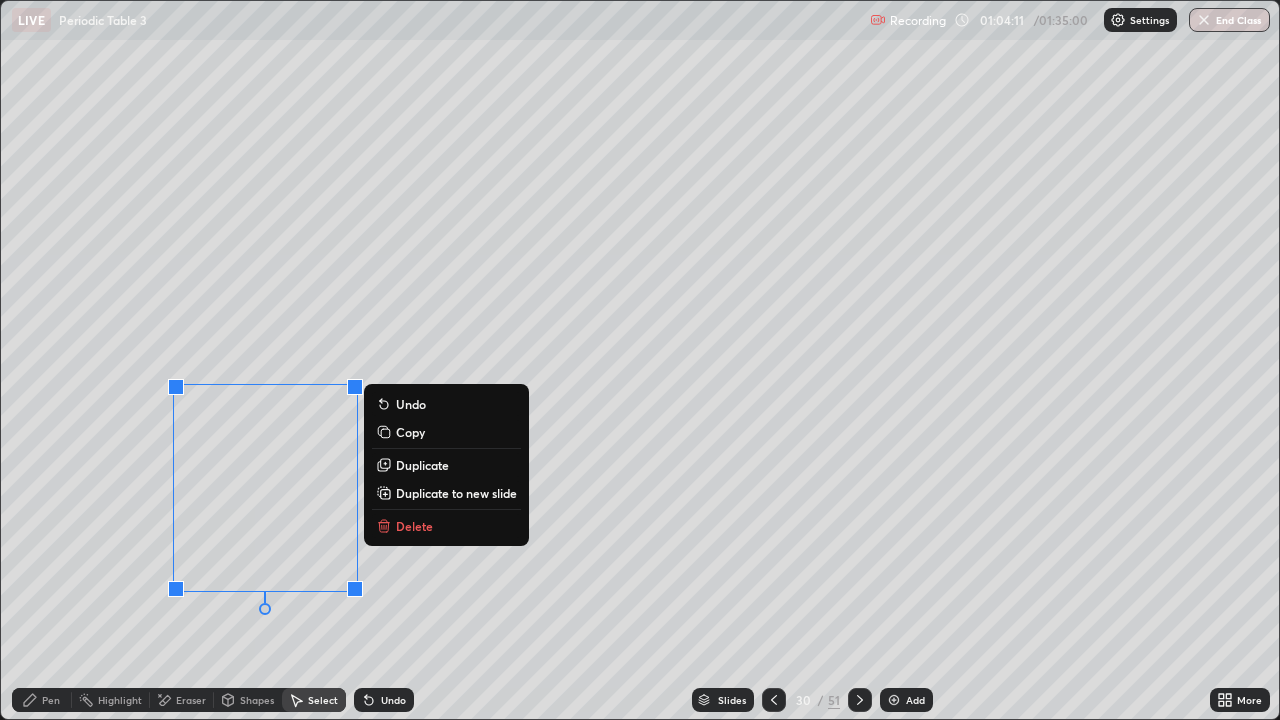 click on "Duplicate to new slide" at bounding box center [456, 493] 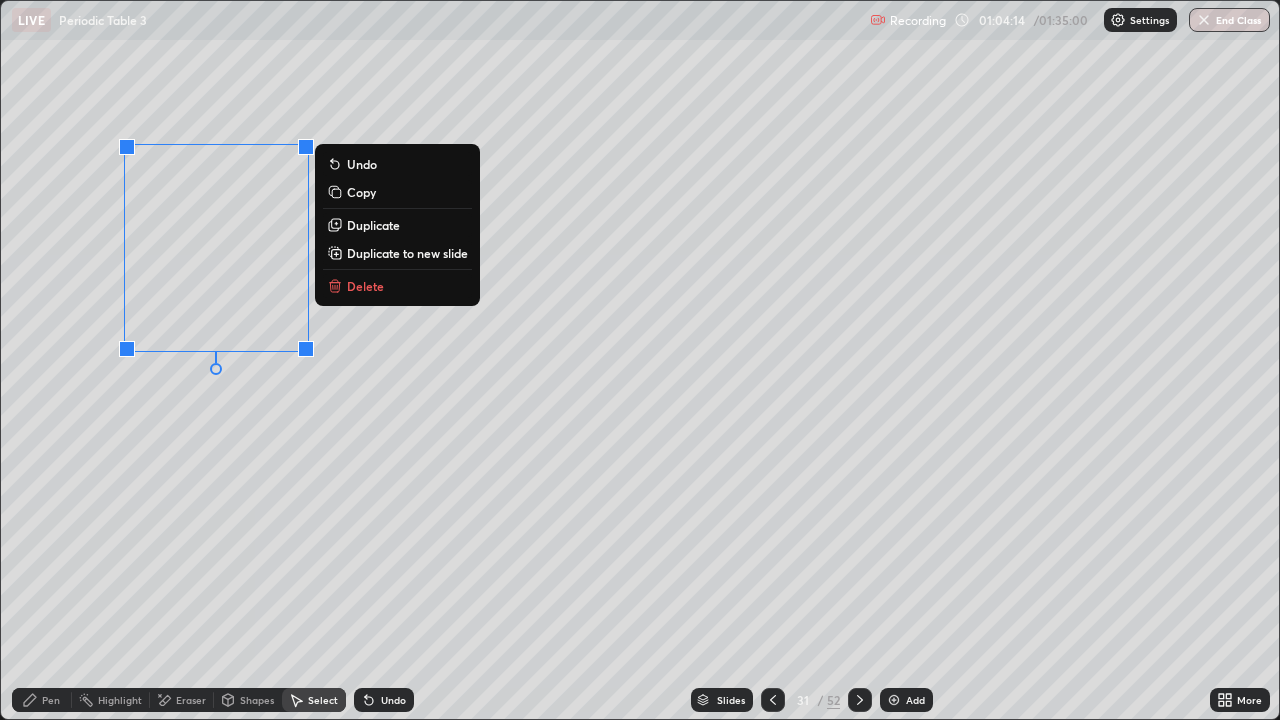 click on "0 ° Undo Copy Duplicate Duplicate to new slide Delete" at bounding box center [640, 360] 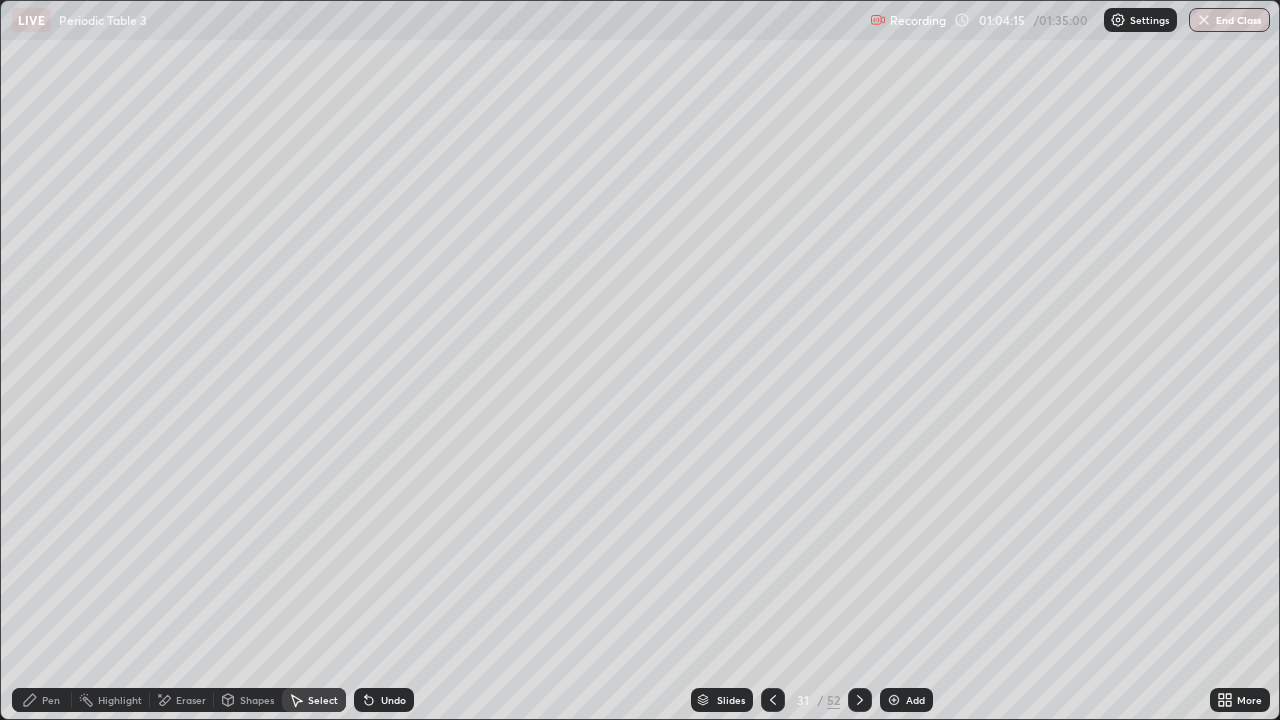 click 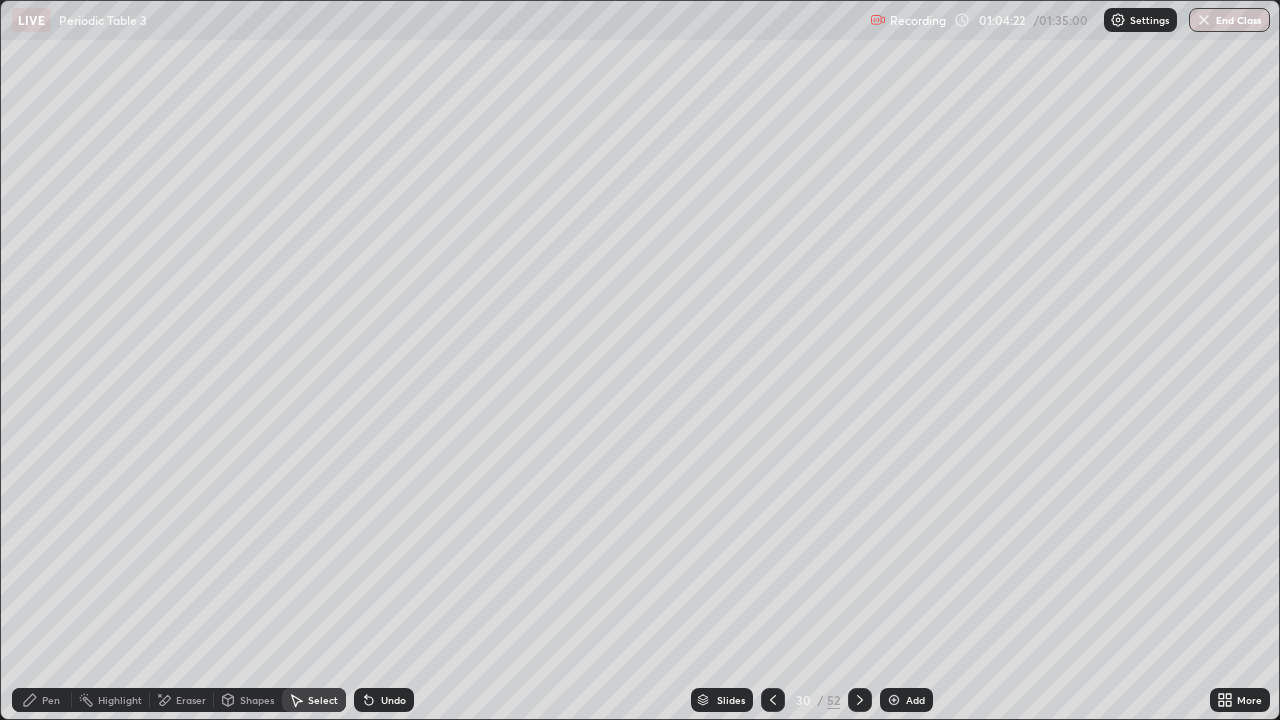 click on "Undo" at bounding box center (0, 0) 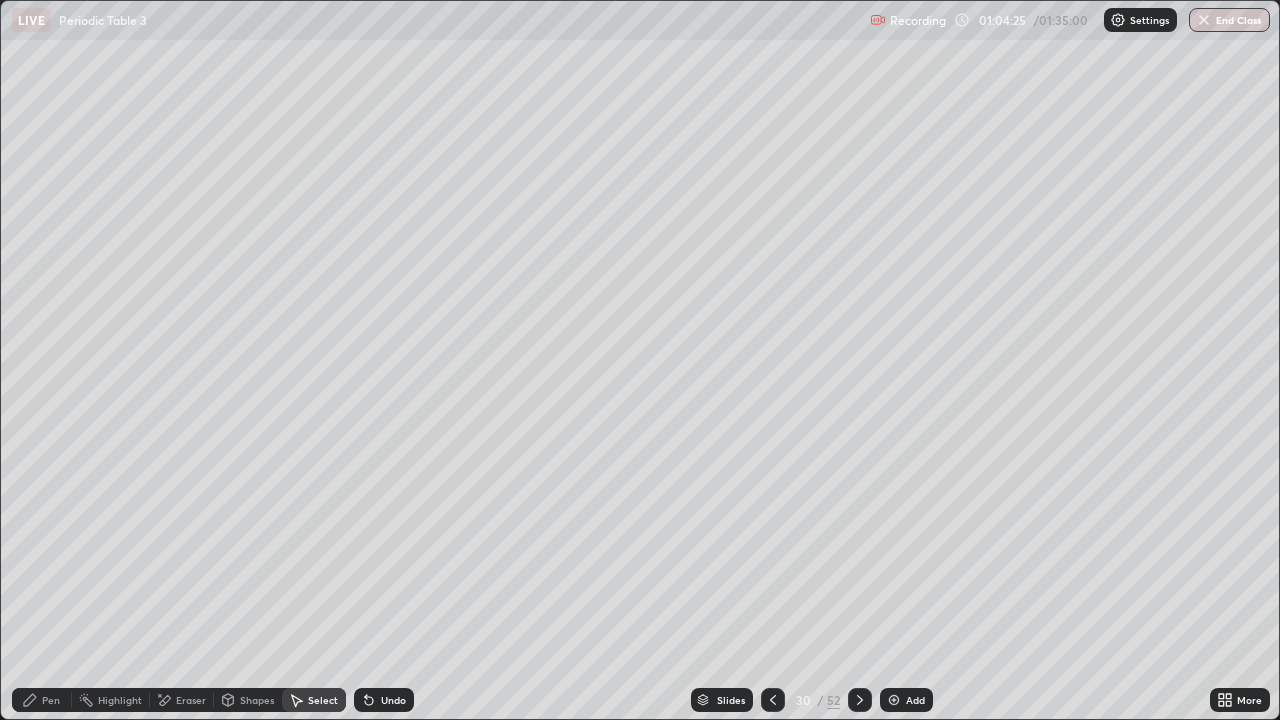 click at bounding box center (860, 700) 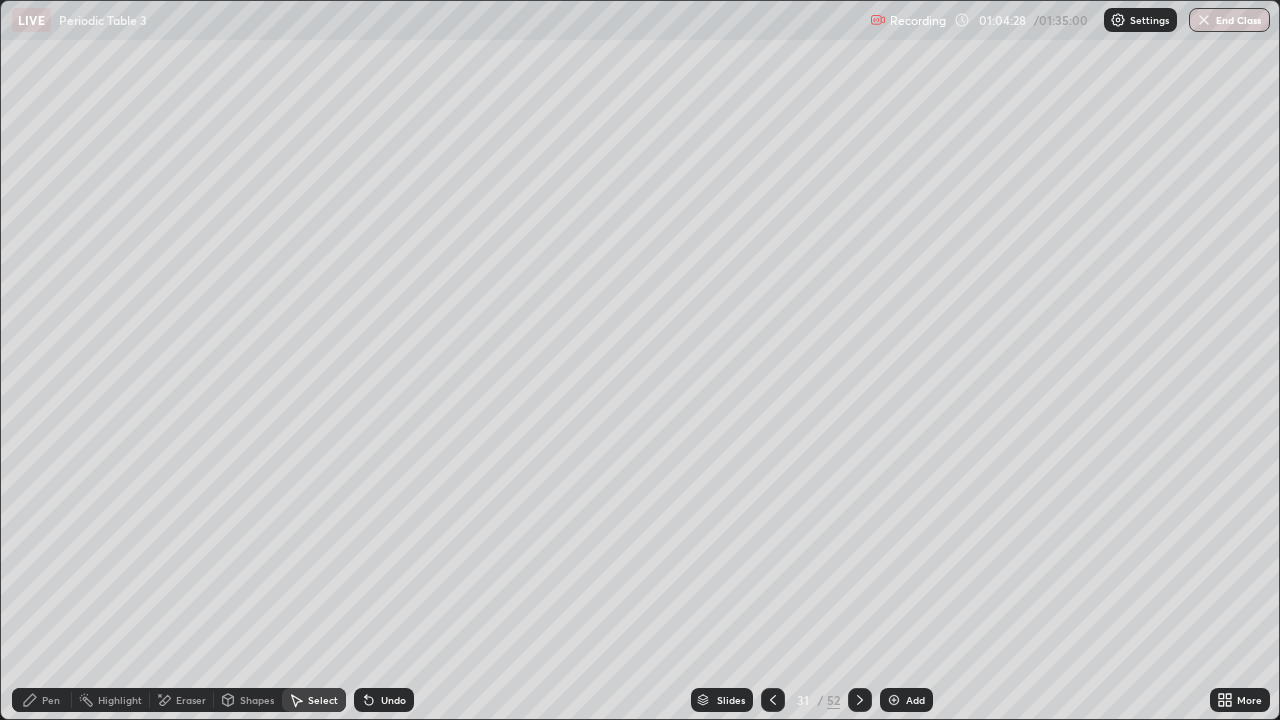 click 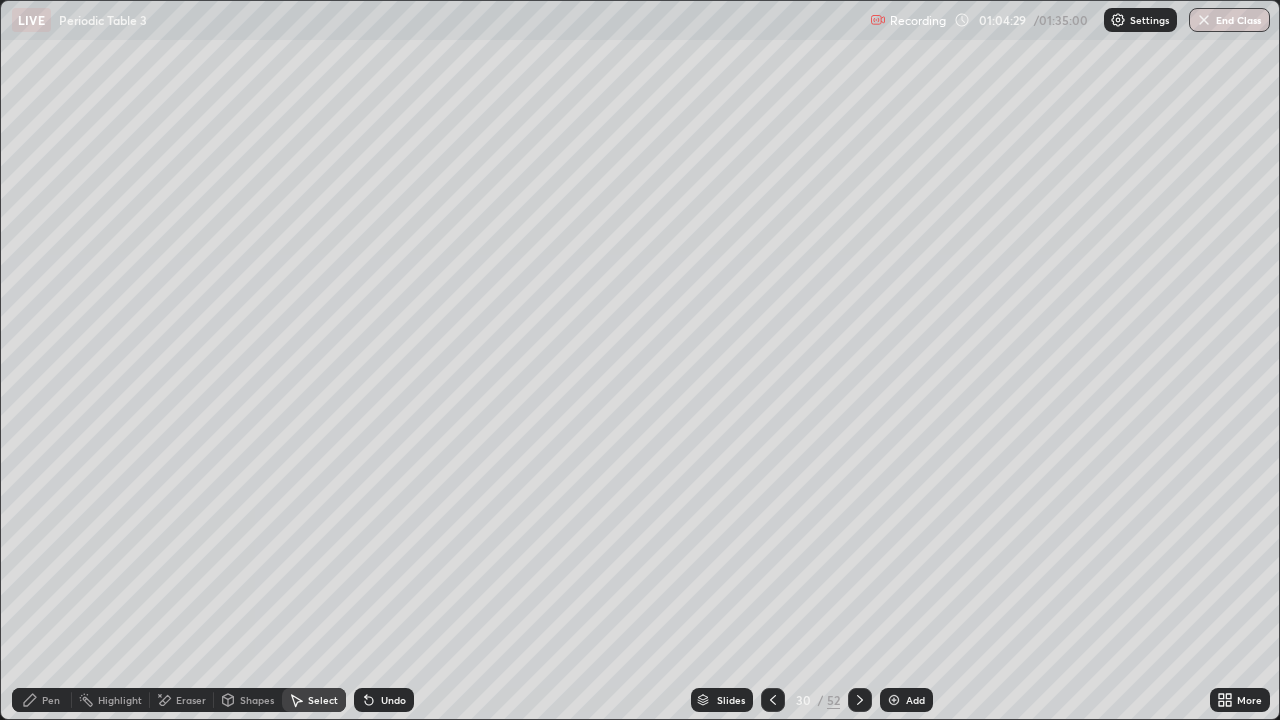 click 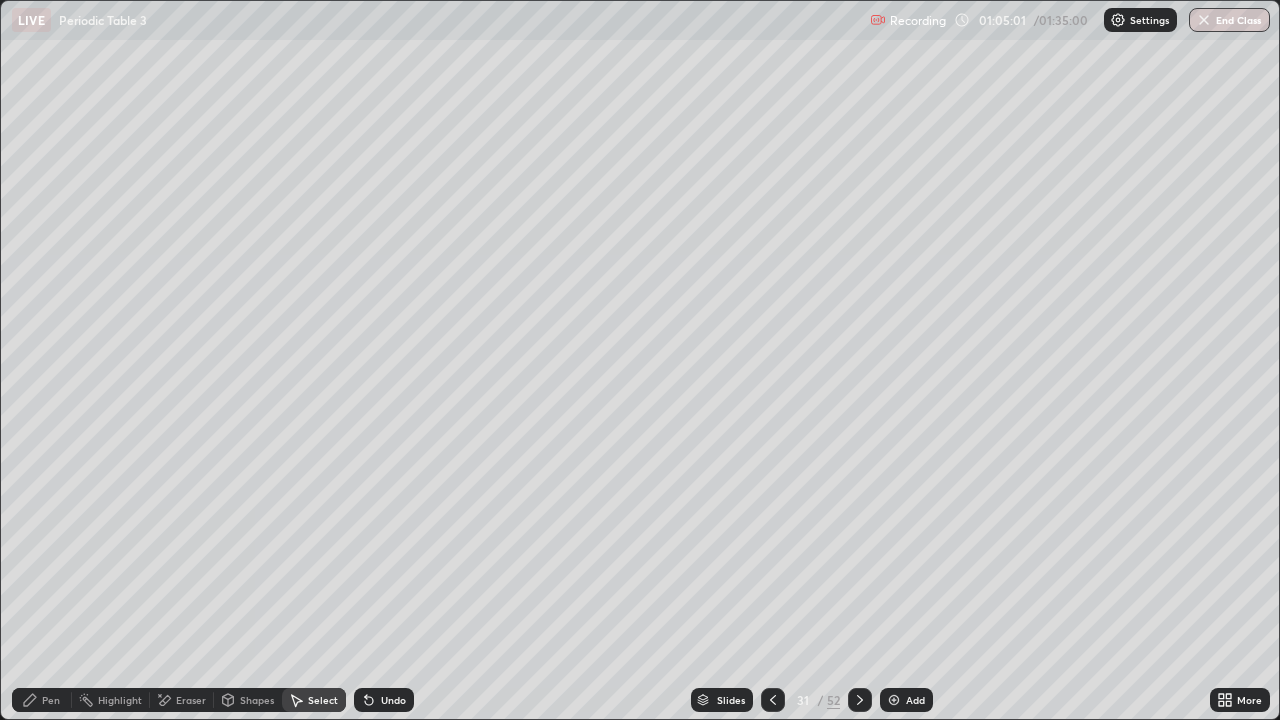 click on "Pen" at bounding box center [42, 700] 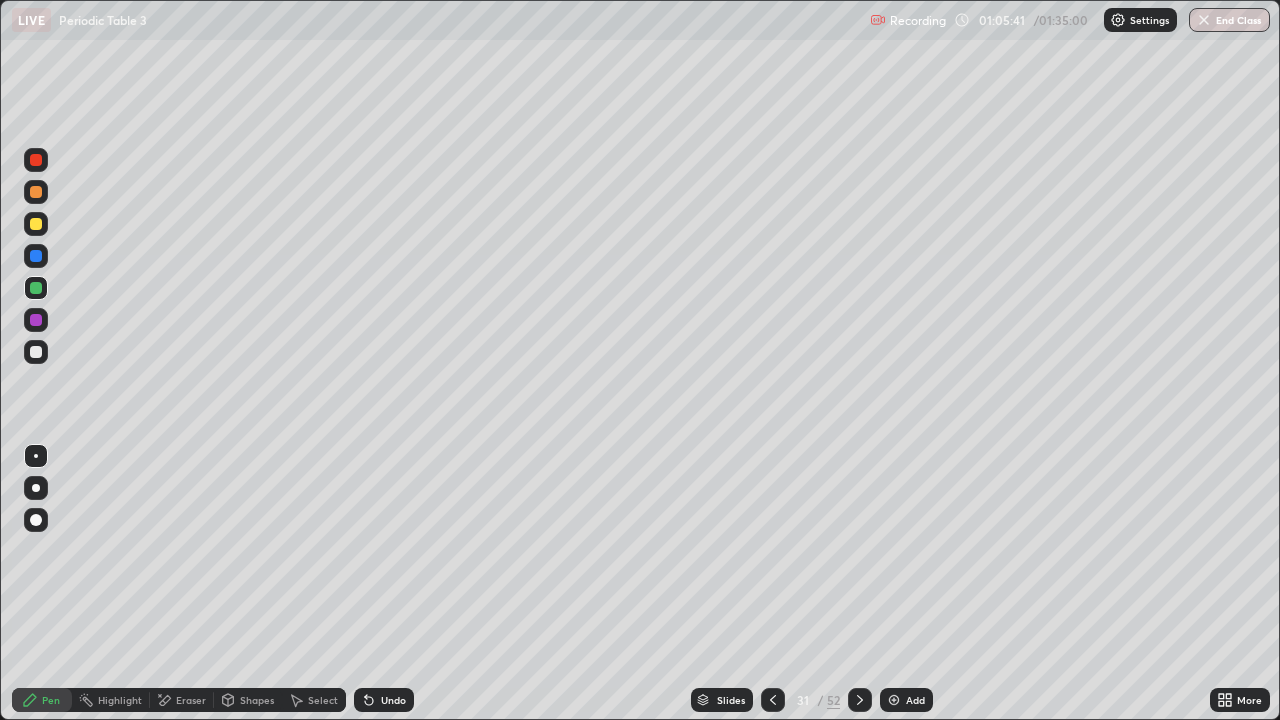click on "Eraser" at bounding box center [191, 700] 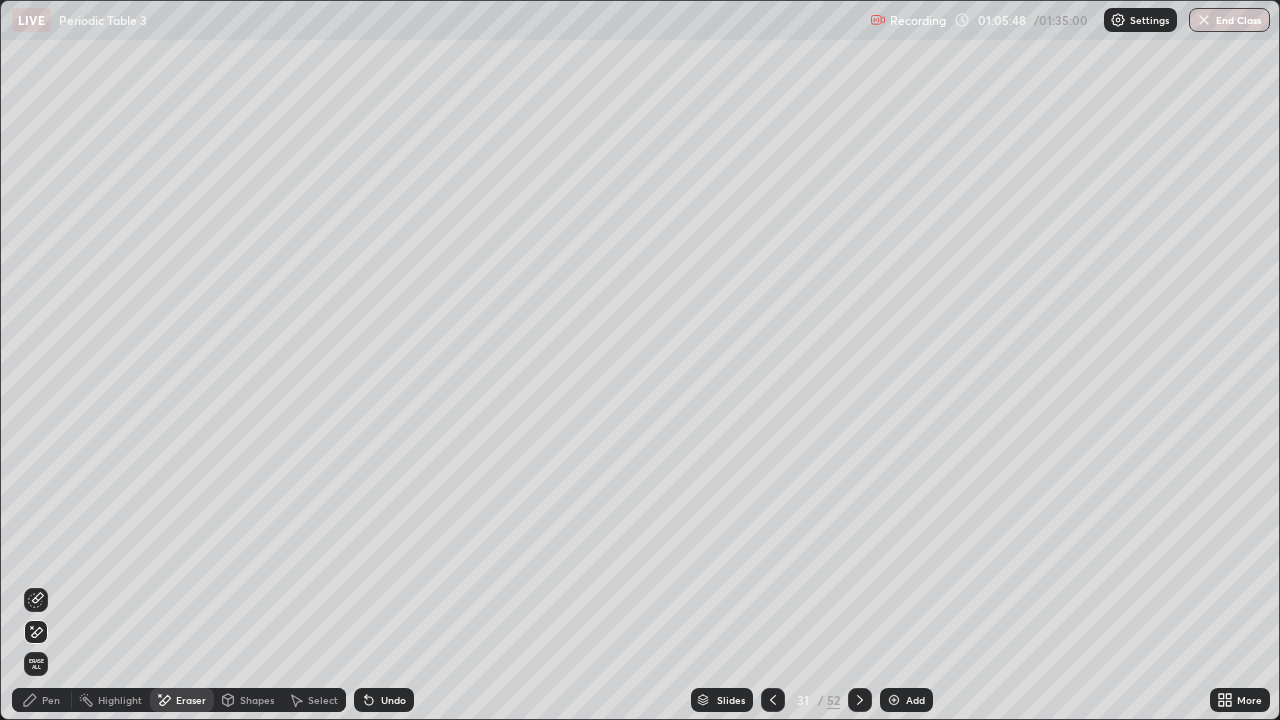 click on "Pen" at bounding box center (51, 700) 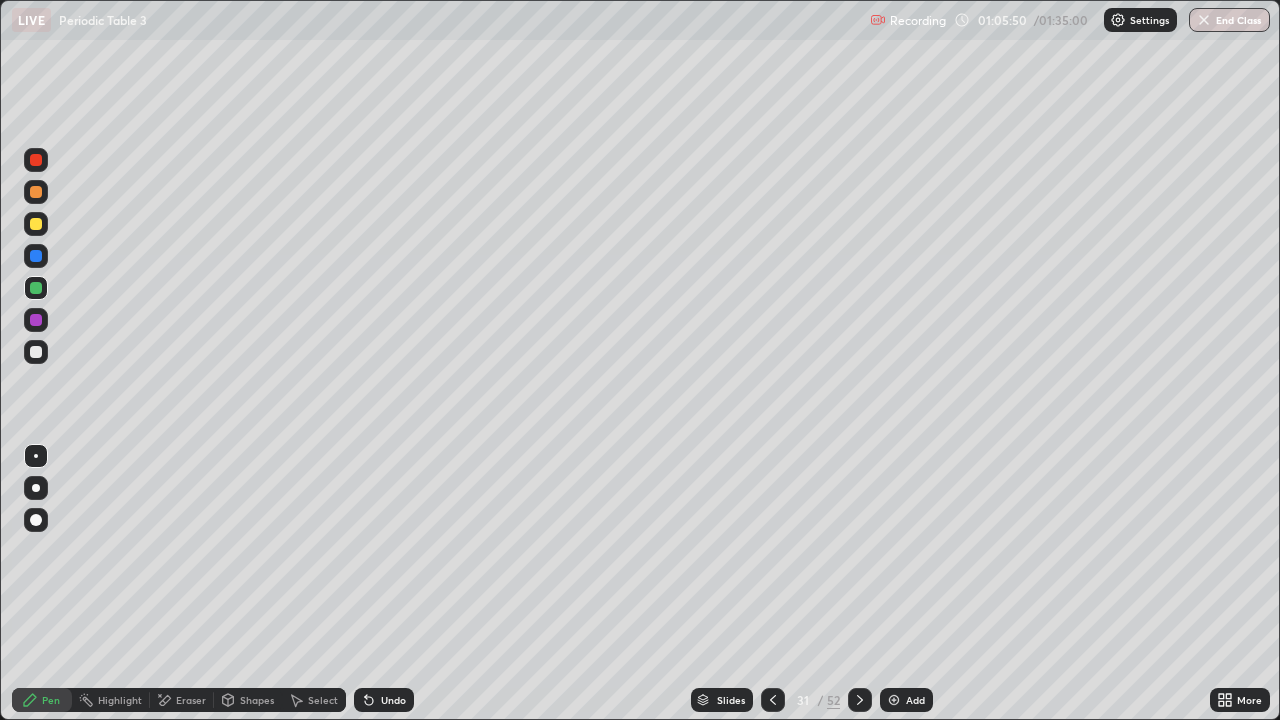 click on "Undo" at bounding box center (384, 700) 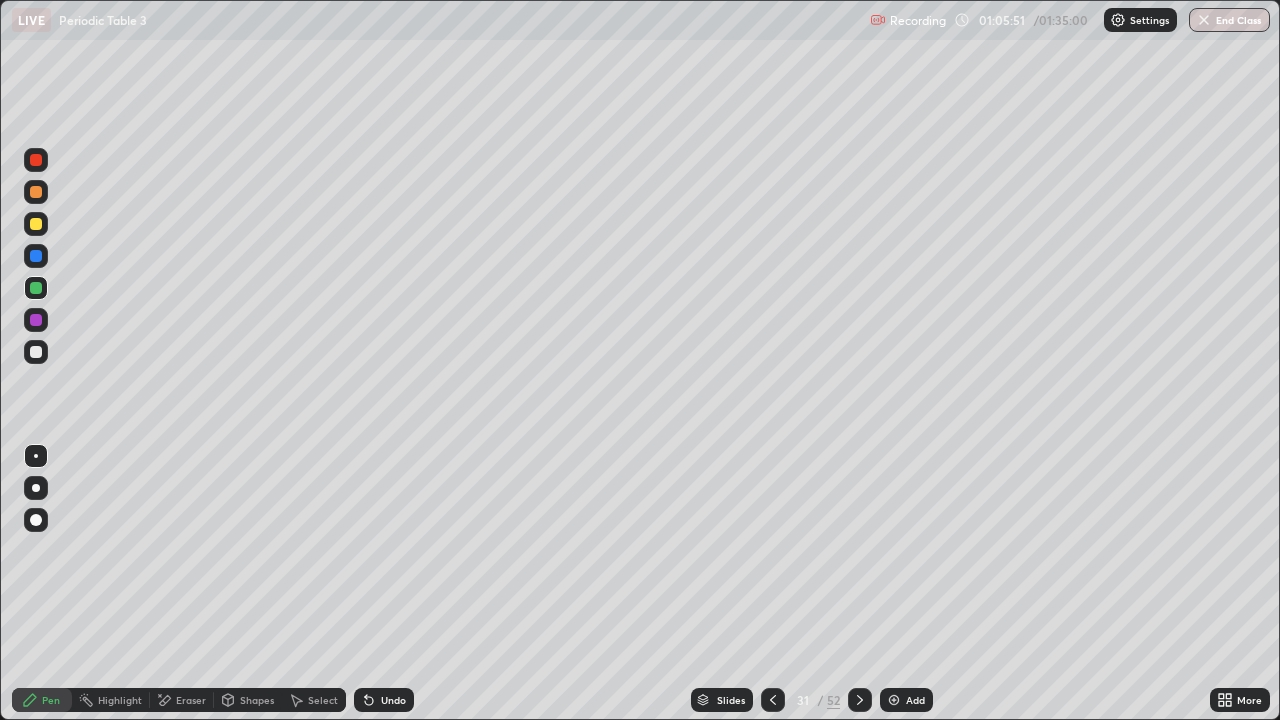 click on "Undo" at bounding box center (384, 700) 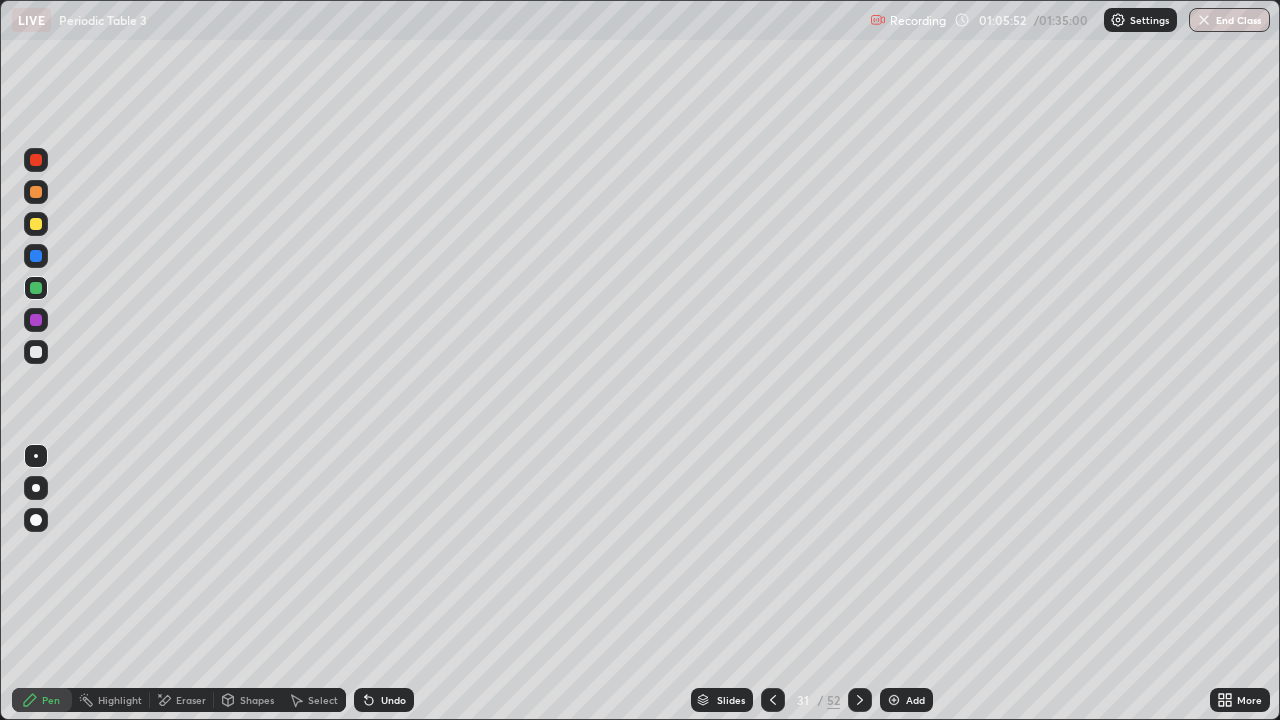 click on "Undo" at bounding box center [384, 700] 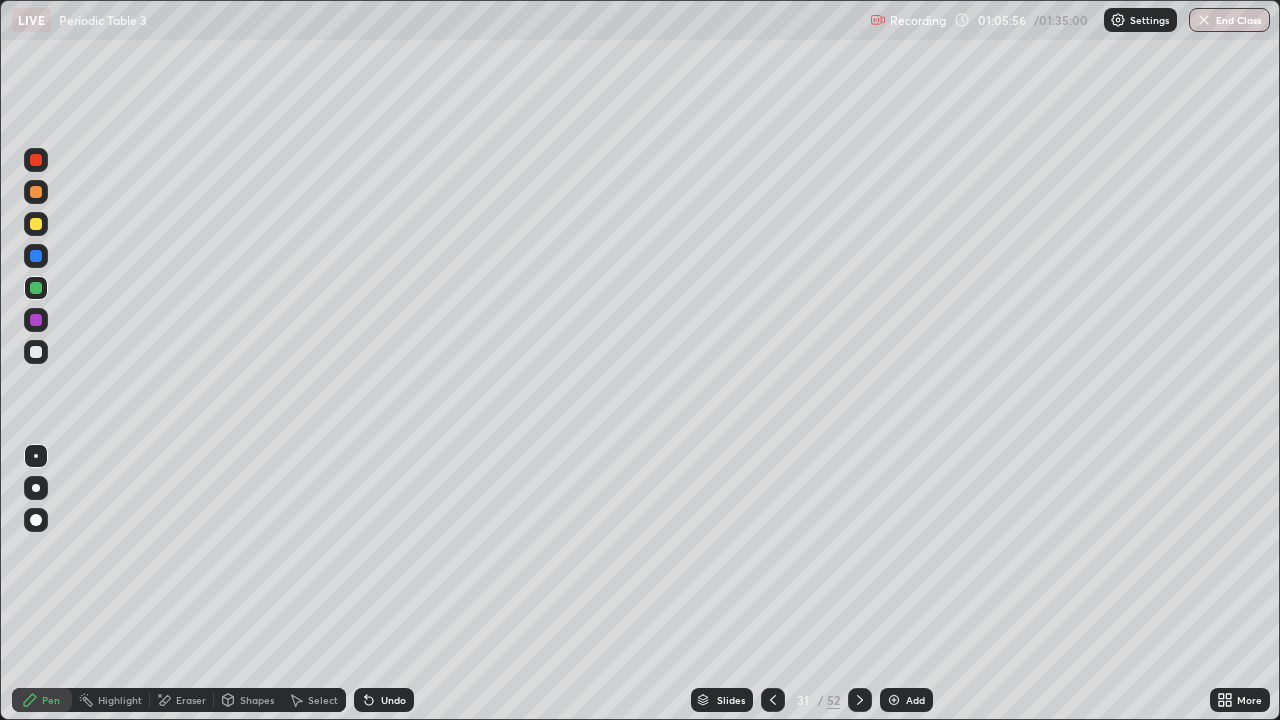 click on "Eraser" at bounding box center [191, 700] 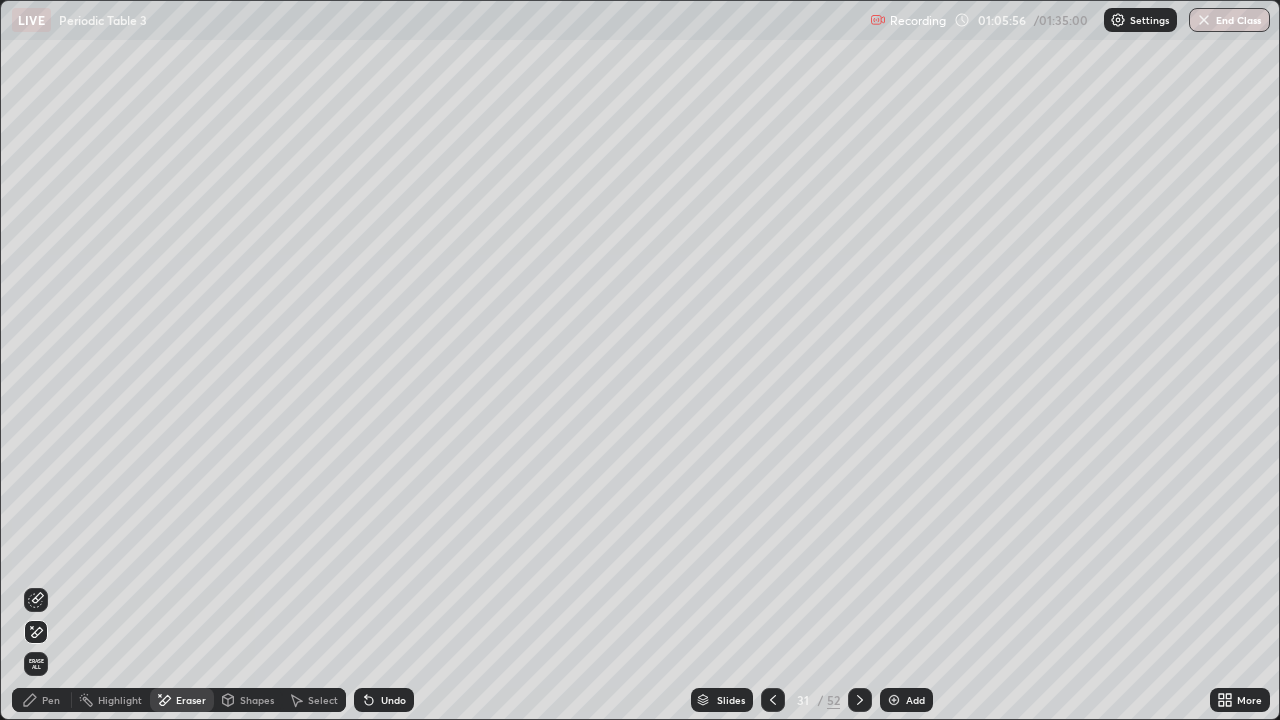 click on "Eraser" at bounding box center [191, 700] 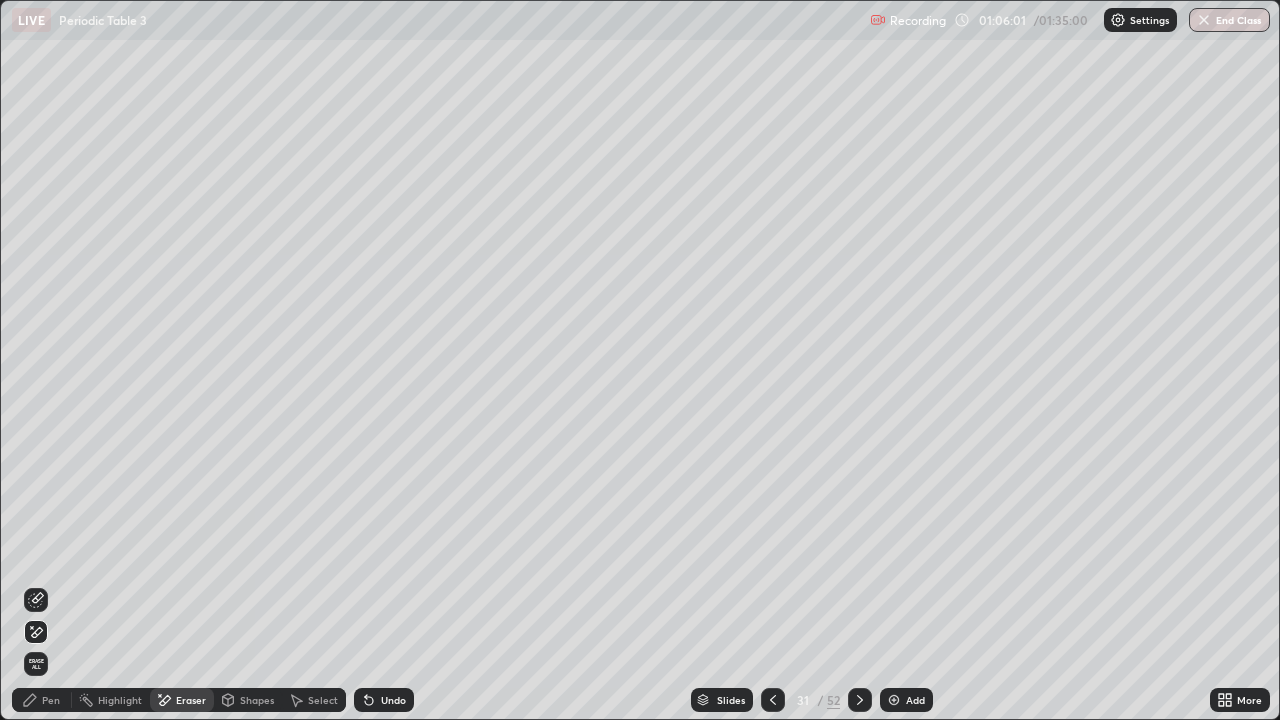 click on "Pen" at bounding box center [51, 700] 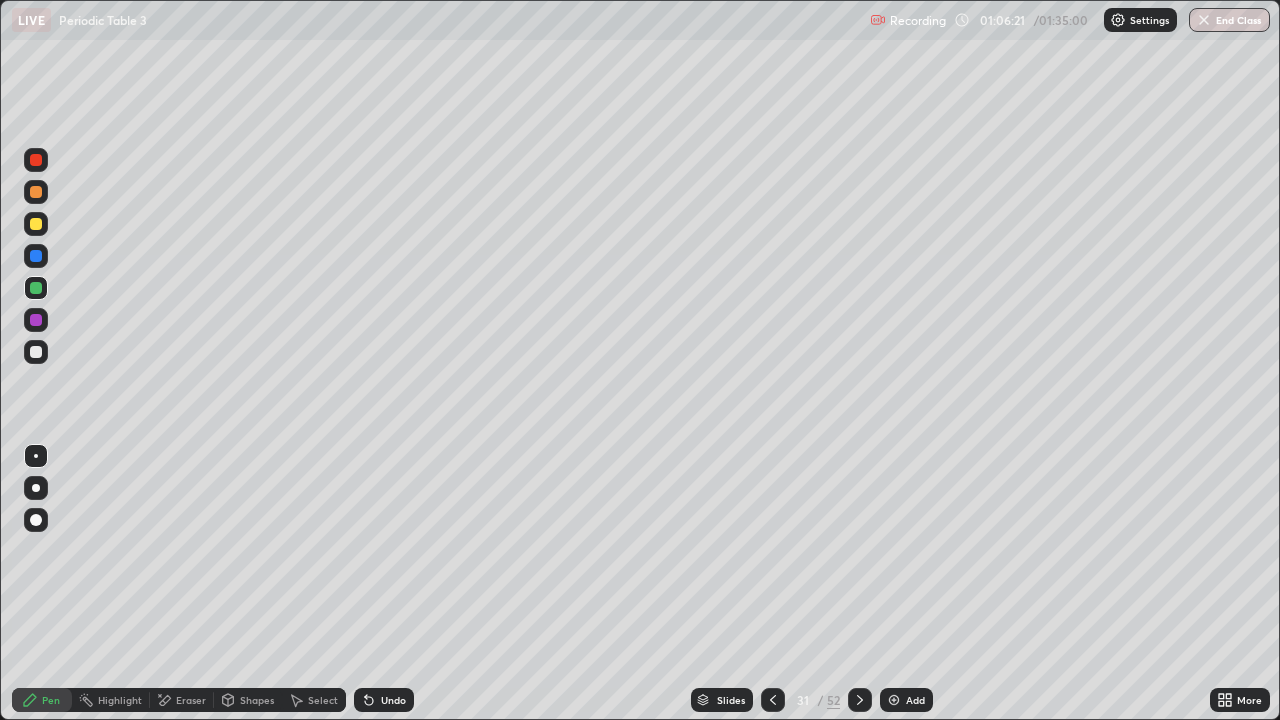 click on "Undo" at bounding box center [384, 700] 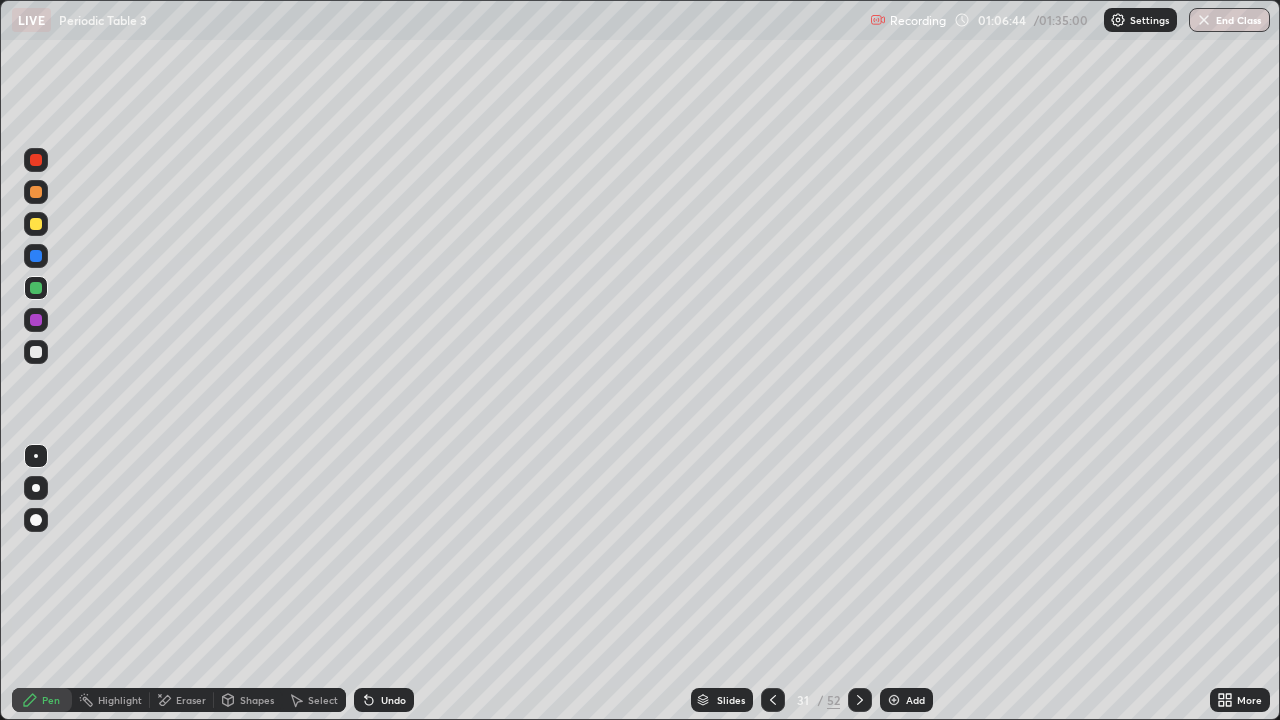 click on "Eraser" at bounding box center [191, 700] 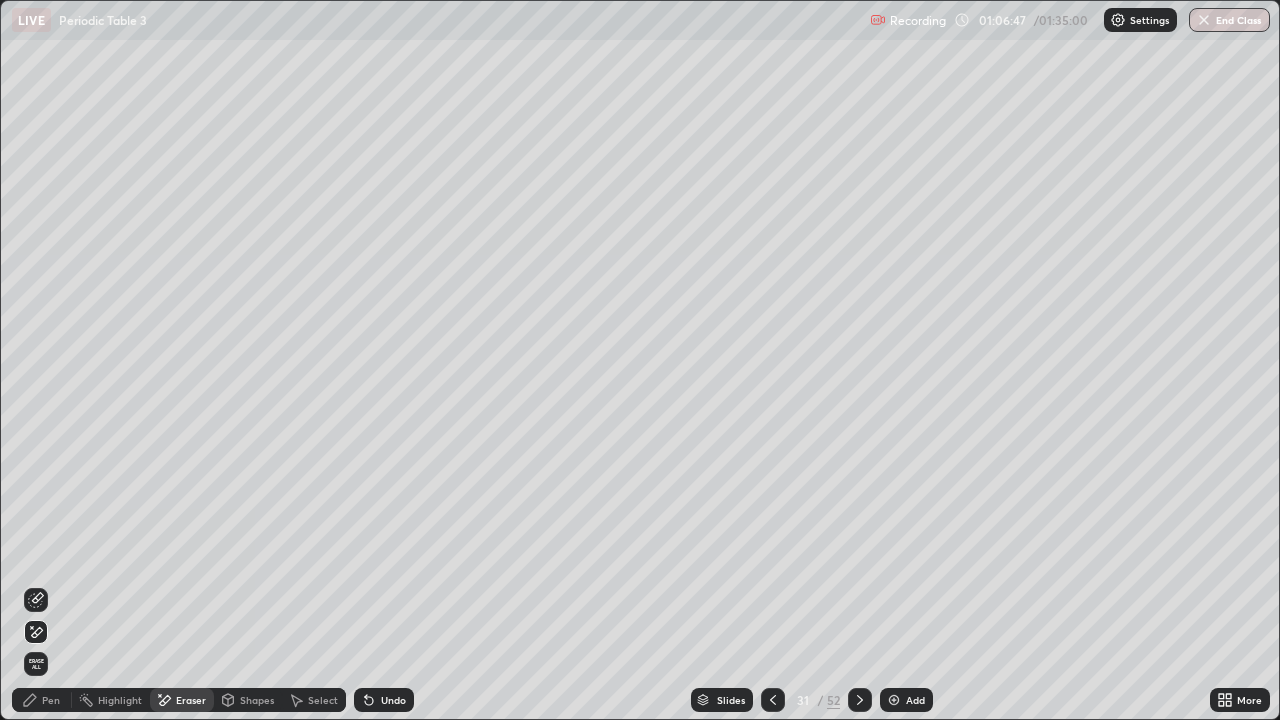 click 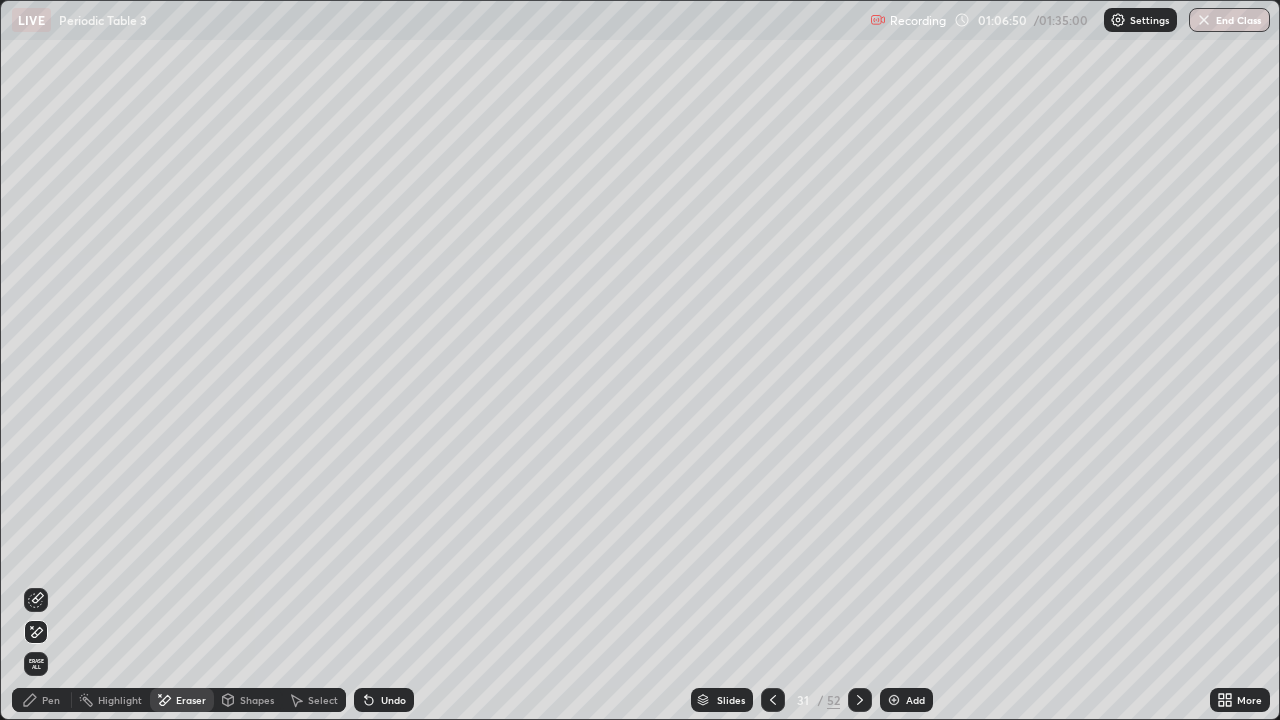 click 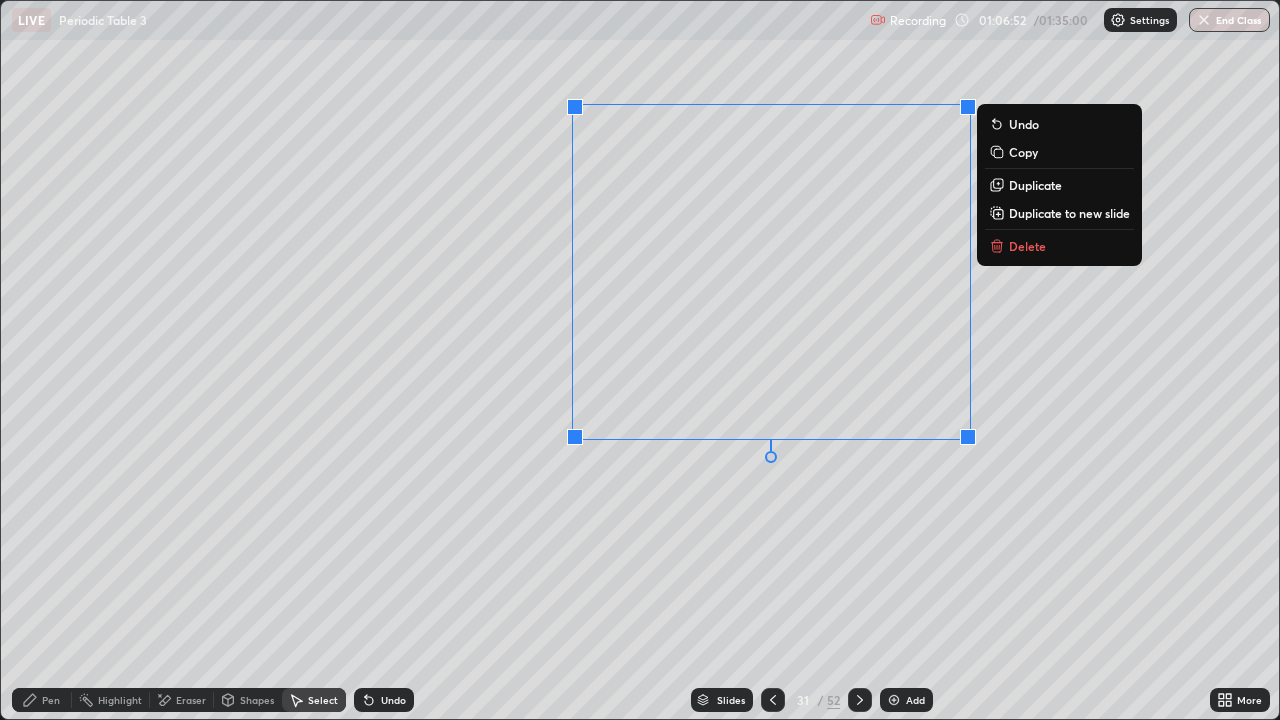 click on "Delete" at bounding box center (1027, 246) 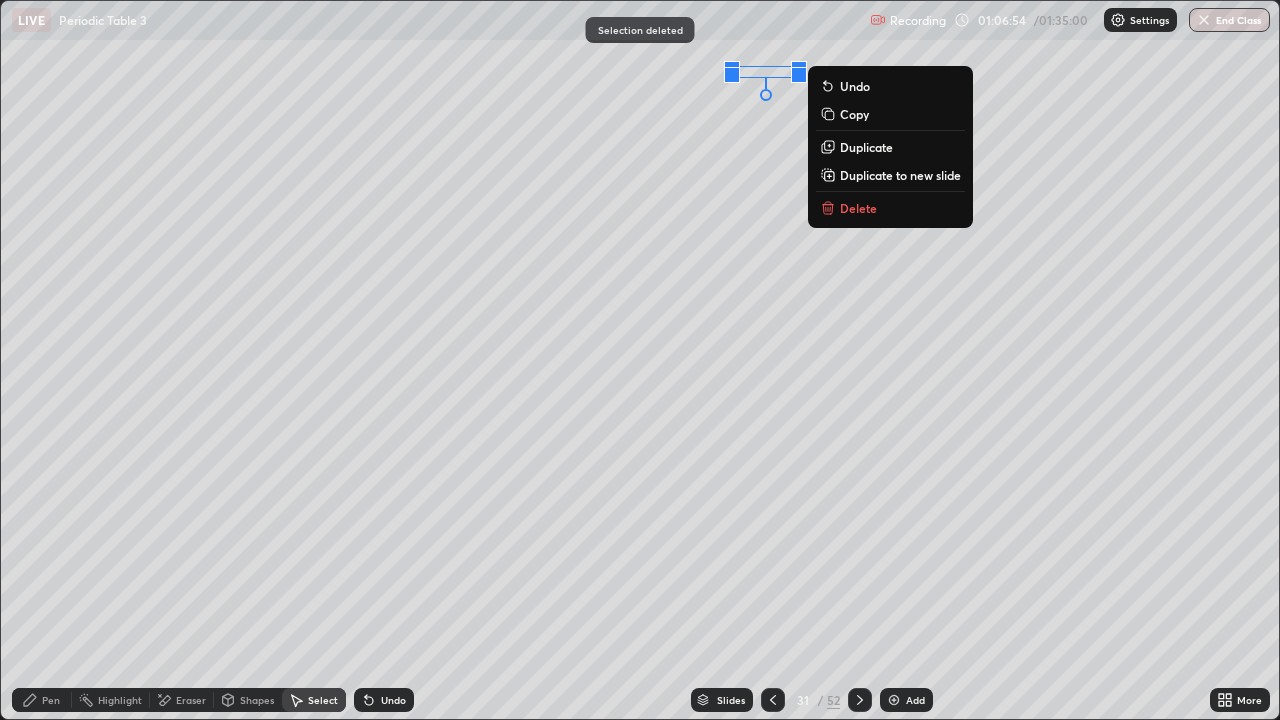 click on "Delete" at bounding box center [890, 208] 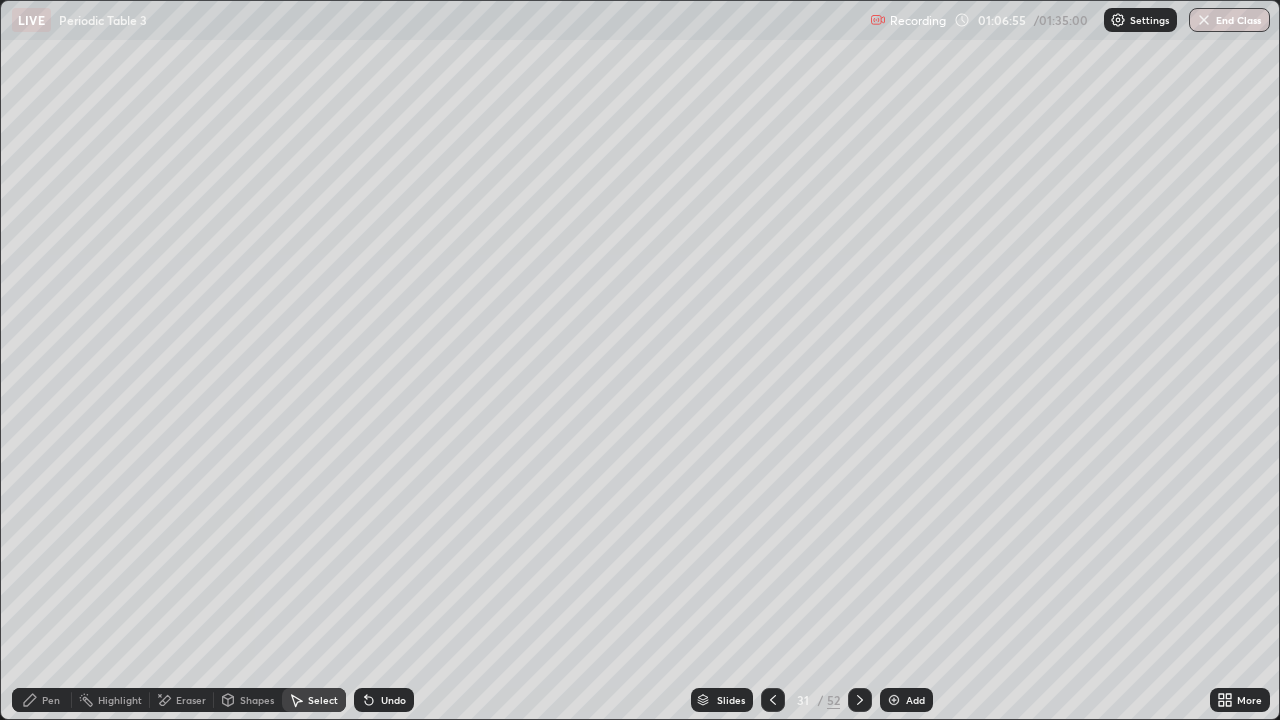 click on "Pen" at bounding box center [51, 700] 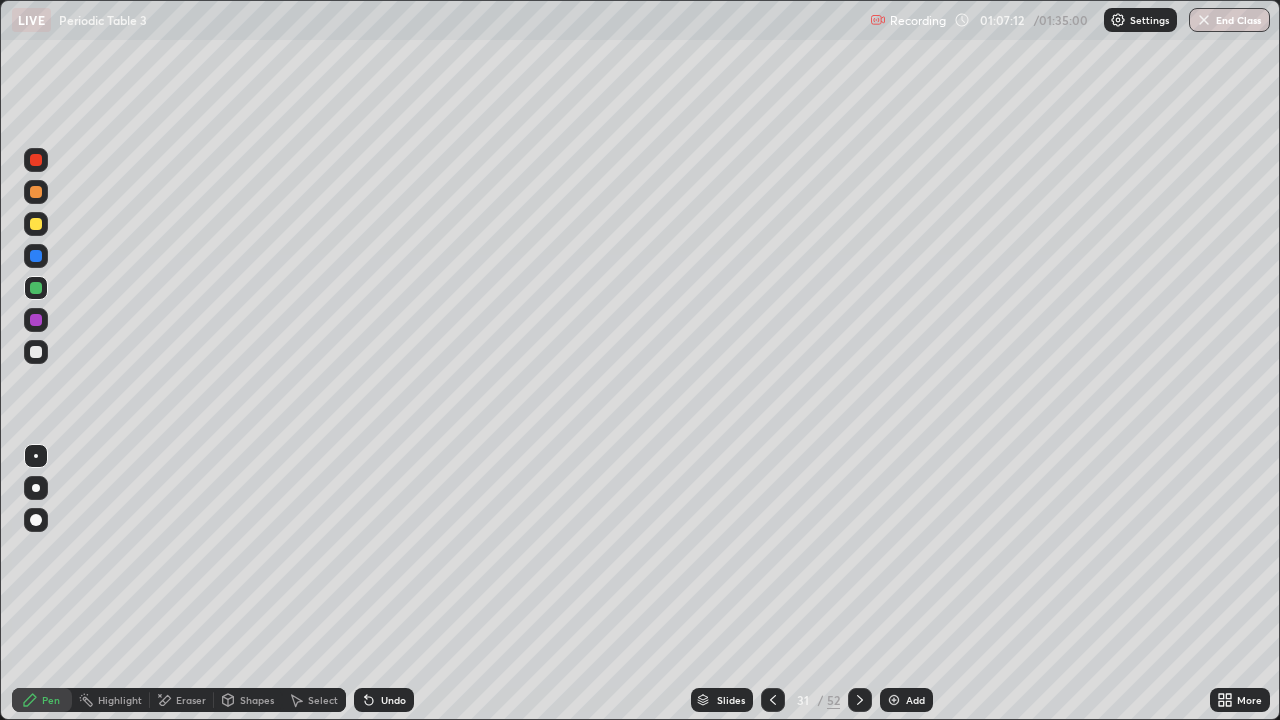 click at bounding box center [36, 352] 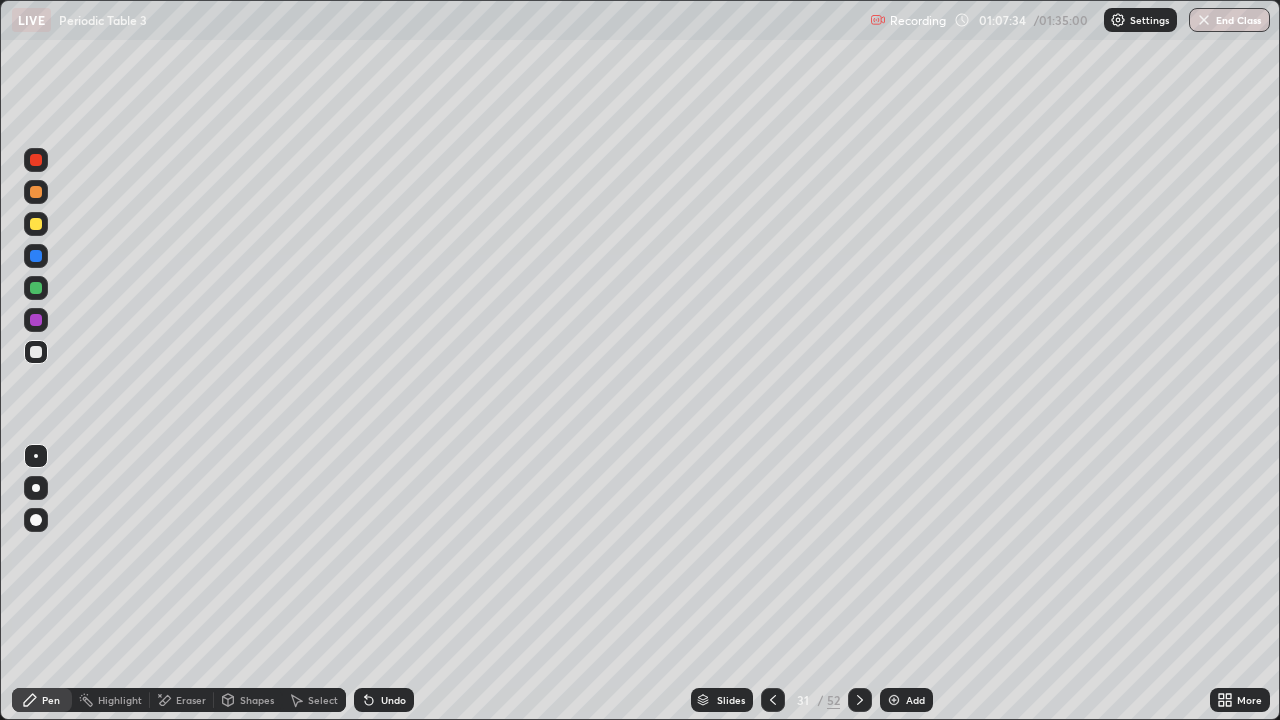 click on "Undo" at bounding box center [384, 700] 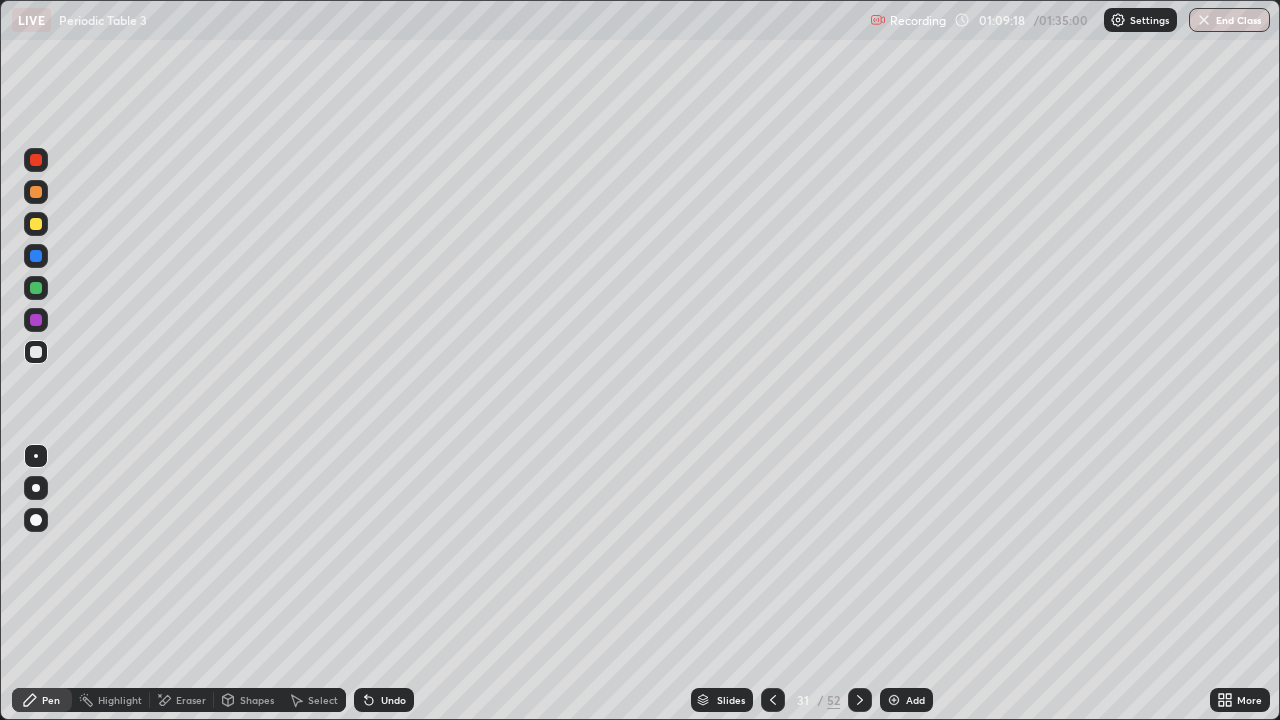 click 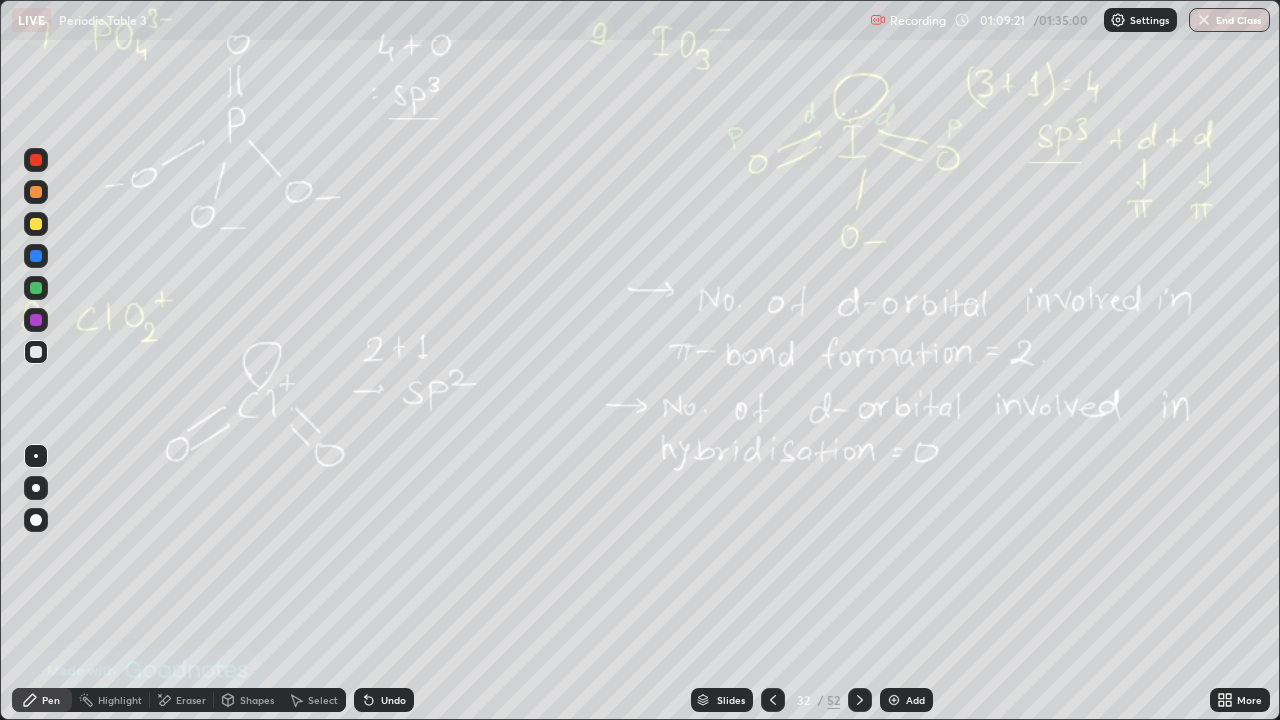 click on "Add" at bounding box center (906, 700) 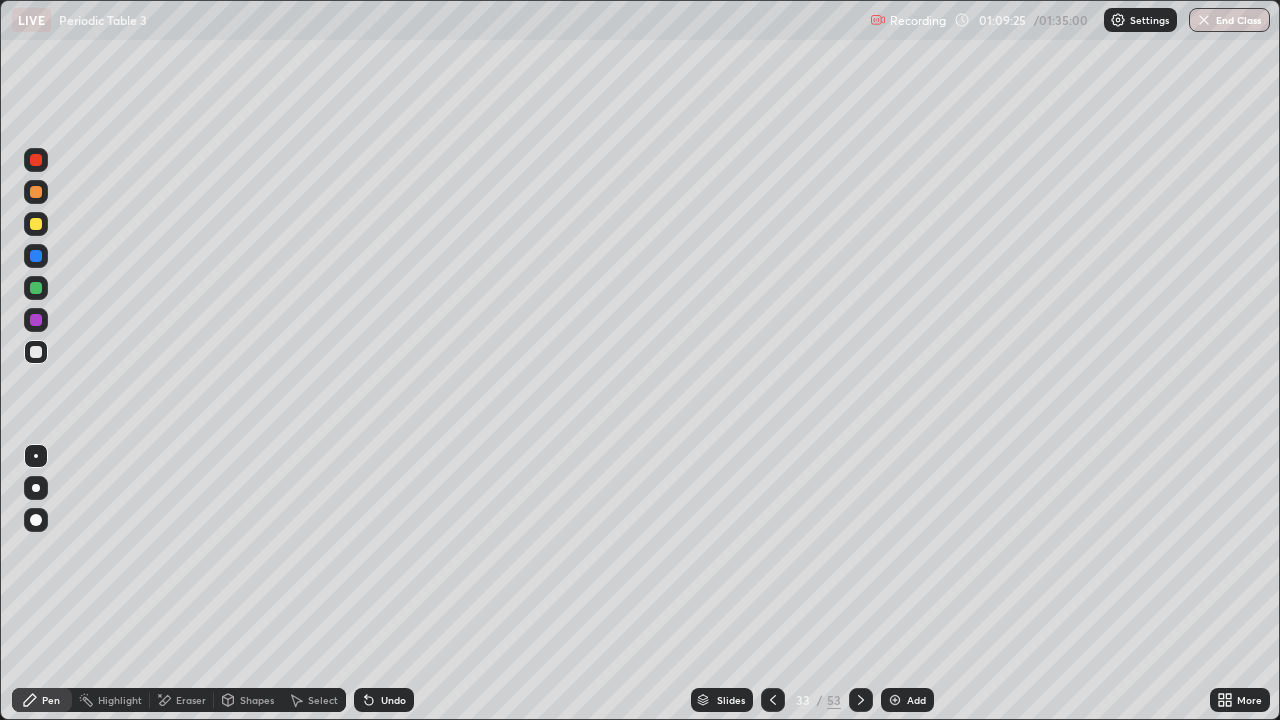 click at bounding box center (36, 192) 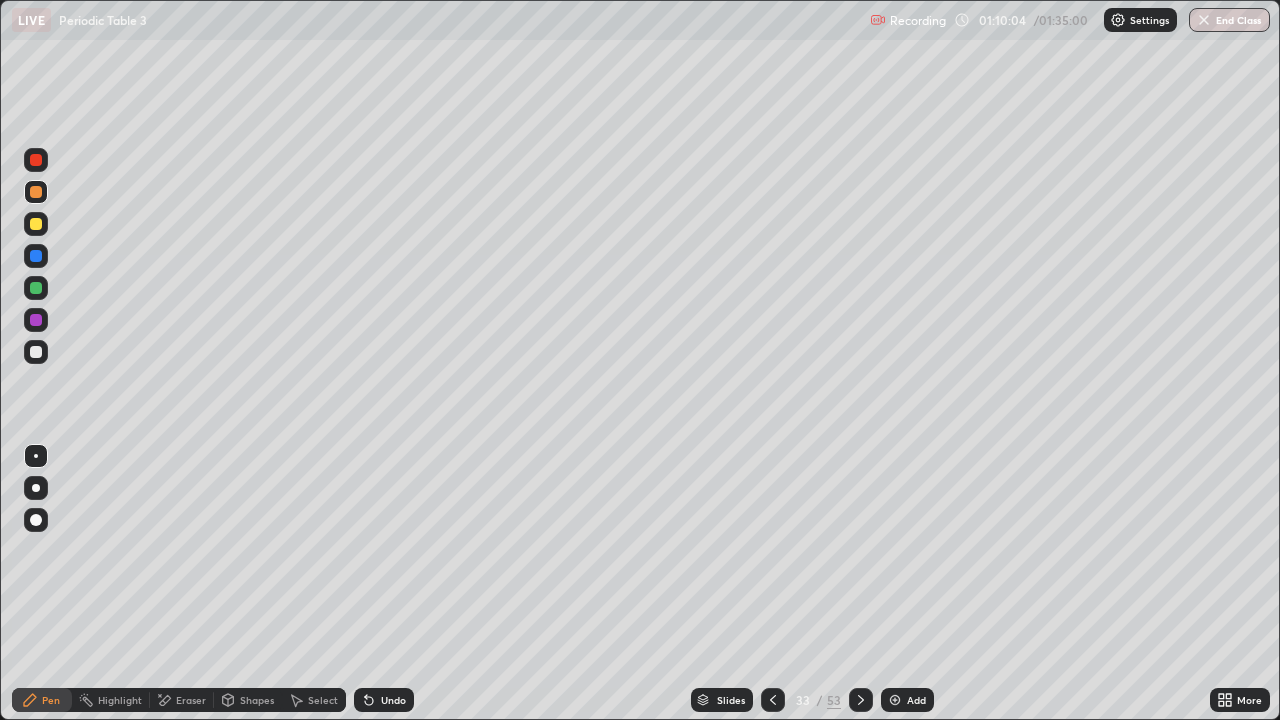 click on "Eraser" at bounding box center (191, 700) 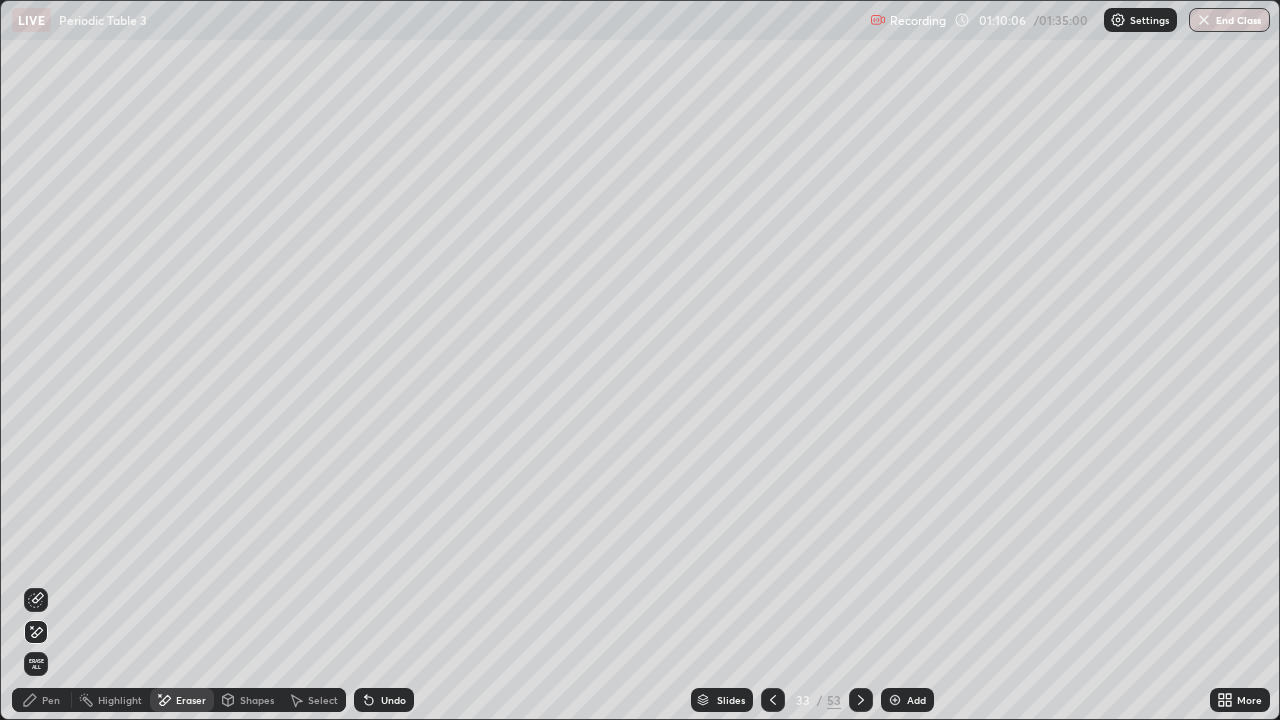 click on "Pen" at bounding box center [51, 700] 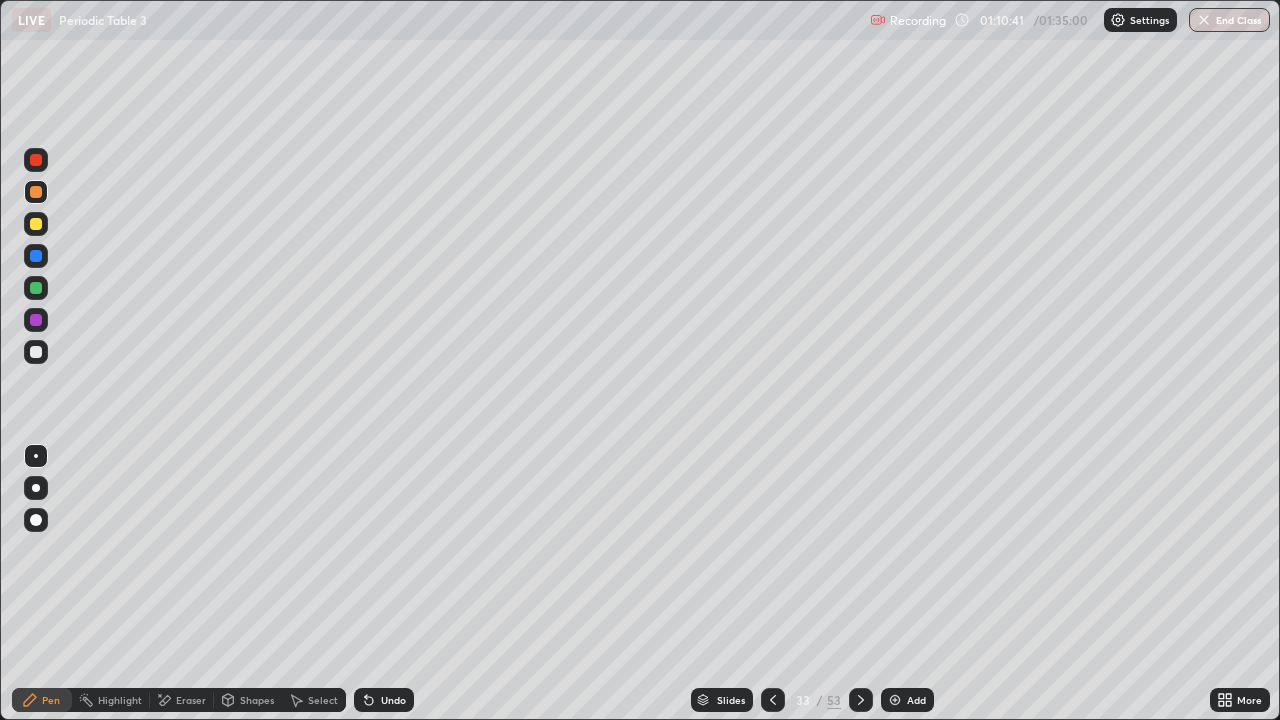 click 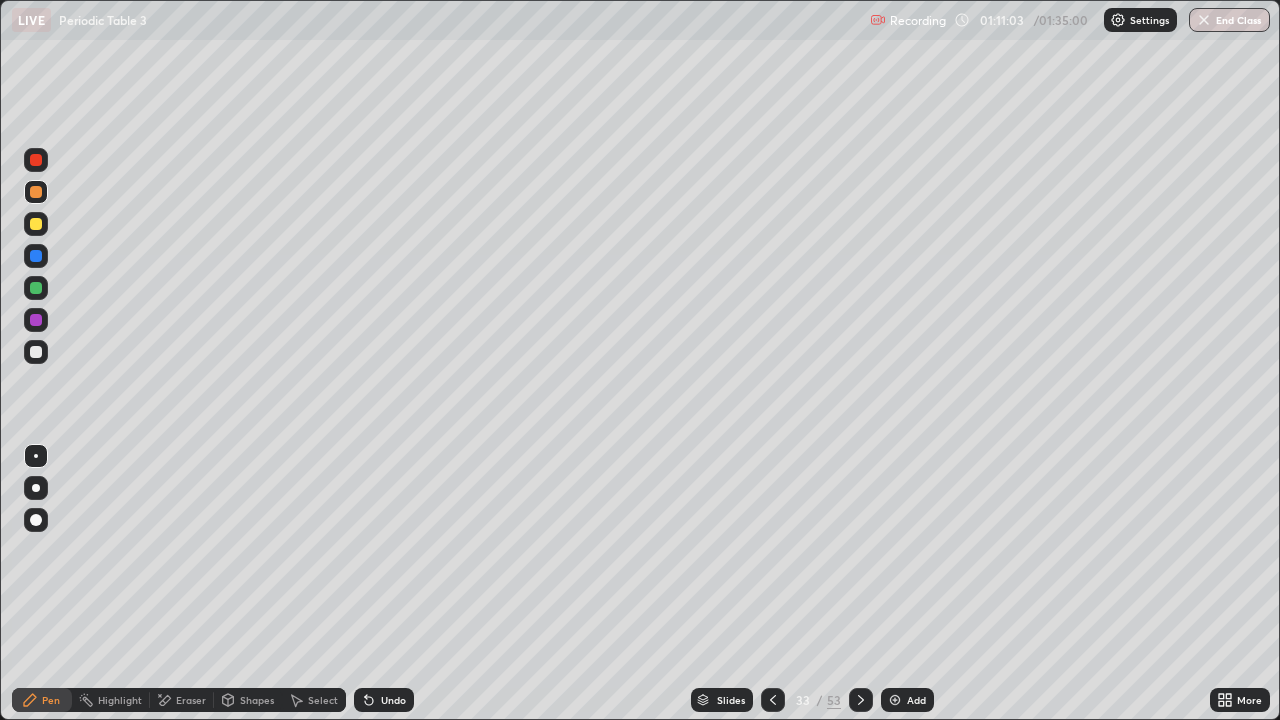 click on "Eraser" at bounding box center [182, 700] 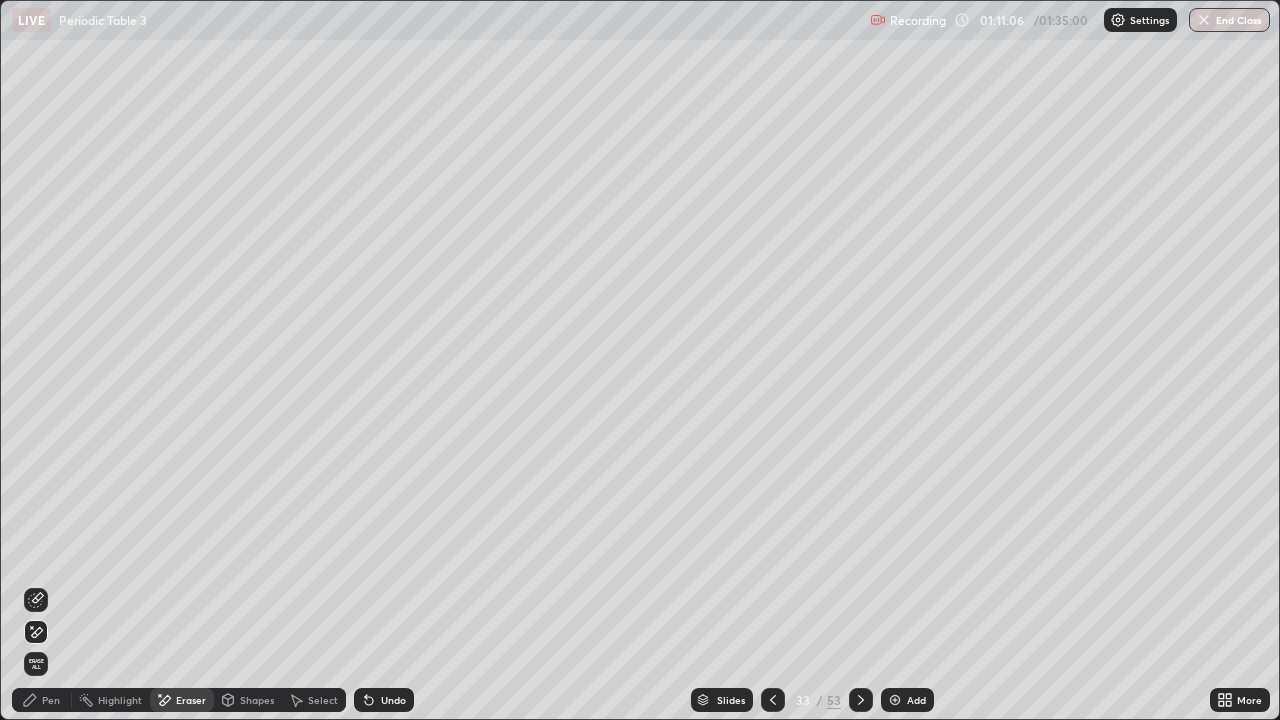 click on "Pen" at bounding box center [51, 700] 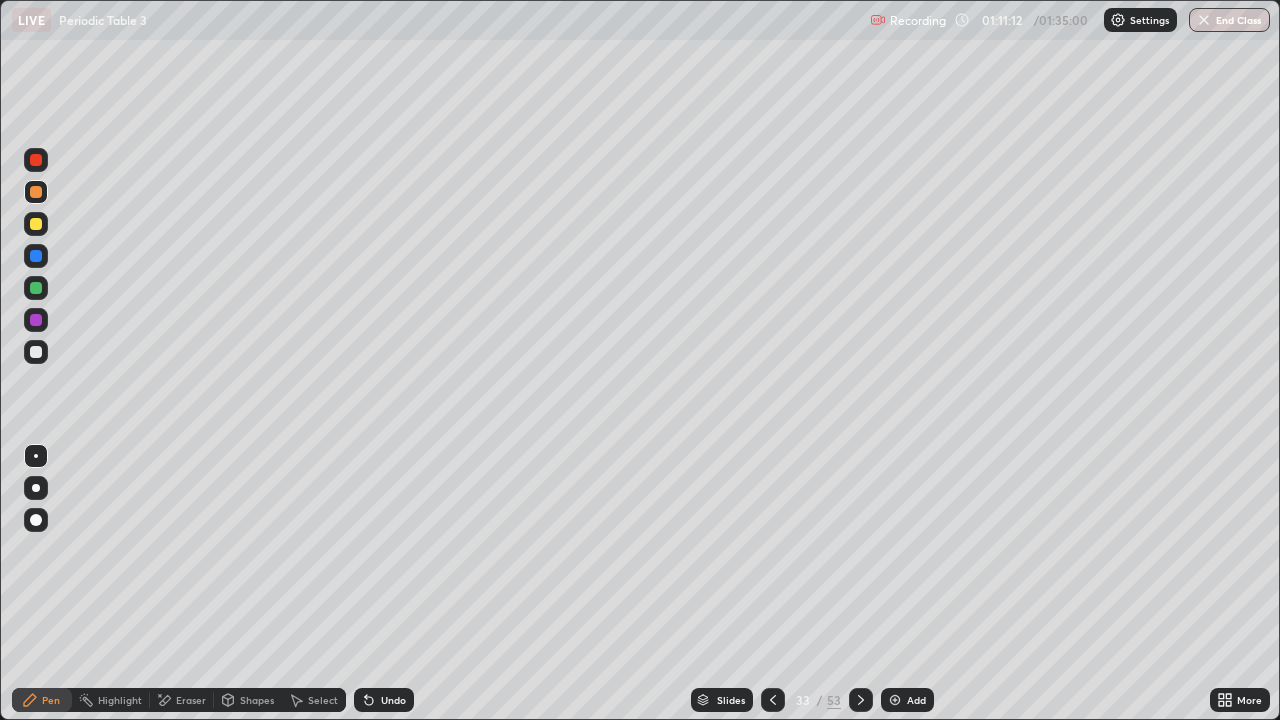 click on "Eraser" at bounding box center [182, 700] 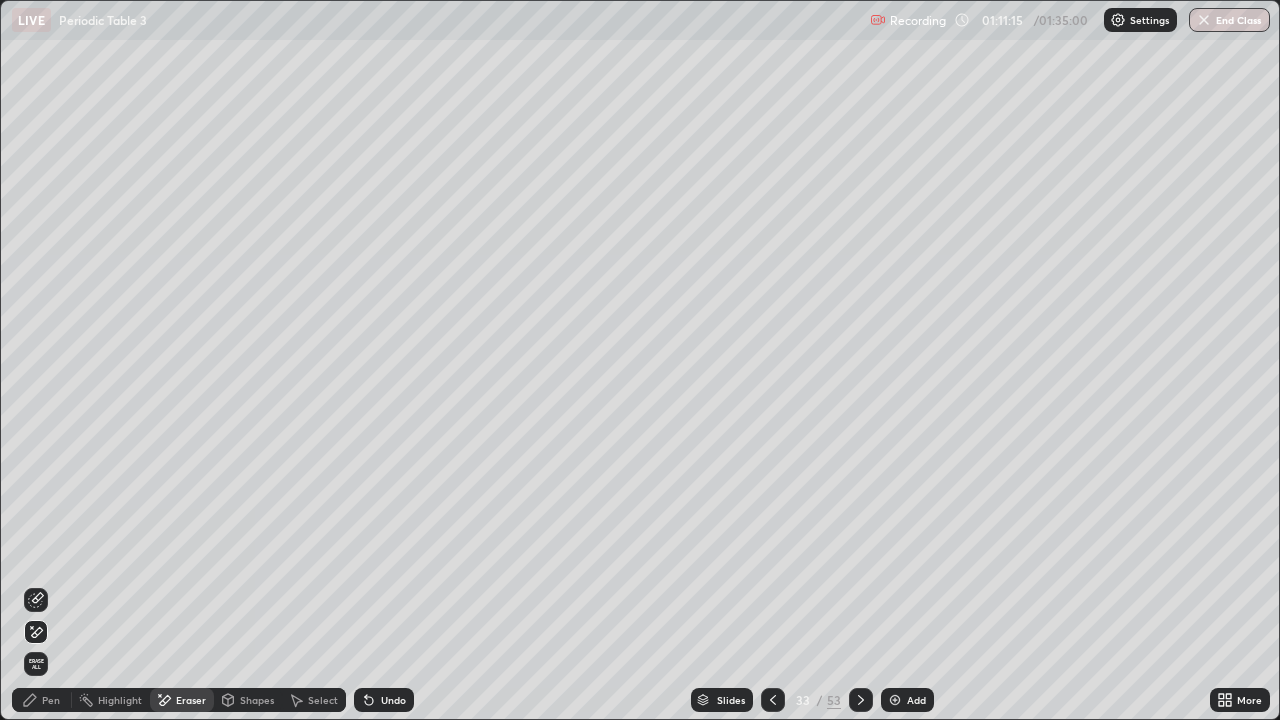 click on "Pen" at bounding box center (42, 700) 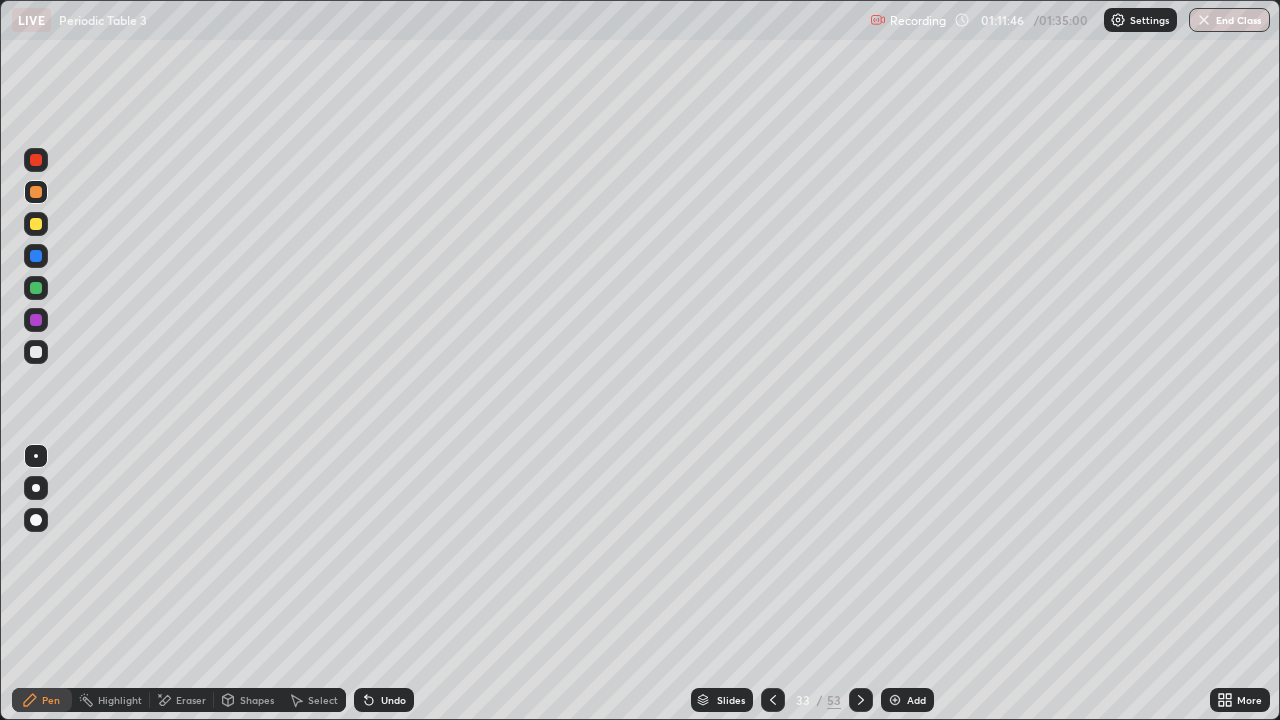 click on "Select" at bounding box center [323, 700] 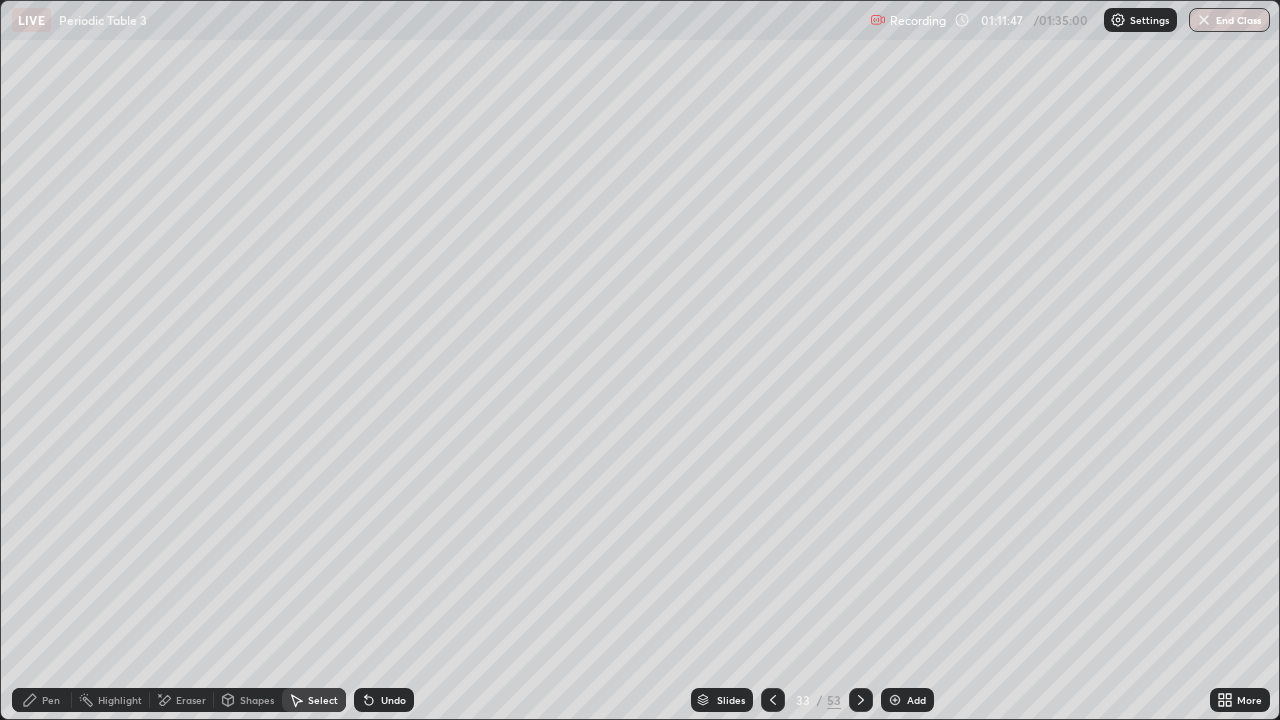 click 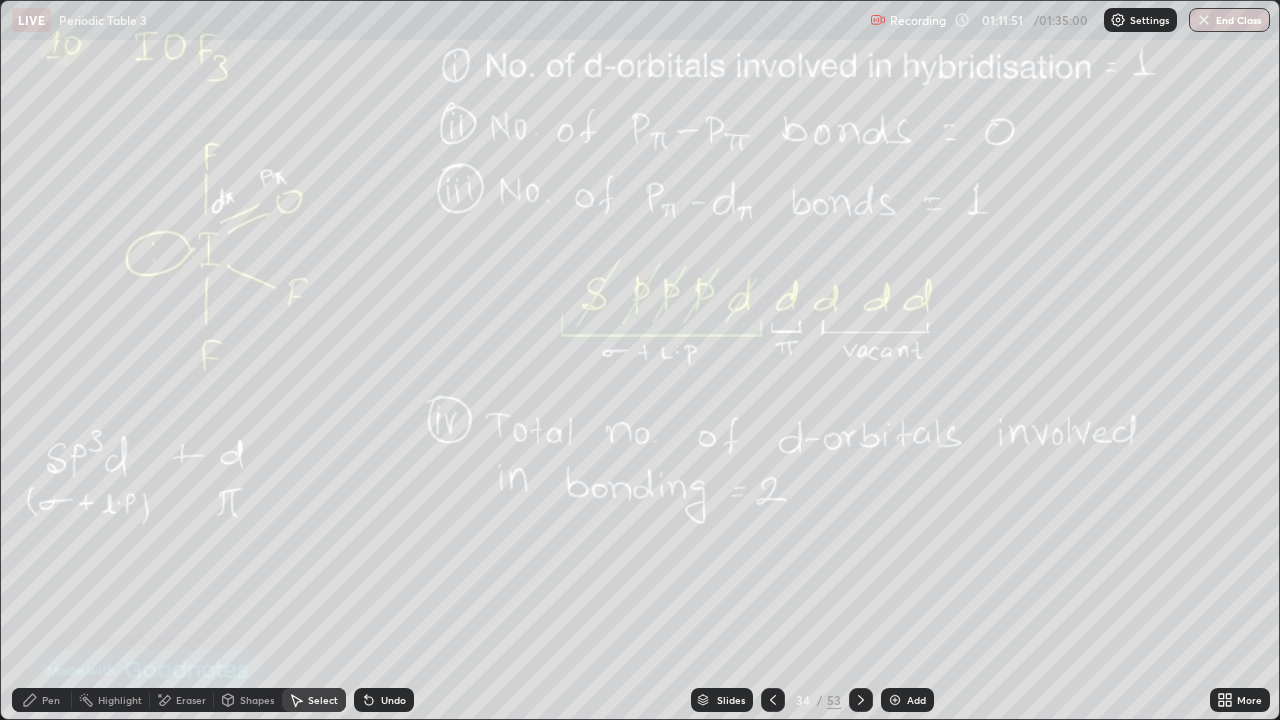 click on "Add" at bounding box center [916, 700] 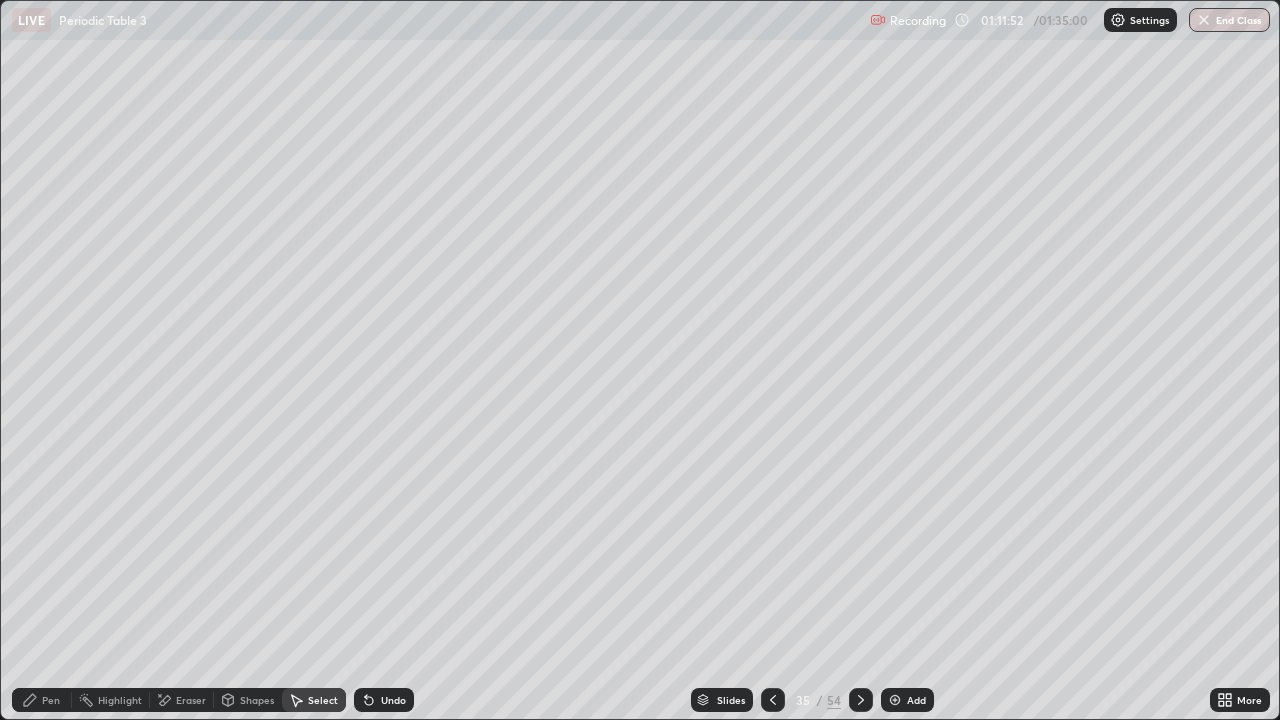 click on "Pen" at bounding box center [42, 700] 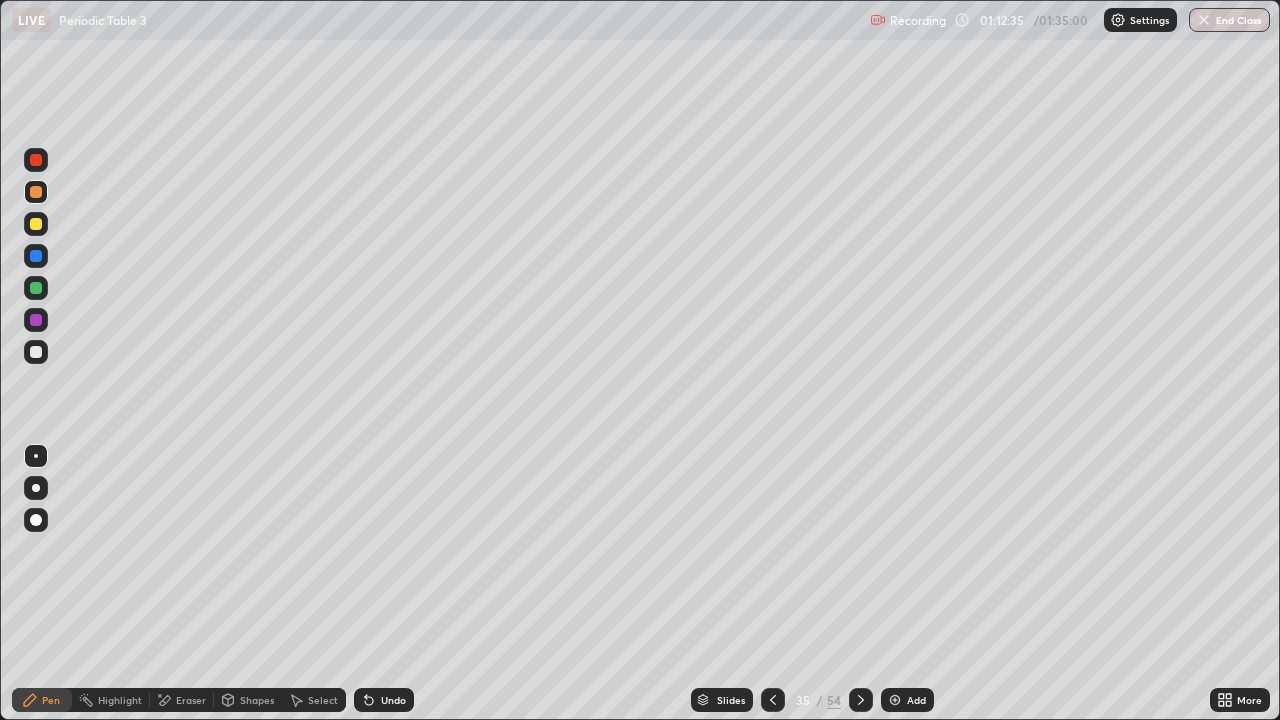 click on "Undo" at bounding box center [384, 700] 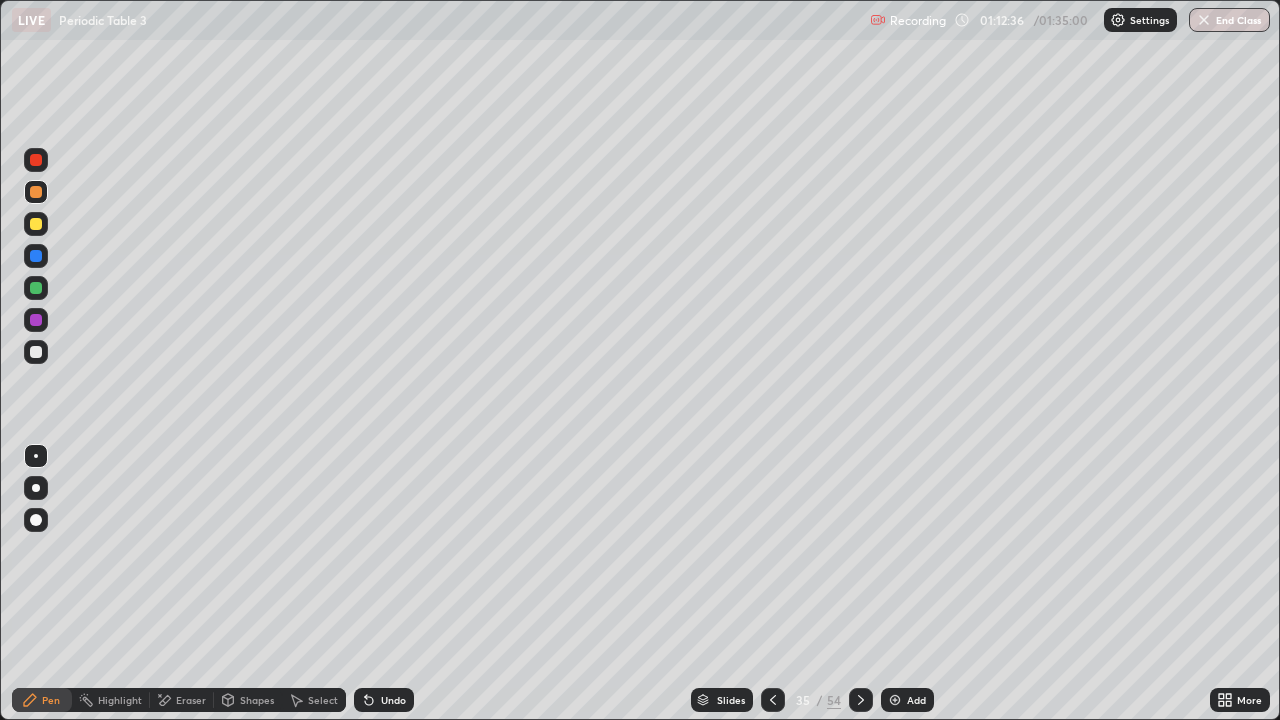 click on "Undo" at bounding box center (384, 700) 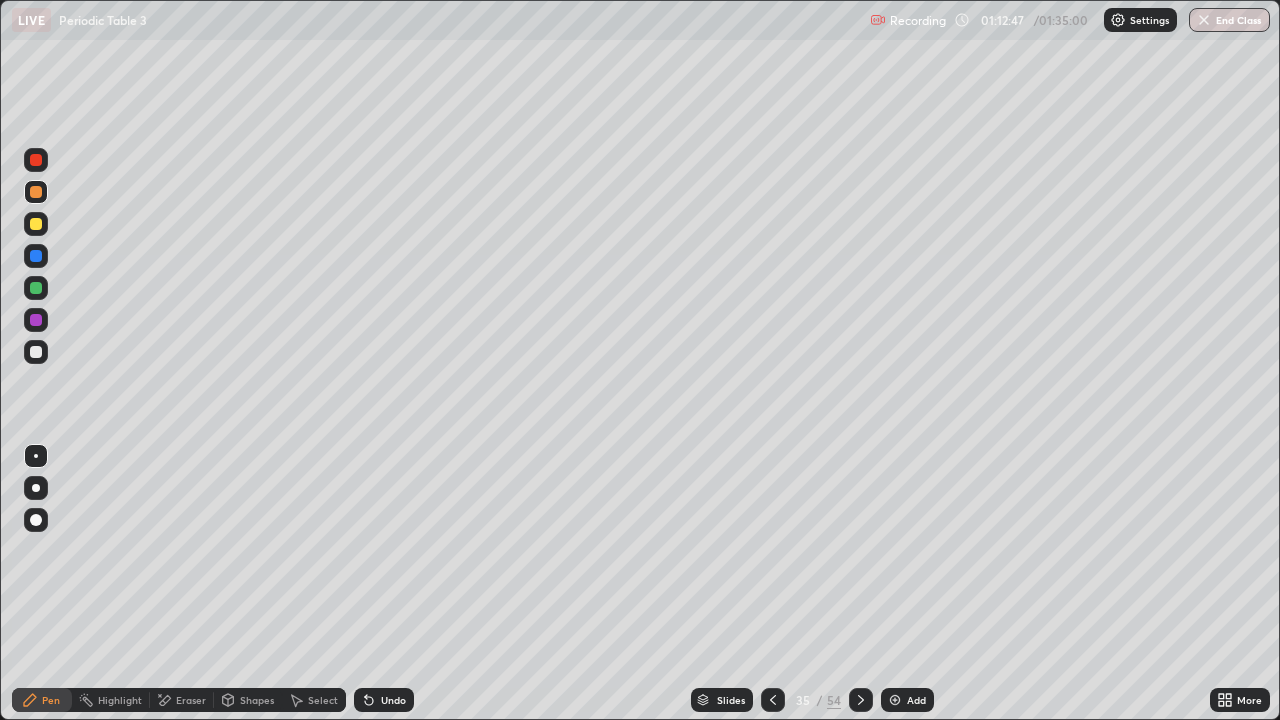 click on "Undo" at bounding box center [384, 700] 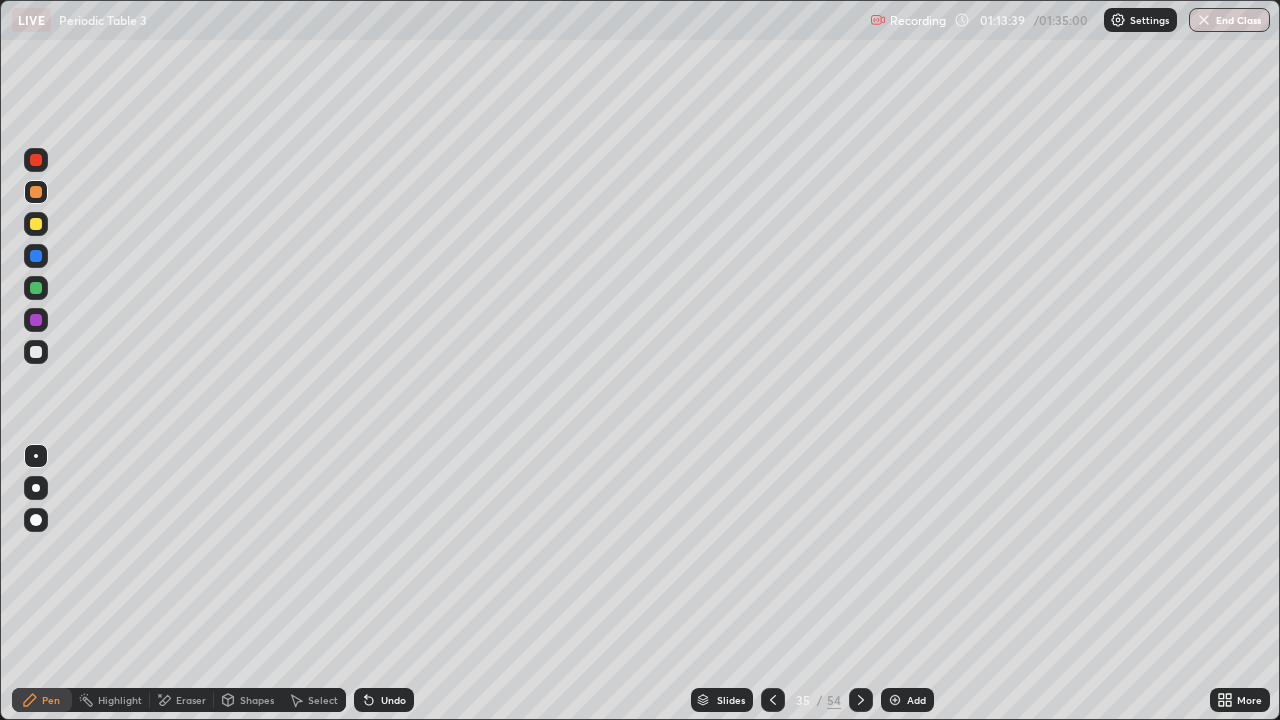 click on "Eraser" at bounding box center [182, 700] 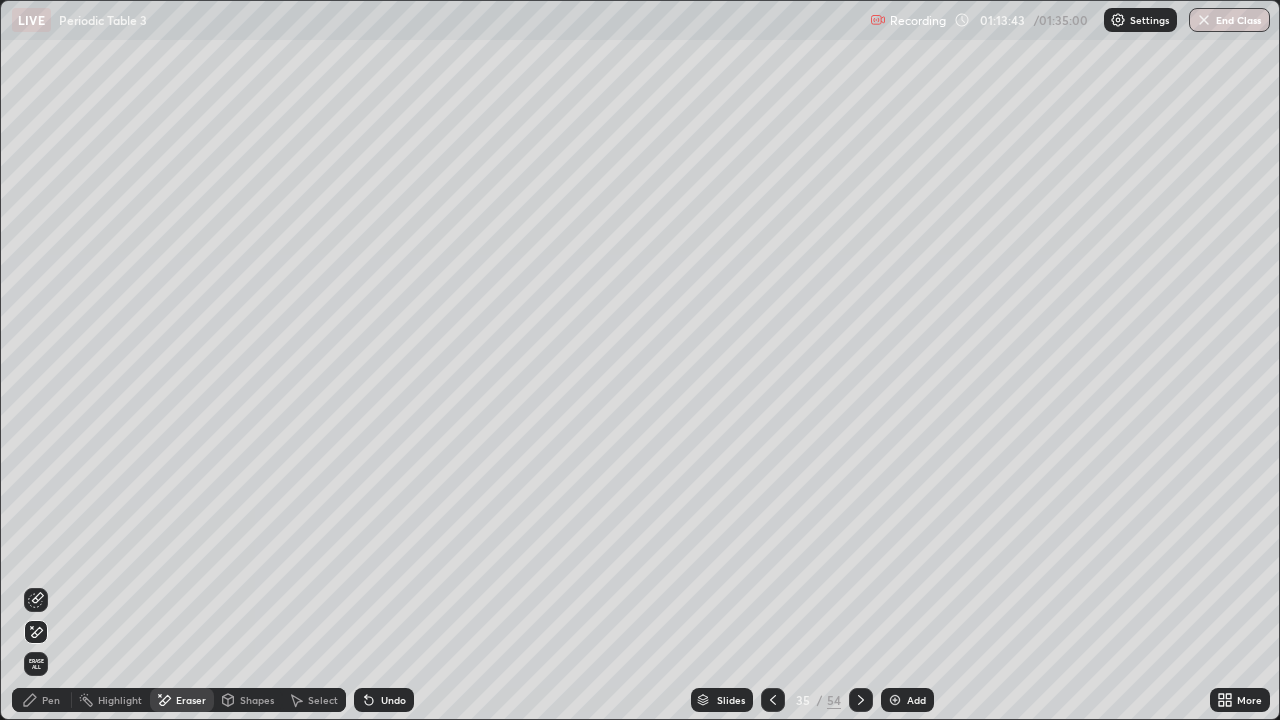 click on "Pen" at bounding box center [51, 700] 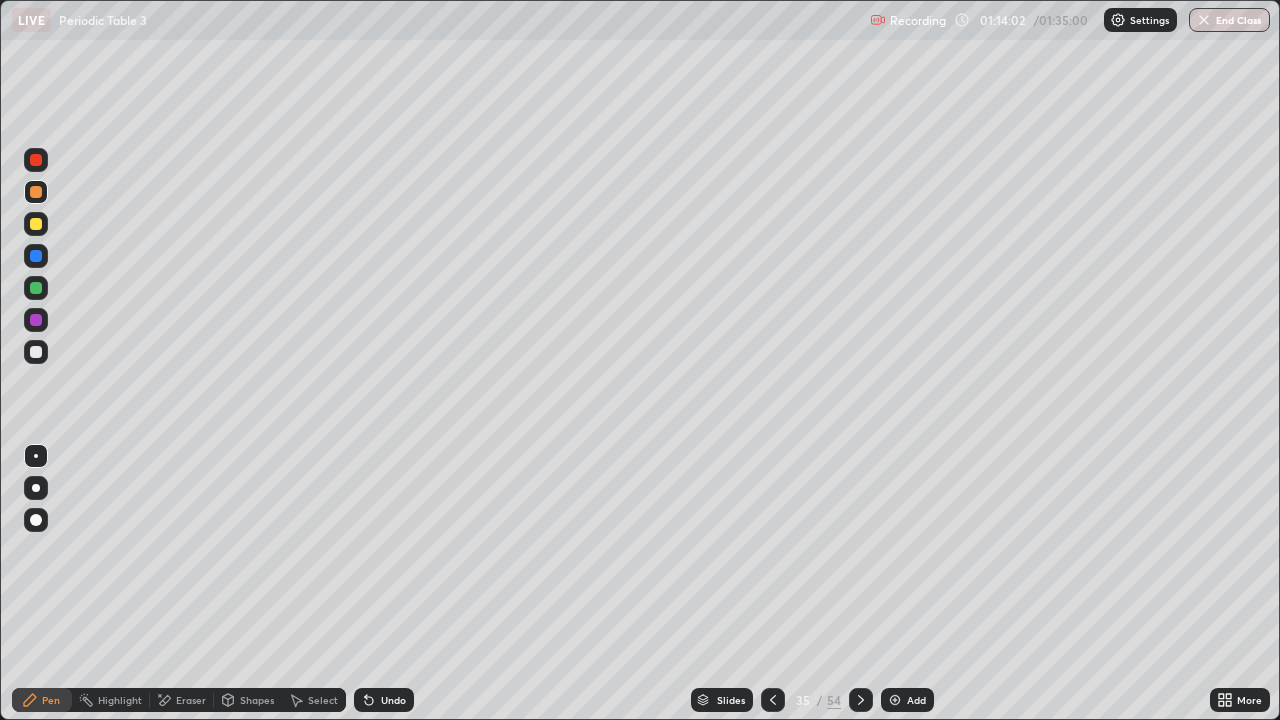 click at bounding box center (773, 700) 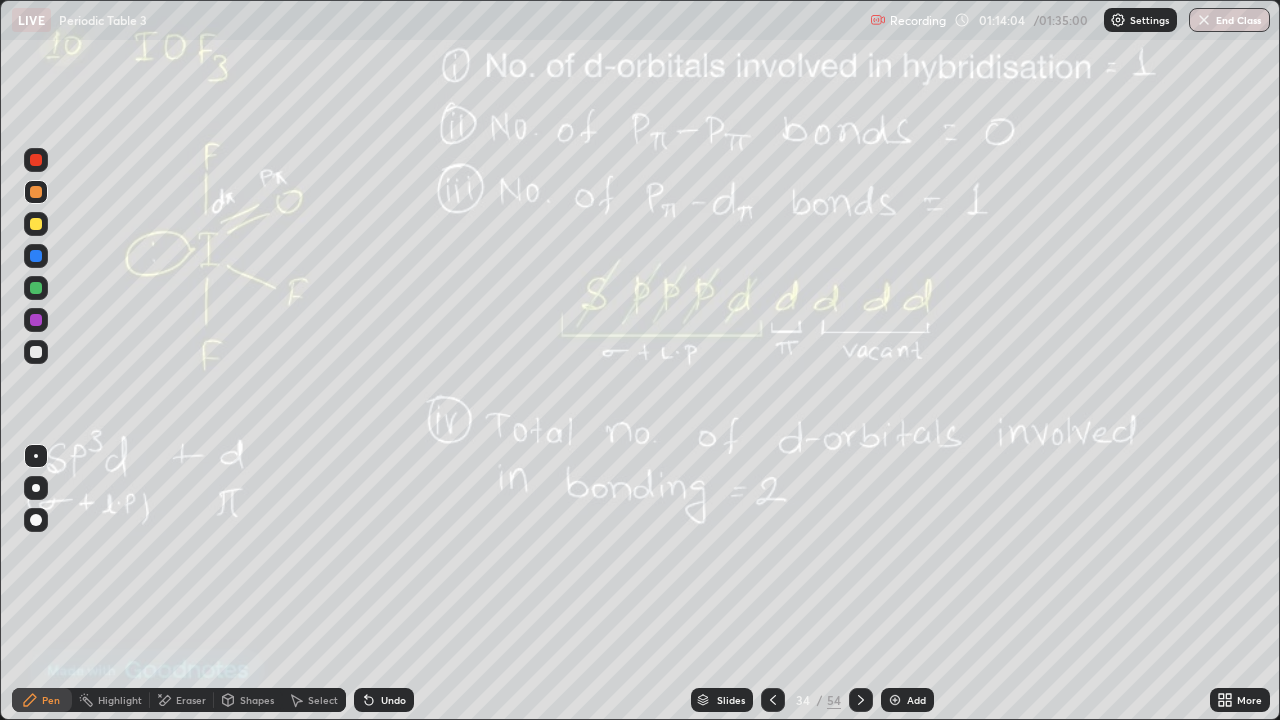 click 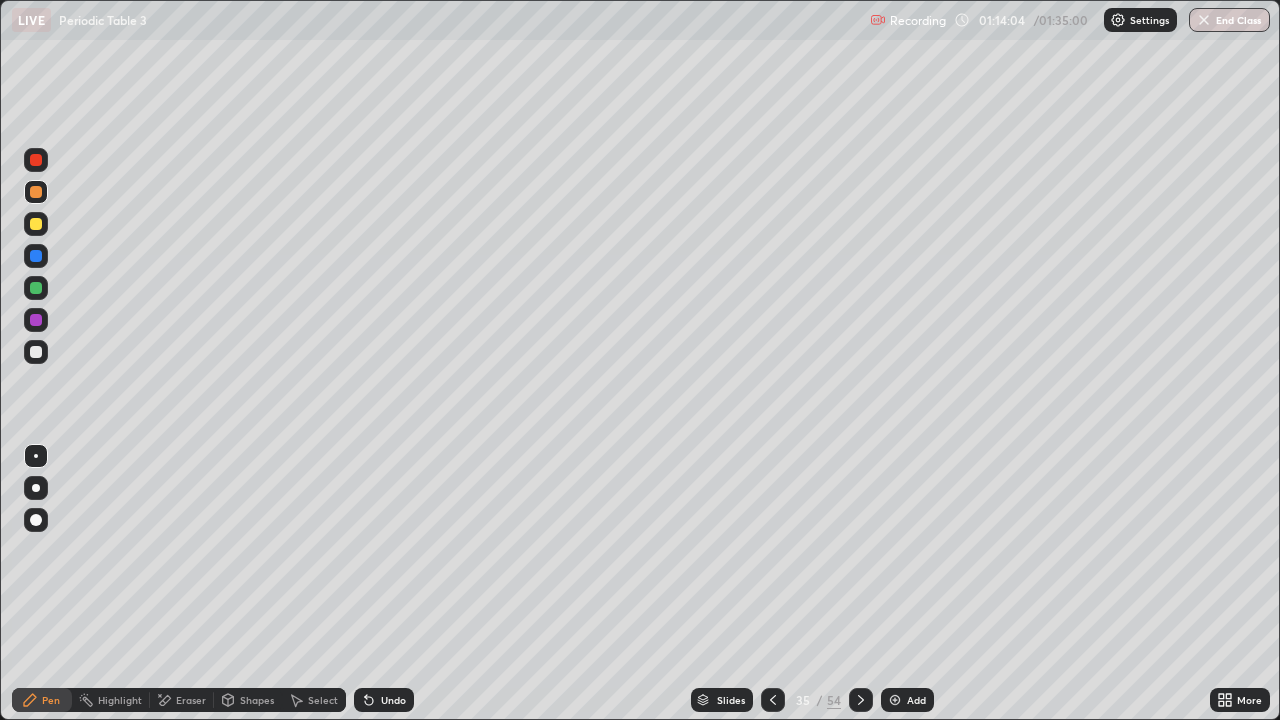 click at bounding box center (861, 700) 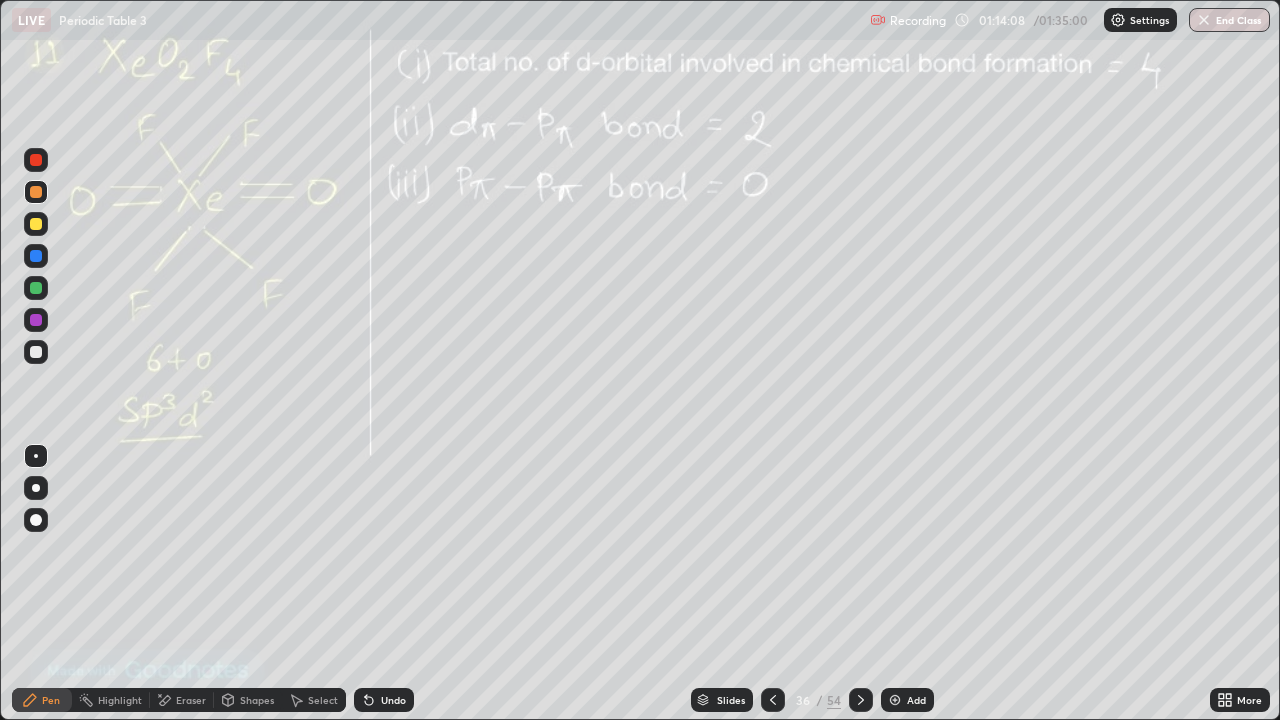 click 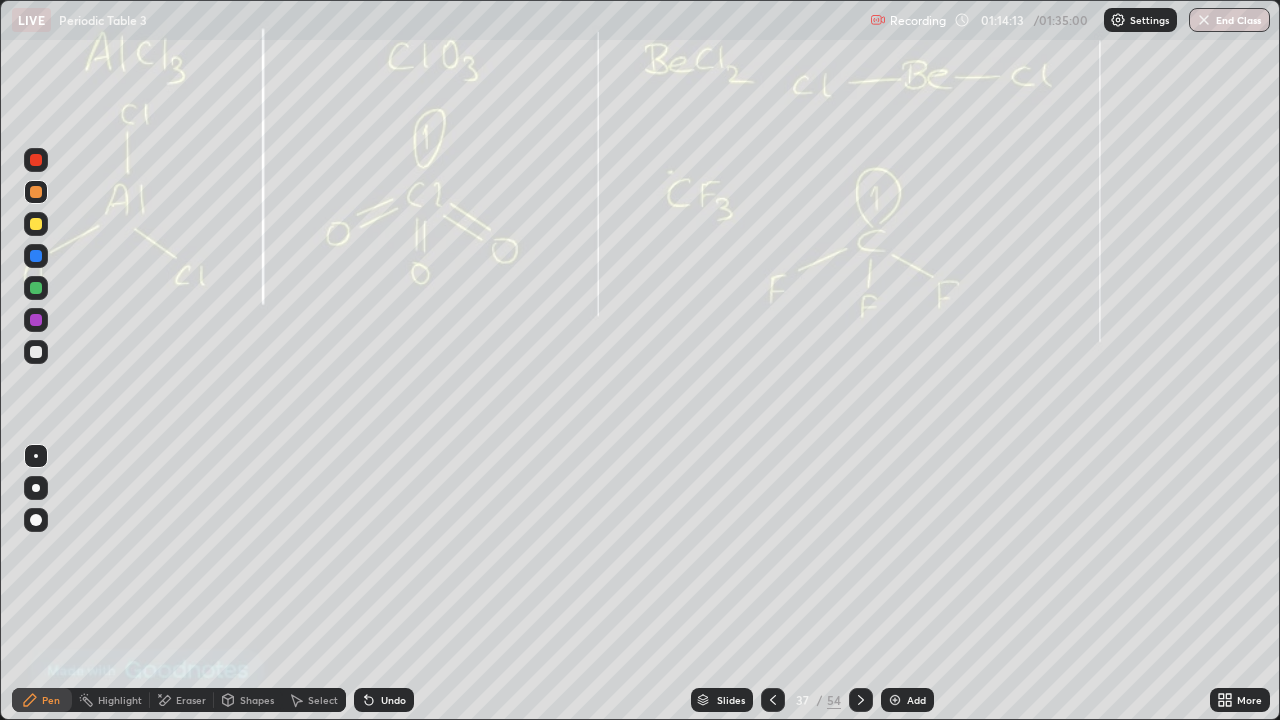 click at bounding box center [895, 700] 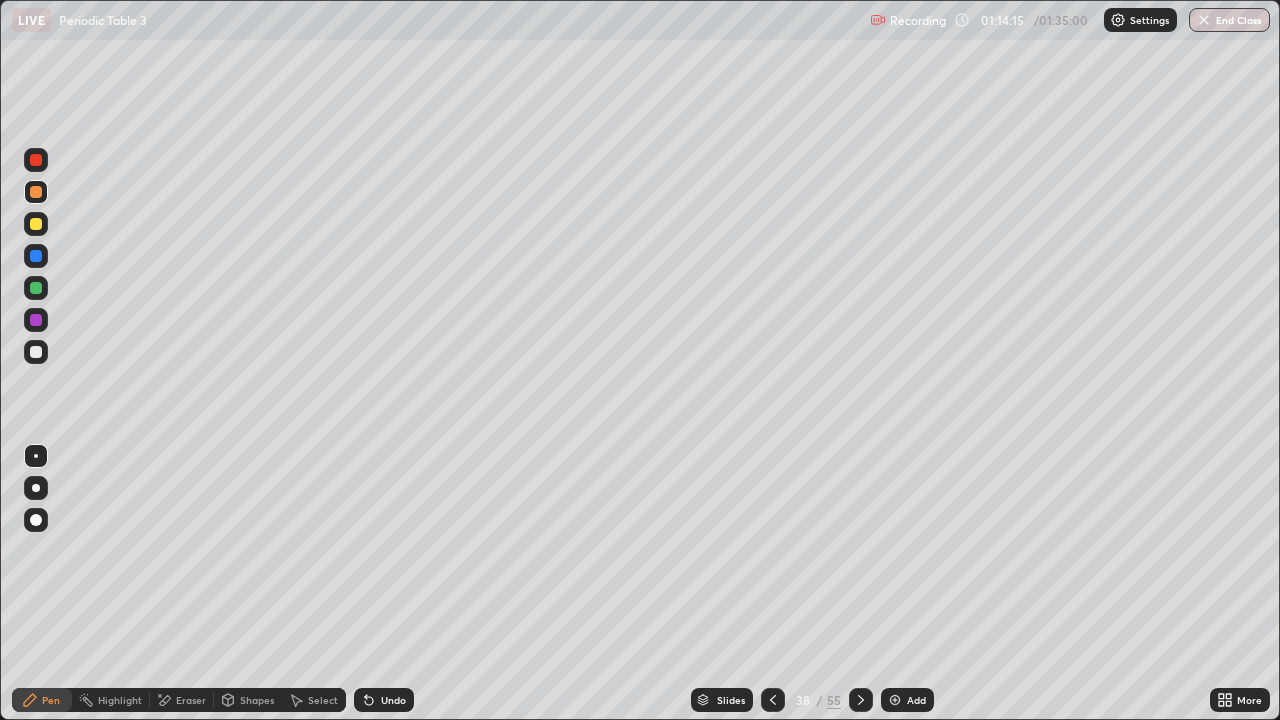 click at bounding box center [36, 192] 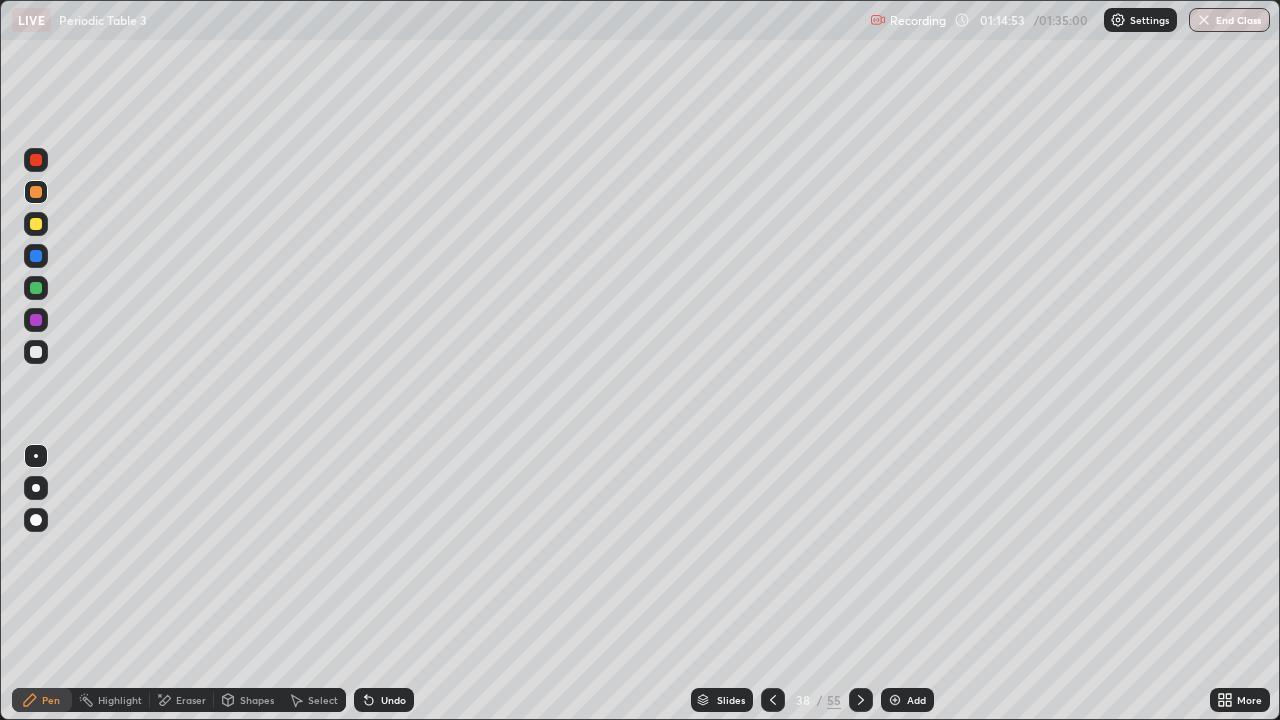 click on "Undo" at bounding box center (384, 700) 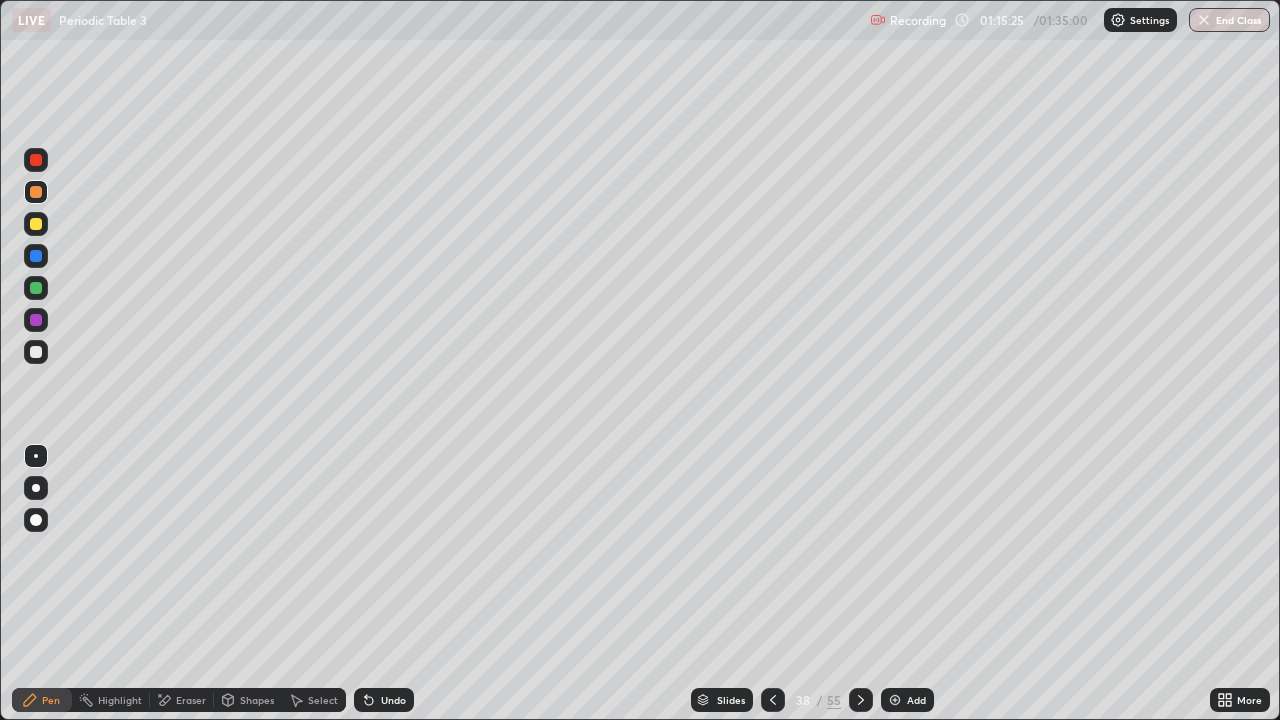 click on "Eraser" at bounding box center (191, 700) 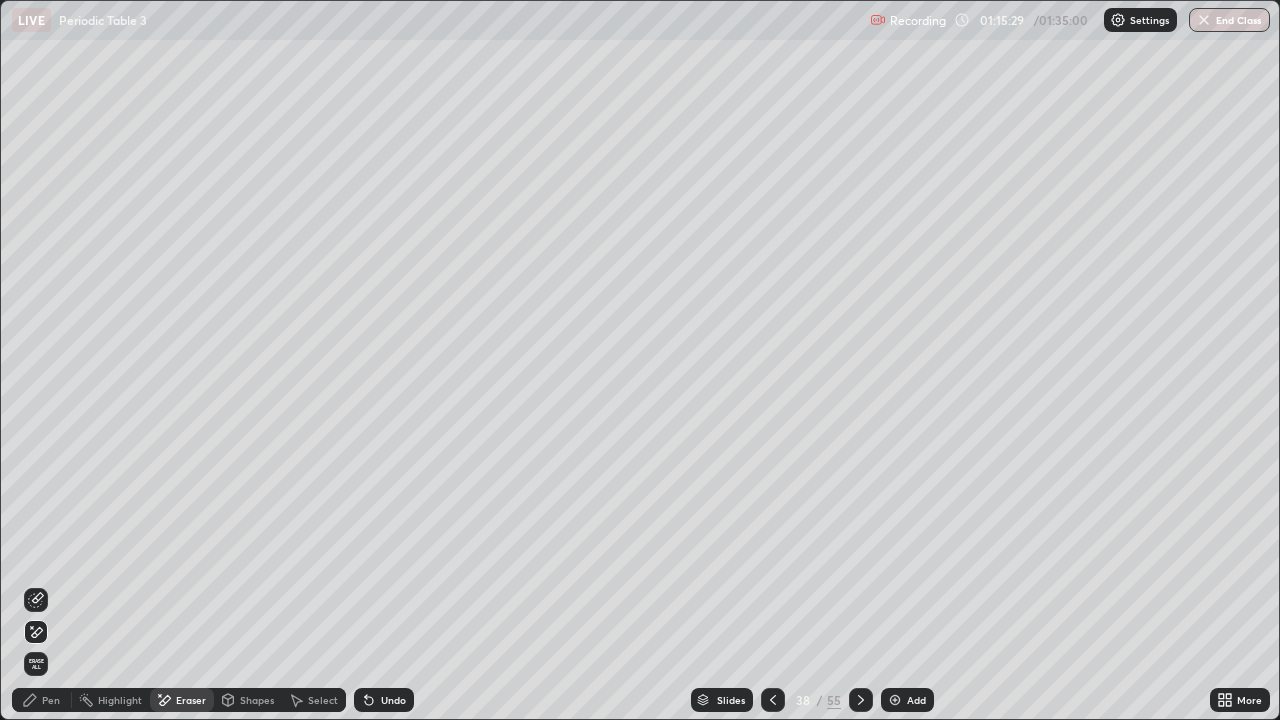 click on "Pen" at bounding box center [51, 700] 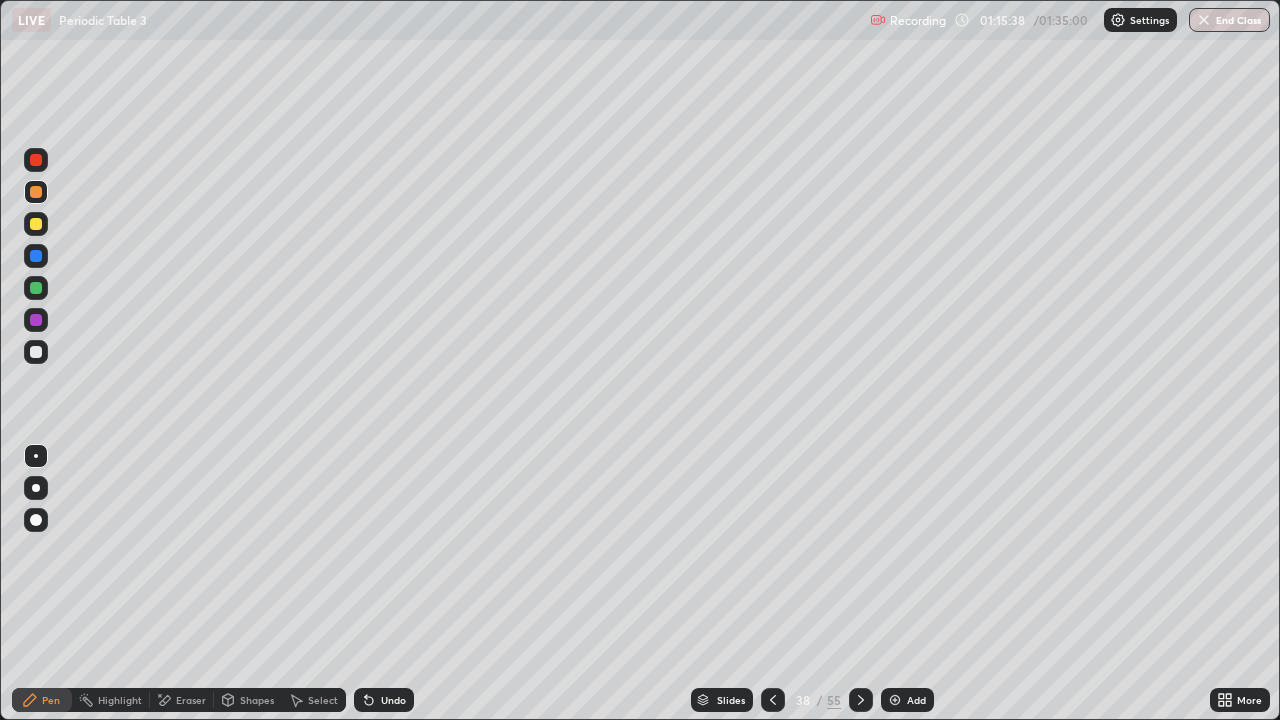 click on "Eraser" at bounding box center [191, 700] 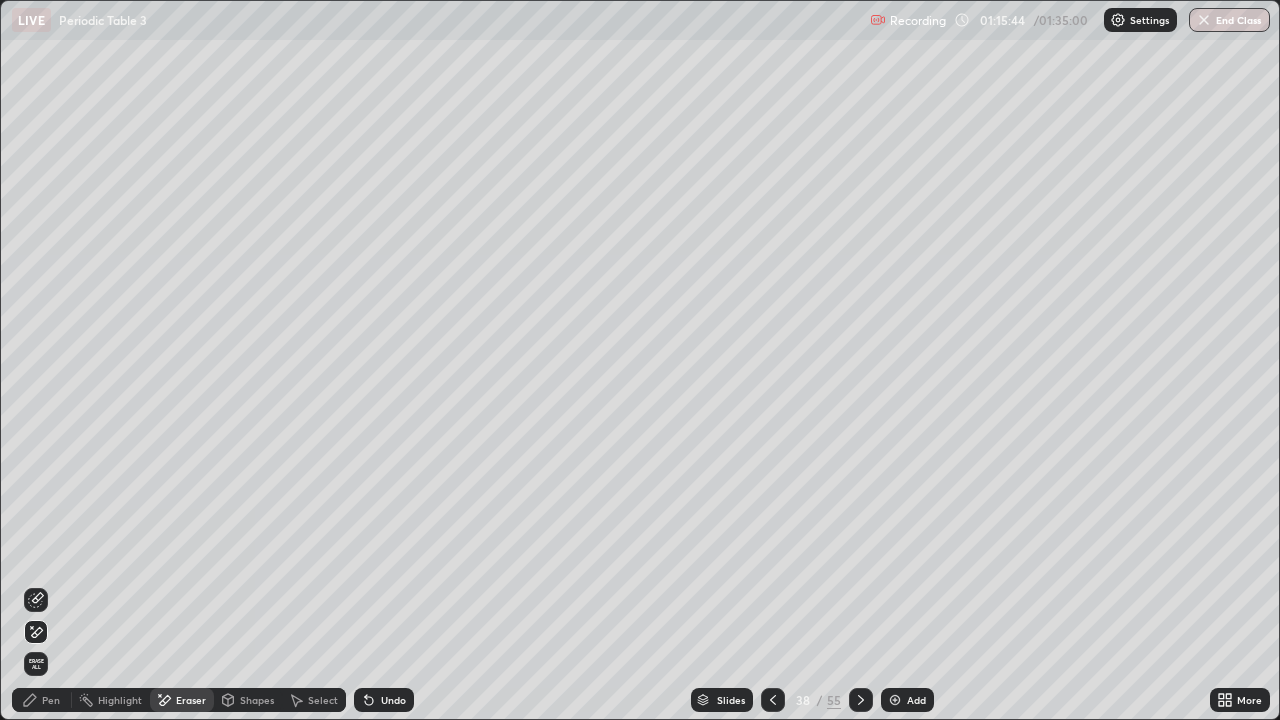 click on "Pen" at bounding box center [51, 700] 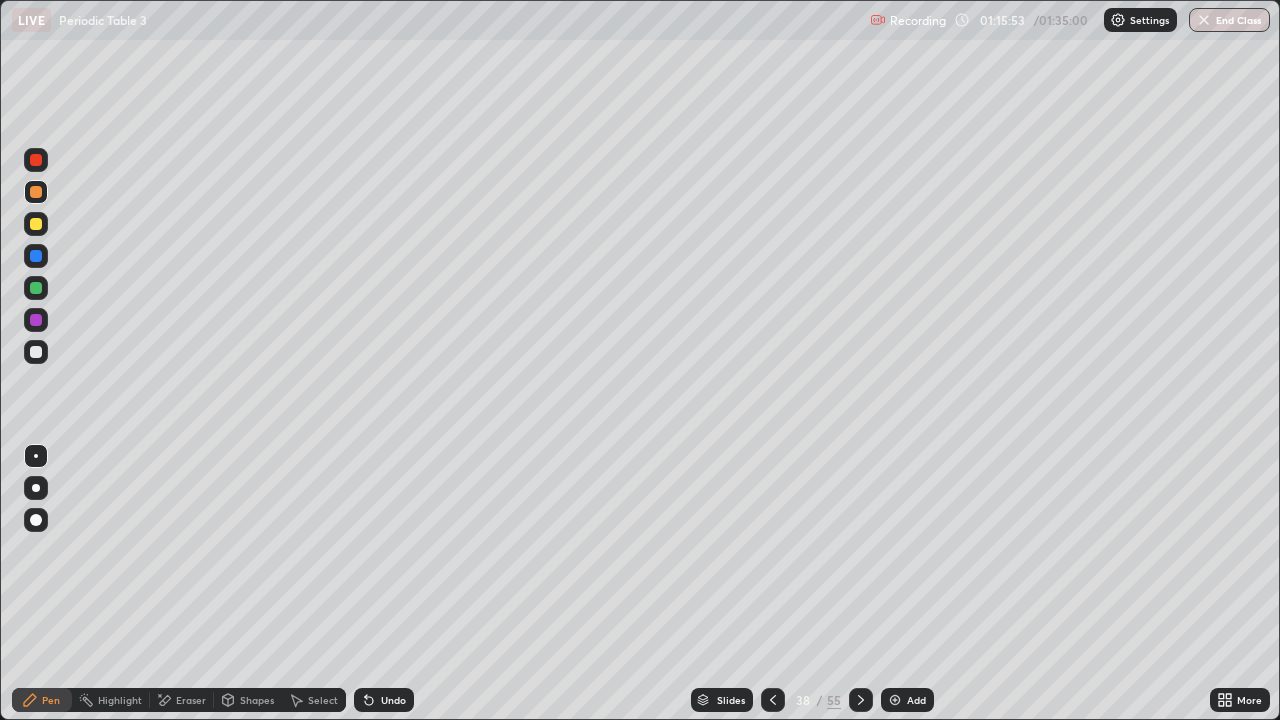 click on "Undo" at bounding box center (393, 700) 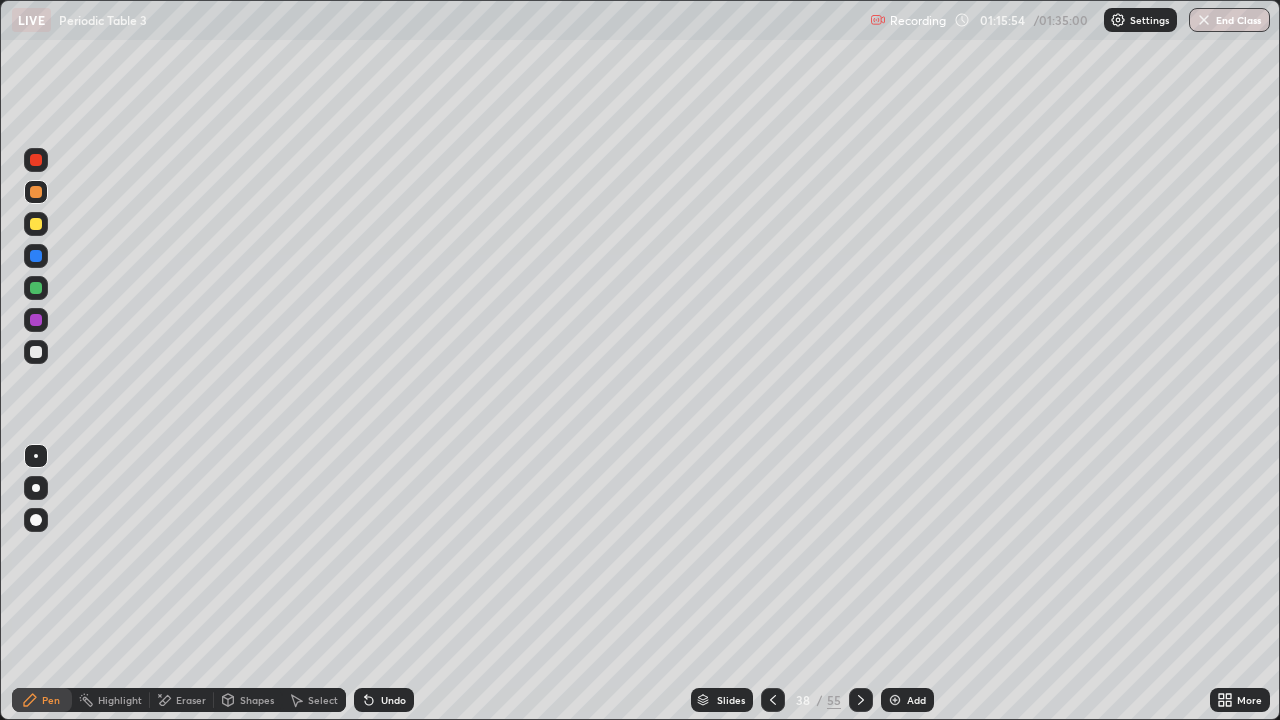 click on "Undo" at bounding box center [384, 700] 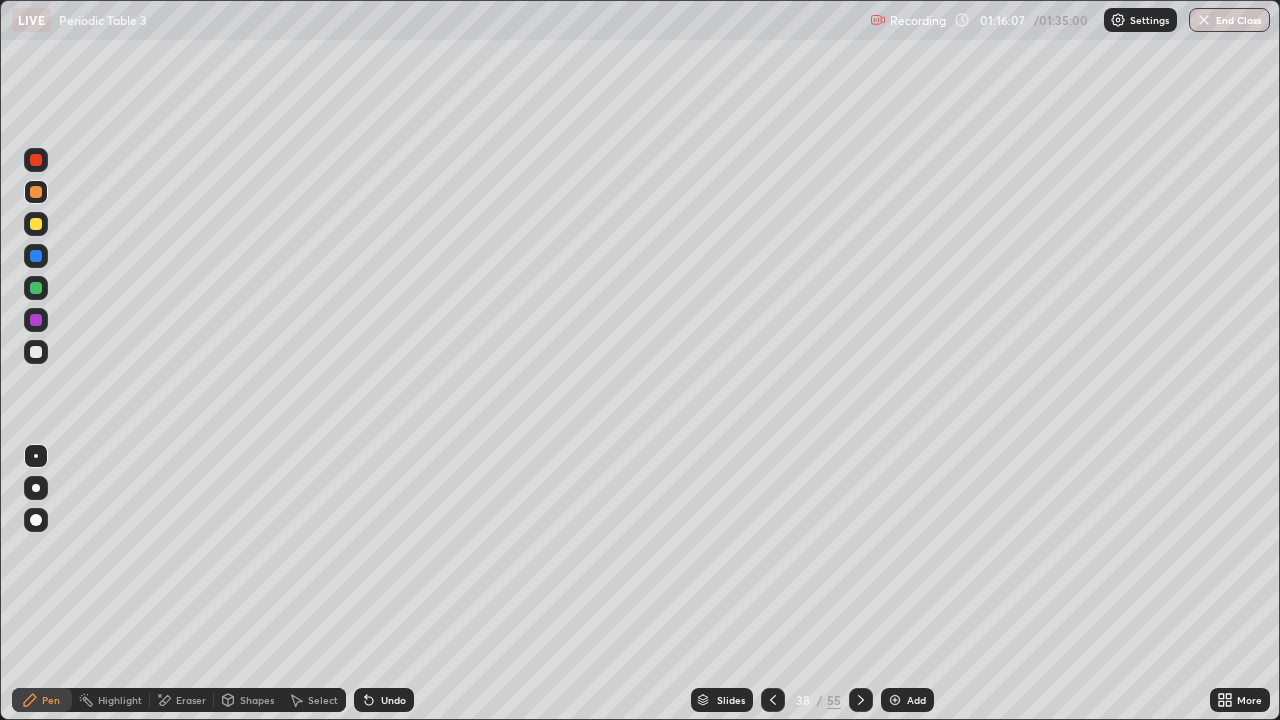 click on "Eraser" at bounding box center (191, 700) 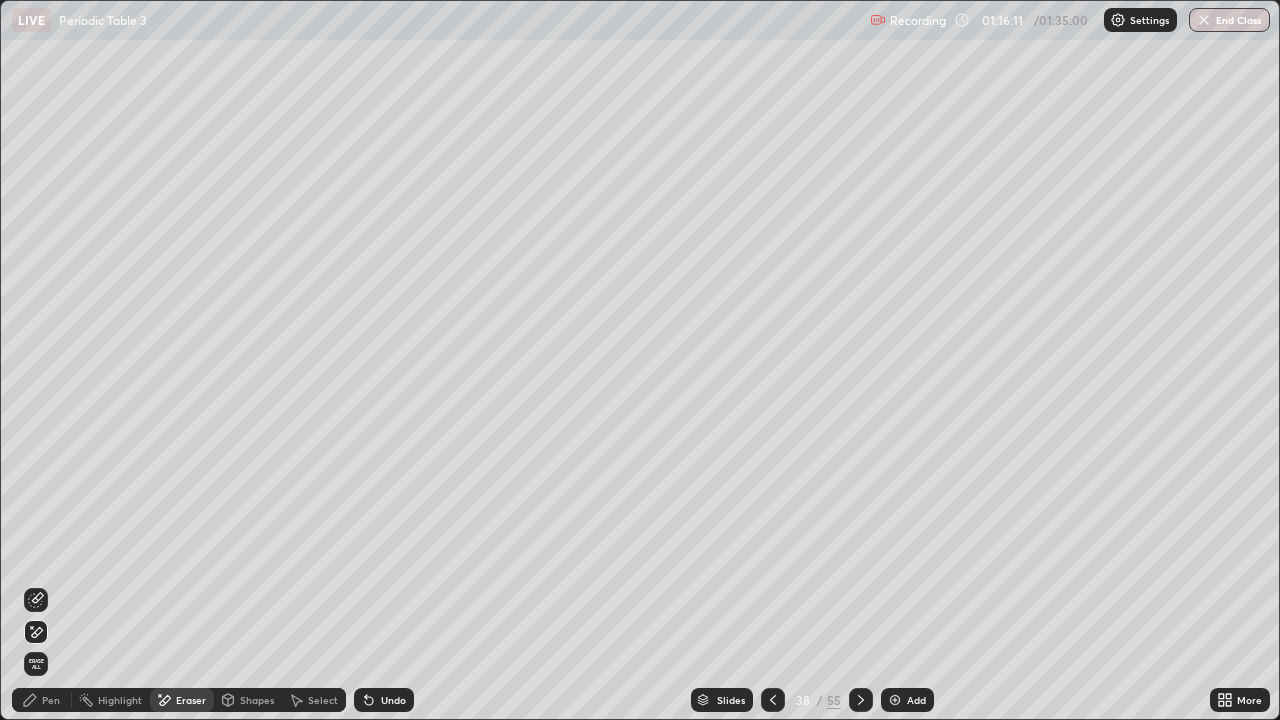 click on "Eraser" at bounding box center (191, 700) 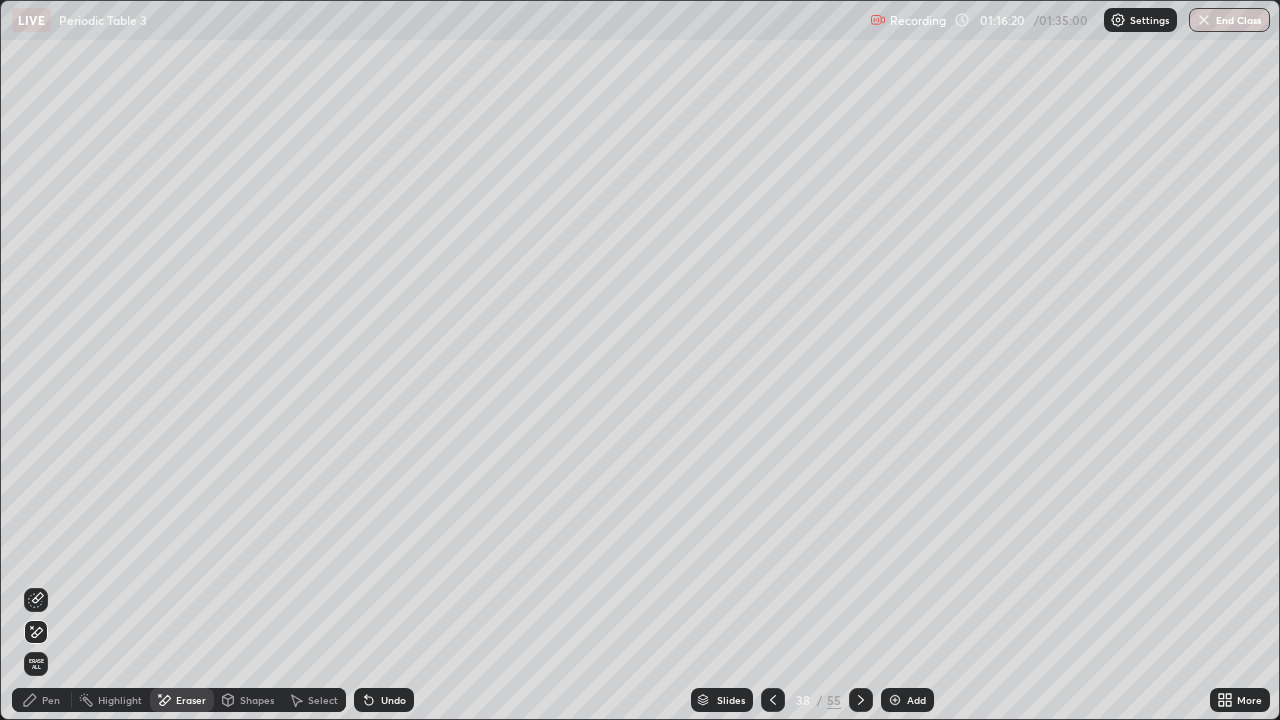 click on "Eraser" at bounding box center (182, 700) 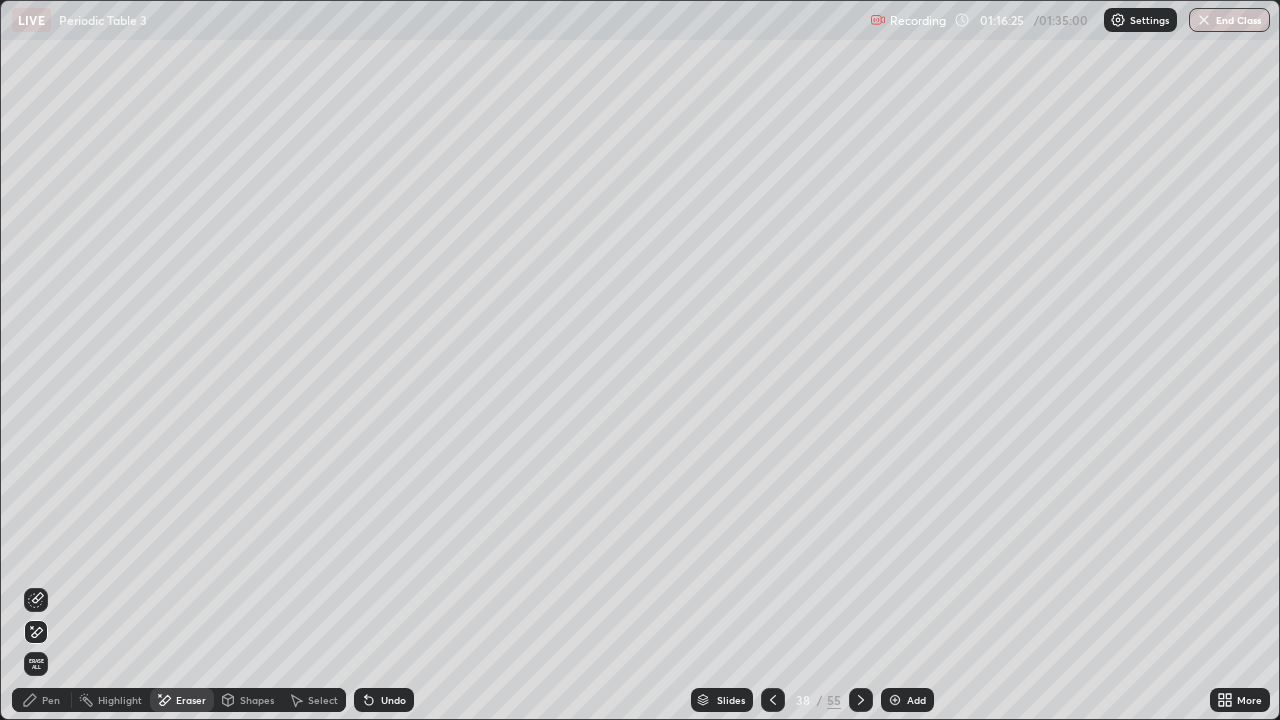 click on "Pen" at bounding box center (51, 700) 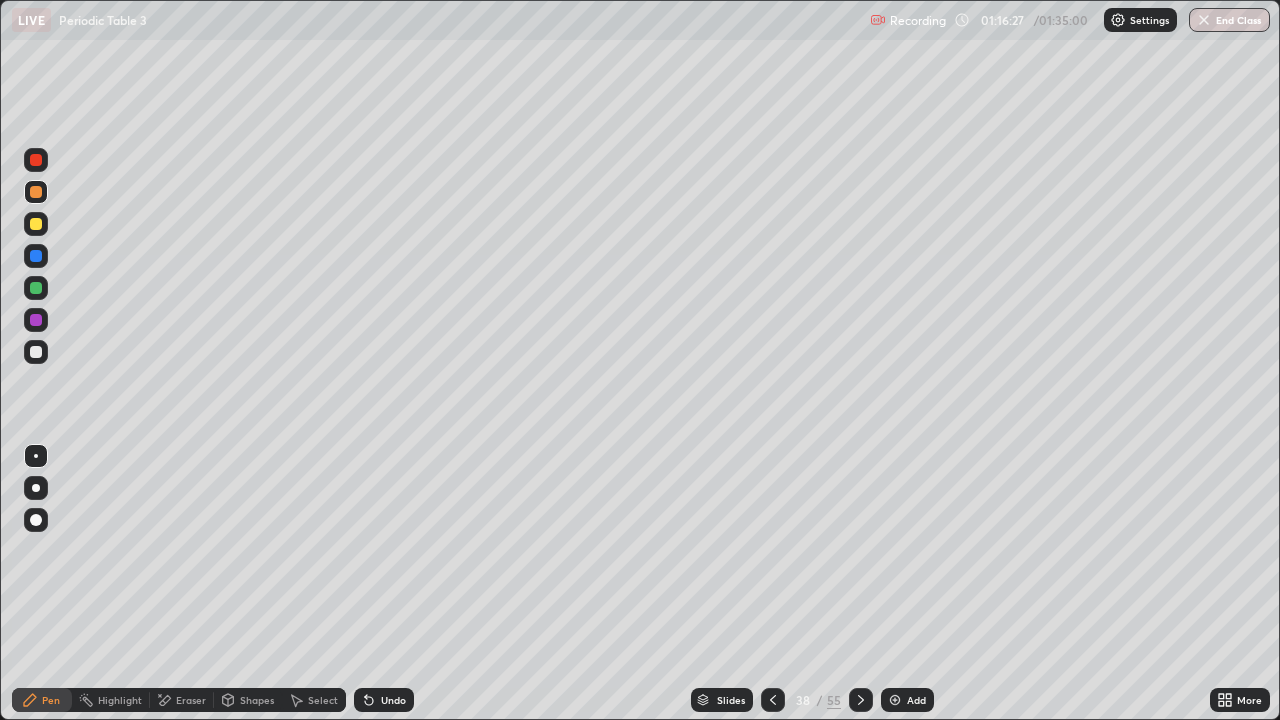 click on "Eraser" at bounding box center [191, 700] 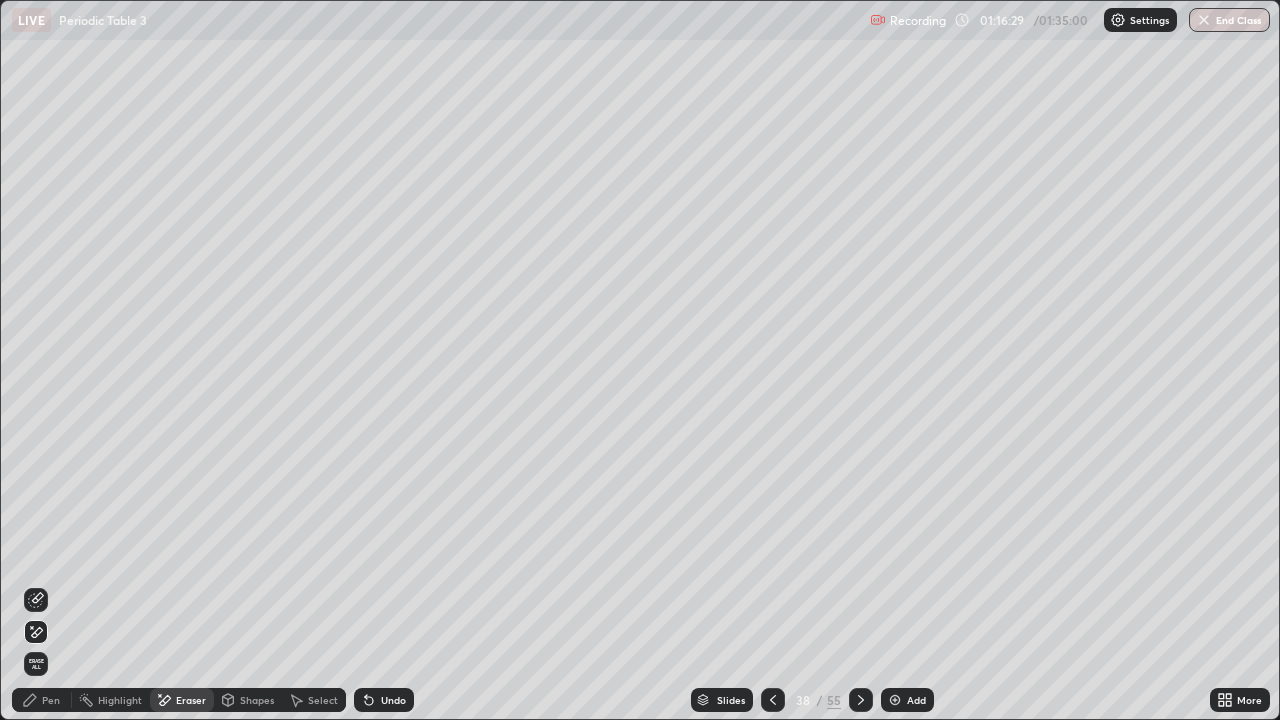 click on "Pen" at bounding box center [42, 700] 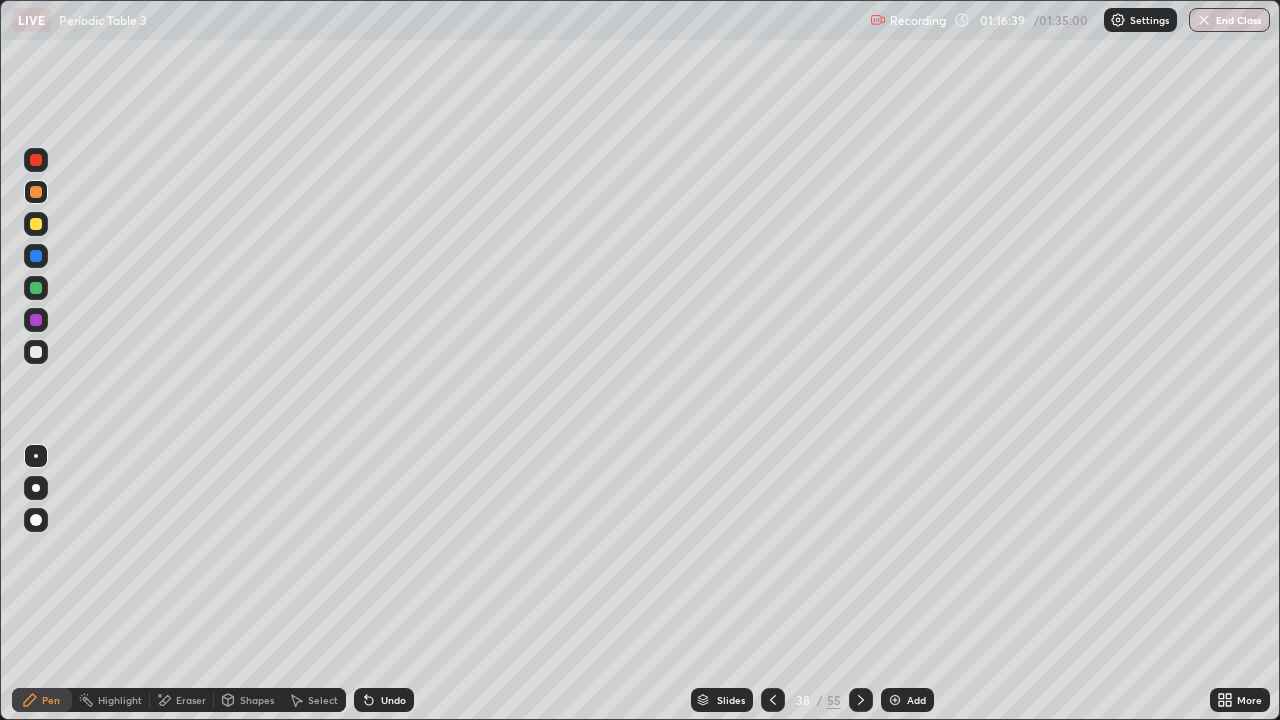 click 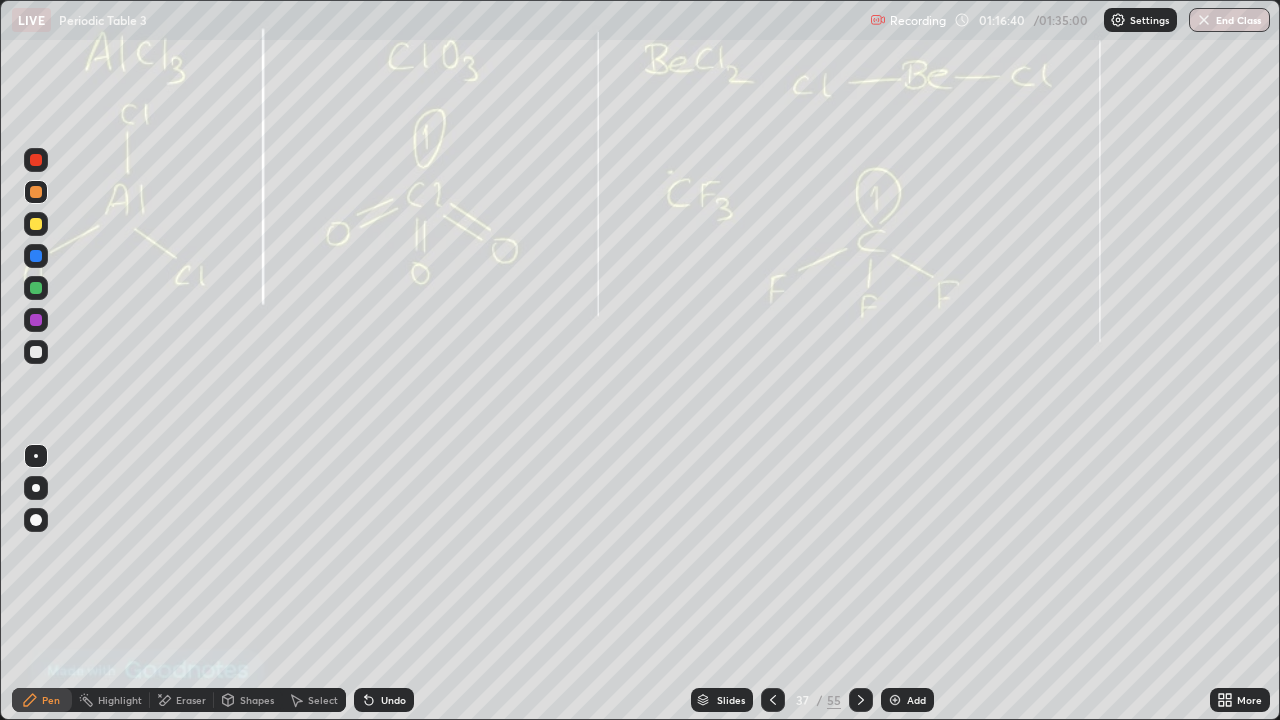 click on "Add" at bounding box center (916, 700) 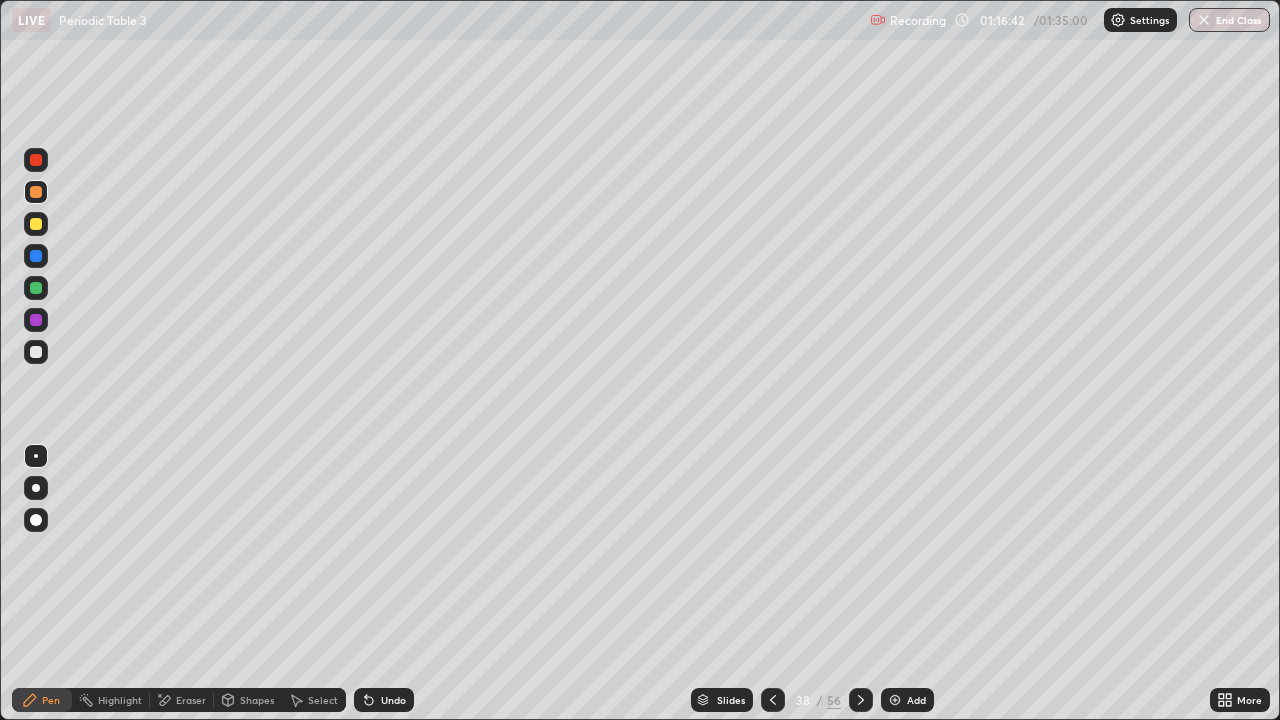 click at bounding box center [36, 256] 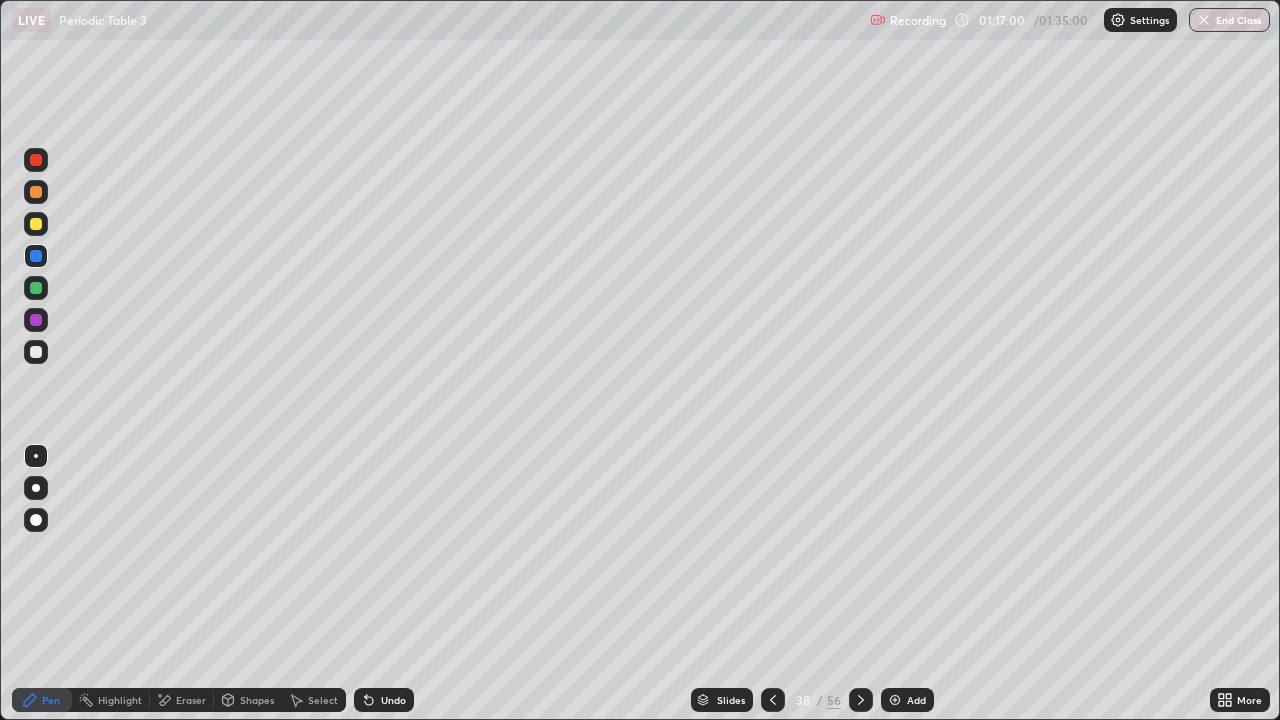click at bounding box center (36, 352) 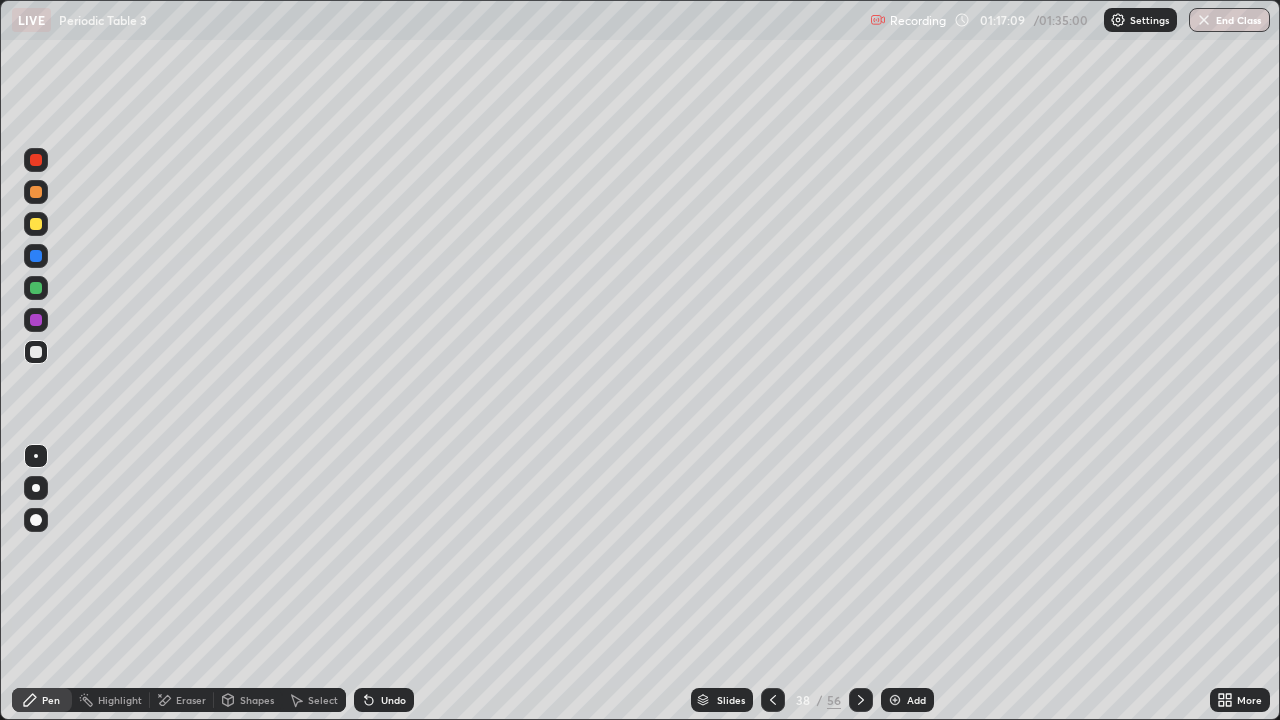 click on "Pen" at bounding box center (51, 700) 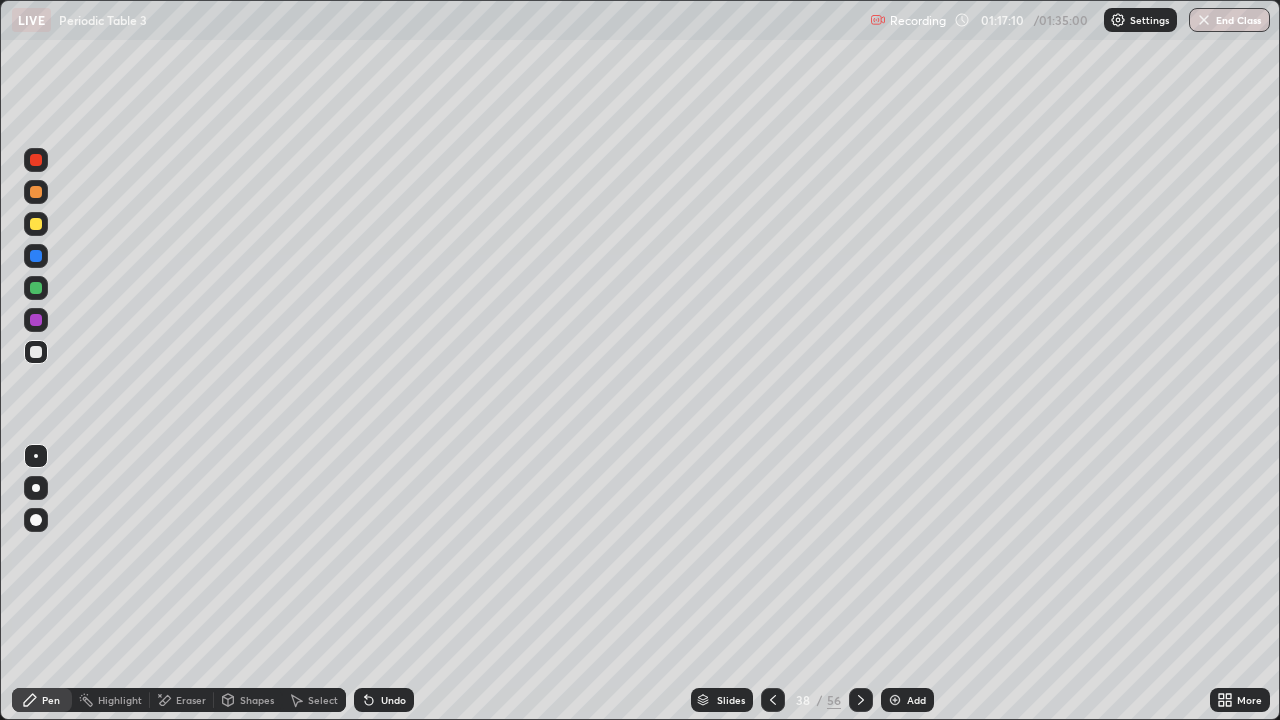 click at bounding box center [36, 256] 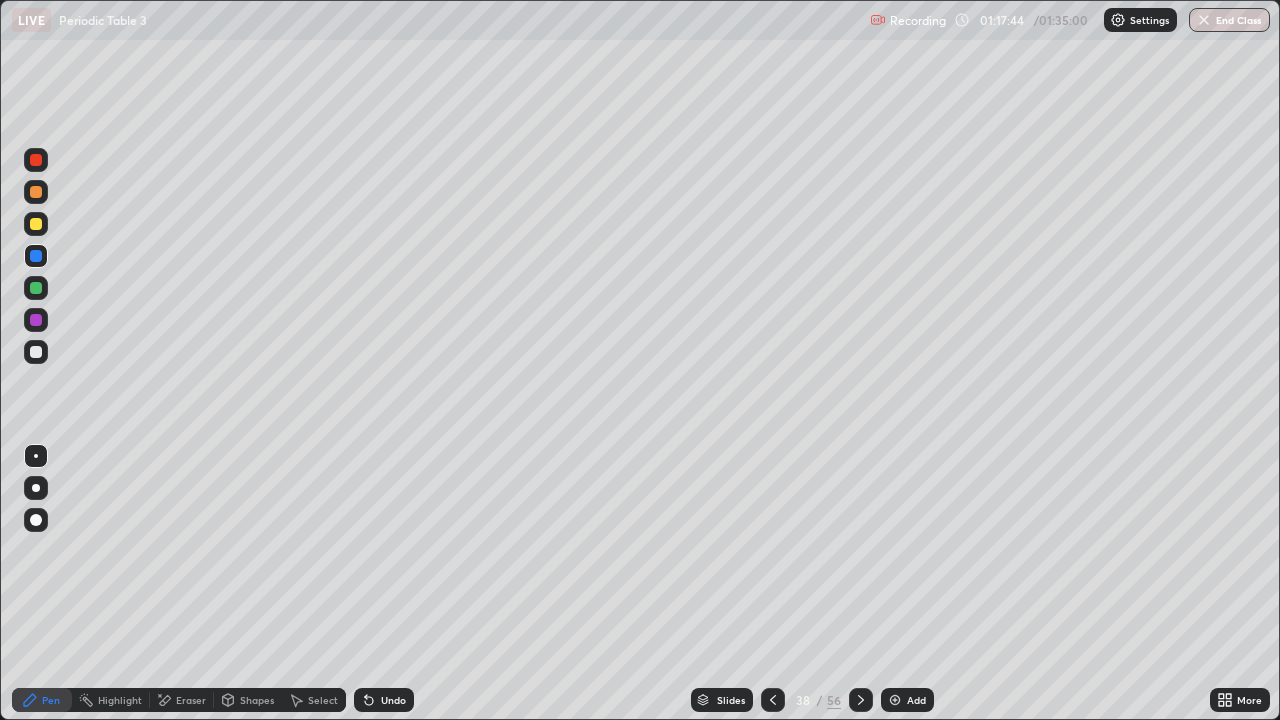 click on "Undo" at bounding box center (384, 700) 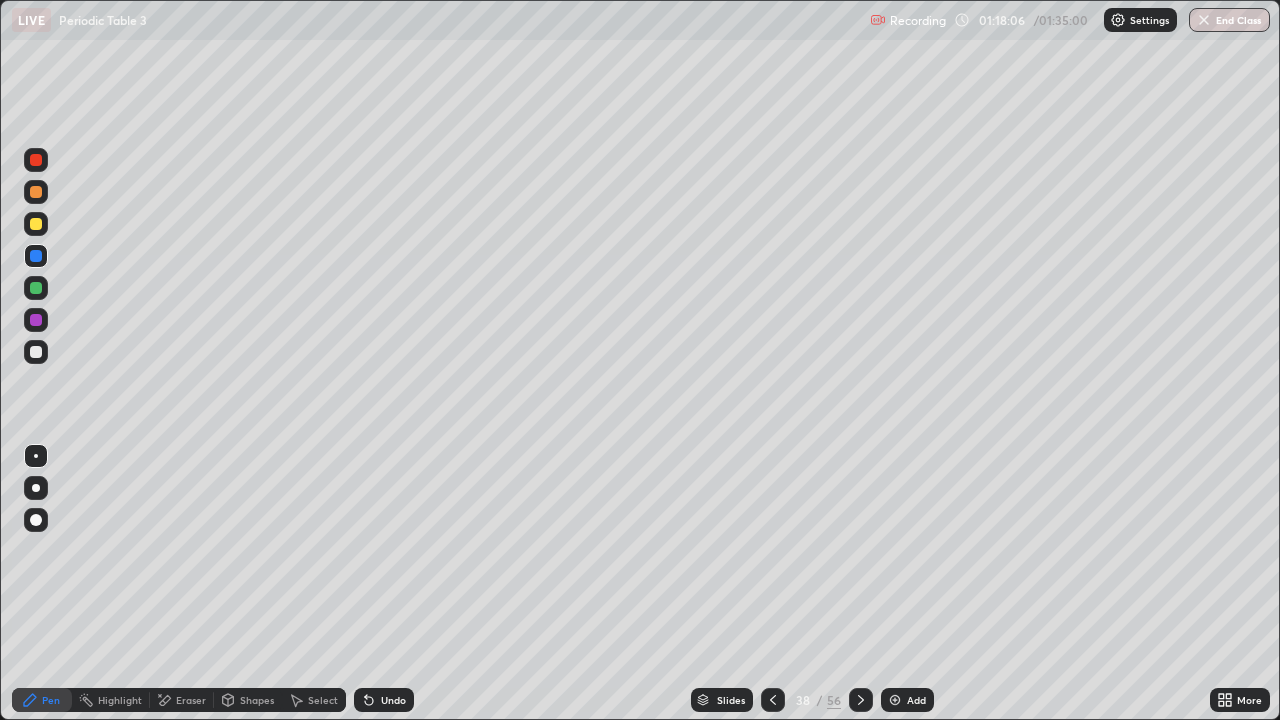 click at bounding box center (36, 288) 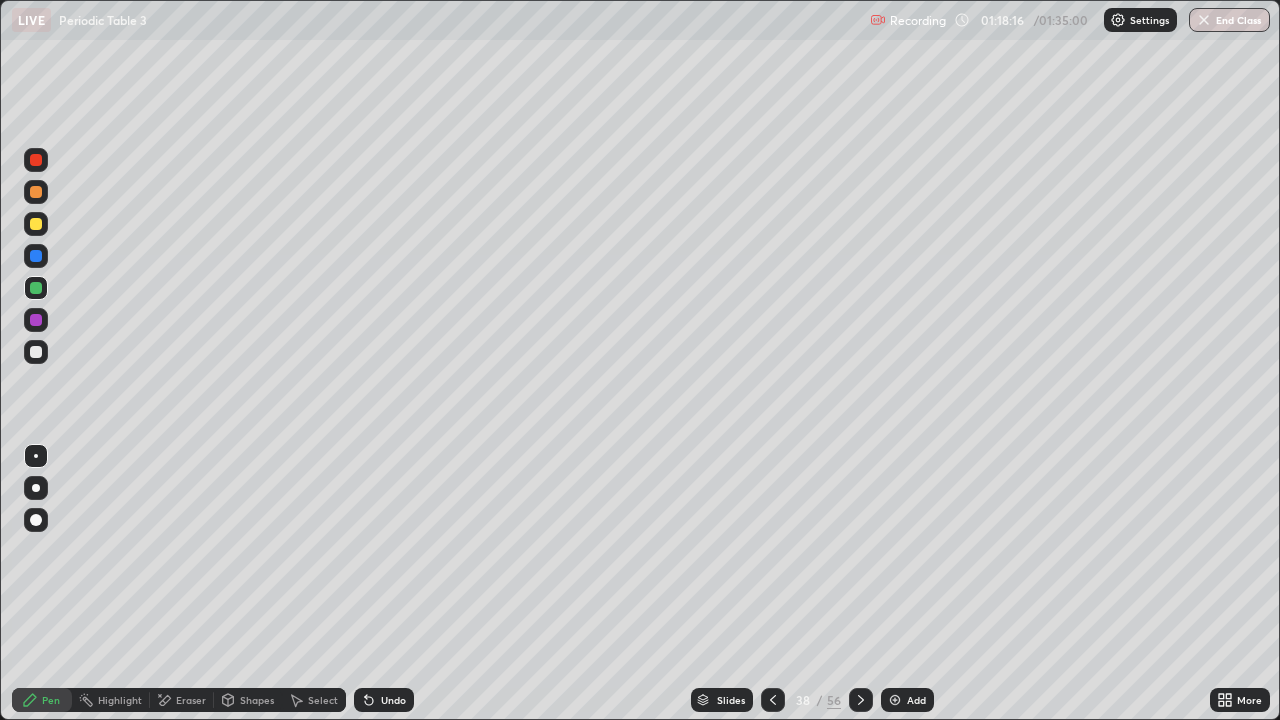 click 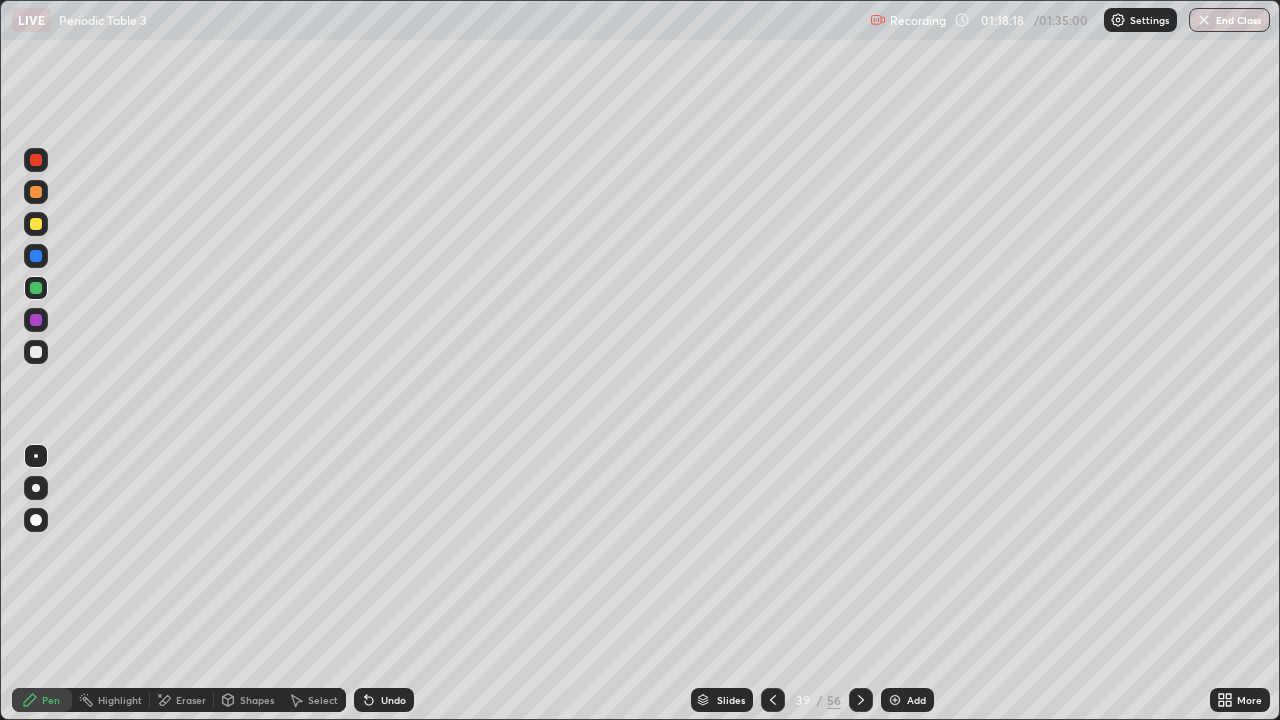 click 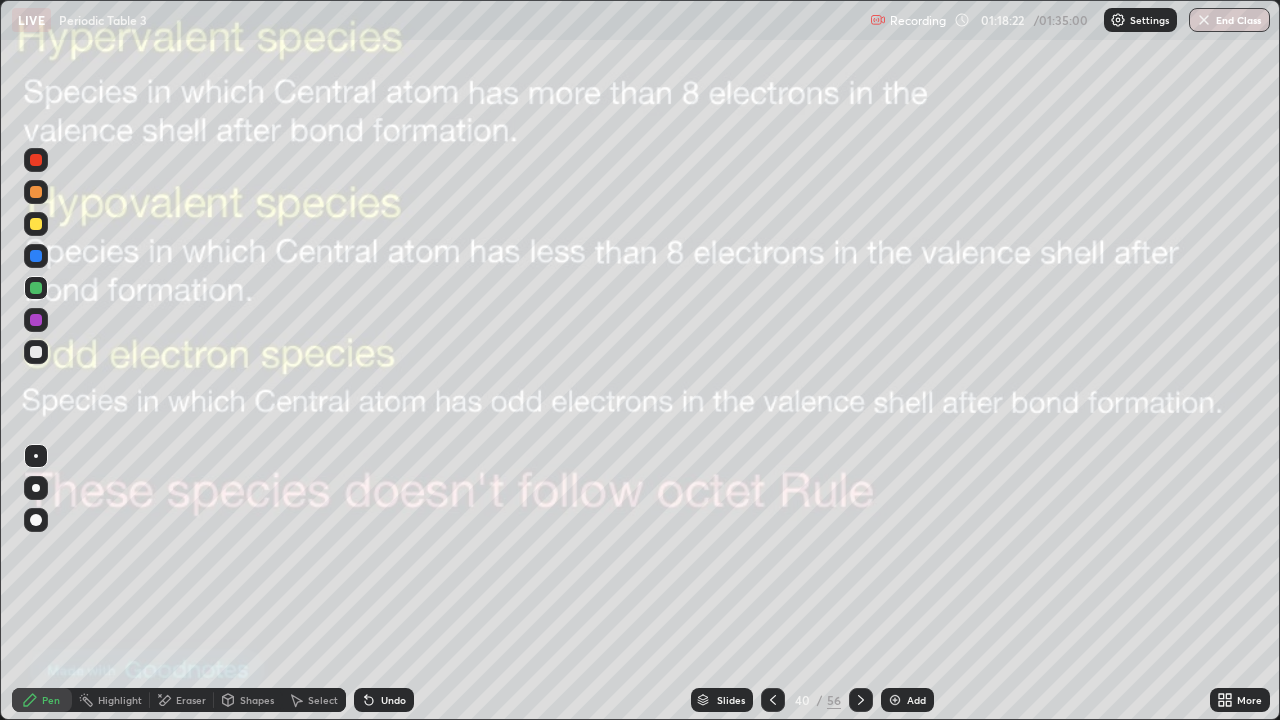 click 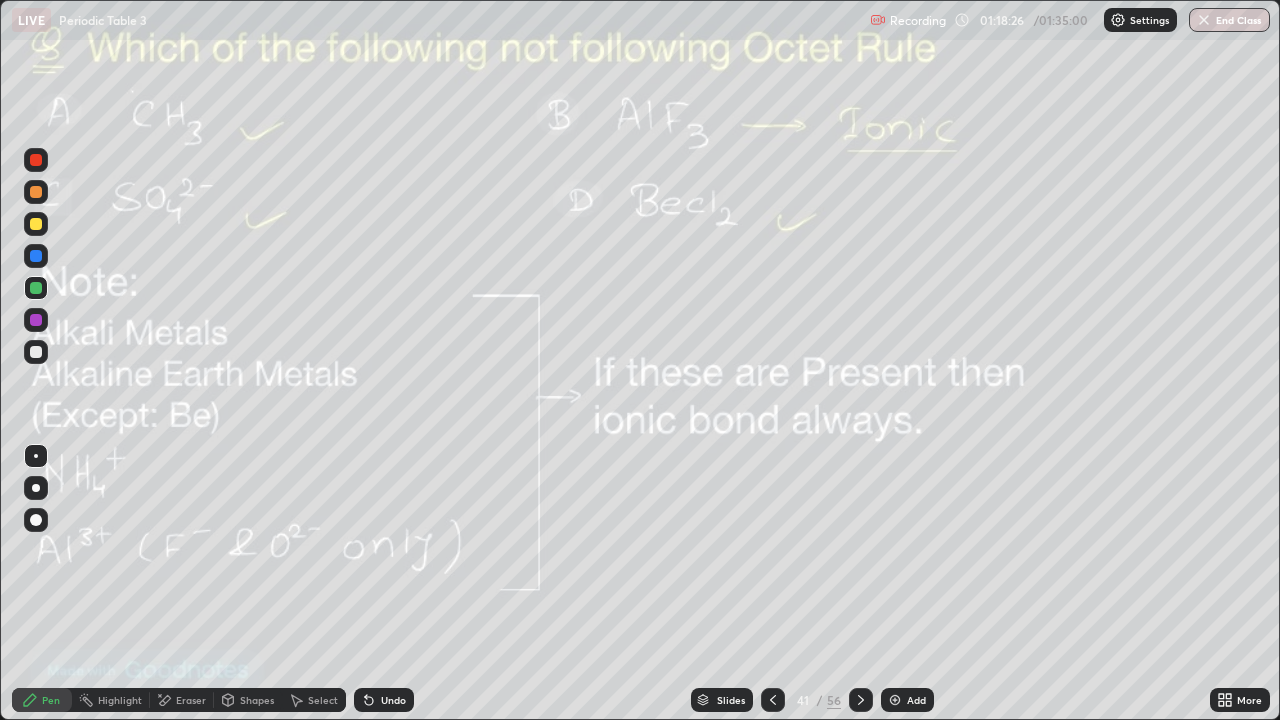 click 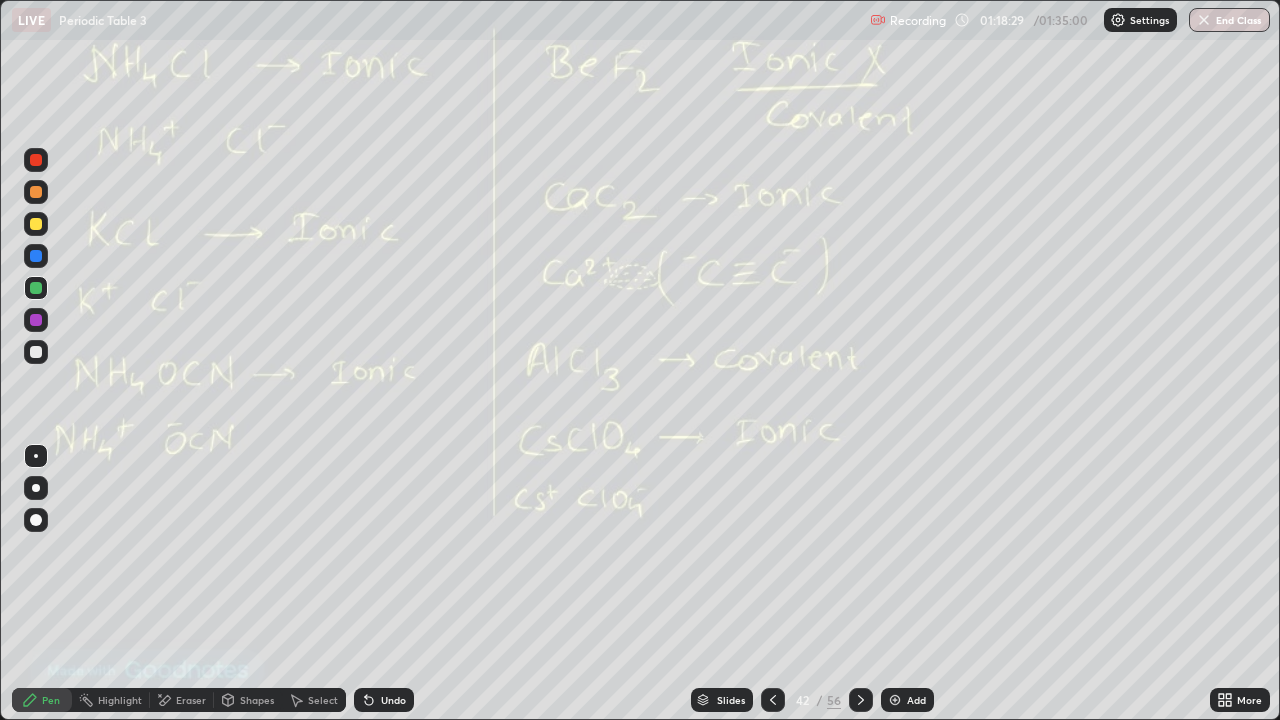 click 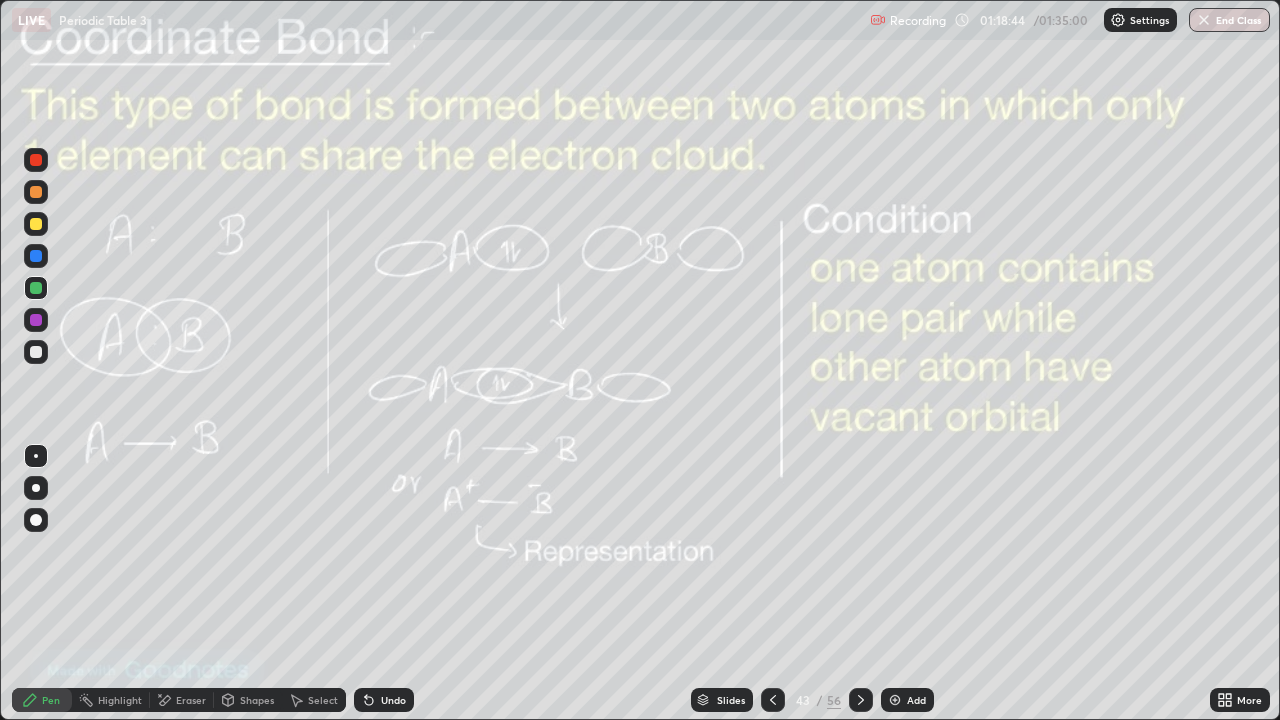 click 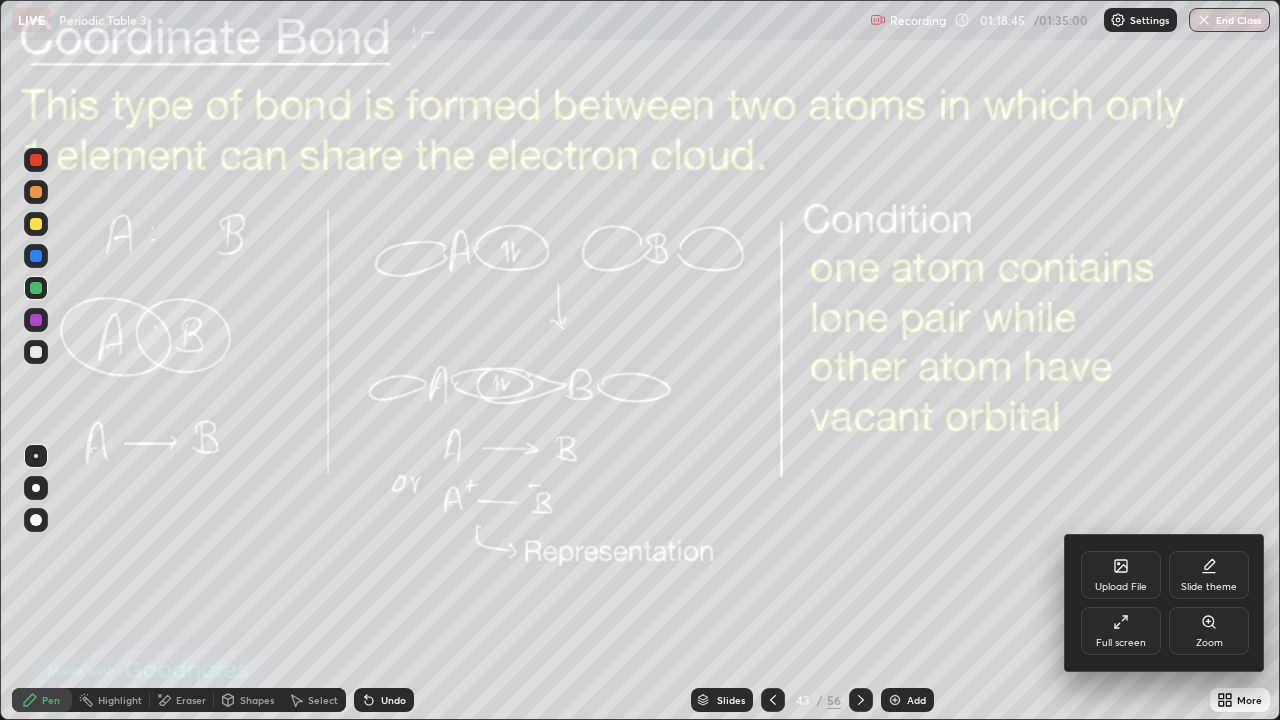 click on "Full screen" at bounding box center (1121, 643) 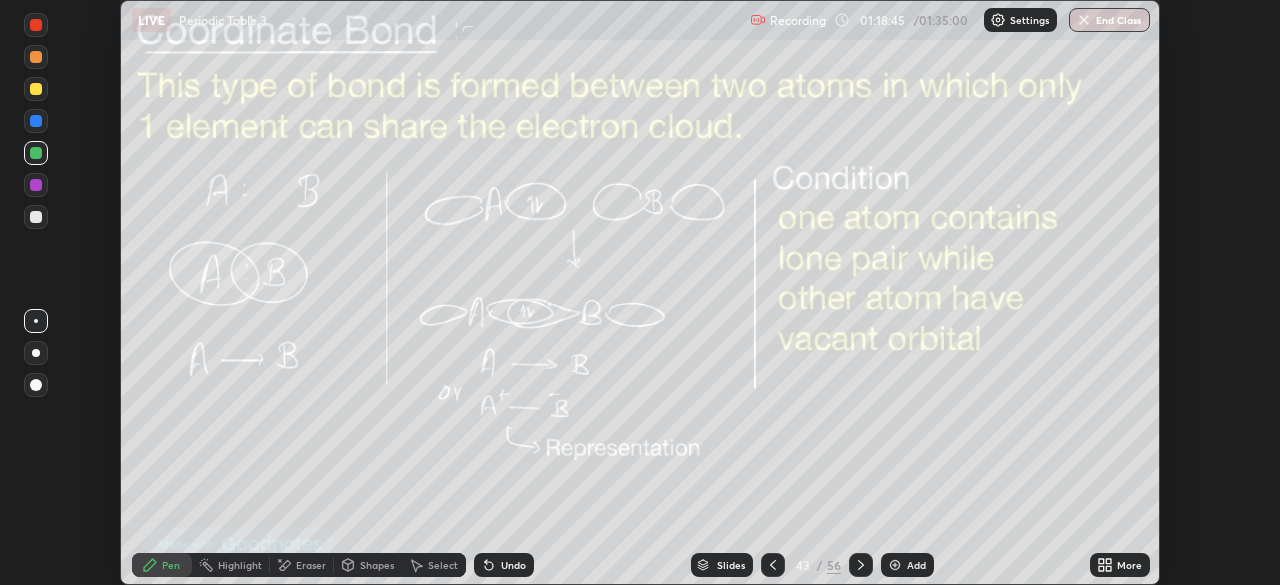 scroll, scrollTop: 585, scrollLeft: 1280, axis: both 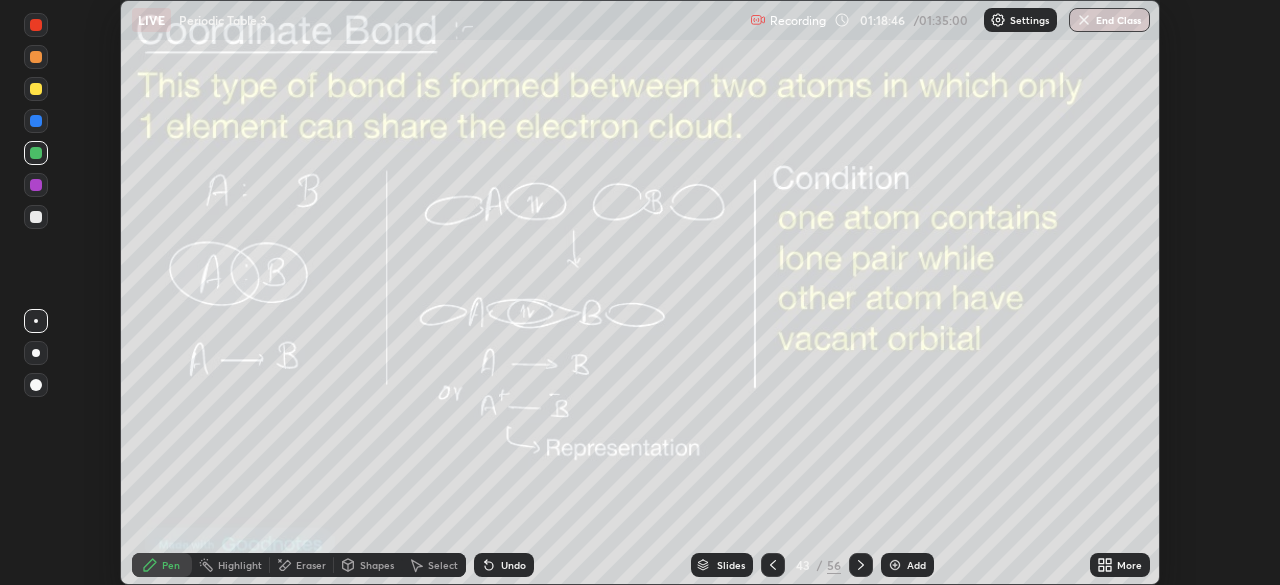 click on "End Class" at bounding box center [1109, 20] 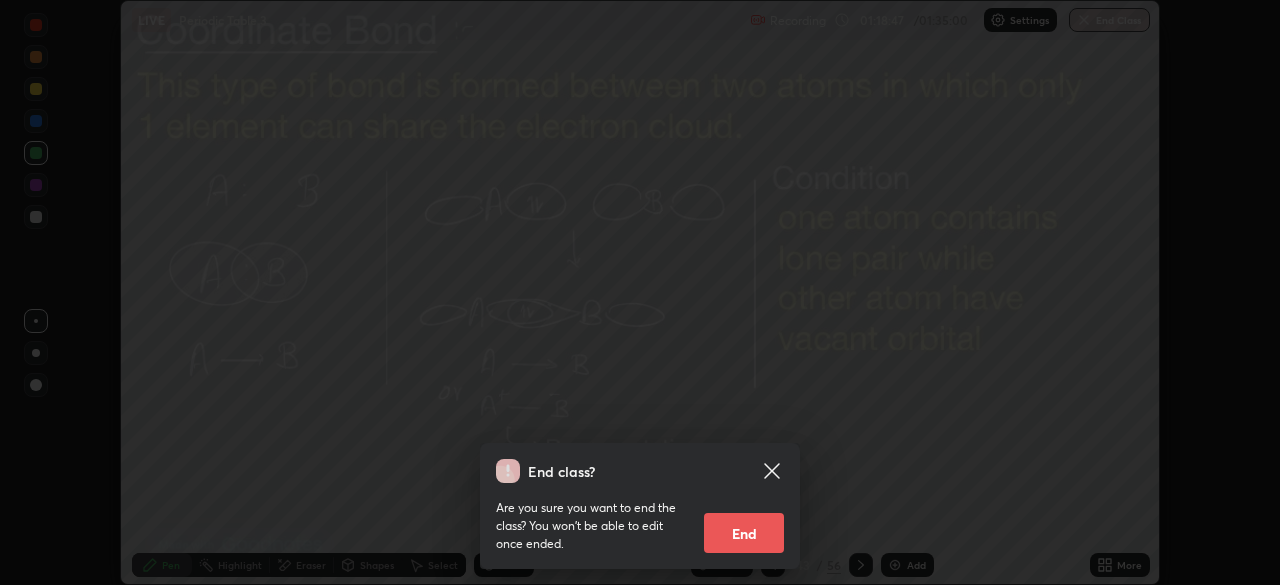 click on "End" at bounding box center (744, 533) 